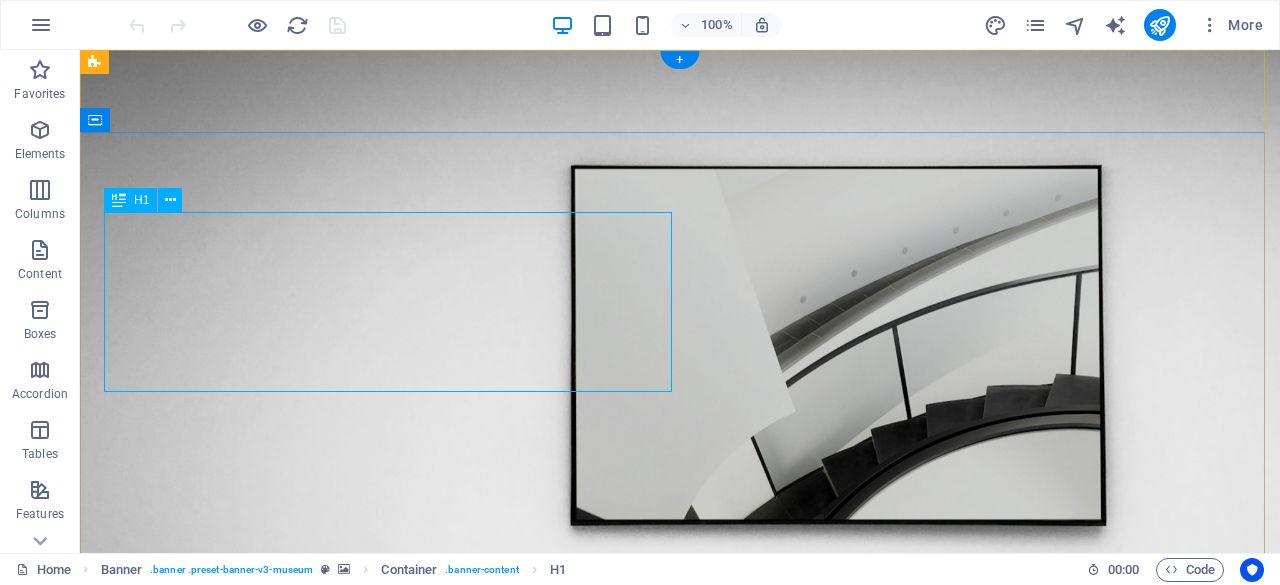 scroll, scrollTop: 0, scrollLeft: 0, axis: both 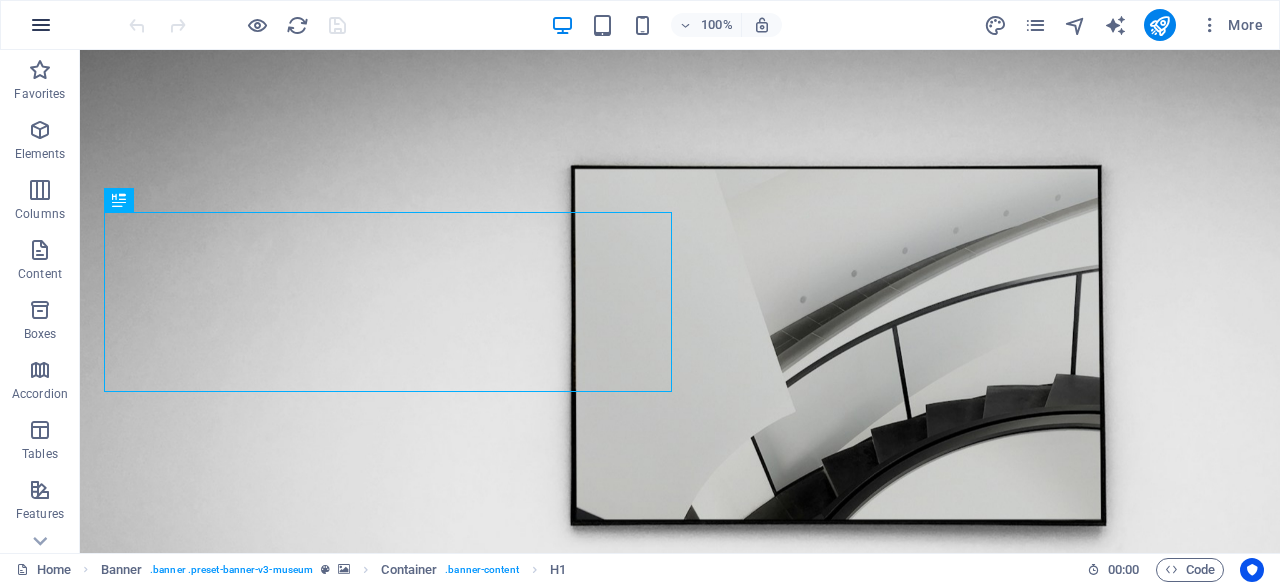 click at bounding box center (41, 25) 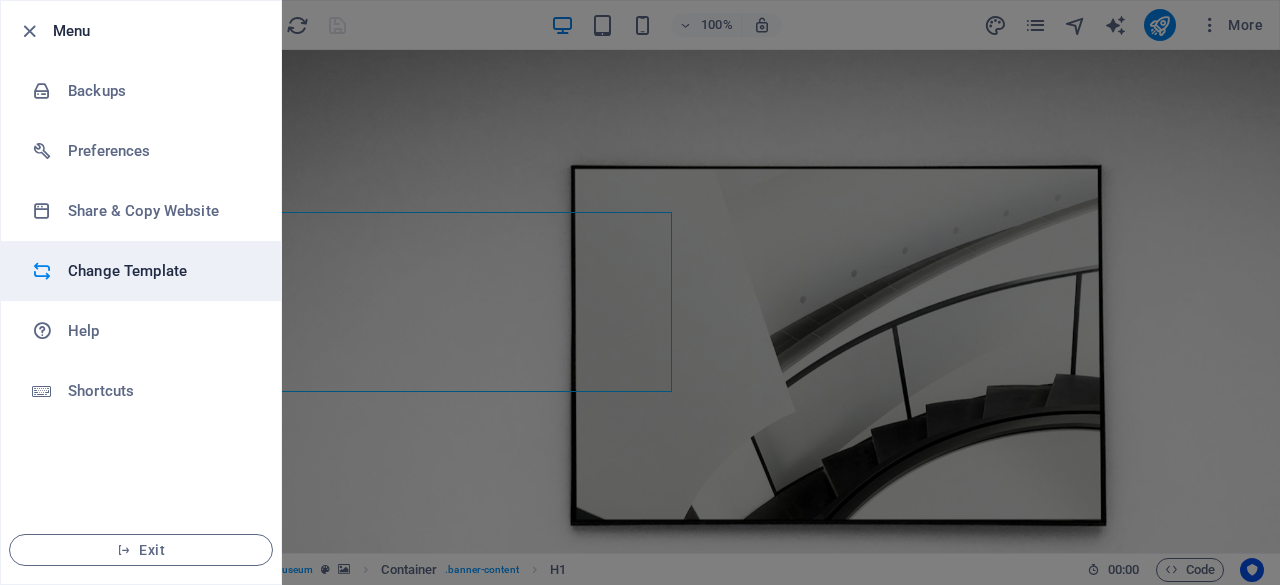 click on "Change Template" at bounding box center (160, 271) 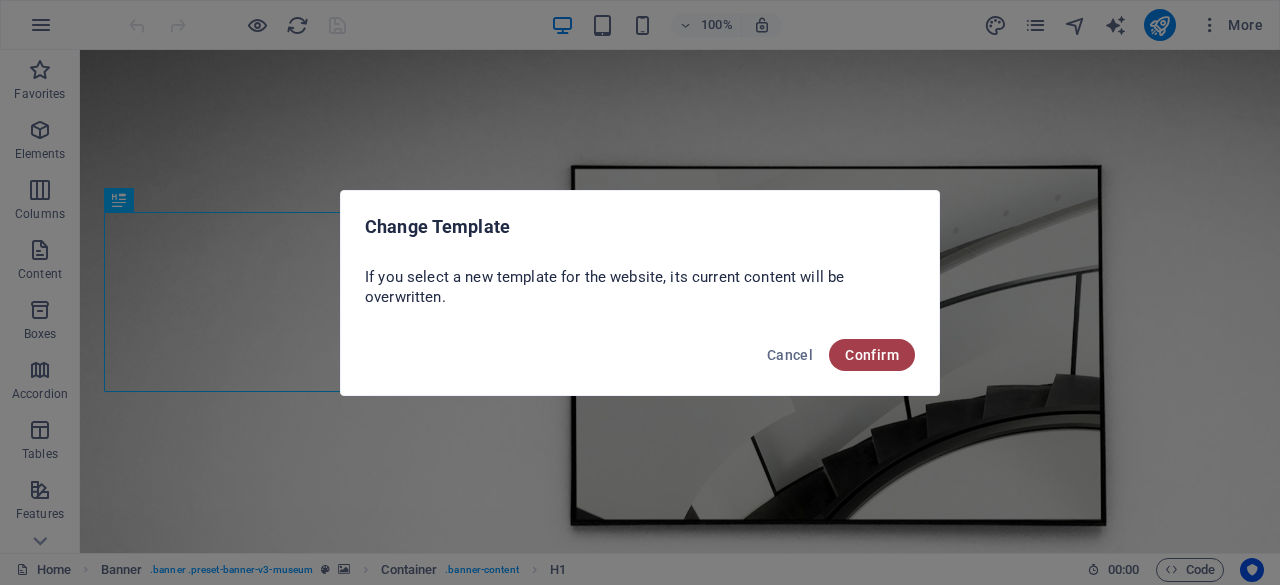 click on "Confirm" at bounding box center [872, 355] 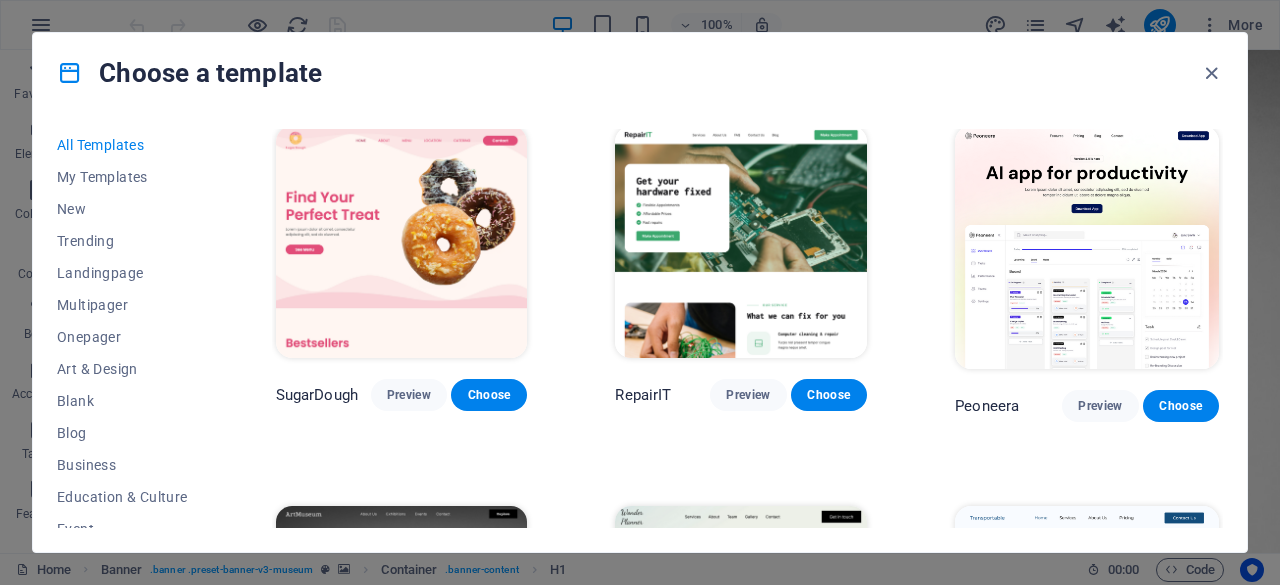 scroll, scrollTop: 38, scrollLeft: 0, axis: vertical 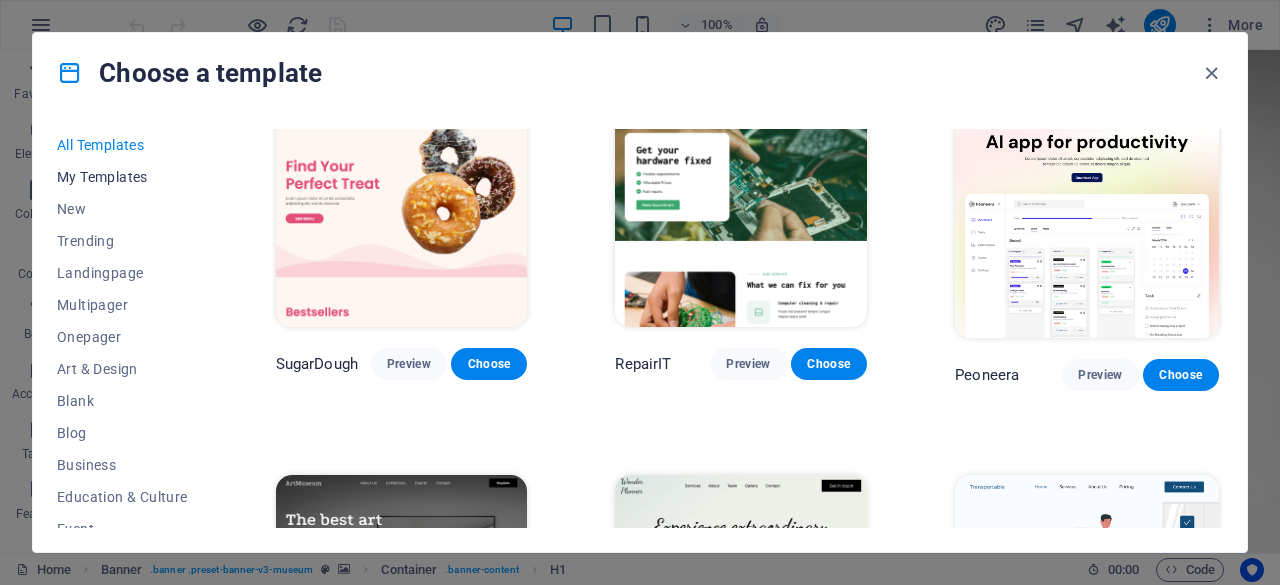 click on "My Templates" at bounding box center [122, 177] 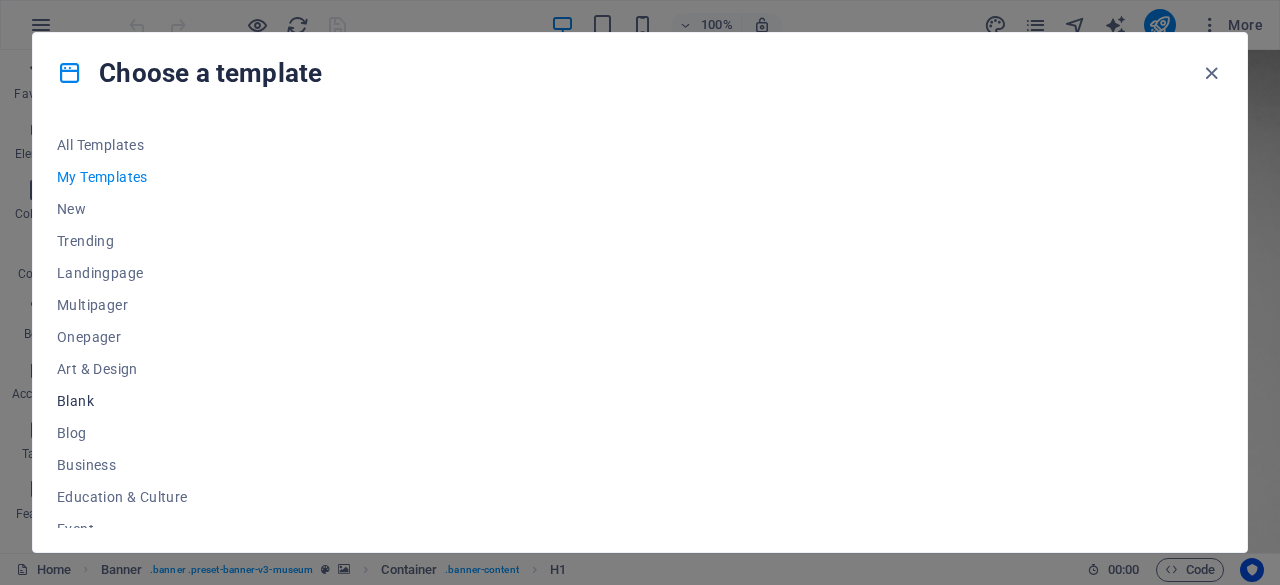 click on "Blank" at bounding box center (122, 401) 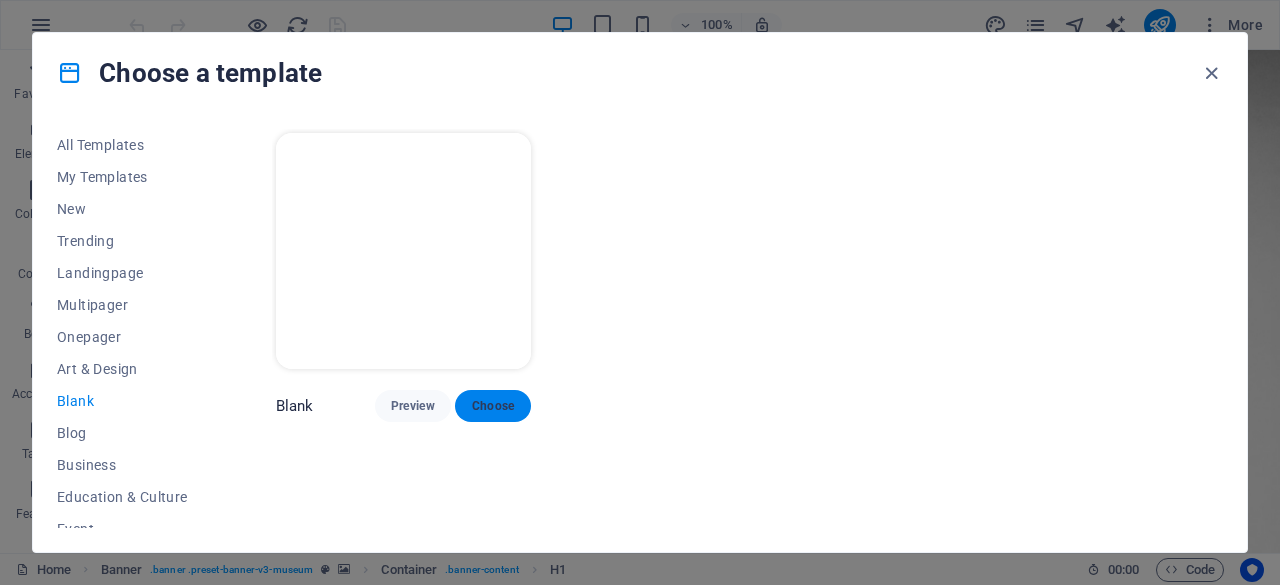 click on "Choose" at bounding box center [493, 406] 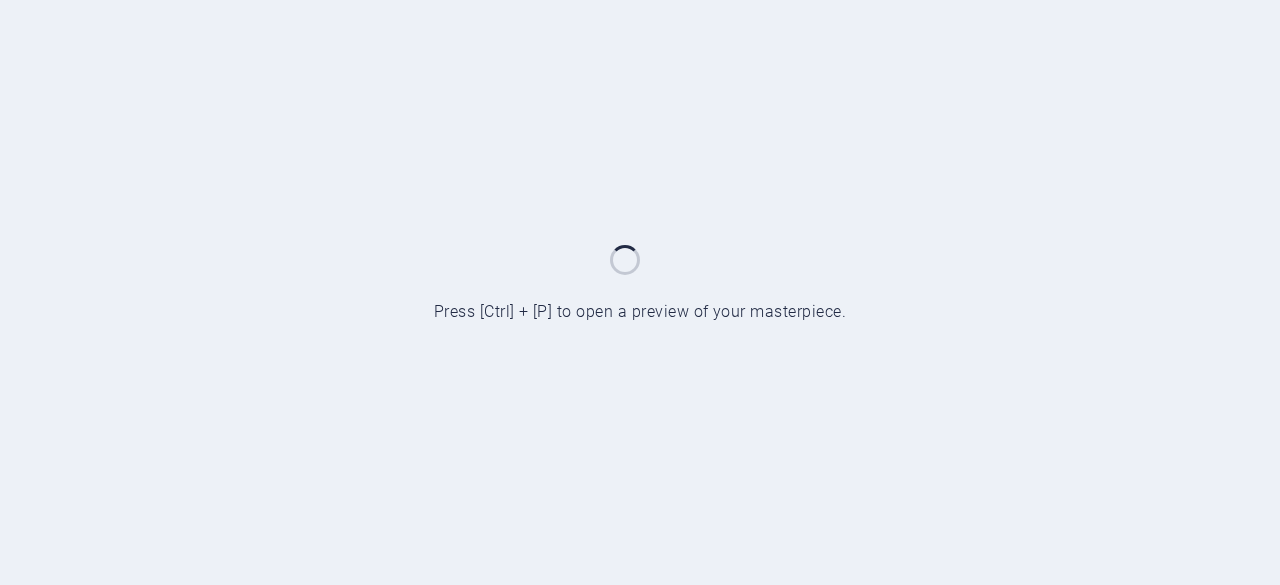 scroll, scrollTop: 0, scrollLeft: 0, axis: both 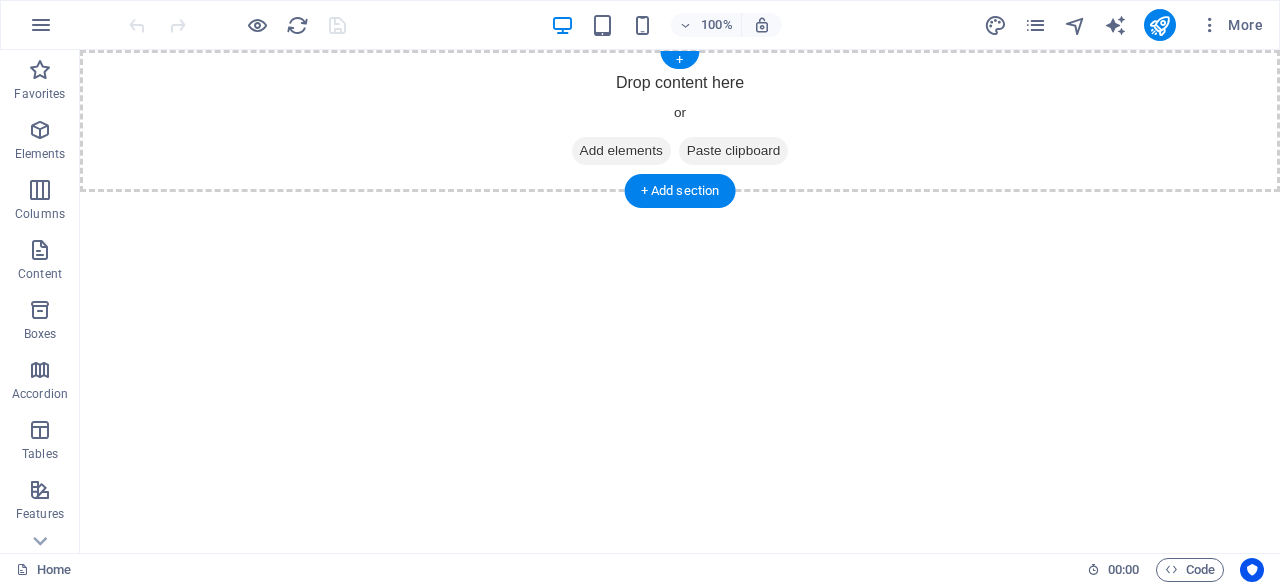click on "Add elements" at bounding box center [621, 151] 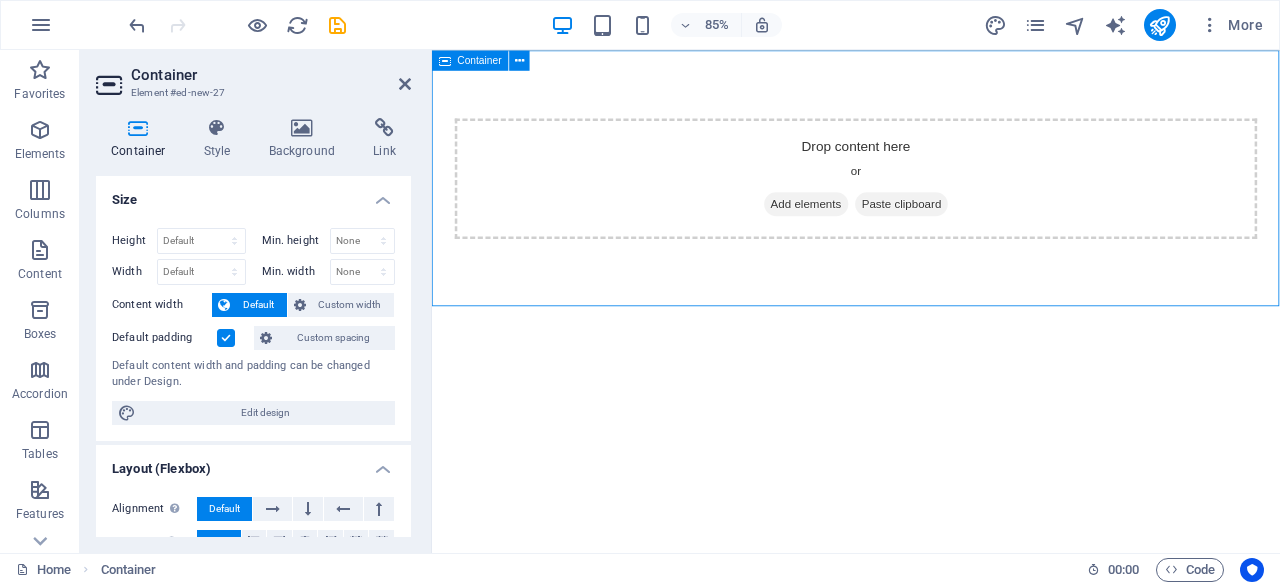 click on "Drop content here or  Add elements  Paste clipboard" at bounding box center [931, 201] 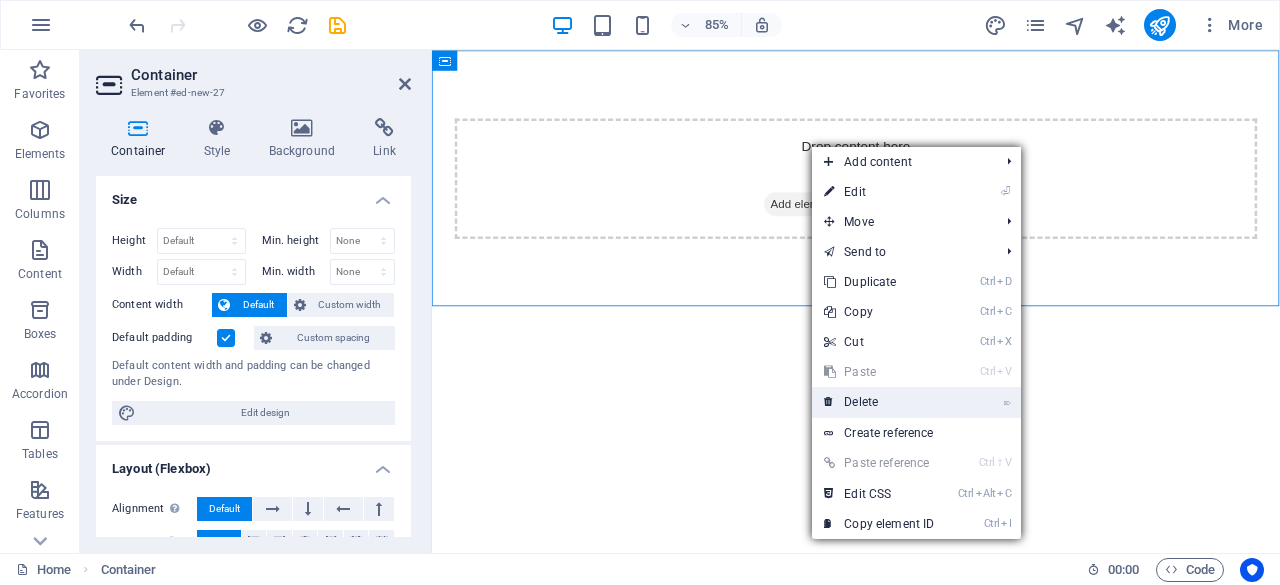 click on "⌦  Delete" at bounding box center (879, 402) 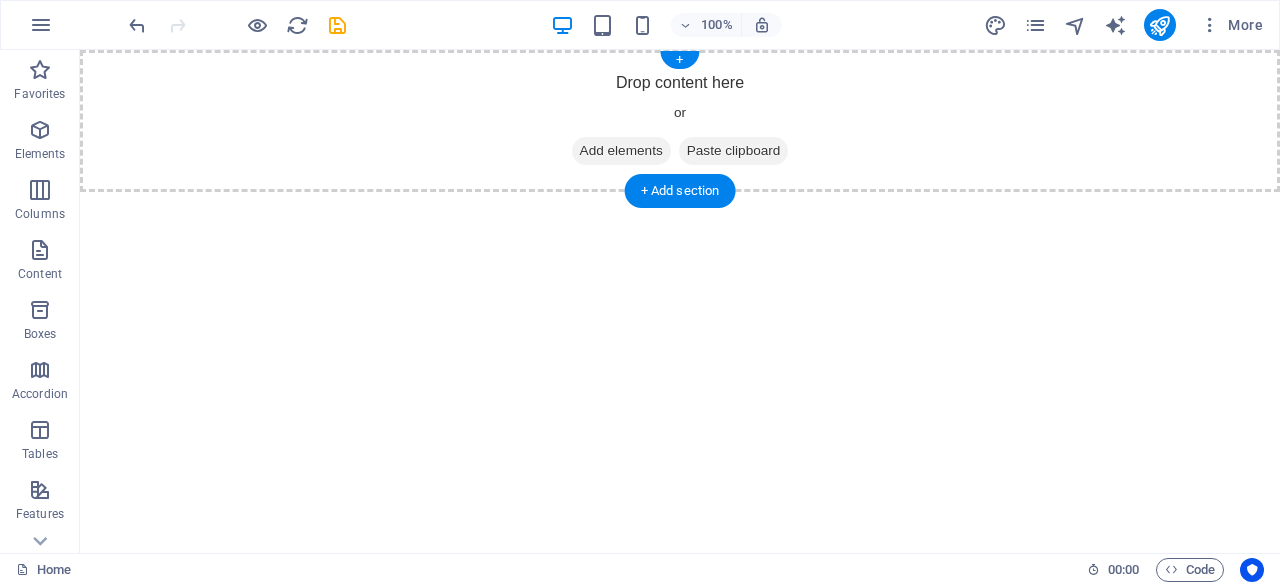 click on "Add elements" at bounding box center (621, 151) 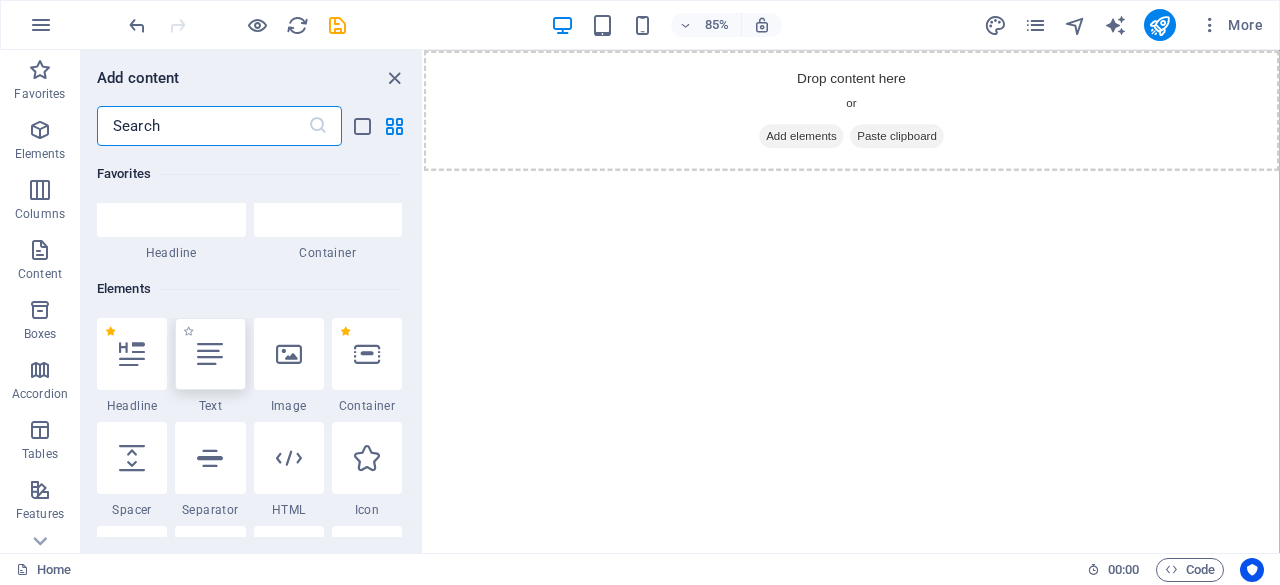 scroll, scrollTop: 100, scrollLeft: 0, axis: vertical 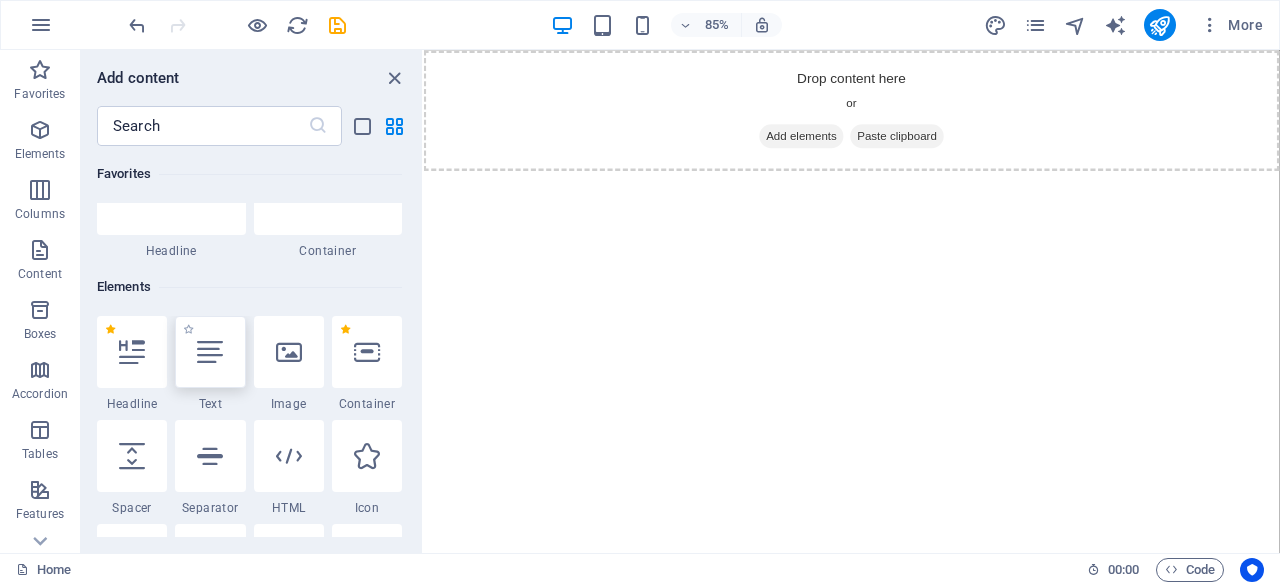 click at bounding box center (210, 352) 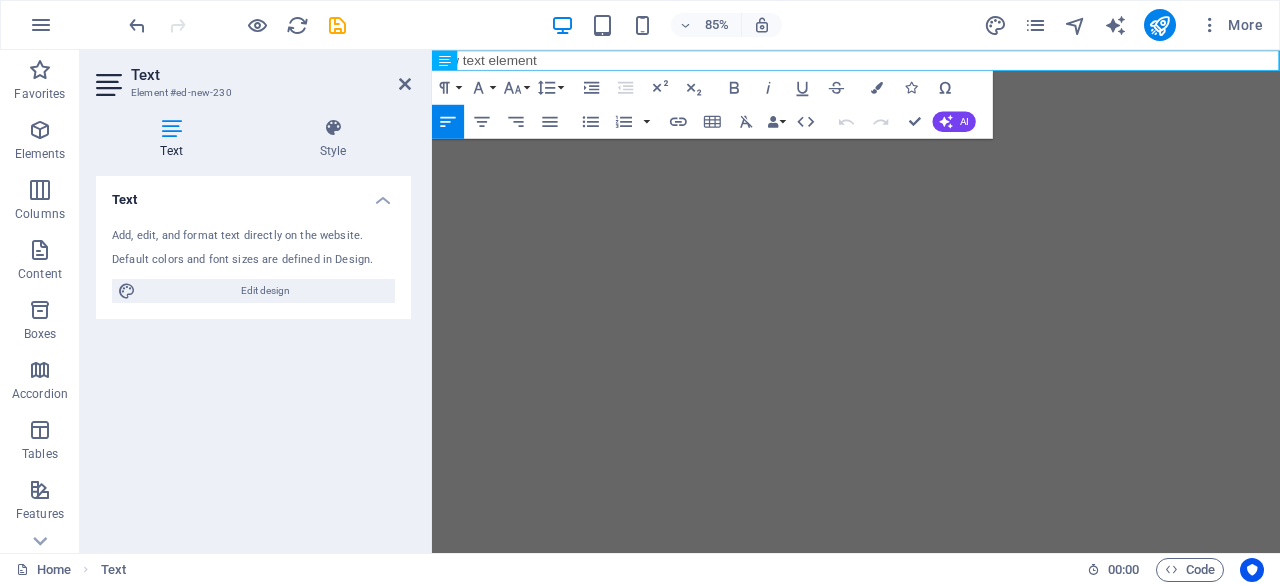 click on "Skip to main content
New text element" at bounding box center (931, 62) 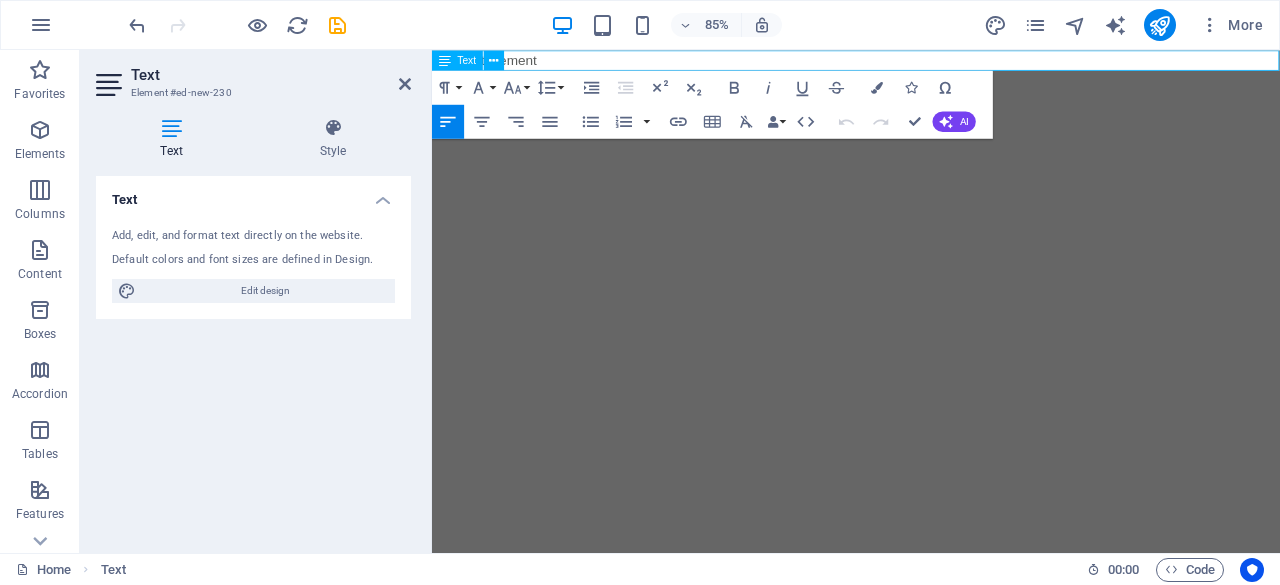 click on "New text element" at bounding box center (931, 62) 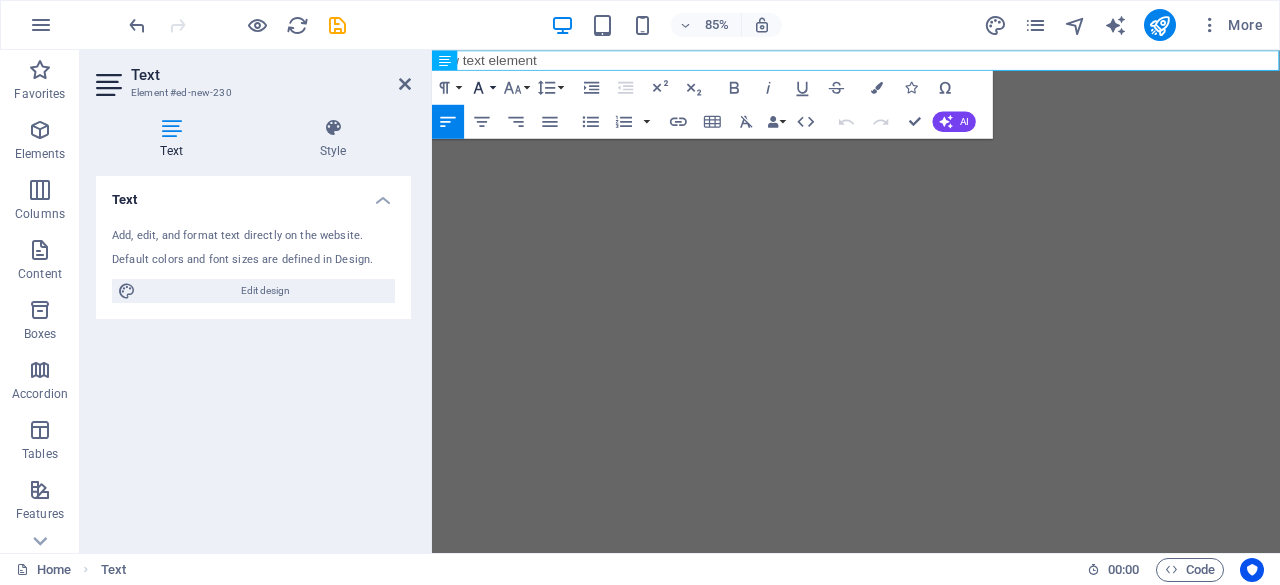 click on "Font Family" at bounding box center (482, 87) 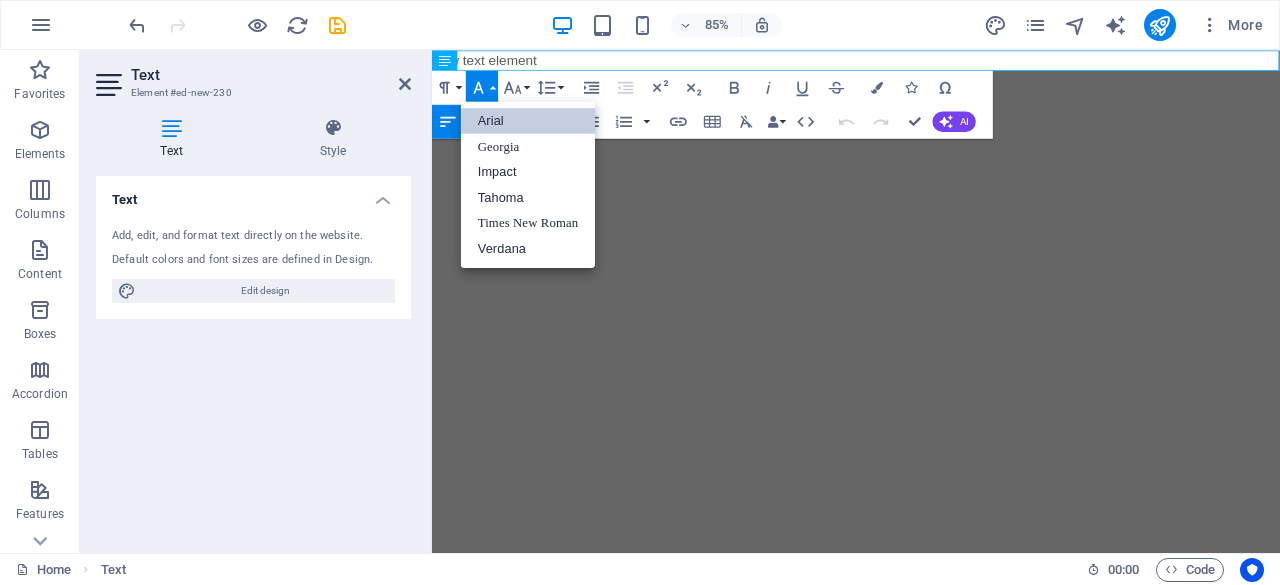 scroll, scrollTop: 0, scrollLeft: 0, axis: both 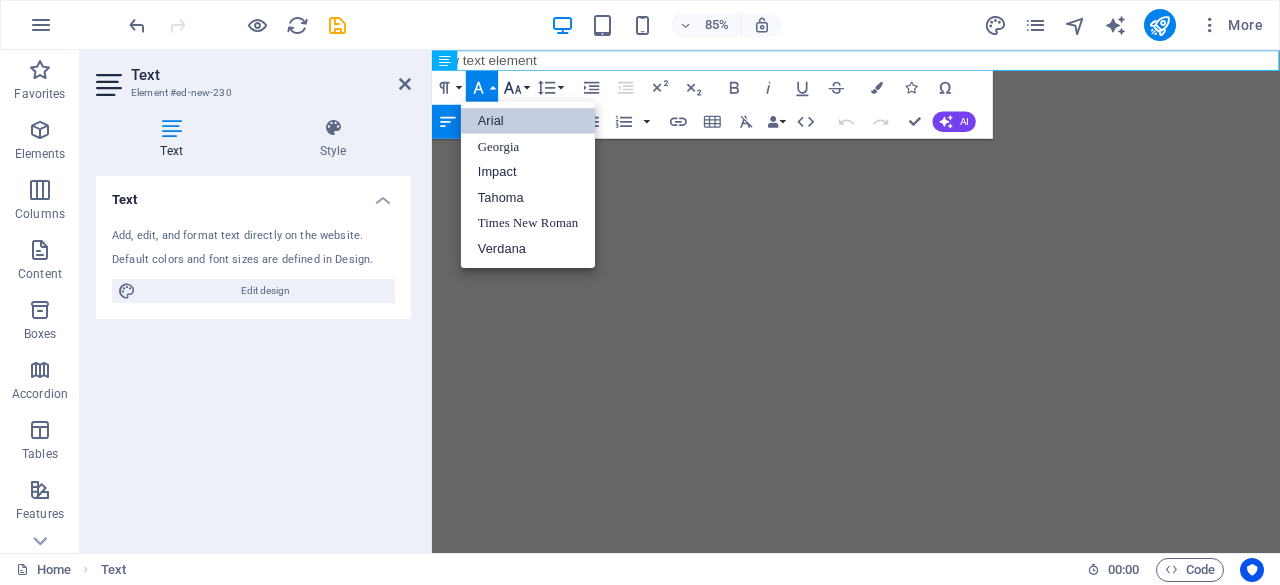 click on "Font Size" at bounding box center (516, 87) 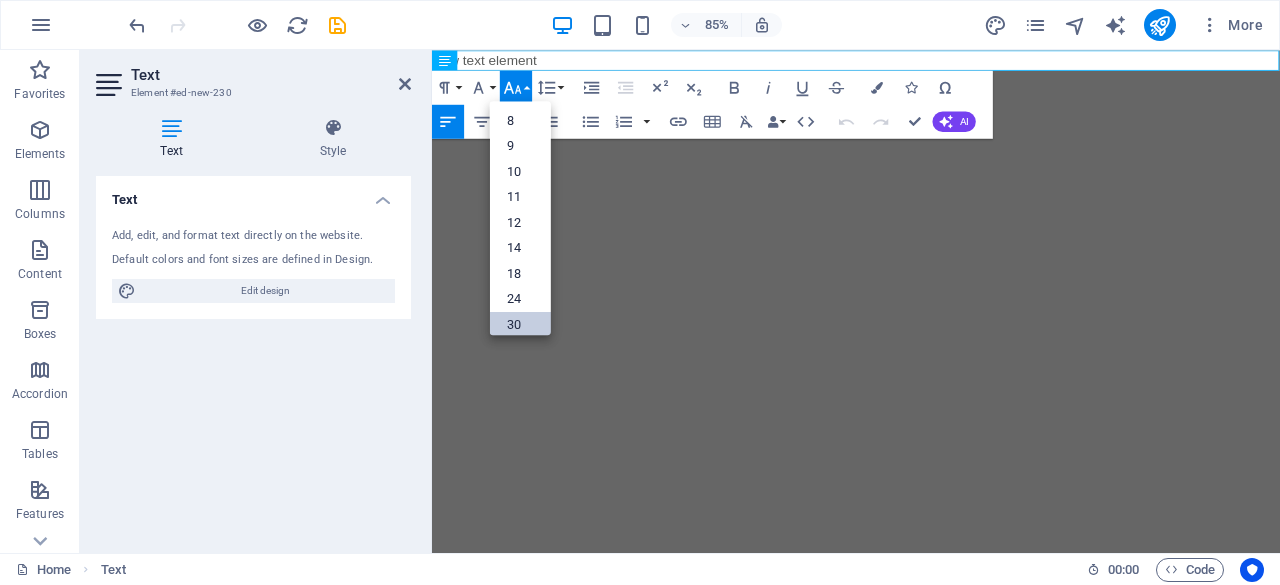 click on "30" at bounding box center (520, 325) 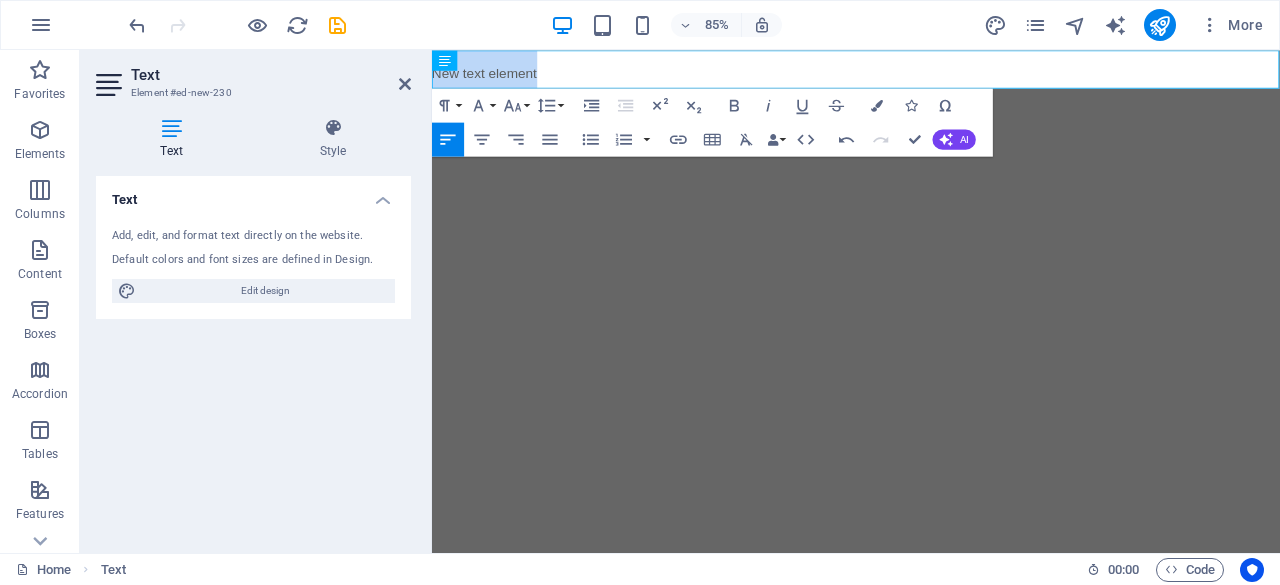 drag, startPoint x: 564, startPoint y: 81, endPoint x: 409, endPoint y: 63, distance: 156.04166 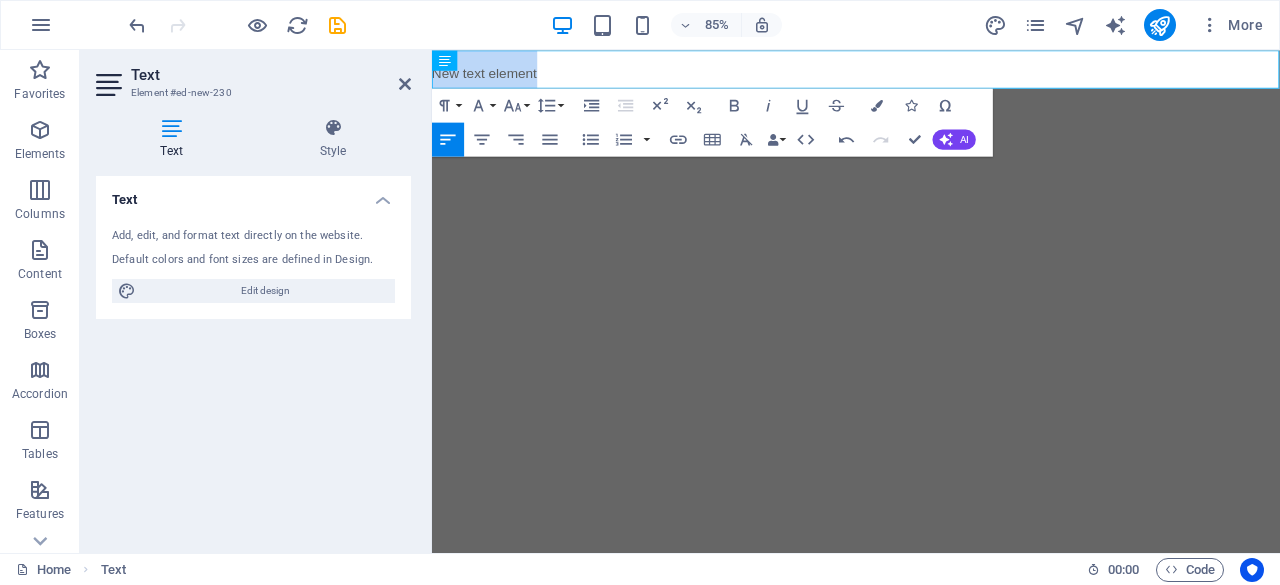 click on "Skip to main content
New text element ​" at bounding box center [931, 72] 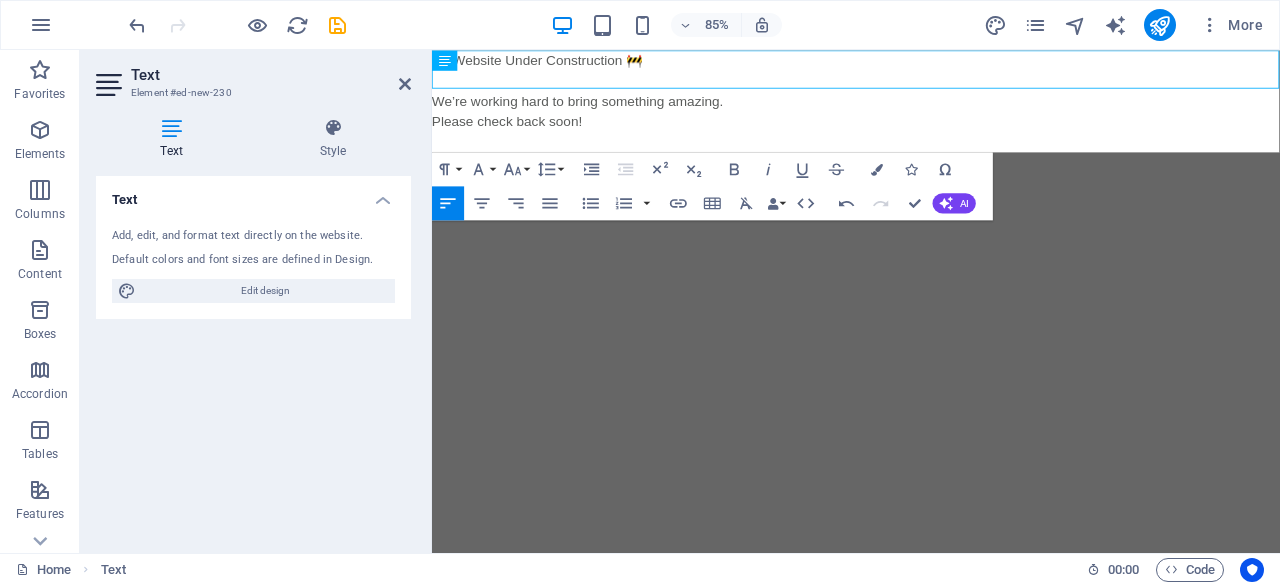 scroll, scrollTop: 1376, scrollLeft: 0, axis: vertical 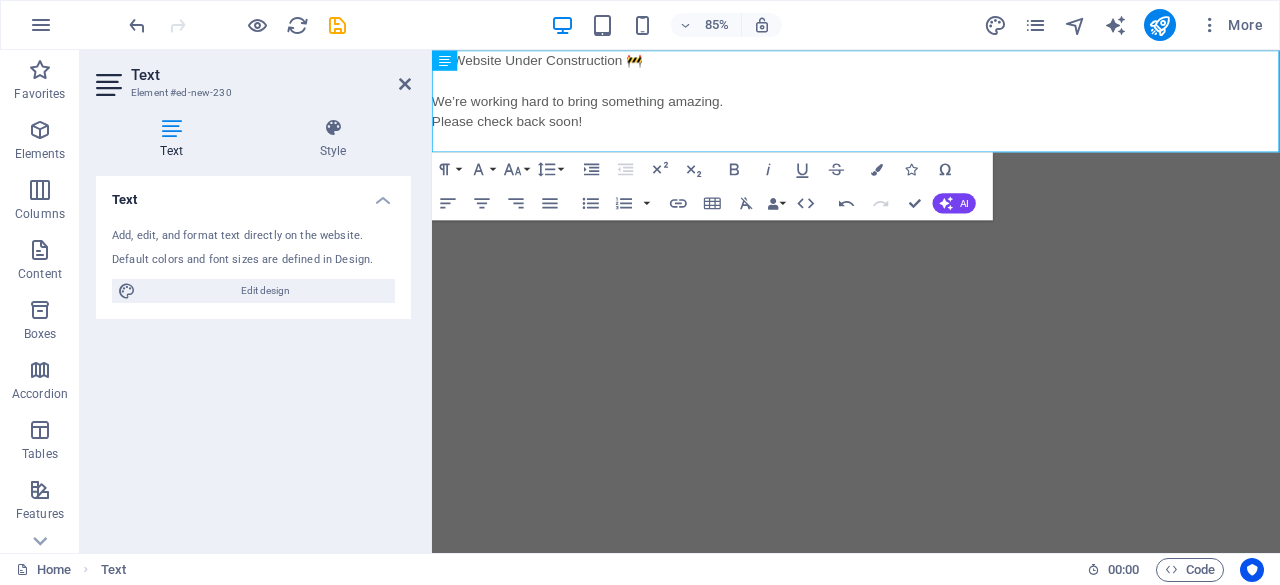 click on "Skip to main content
🚧 Website Under Construction 🚧 We’re working hard to bring something amazing. Please check back soon! 🚧 Website Under Construction 🚧 We’re working hard to bring something amazing. Please check back soon!" at bounding box center [931, 110] 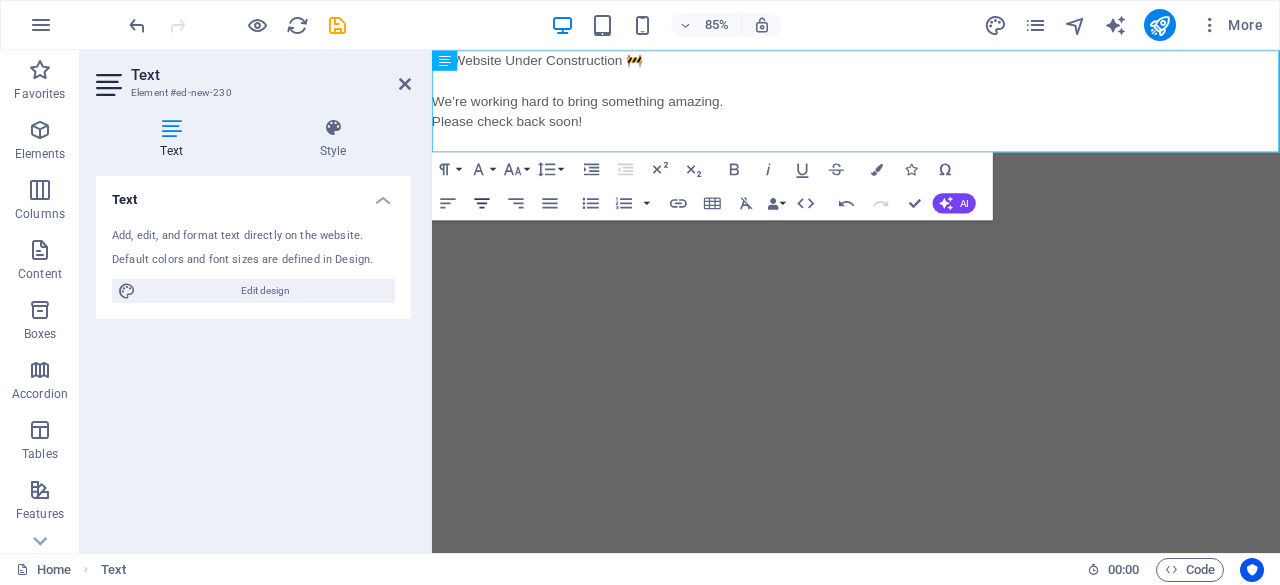 click 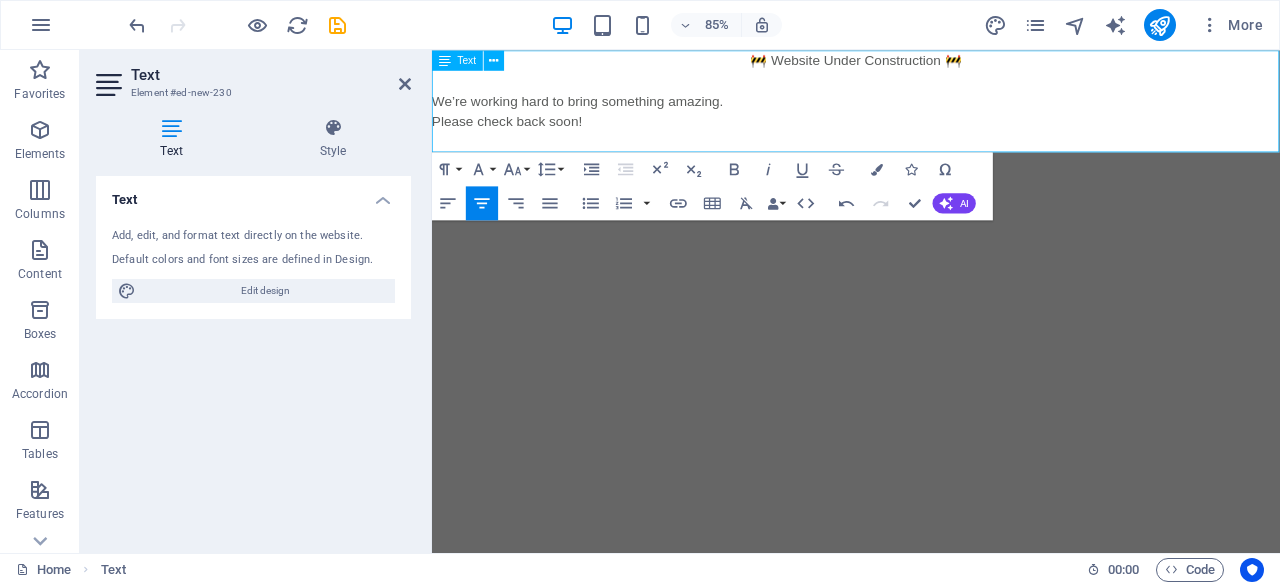 click on "We’re working hard to bring something amazing." at bounding box center (931, 110) 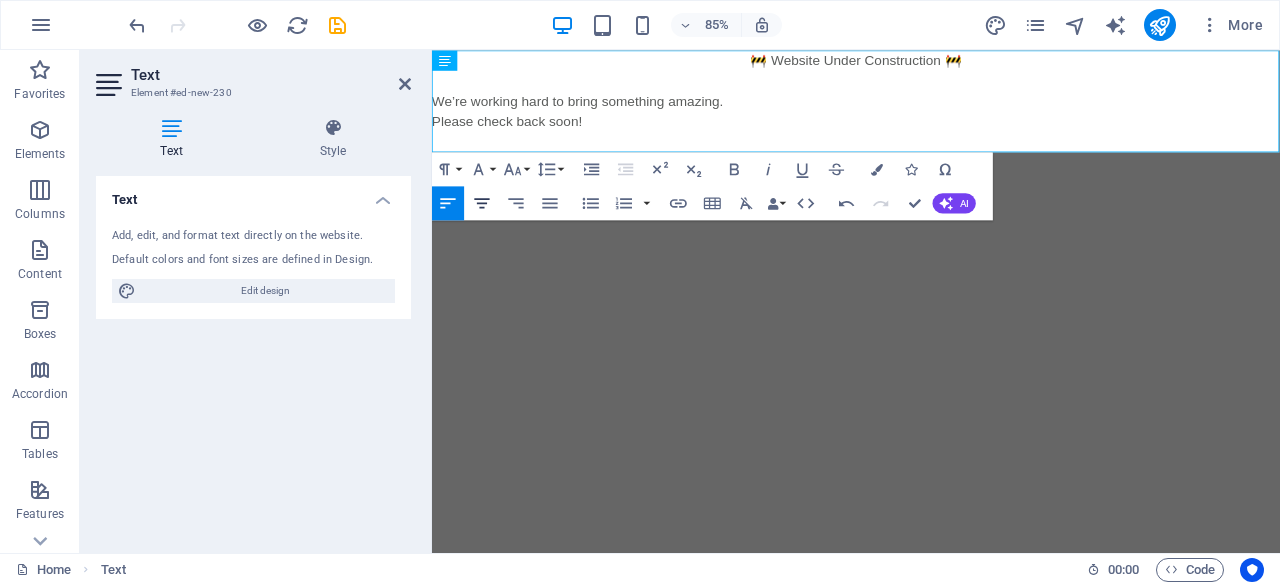 click 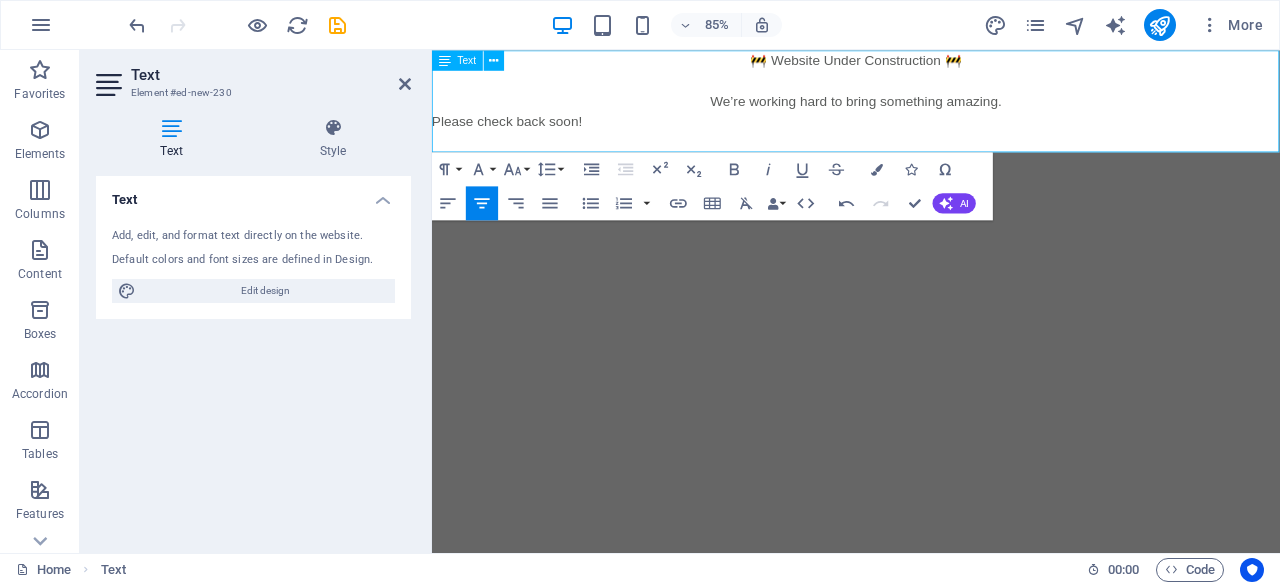 click on "Please check back soon!" at bounding box center [931, 134] 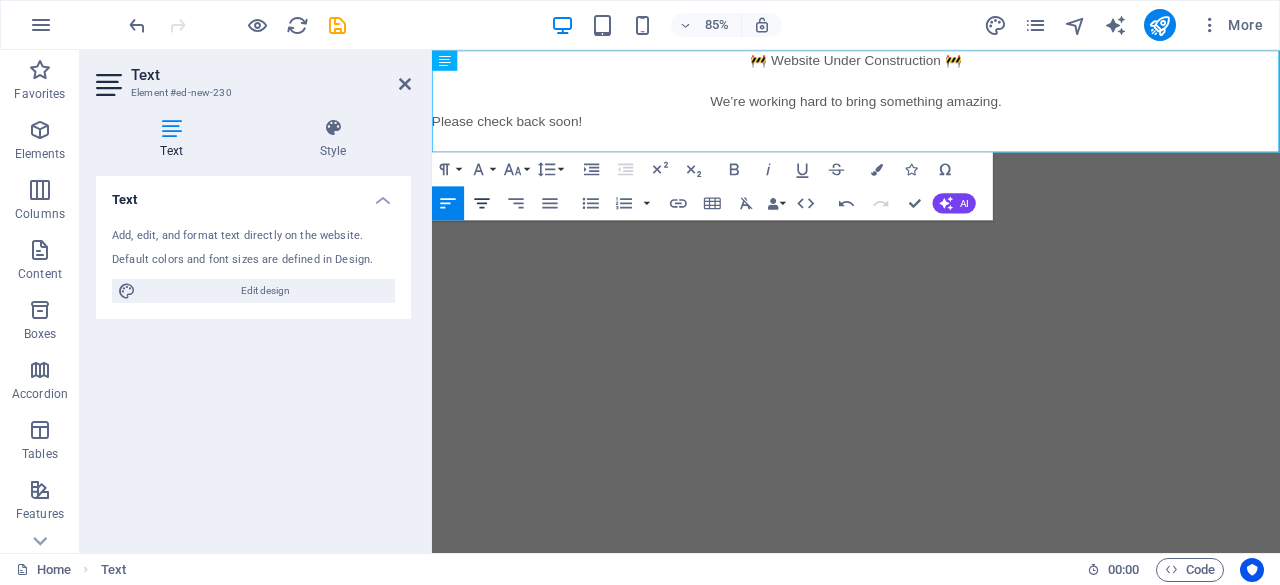 click 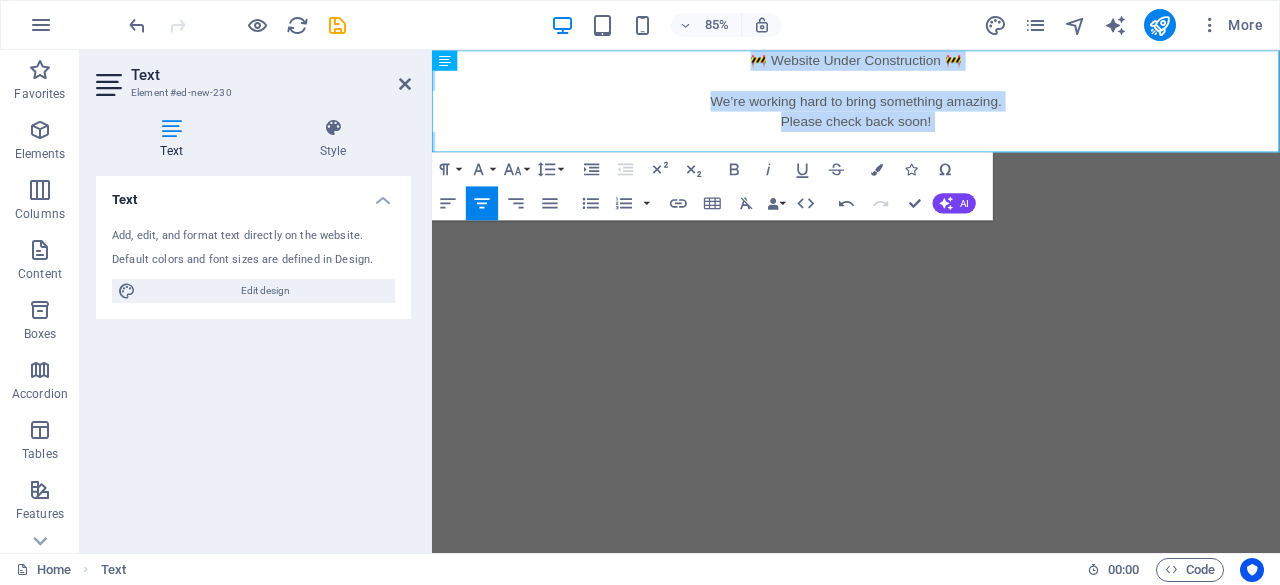 drag, startPoint x: 799, startPoint y: 56, endPoint x: 1088, endPoint y: 166, distance: 309.22644 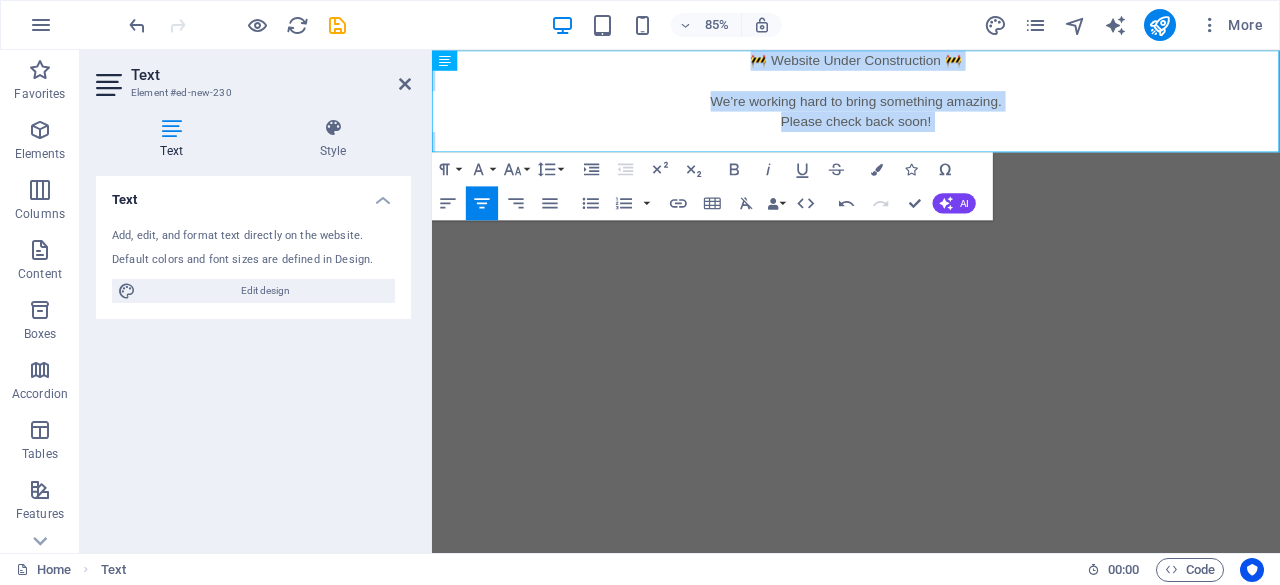 click on "🚧 Website Under Construction 🚧 We’re working hard to bring something amazing. Please check back soon!" at bounding box center [931, 110] 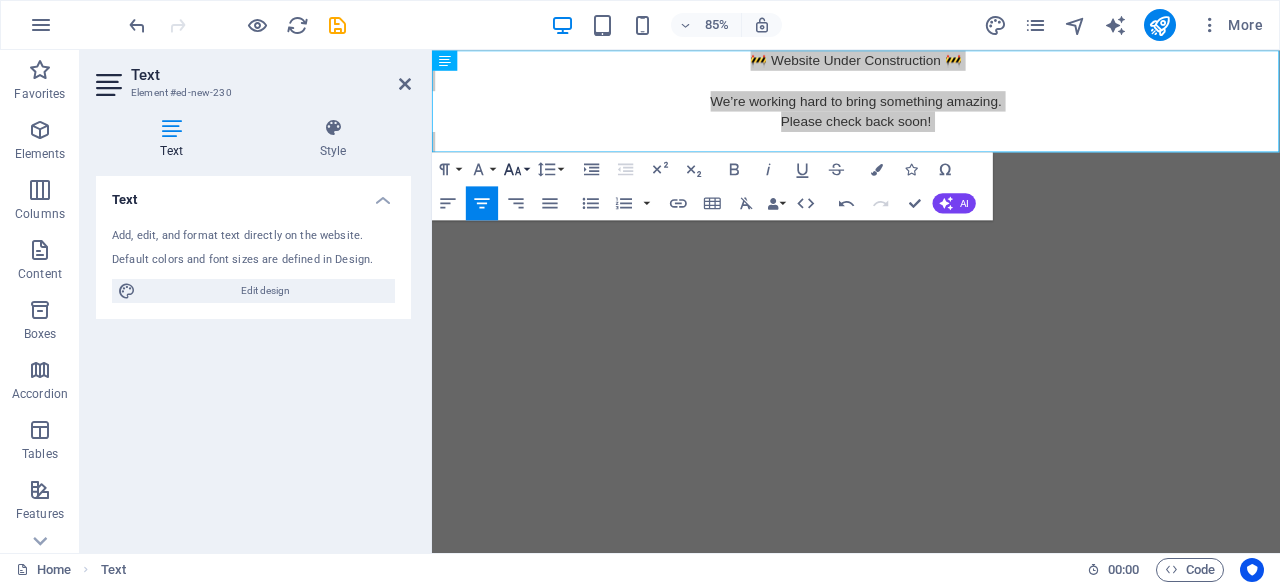 click on "Font Size" at bounding box center (516, 169) 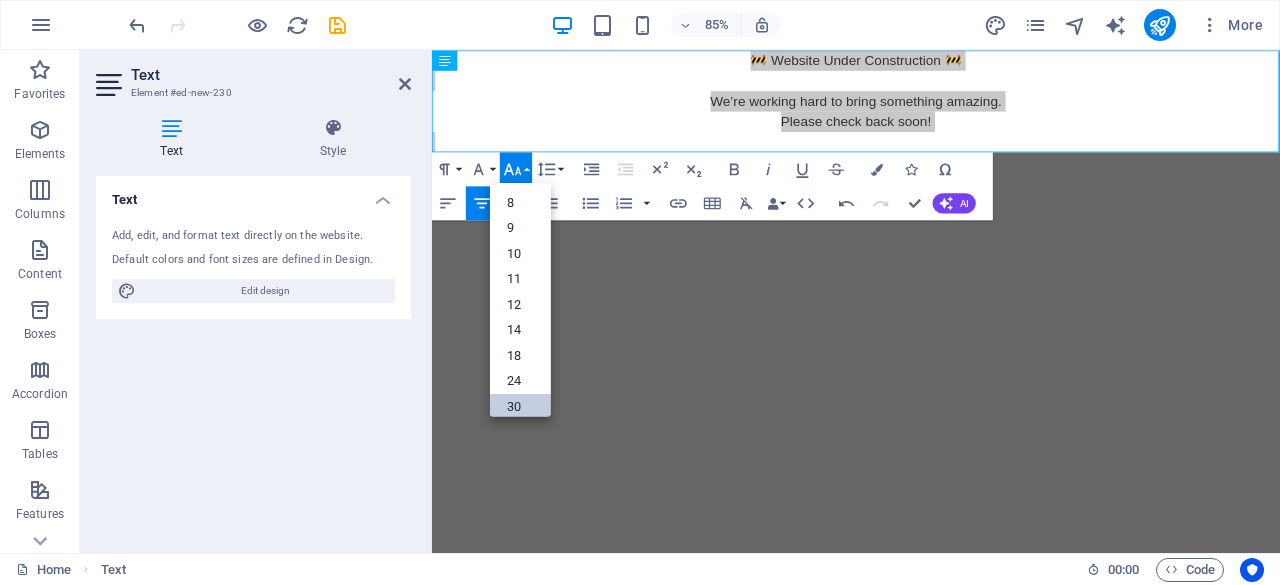 scroll, scrollTop: 160, scrollLeft: 0, axis: vertical 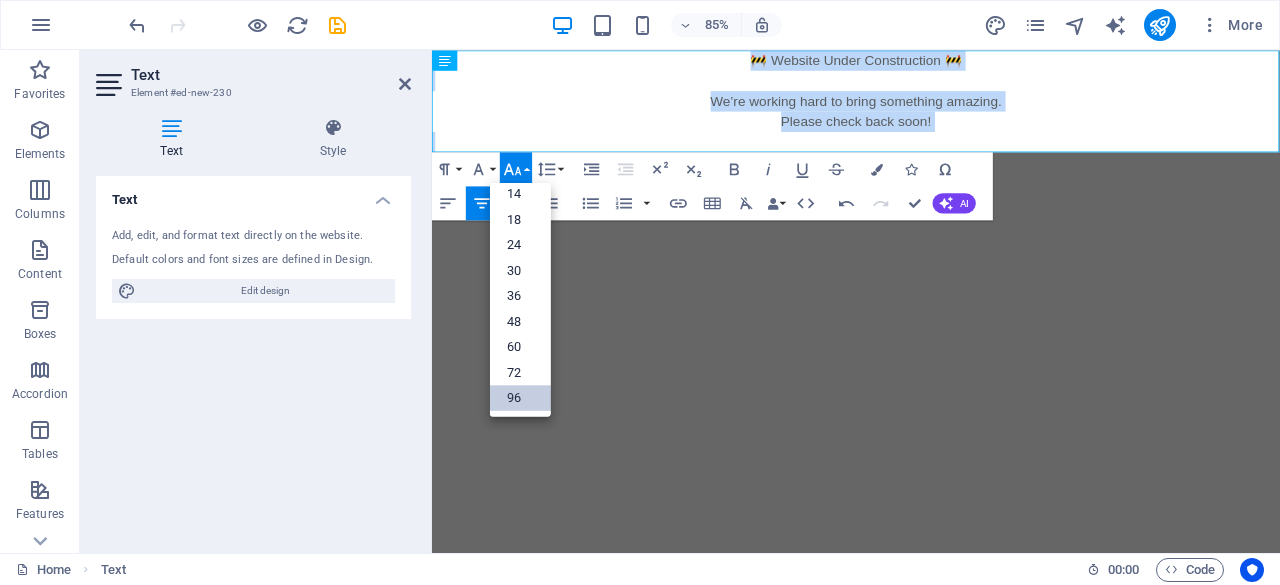 click on "96" at bounding box center [520, 398] 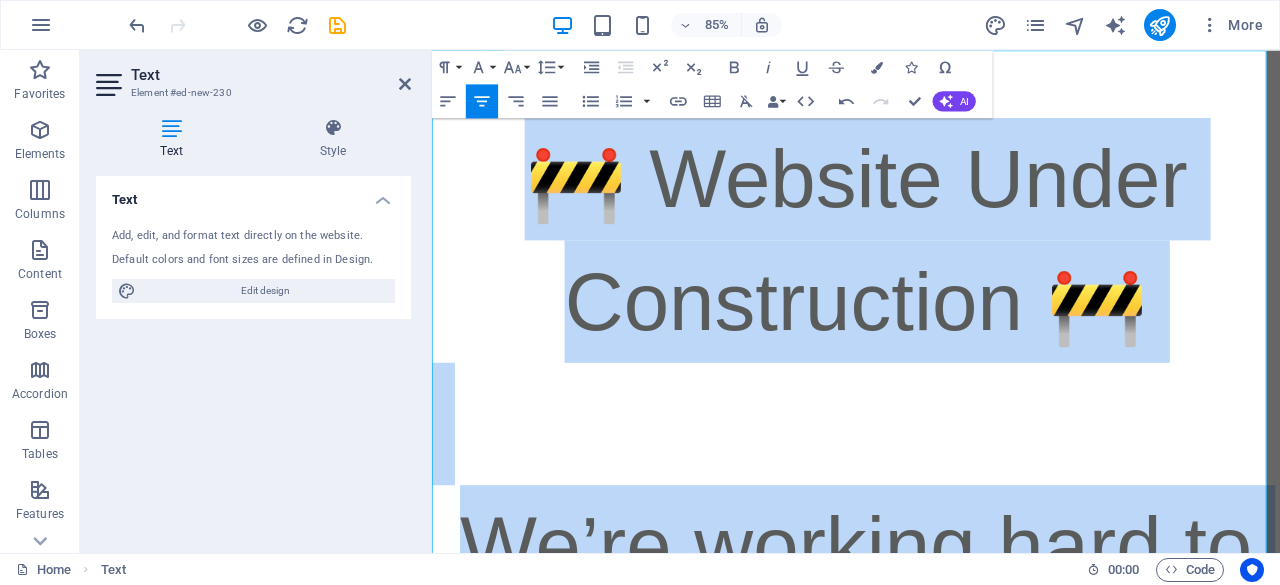 click at bounding box center (931, 490) 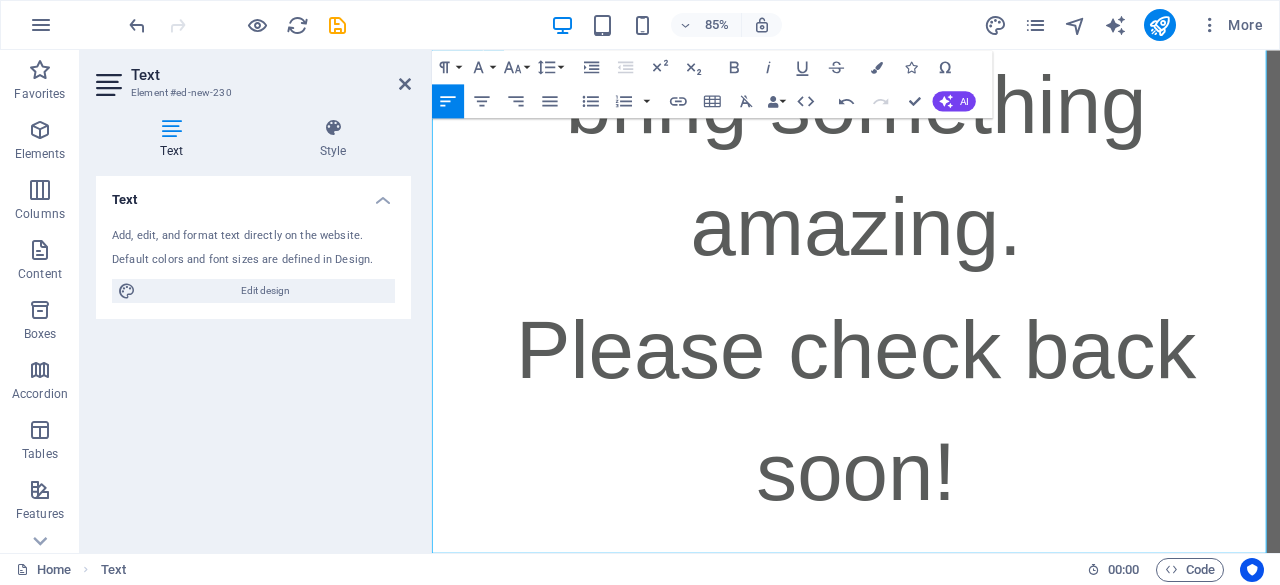 scroll, scrollTop: 0, scrollLeft: 0, axis: both 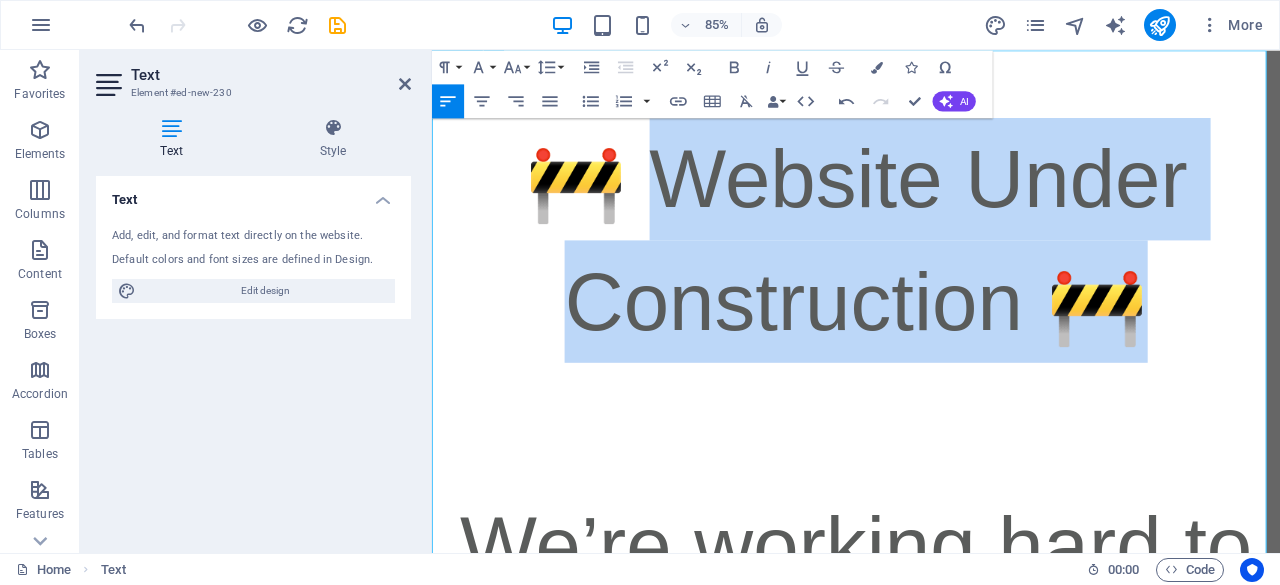 drag, startPoint x: 696, startPoint y: 207, endPoint x: 1268, endPoint y: 360, distance: 592.10895 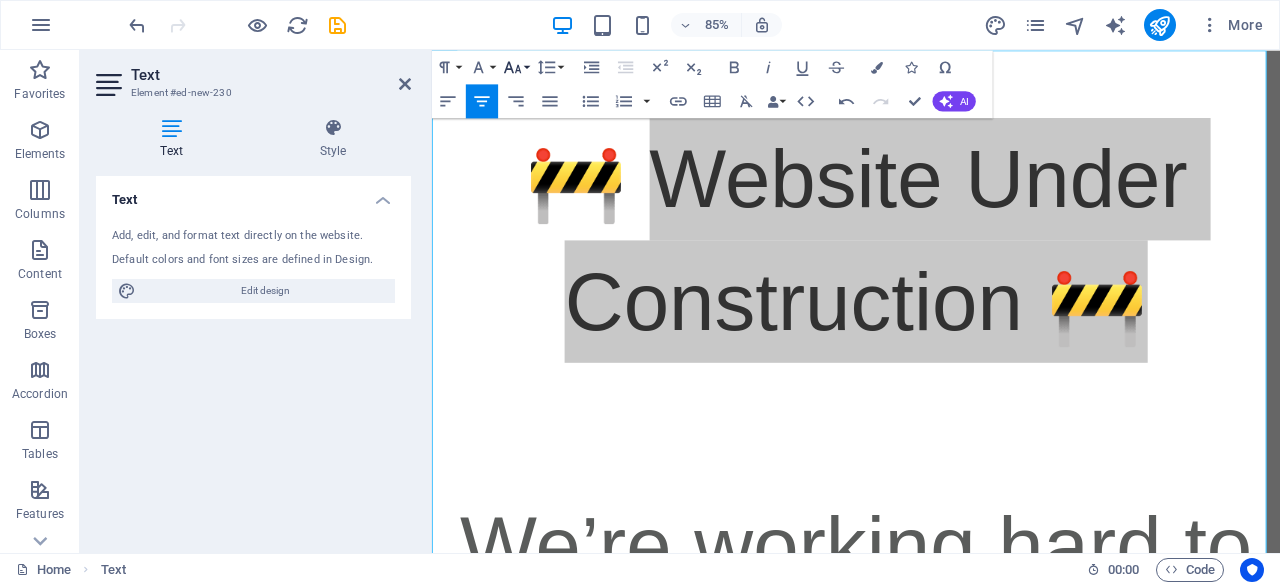 click 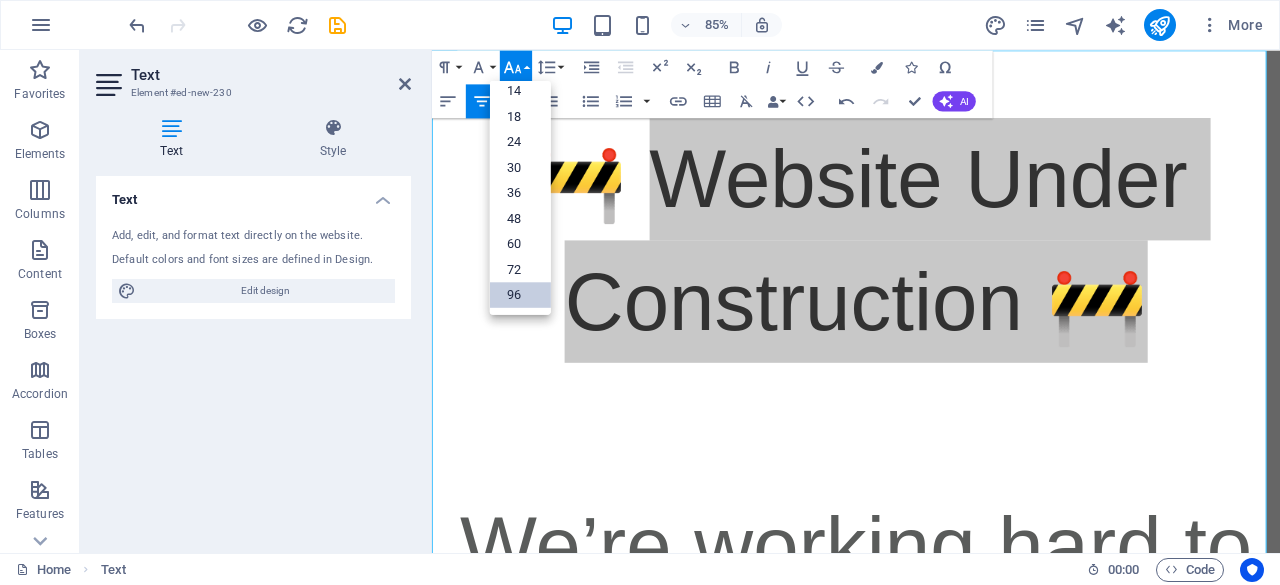 scroll, scrollTop: 160, scrollLeft: 0, axis: vertical 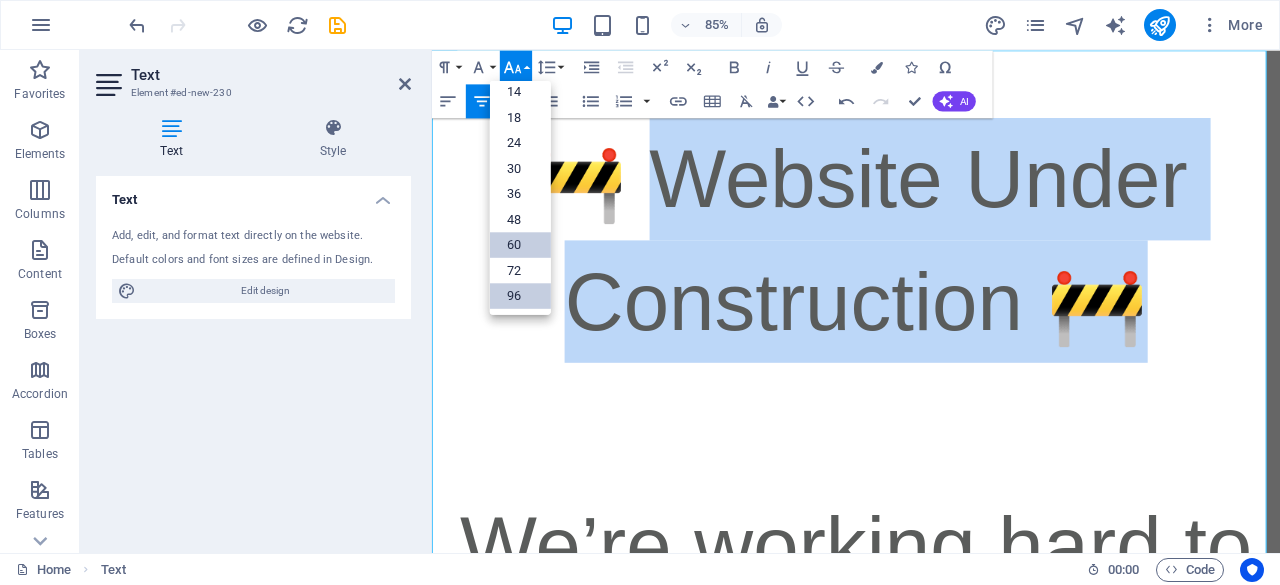 click on "60" at bounding box center (520, 245) 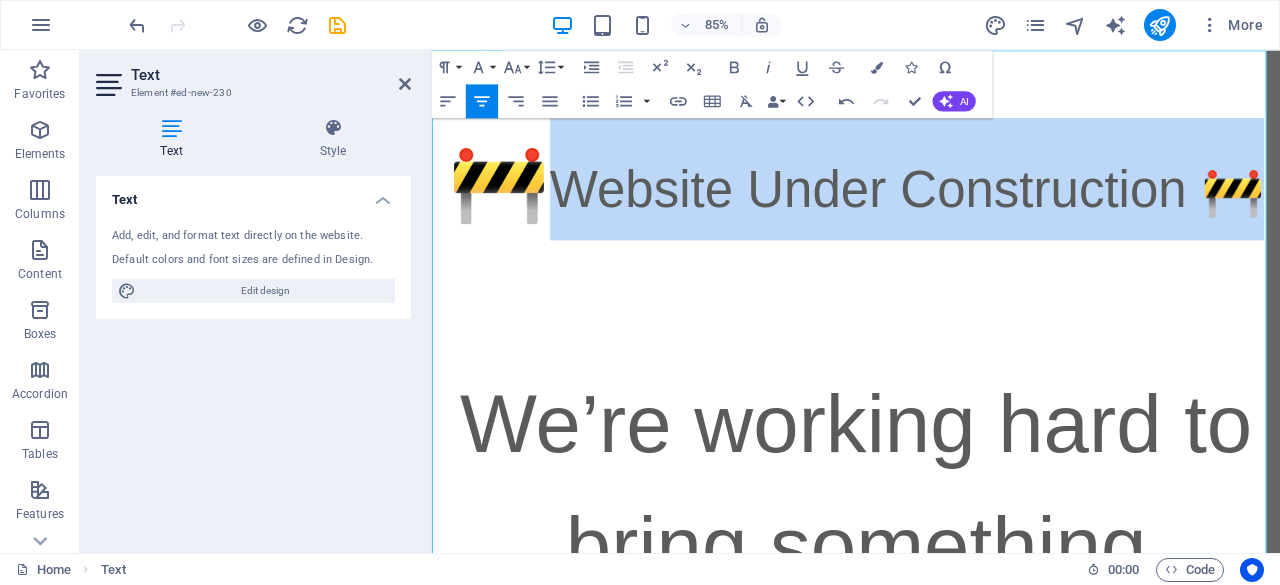 click on "🚧" at bounding box center [511, 201] 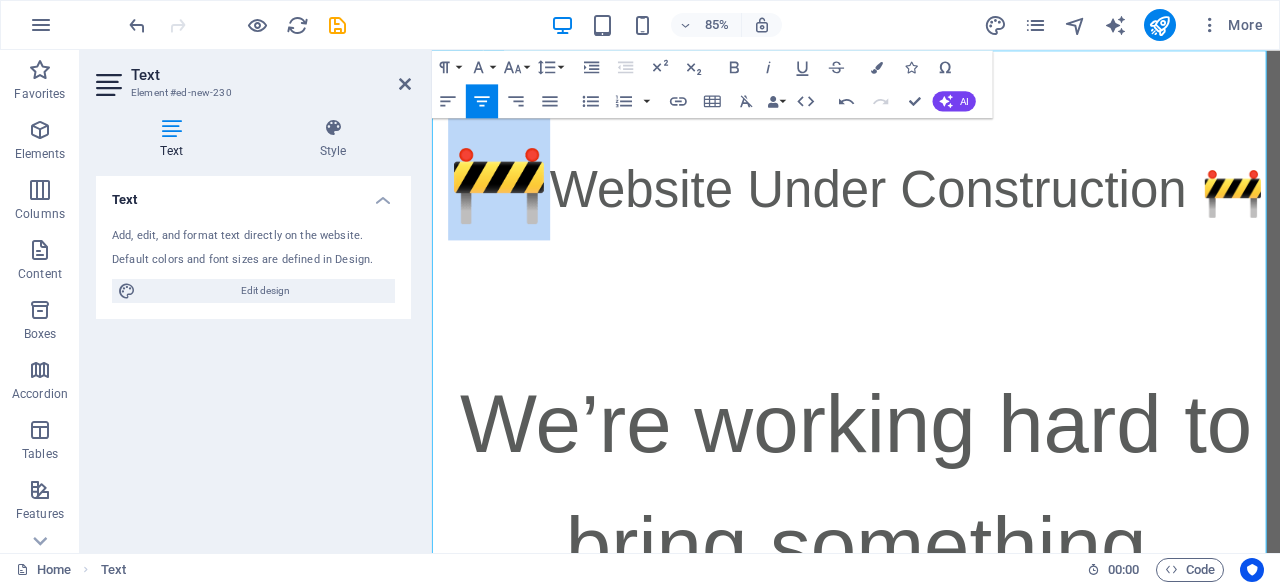 drag, startPoint x: 584, startPoint y: 210, endPoint x: 482, endPoint y: 207, distance: 102.044106 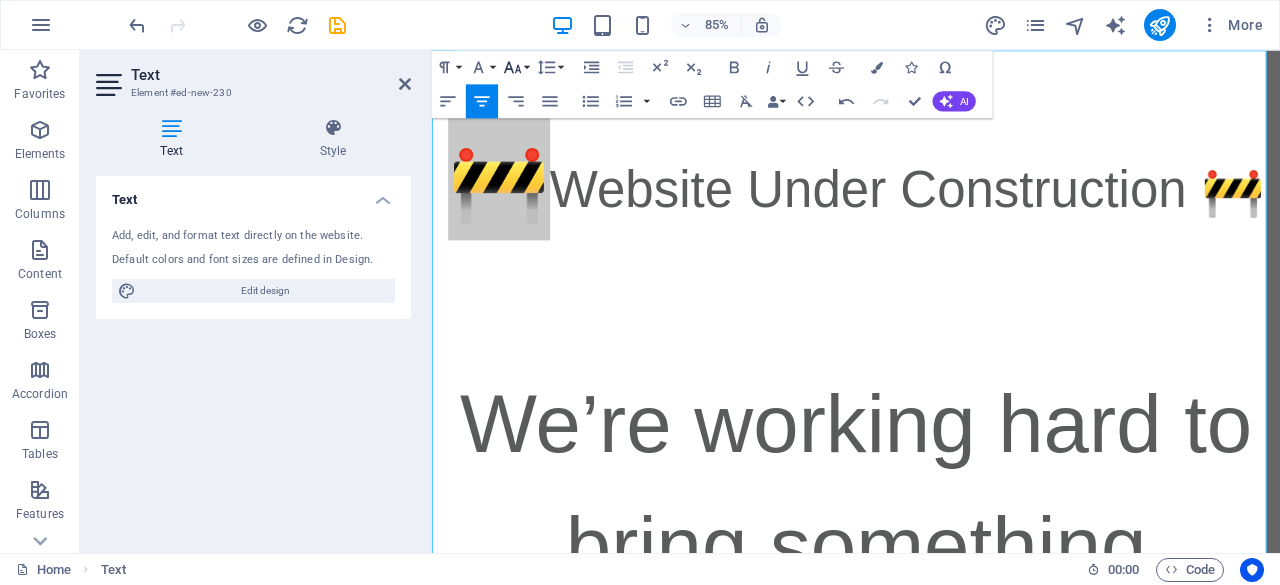 click on "Font Size" at bounding box center (516, 67) 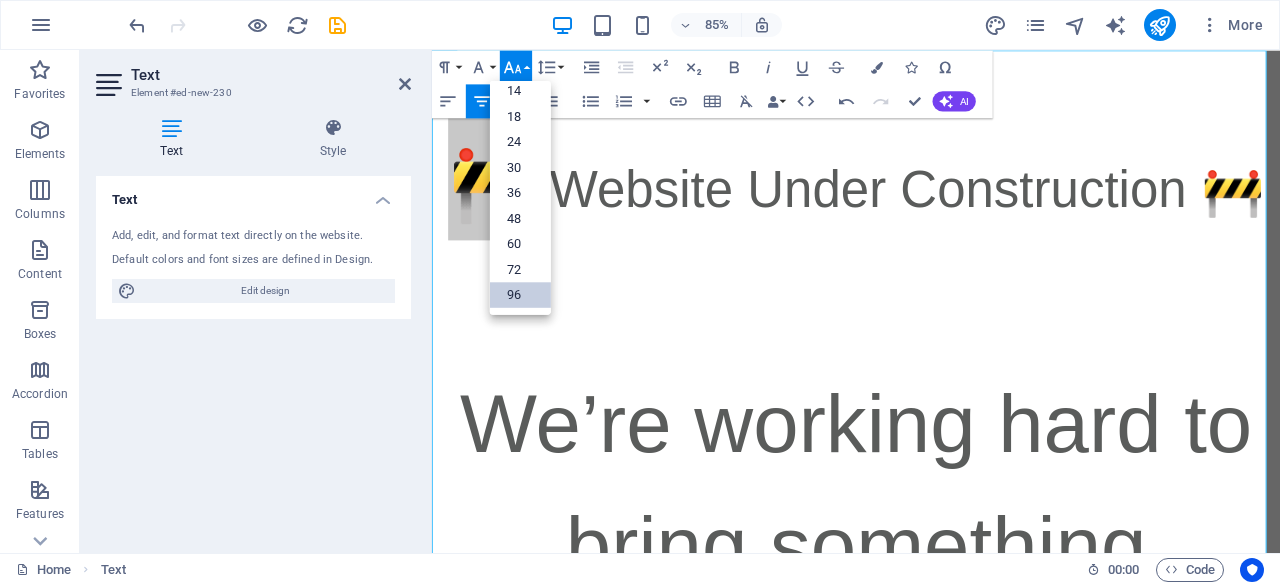 scroll, scrollTop: 160, scrollLeft: 0, axis: vertical 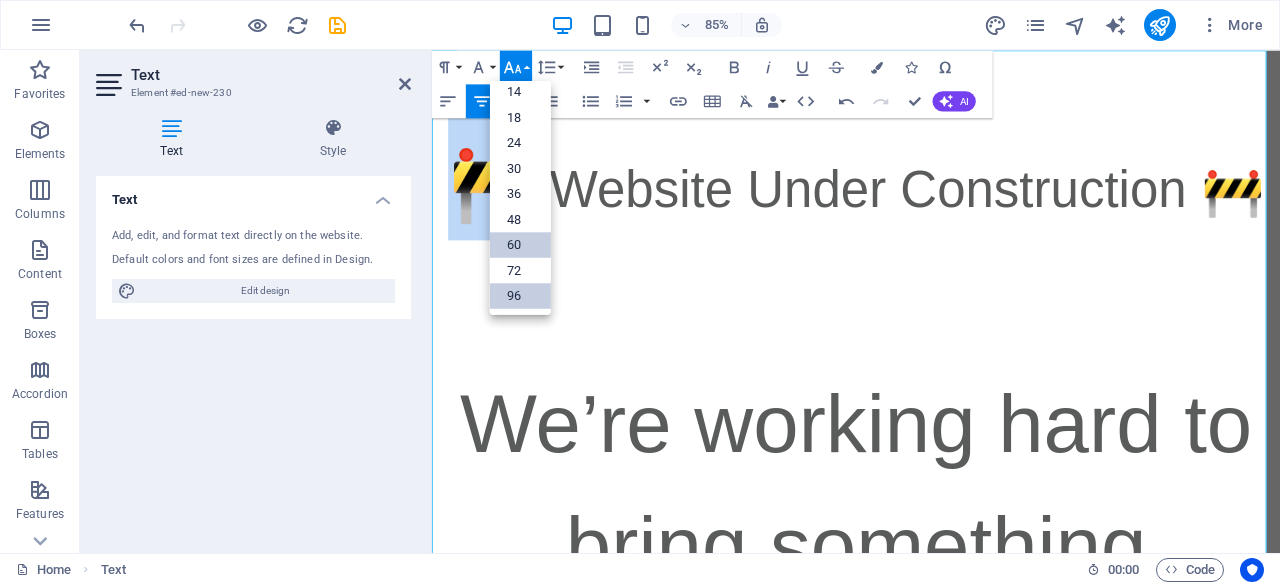 click on "60" at bounding box center (520, 245) 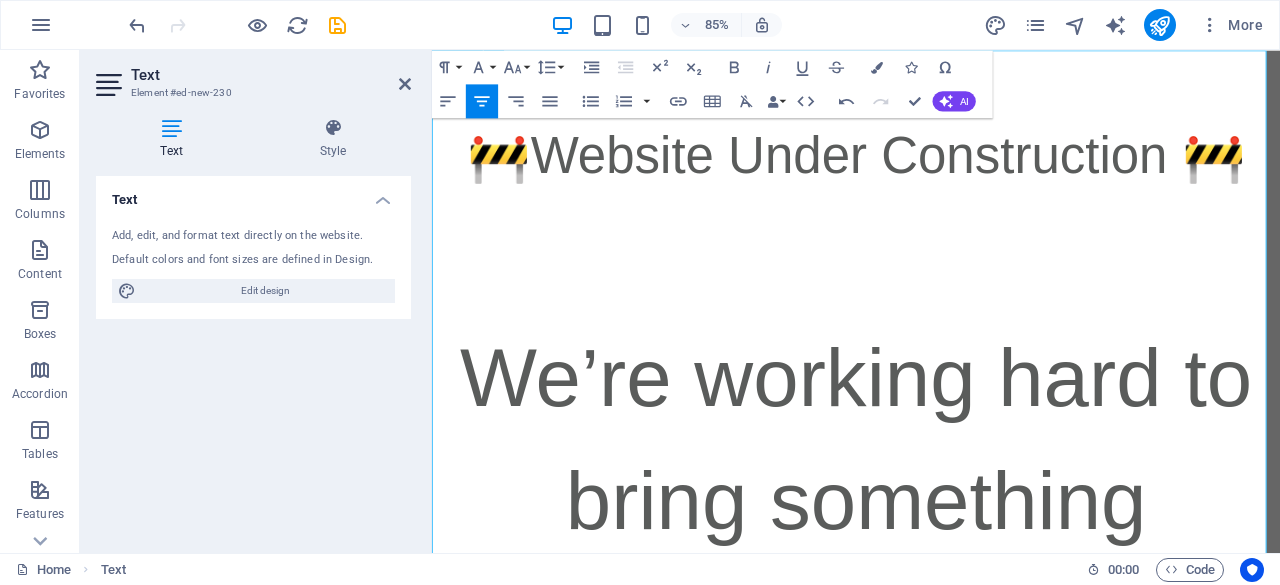 click at bounding box center [931, 292] 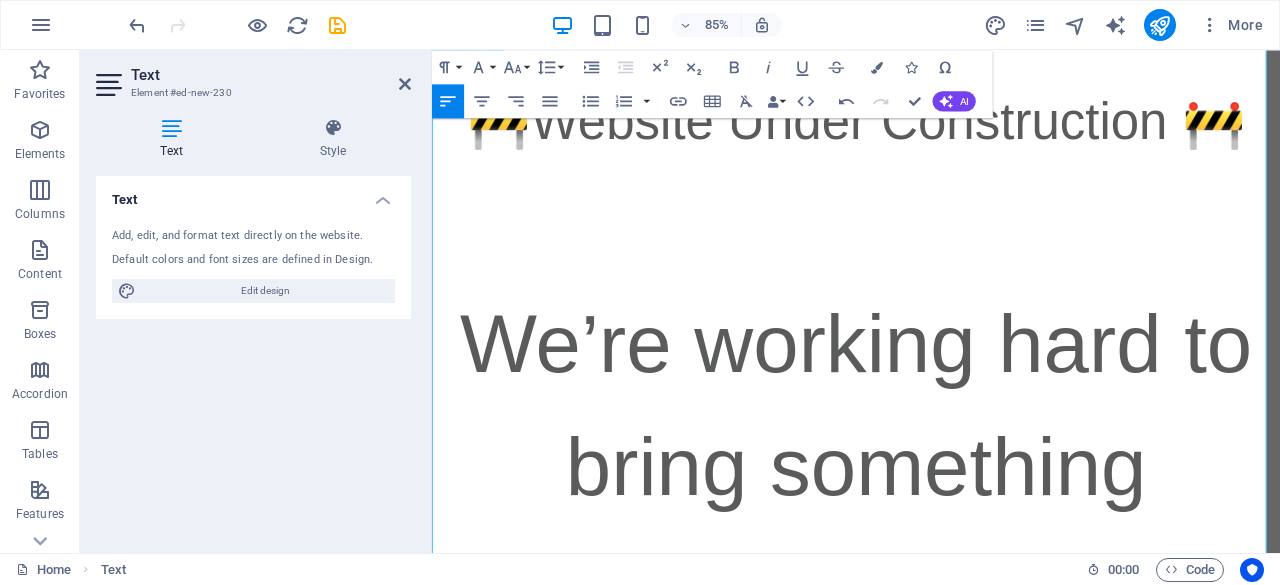scroll, scrollTop: 43, scrollLeft: 0, axis: vertical 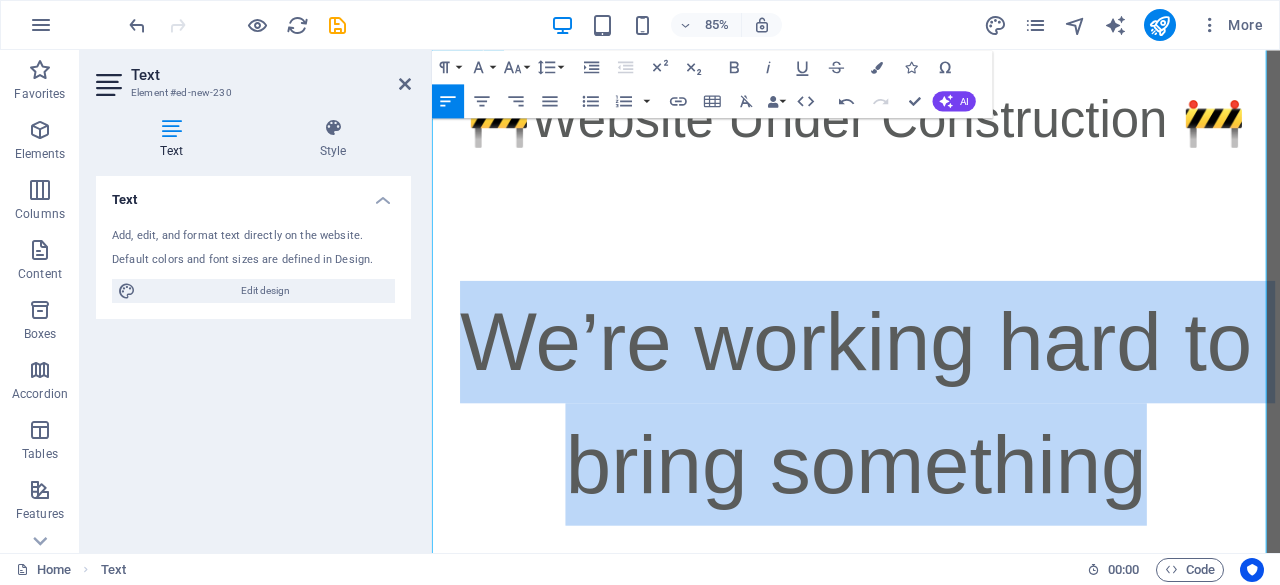 drag, startPoint x: 454, startPoint y: 382, endPoint x: 1410, endPoint y: 514, distance: 965.06995 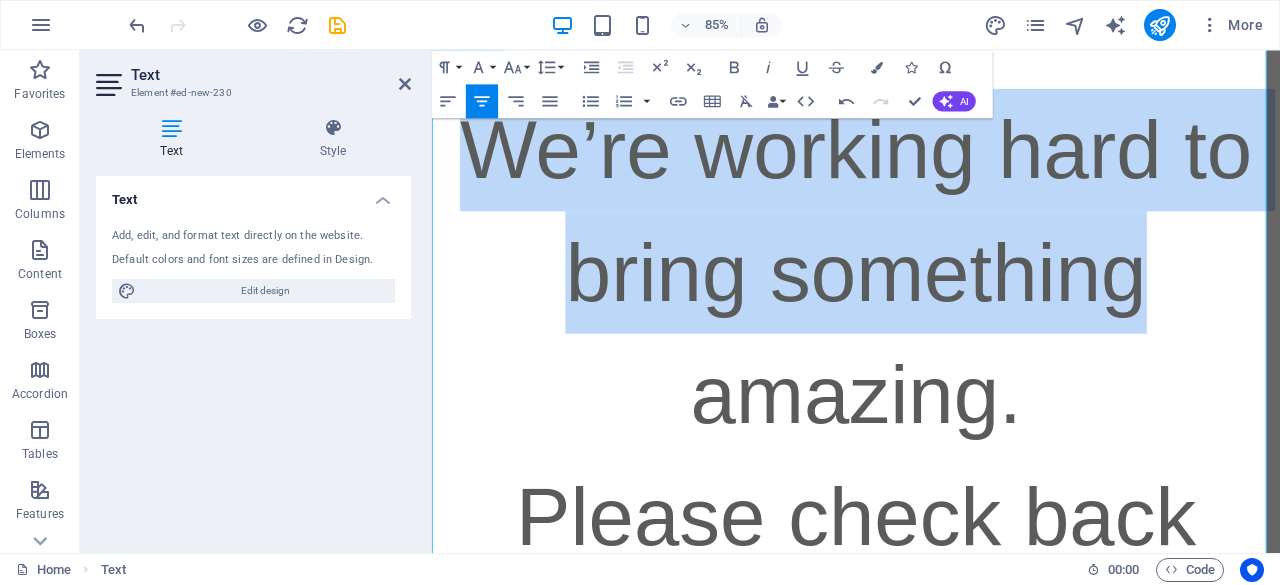 scroll, scrollTop: 273, scrollLeft: 0, axis: vertical 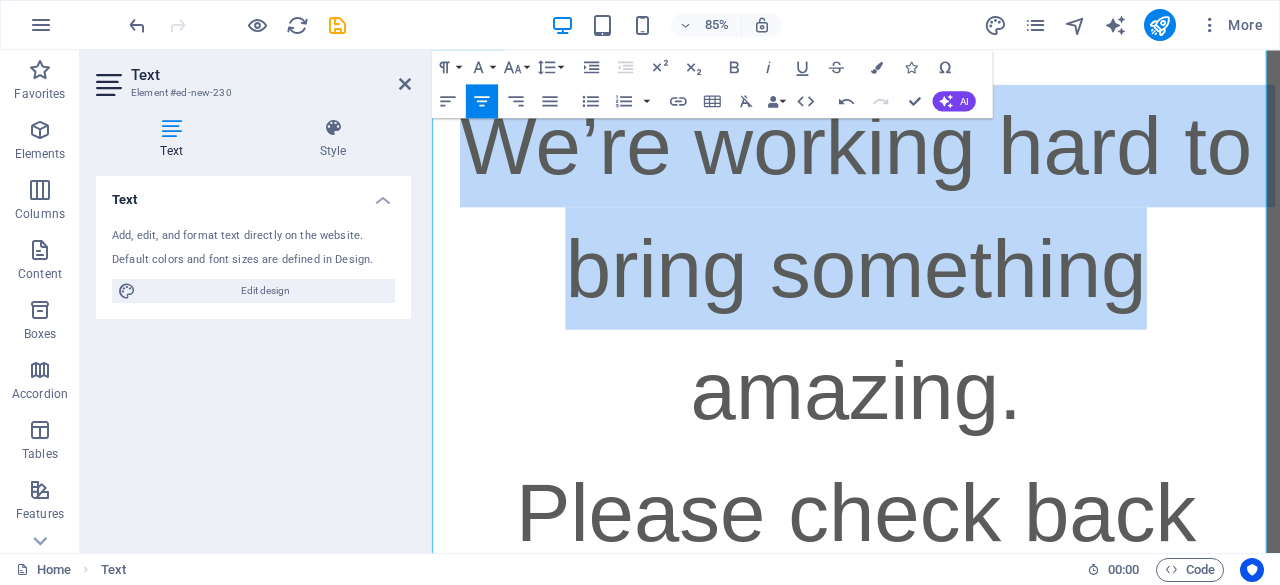 click on "We’re working hard to bring something amazing." at bounding box center [931, 306] 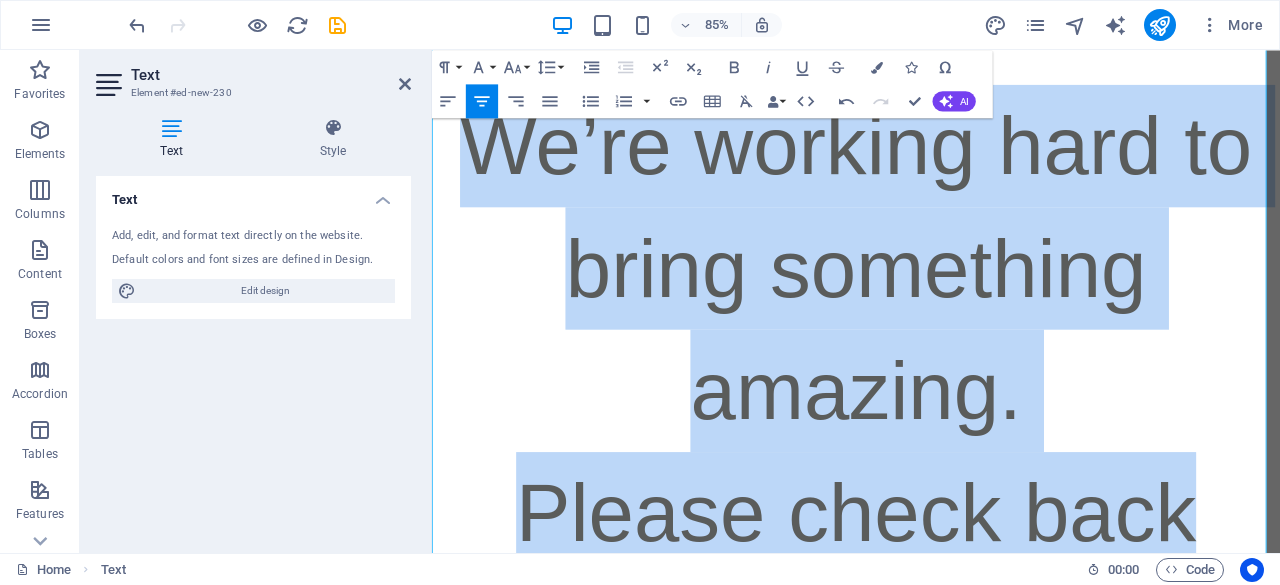 drag, startPoint x: 473, startPoint y: 182, endPoint x: 1416, endPoint y: 619, distance: 1039.3353 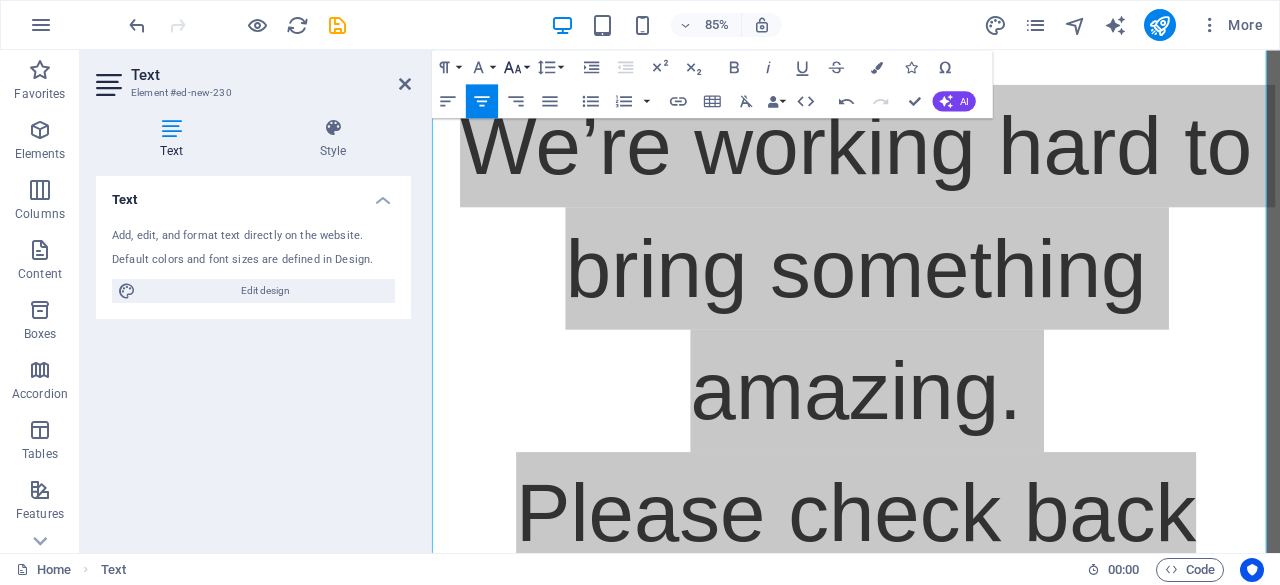 click on "Font Size" at bounding box center (516, 67) 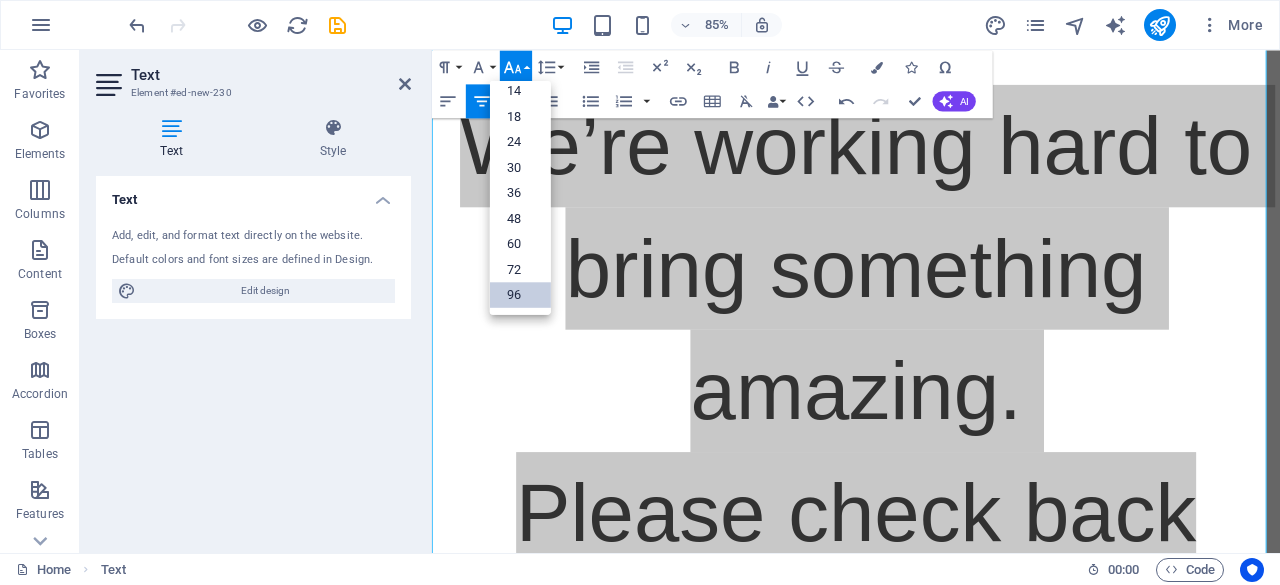 scroll, scrollTop: 160, scrollLeft: 0, axis: vertical 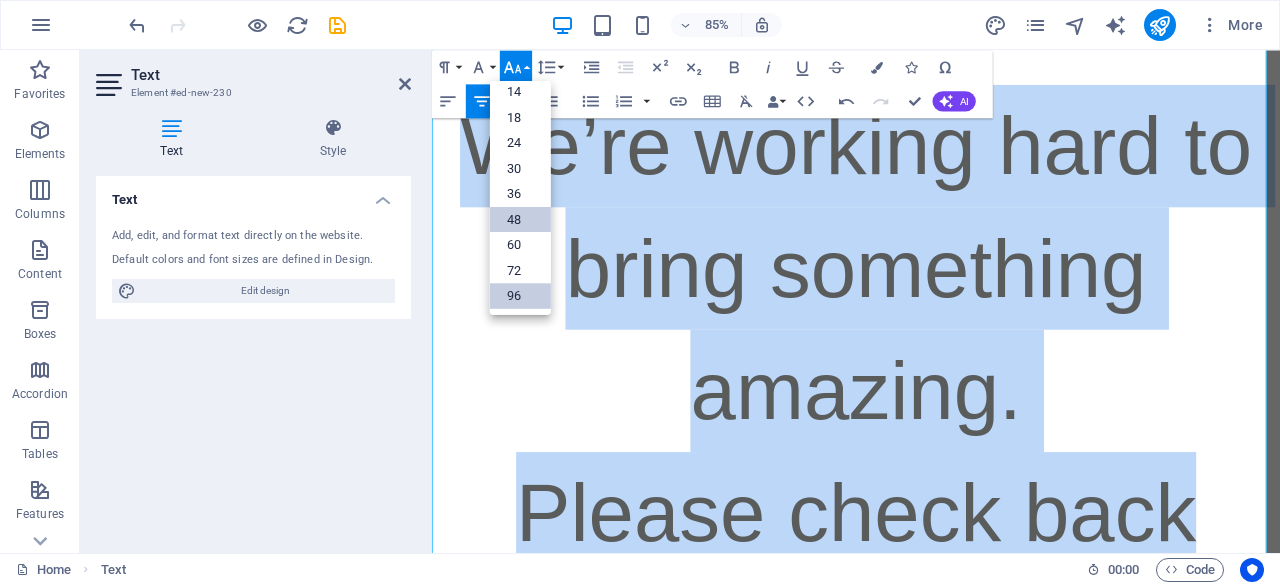 click on "48" at bounding box center [520, 219] 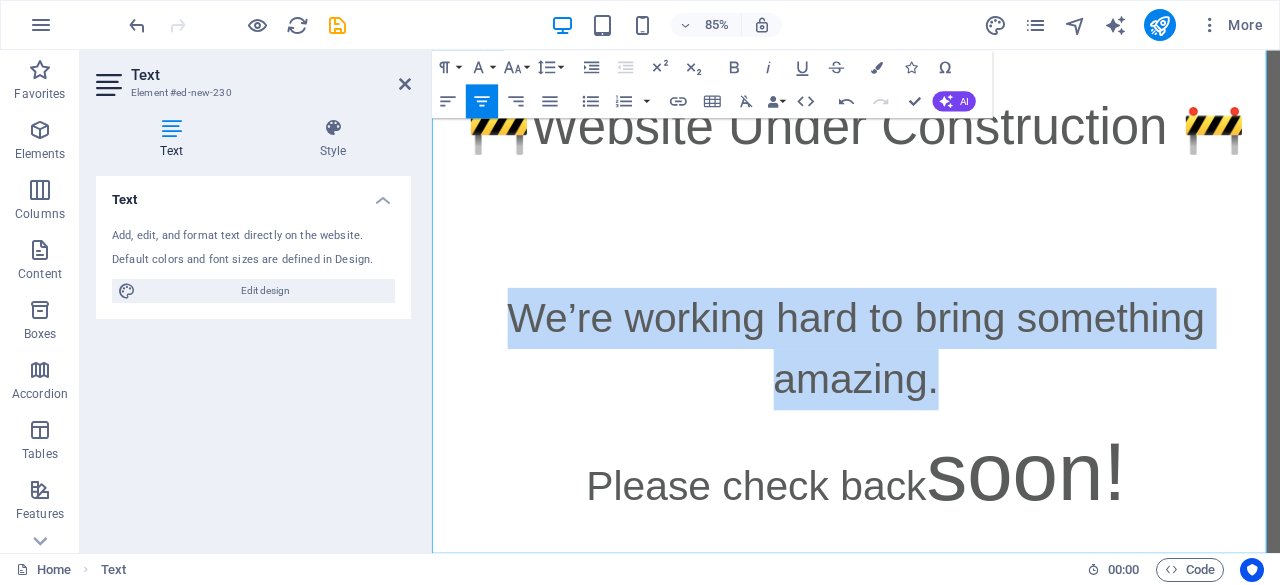 drag, startPoint x: 1022, startPoint y: 553, endPoint x: 1357, endPoint y: 539, distance: 335.29242 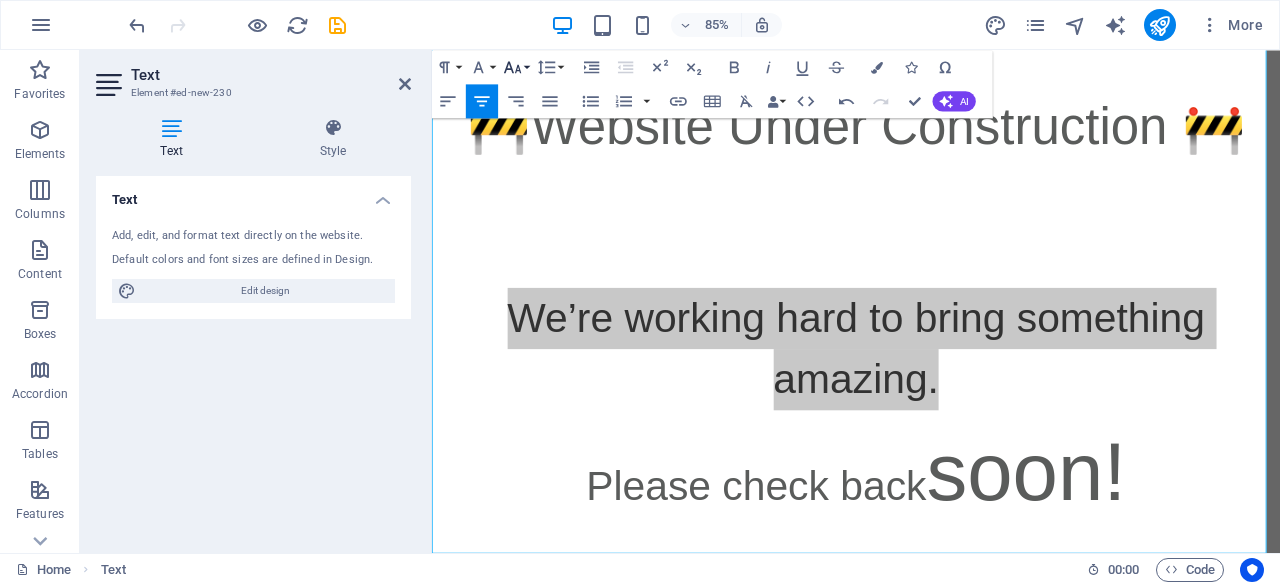 click on "Font Size" at bounding box center [516, 67] 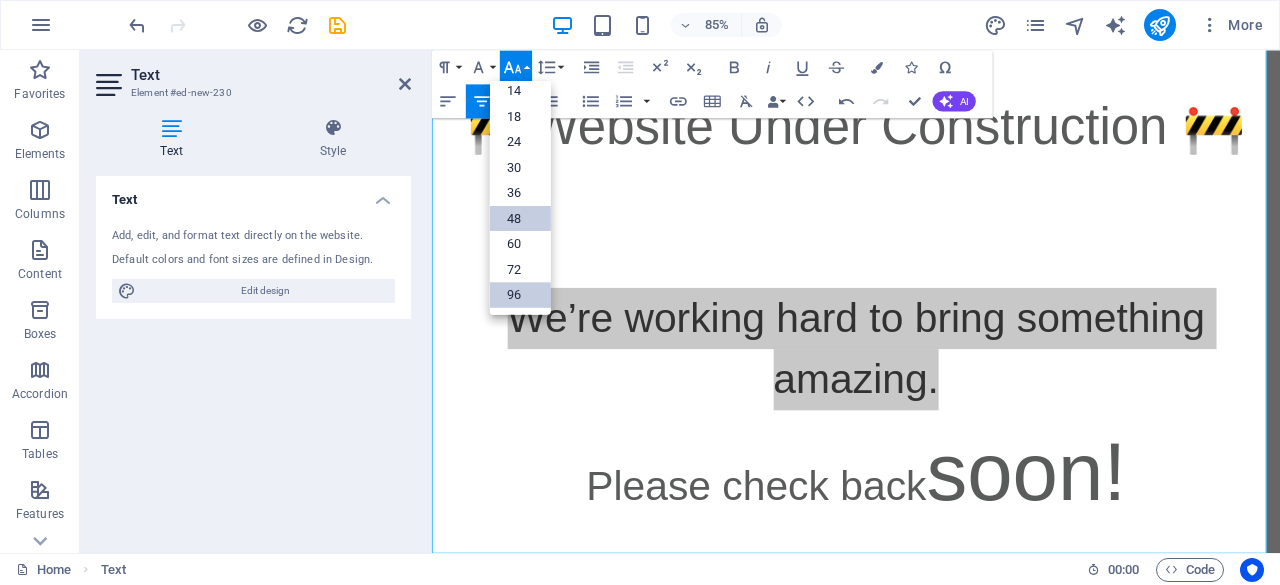 scroll, scrollTop: 160, scrollLeft: 0, axis: vertical 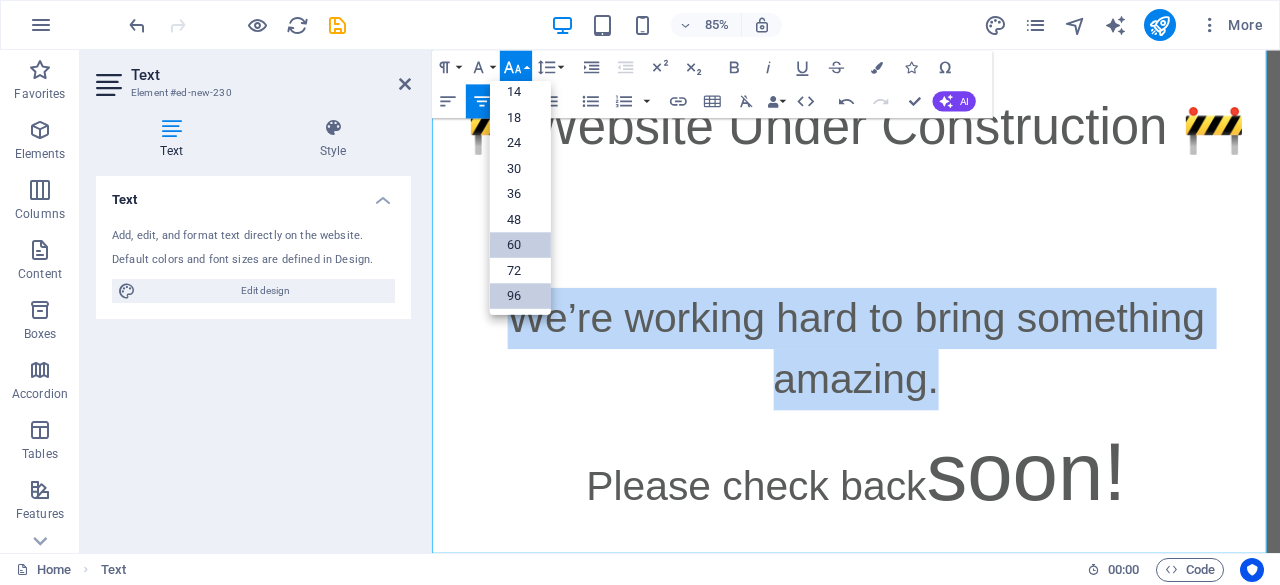 click on "60" at bounding box center [520, 245] 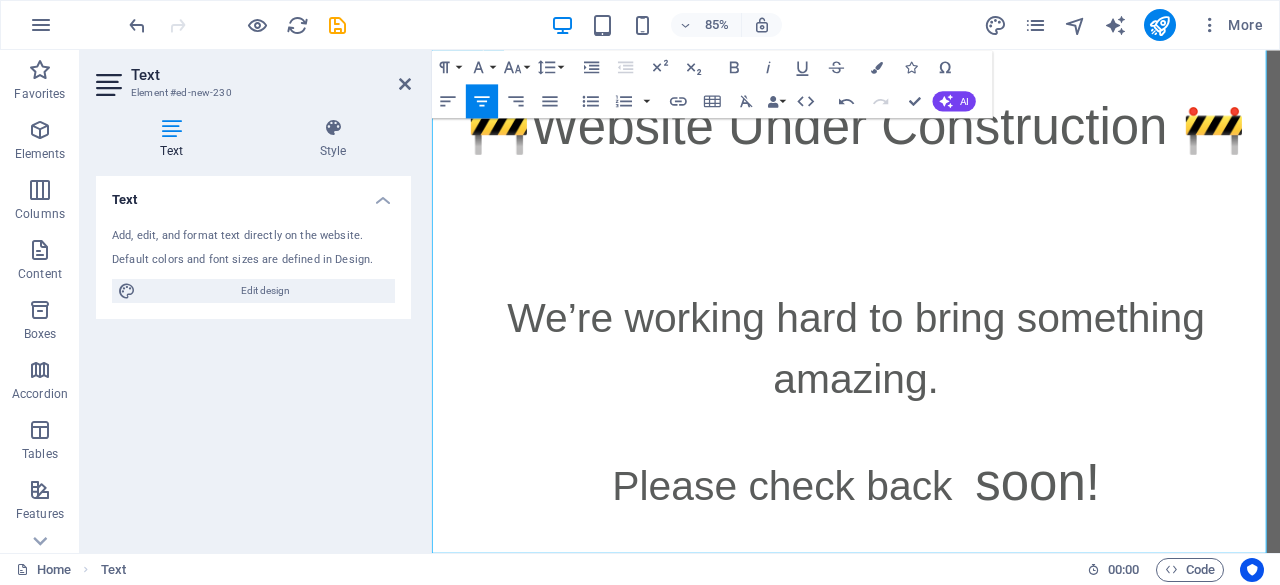 click on "Please check back   soon!" at bounding box center [931, 546] 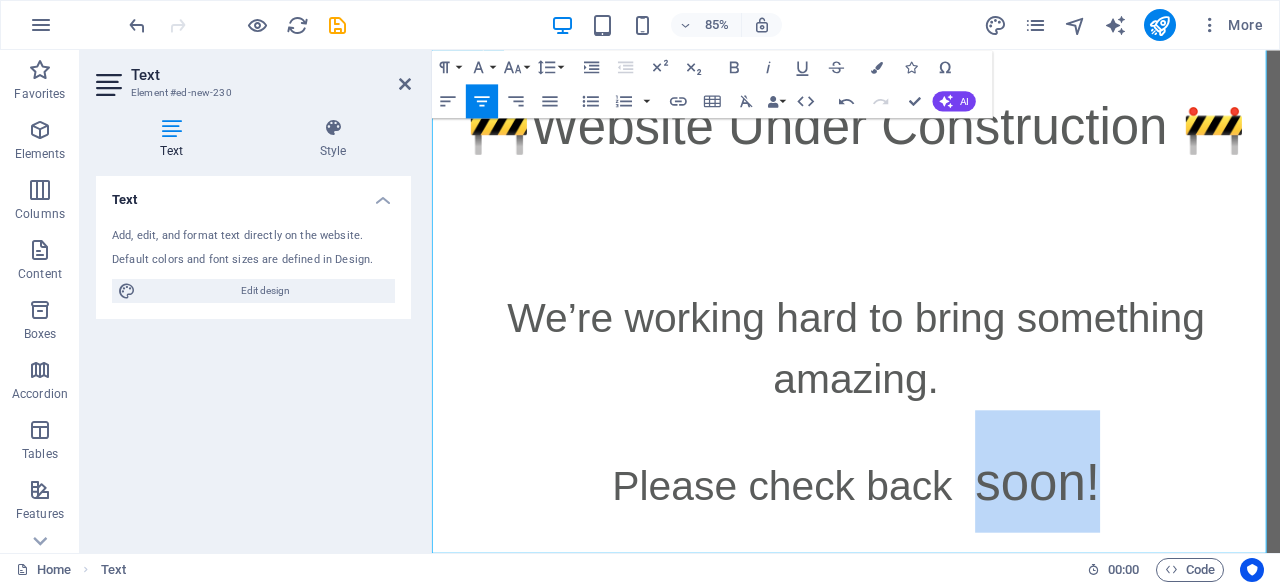 drag, startPoint x: 1059, startPoint y: 555, endPoint x: 1264, endPoint y: 527, distance: 206.90337 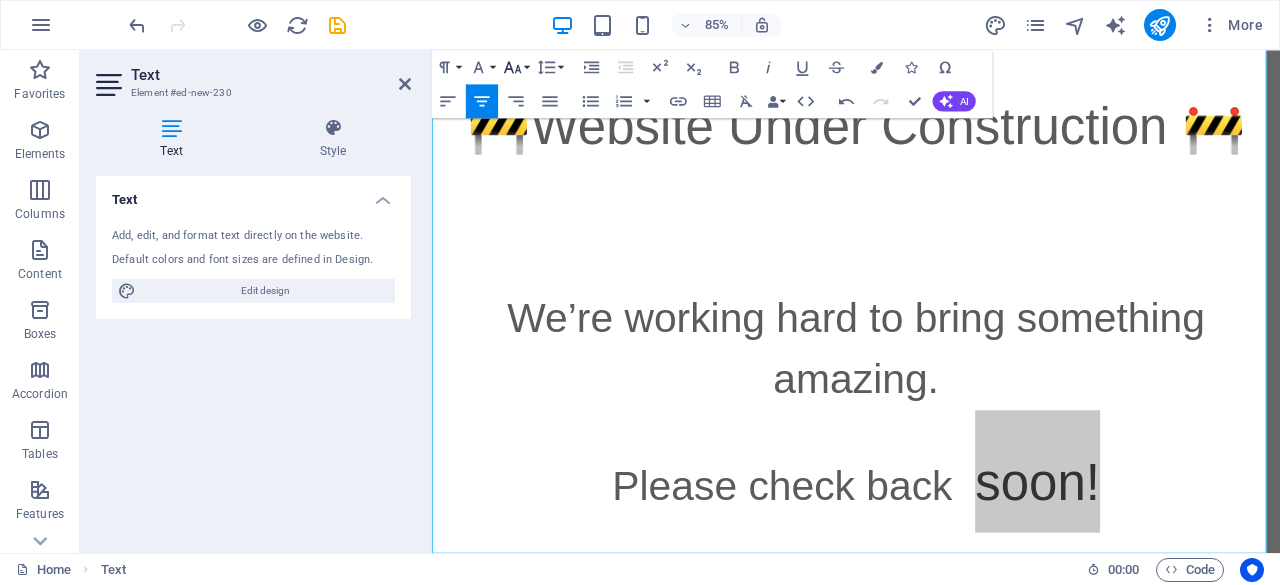 click 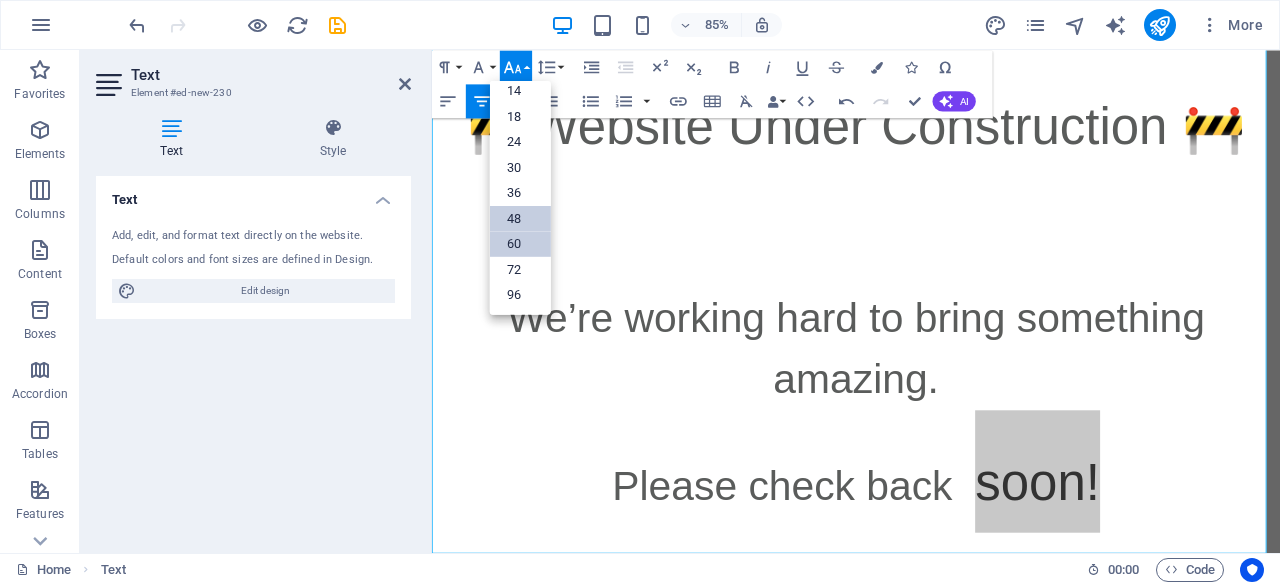 scroll, scrollTop: 160, scrollLeft: 0, axis: vertical 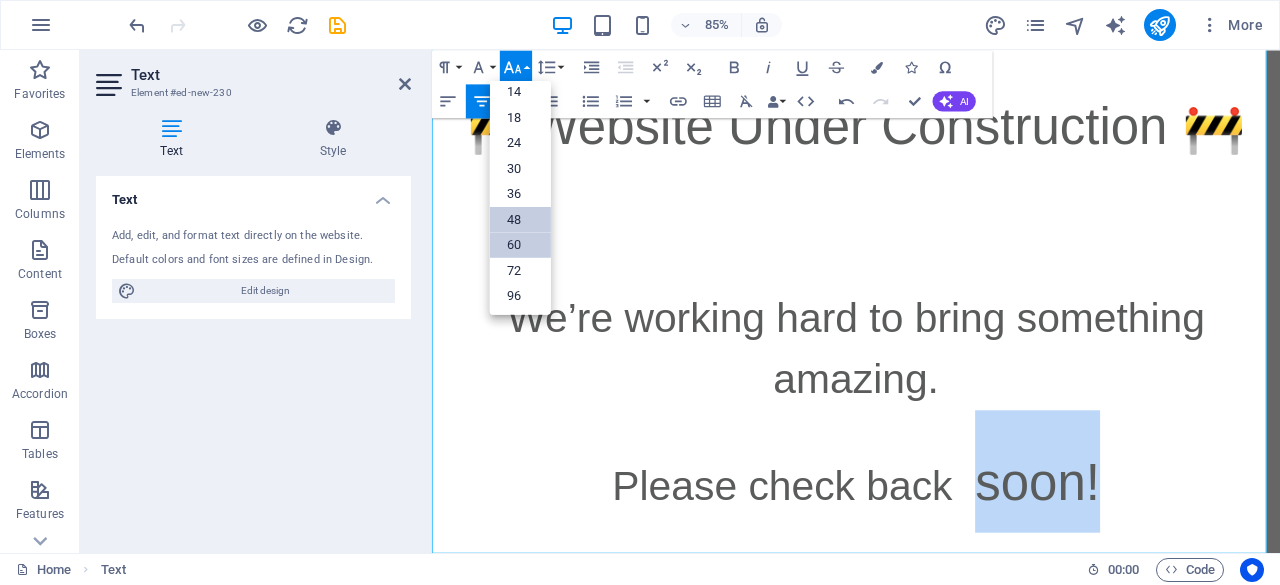 click on "48" at bounding box center [520, 219] 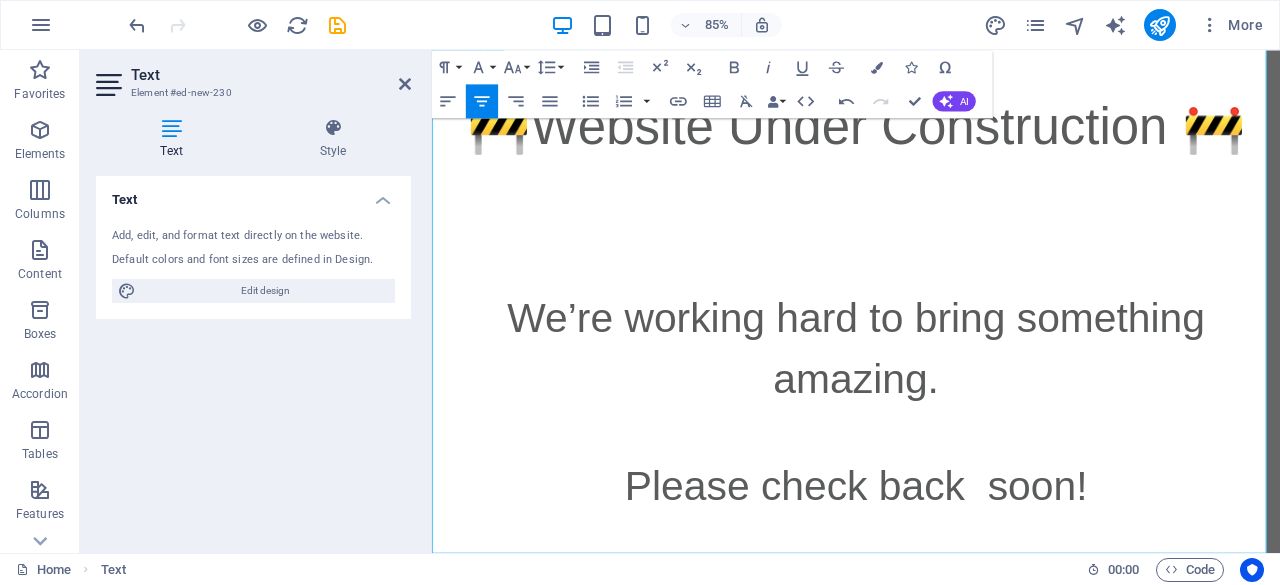 click on "Please check back   soon!" at bounding box center (931, 546) 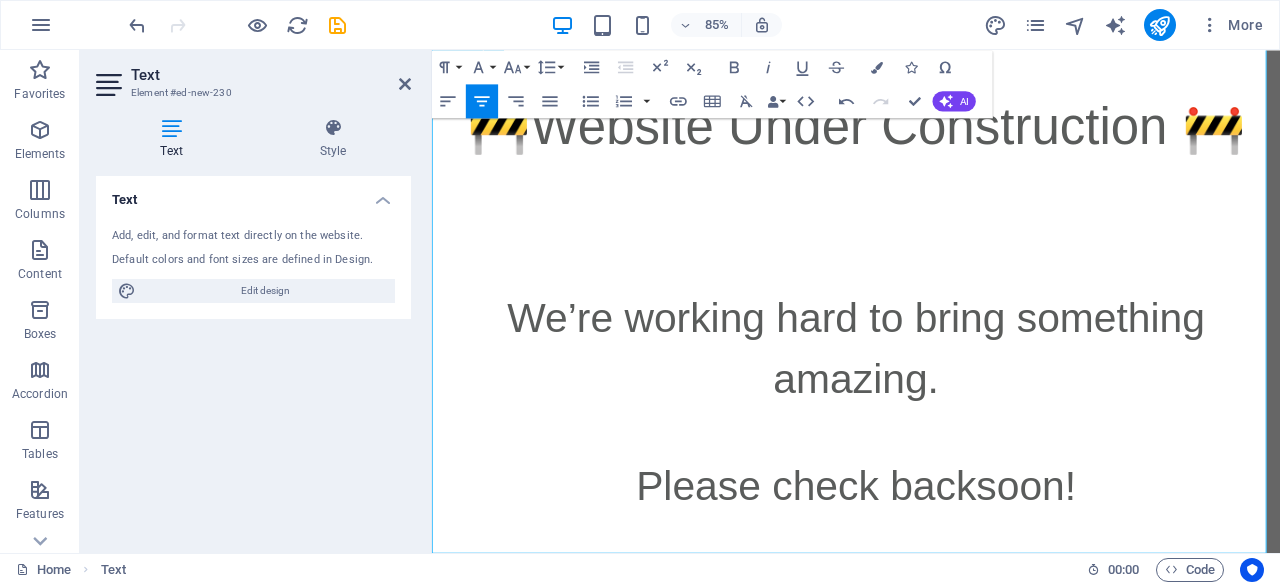type 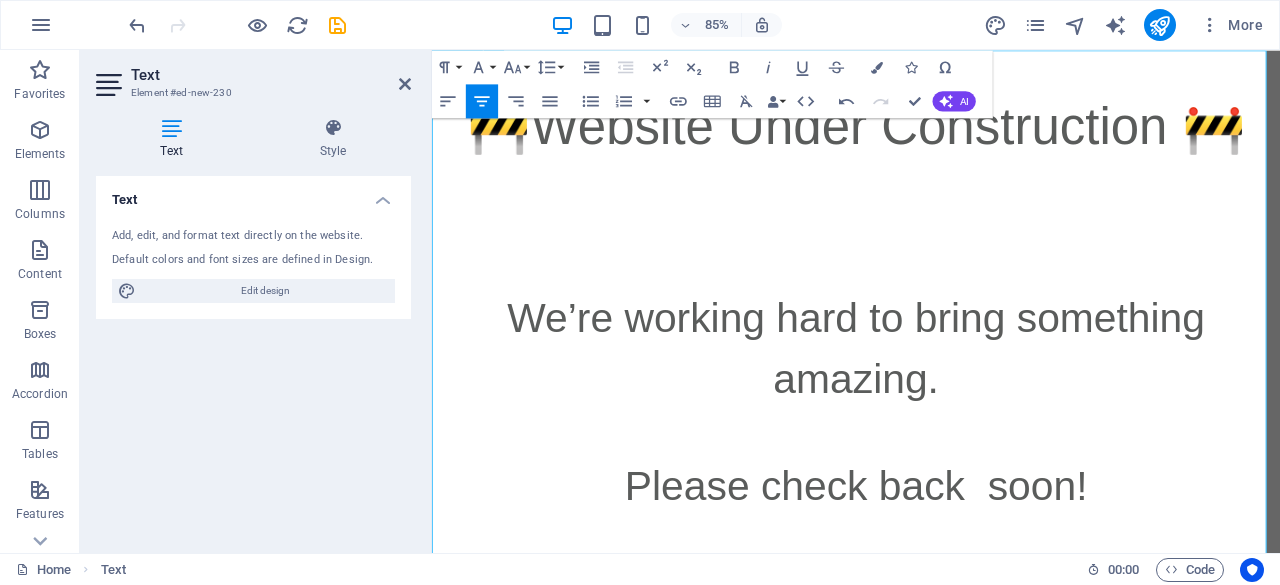 scroll, scrollTop: 0, scrollLeft: 0, axis: both 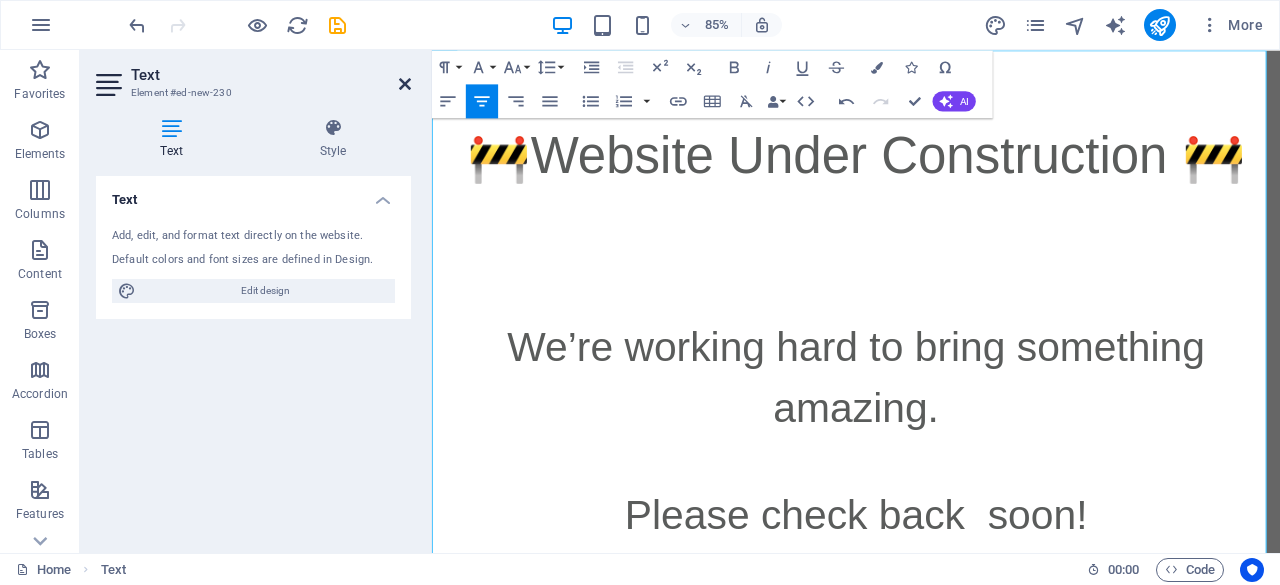 click at bounding box center [405, 84] 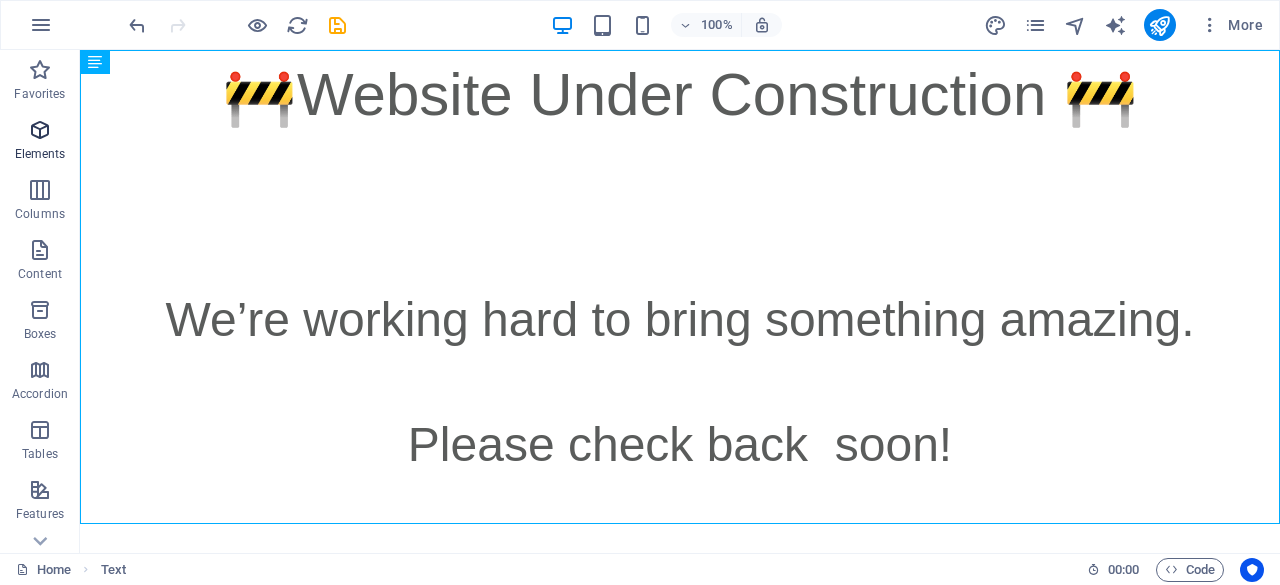 click at bounding box center (40, 130) 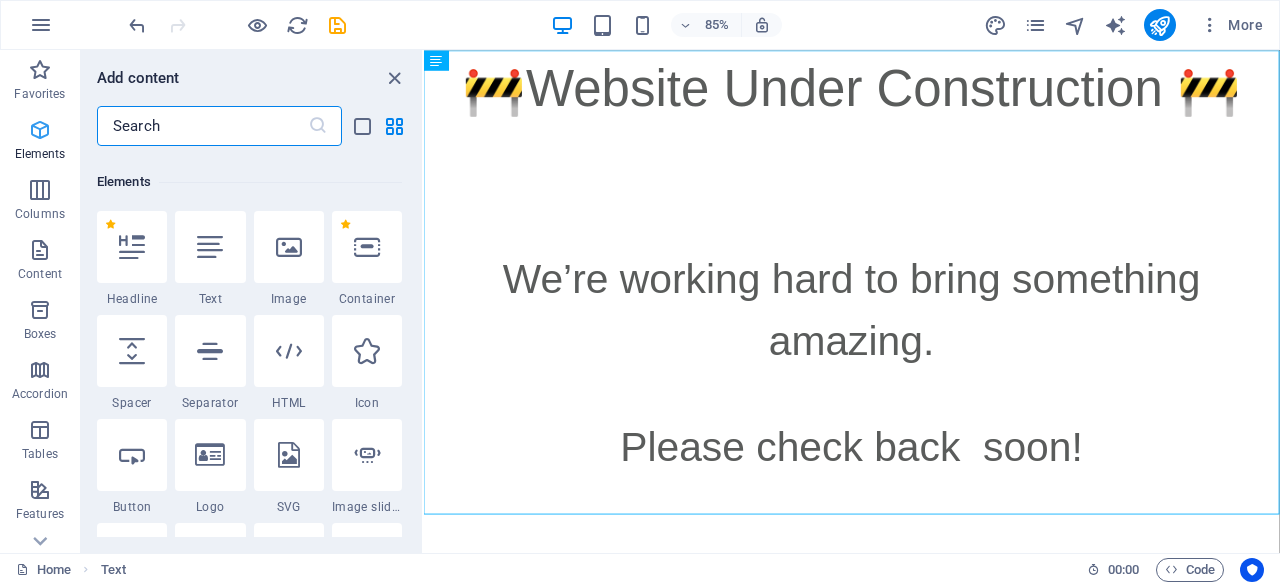 scroll, scrollTop: 213, scrollLeft: 0, axis: vertical 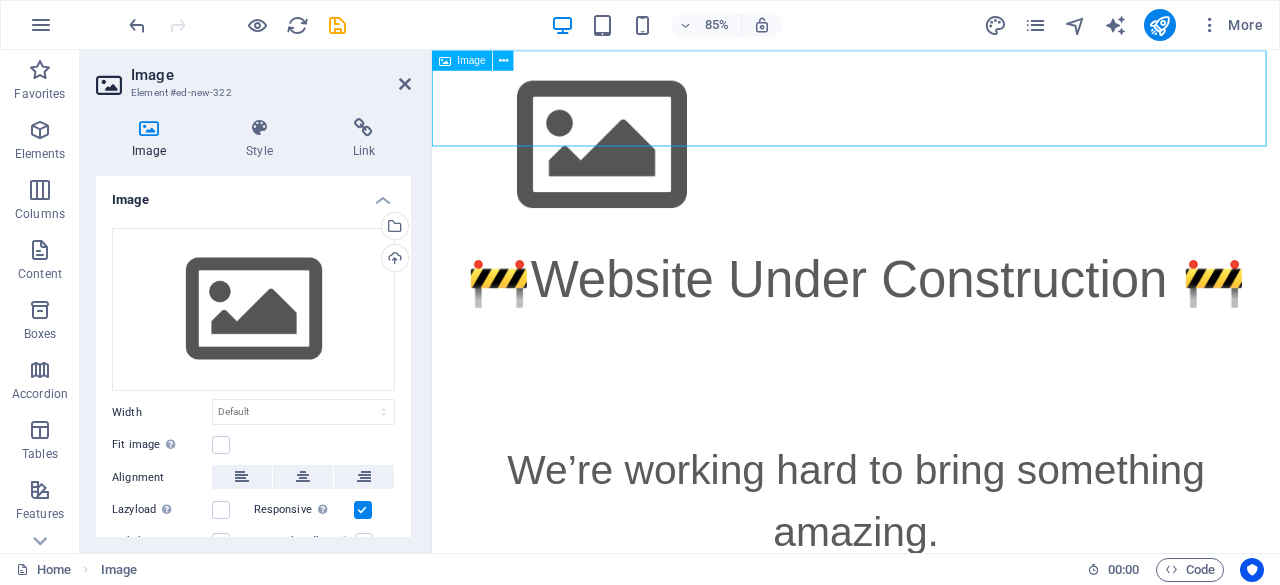 click at bounding box center (931, 162) 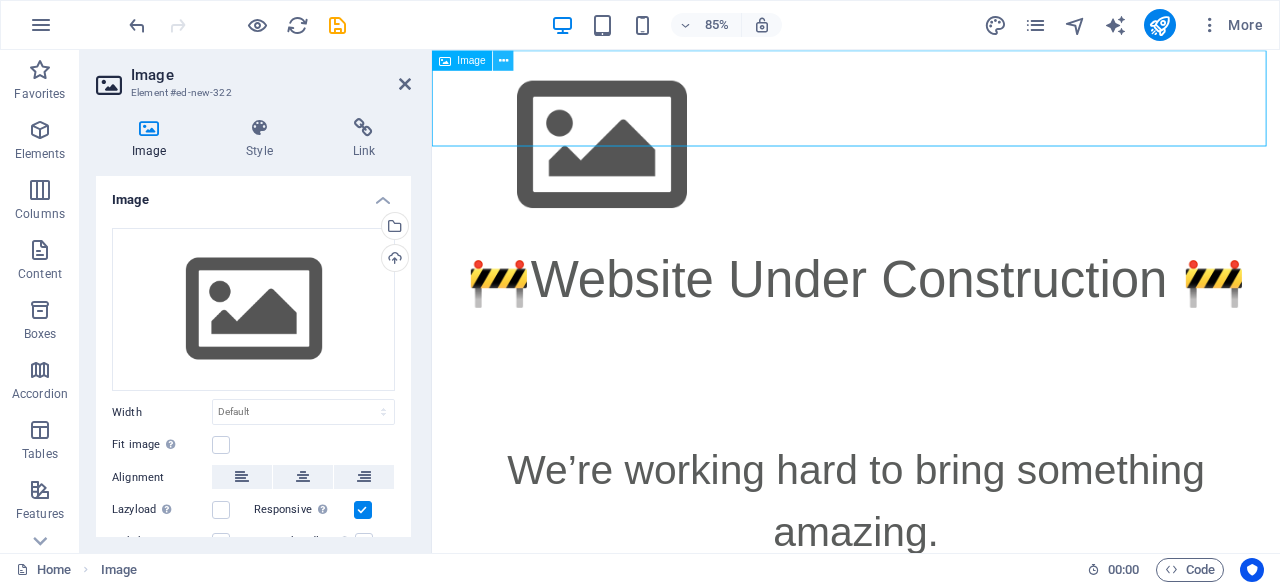 click at bounding box center (503, 60) 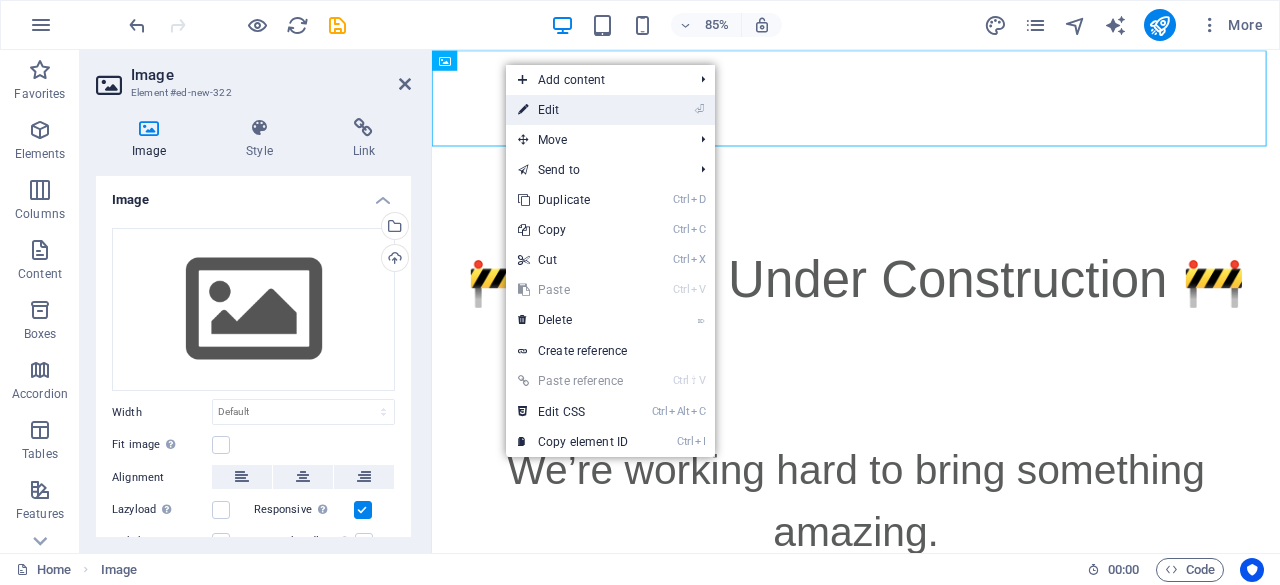 click on "⏎  Edit" at bounding box center [573, 110] 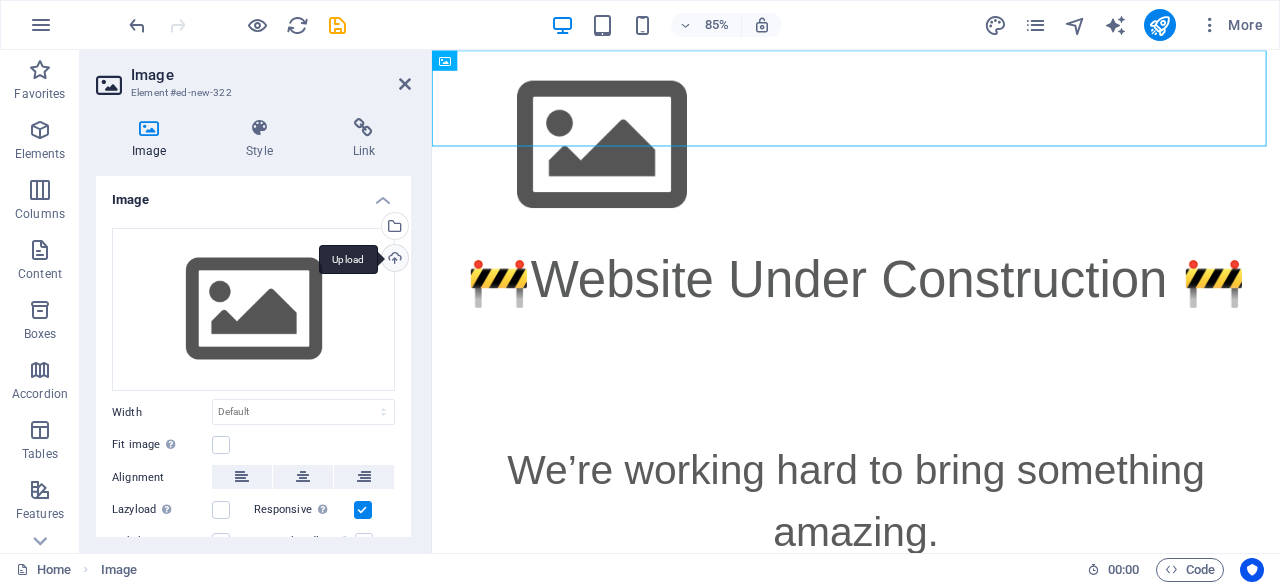 click on "Upload" at bounding box center [393, 260] 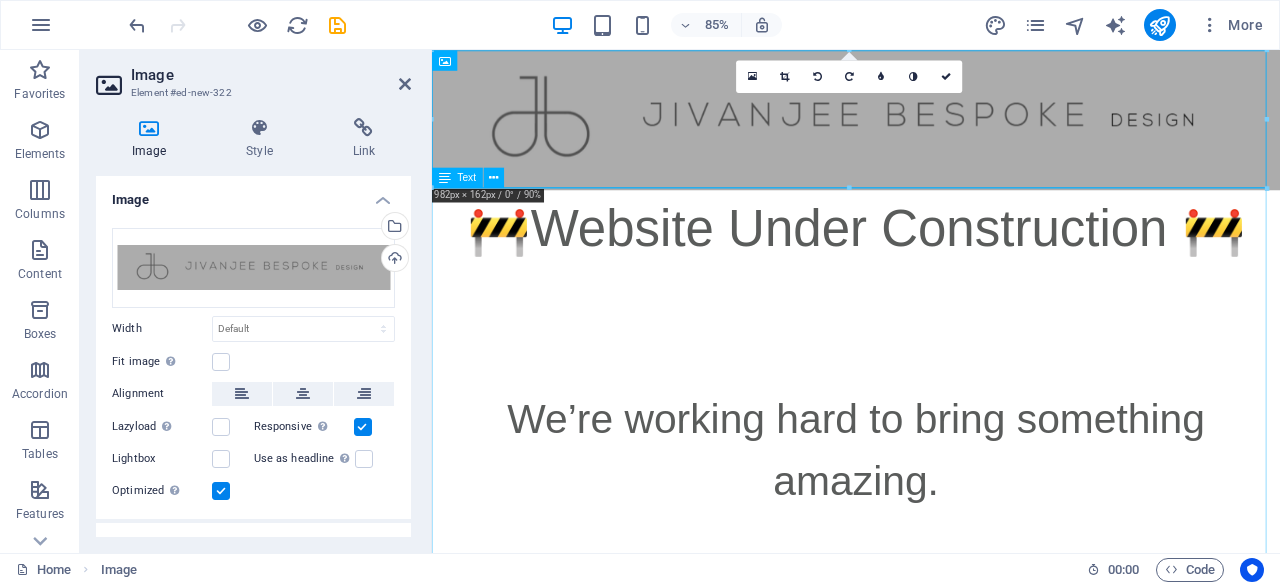 click on "🚧Website Under Construction 🚧 We’re working hard to bring something amazing. Please check back   soon!" at bounding box center [931, 488] 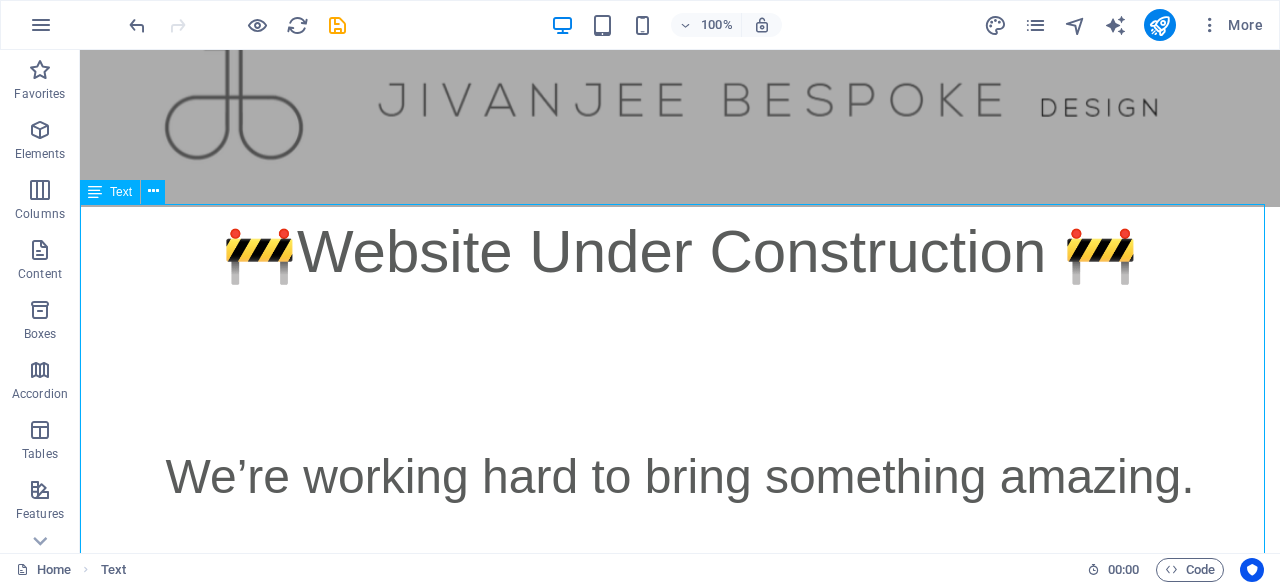 scroll, scrollTop: 42, scrollLeft: 0, axis: vertical 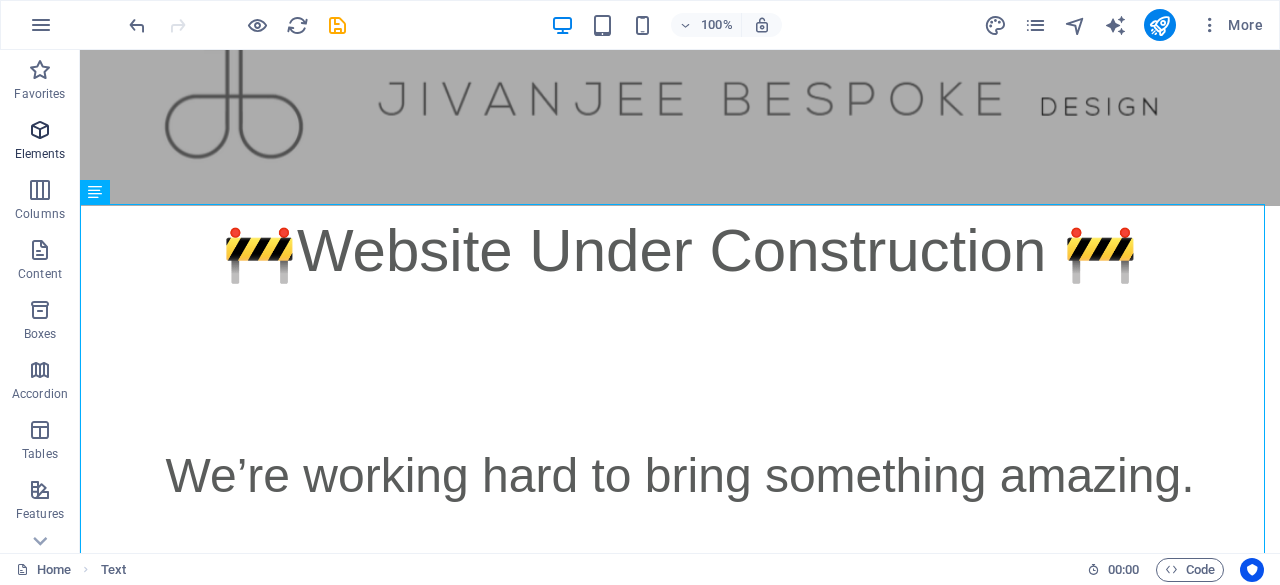 click at bounding box center (40, 130) 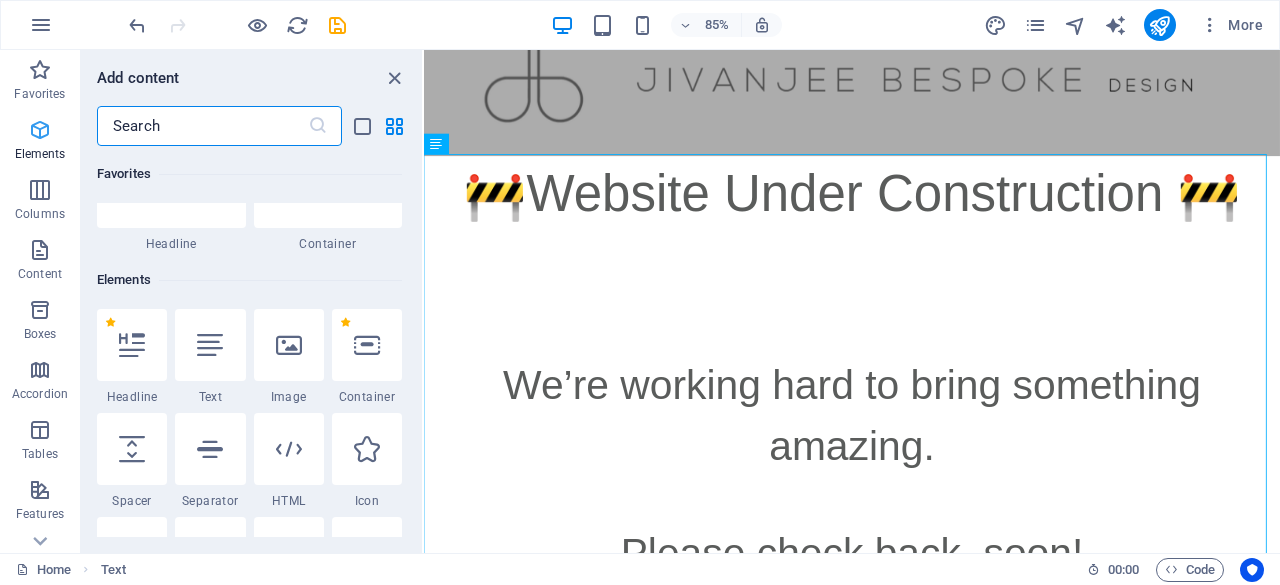 scroll, scrollTop: 213, scrollLeft: 0, axis: vertical 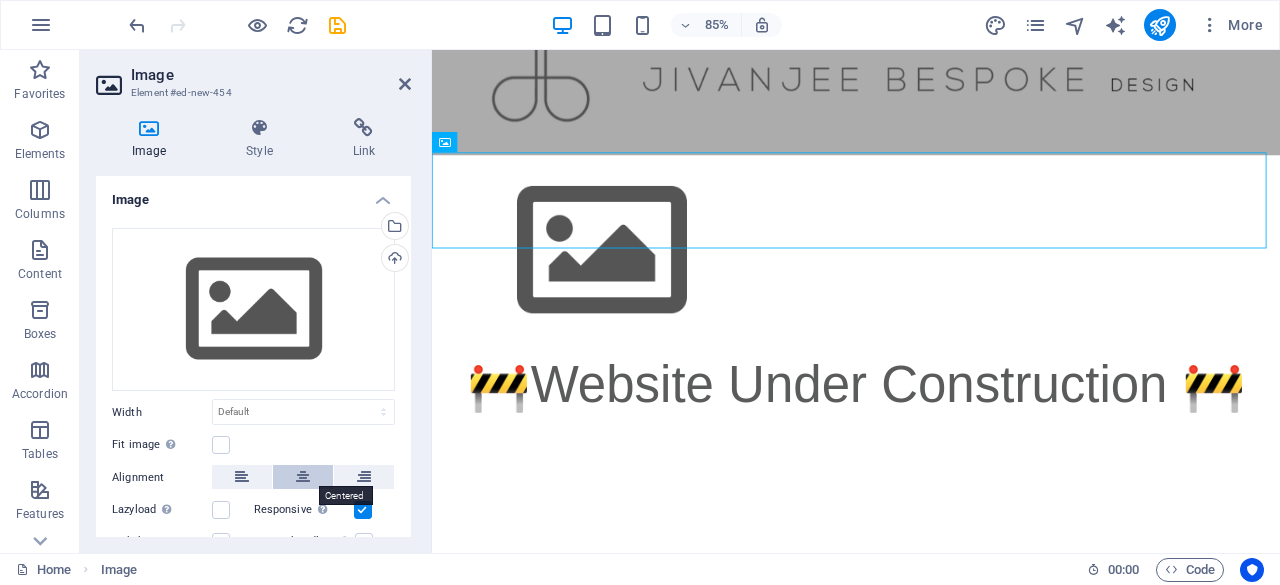 click at bounding box center (303, 477) 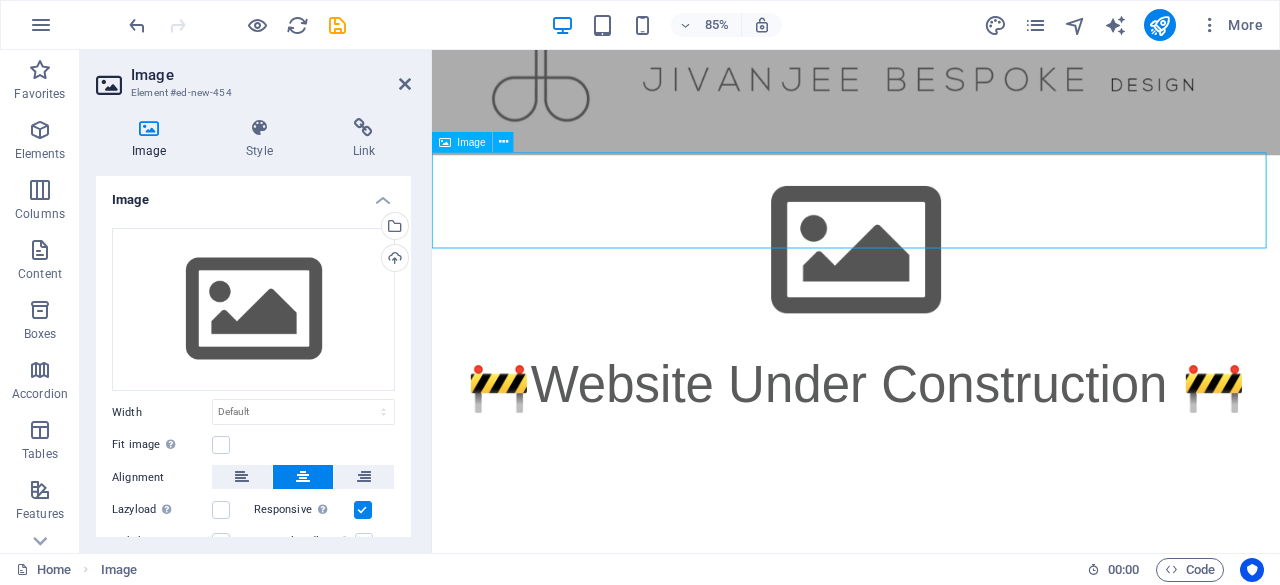 click at bounding box center (931, 285) 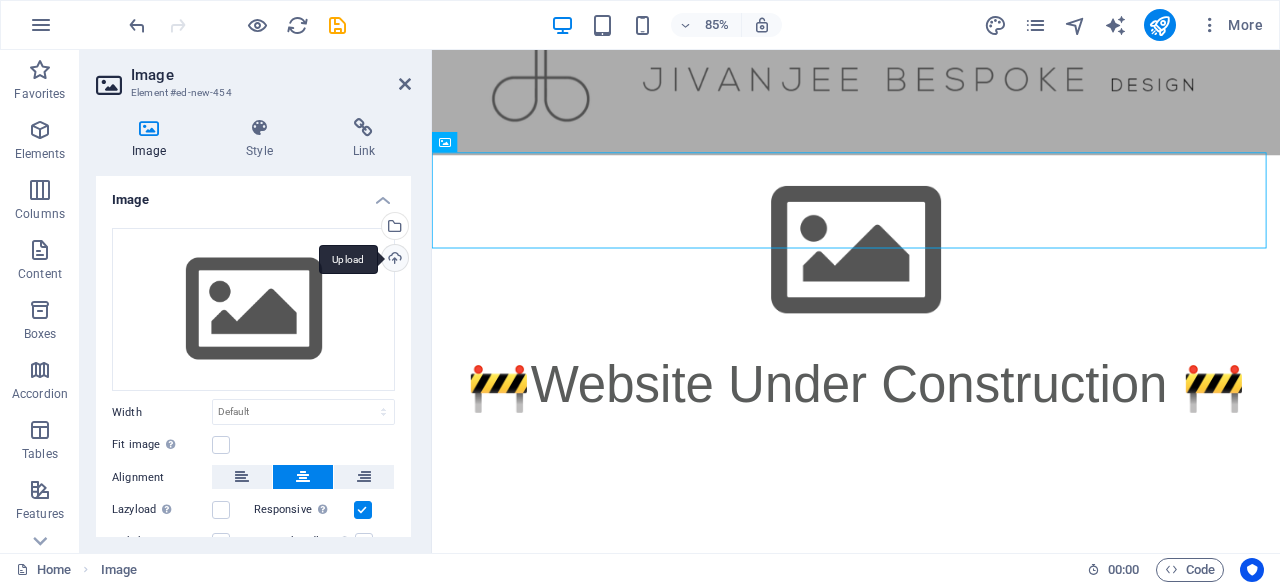 click on "Upload" at bounding box center [393, 260] 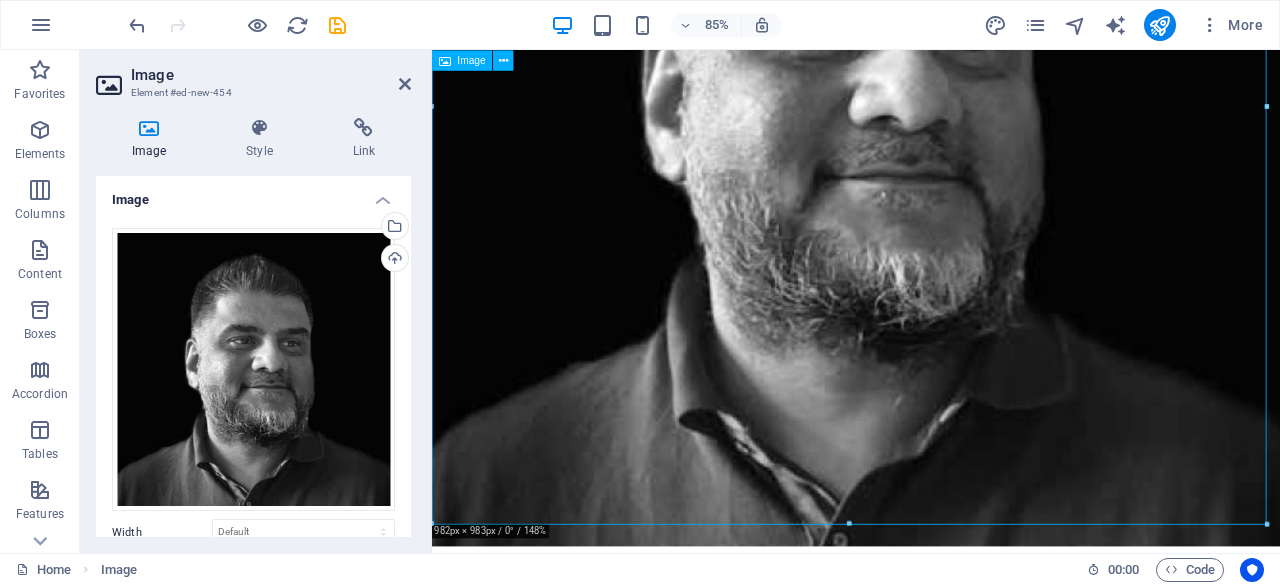 scroll, scrollTop: 588, scrollLeft: 0, axis: vertical 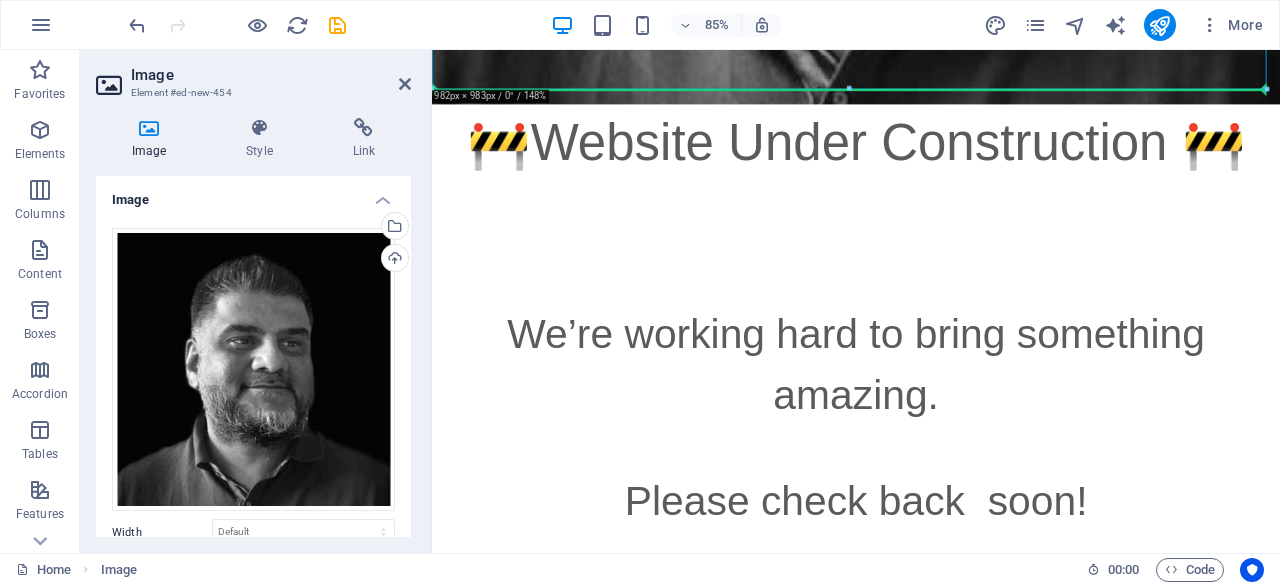 drag, startPoint x: 791, startPoint y: 410, endPoint x: 960, endPoint y: 299, distance: 202.19298 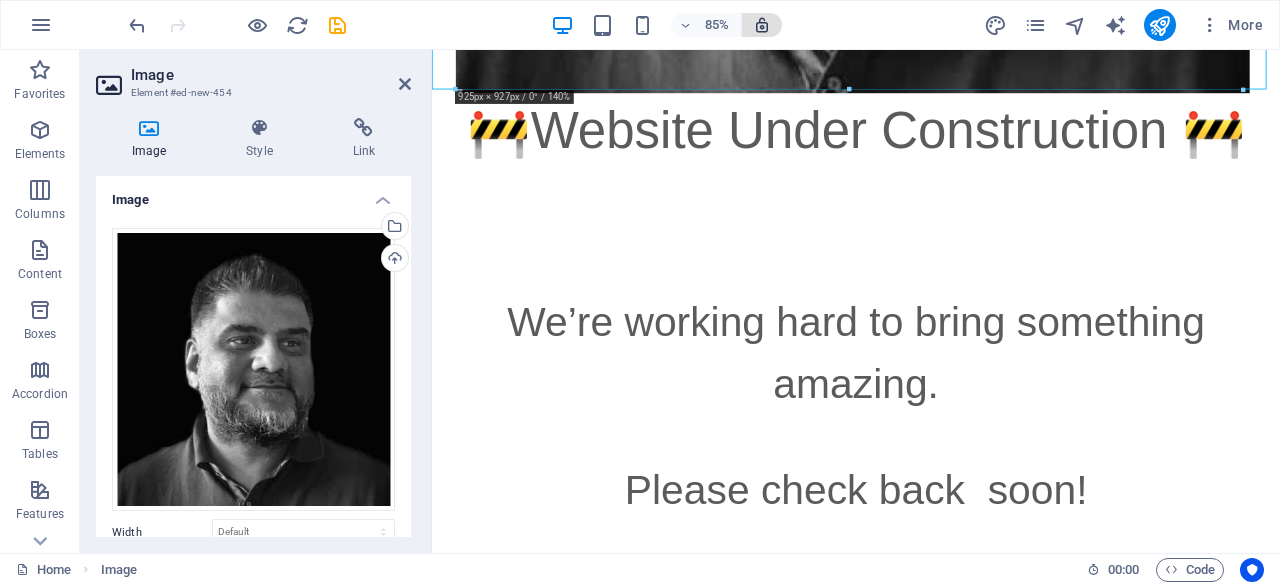 drag, startPoint x: 1266, startPoint y: 88, endPoint x: 749, endPoint y: 35, distance: 519.70953 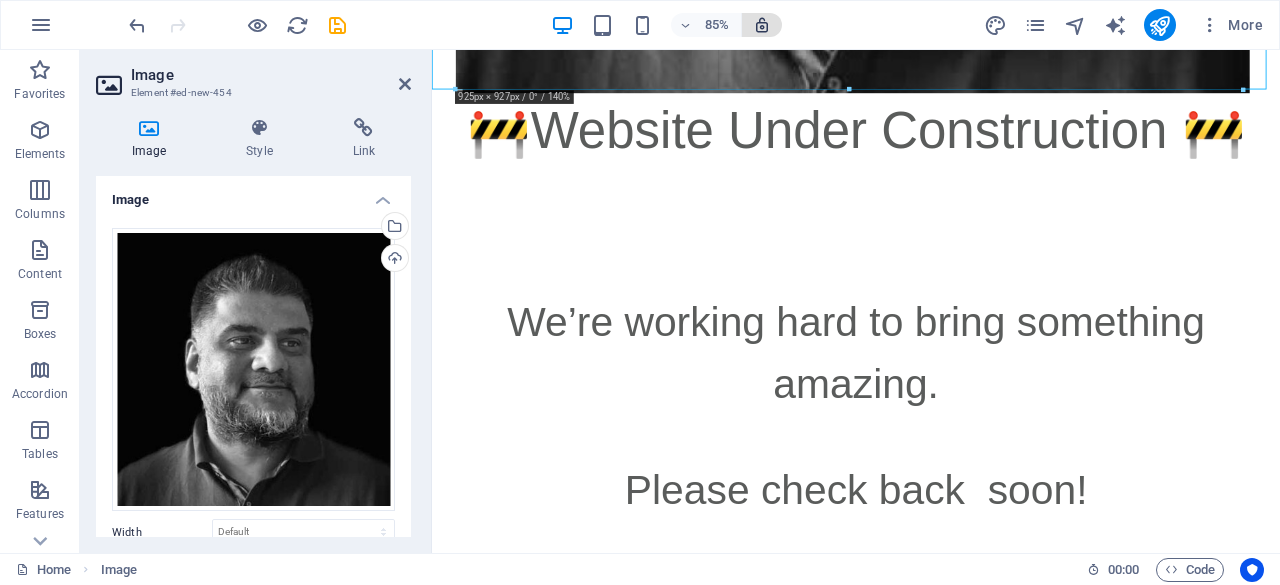 type on "924" 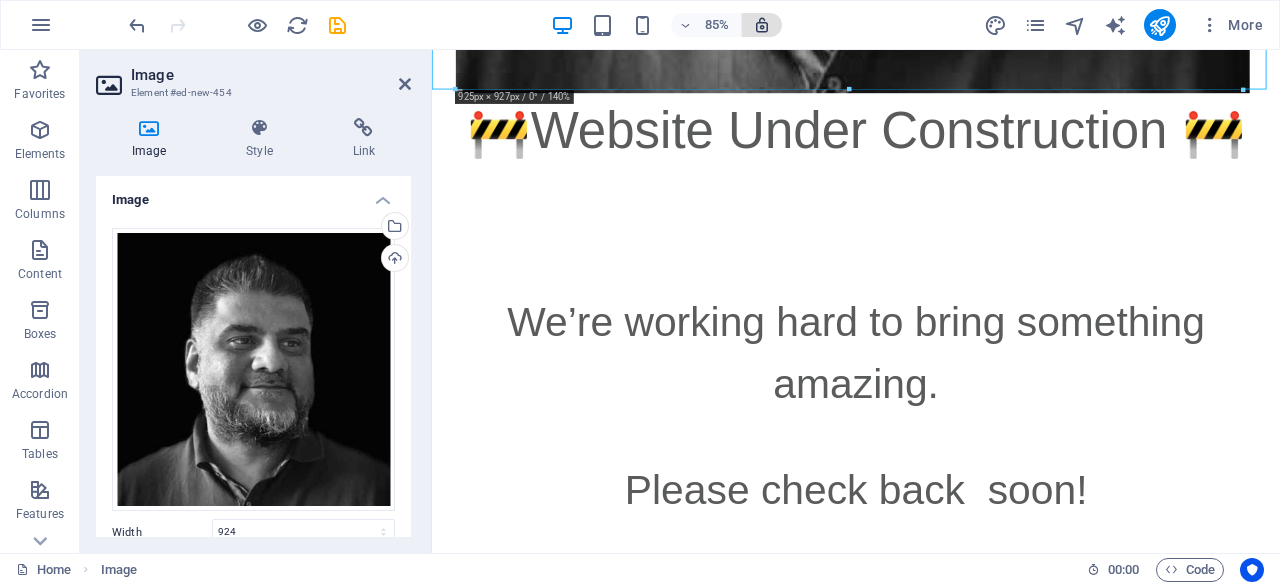 select on "px" 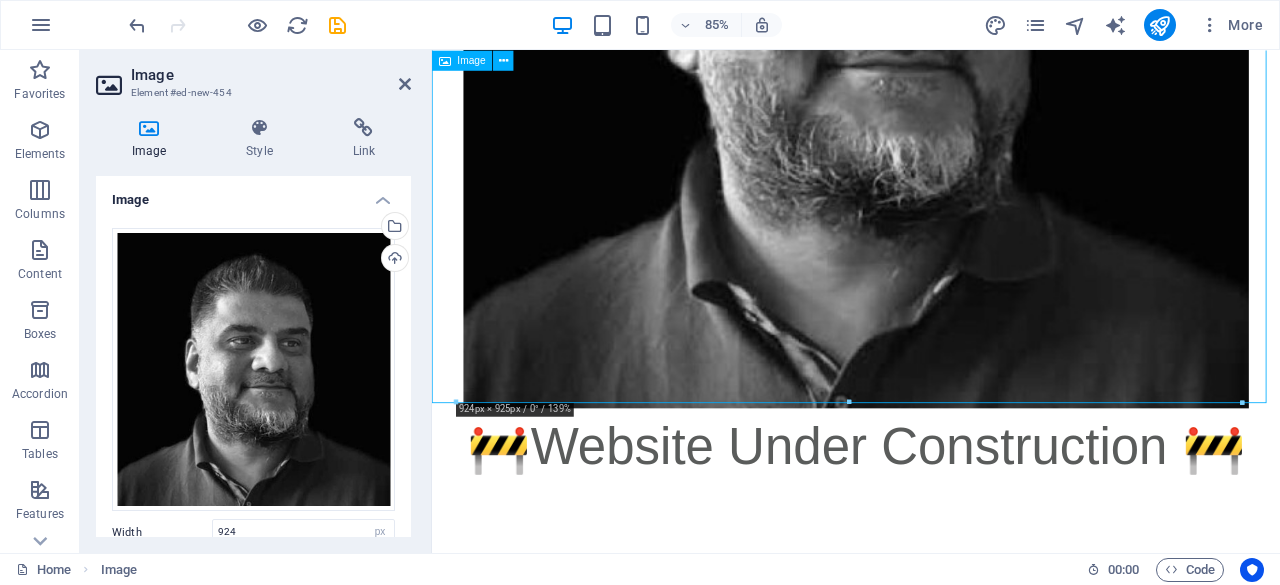 scroll, scrollTop: 650, scrollLeft: 0, axis: vertical 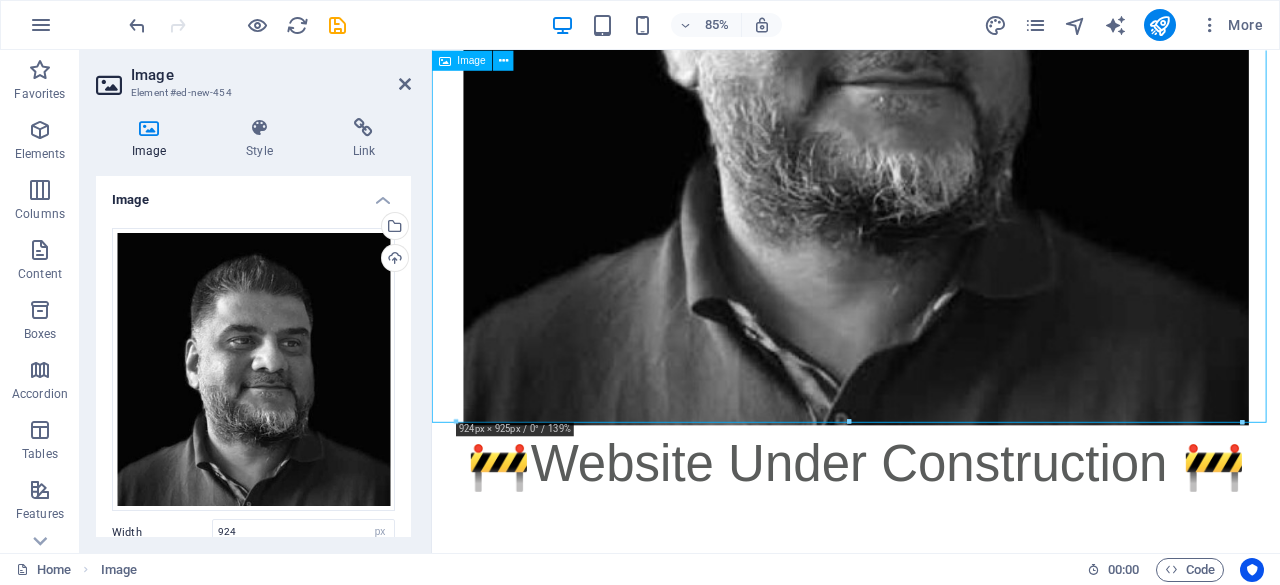 drag, startPoint x: 1376, startPoint y: 478, endPoint x: 1141, endPoint y: 291, distance: 300.32315 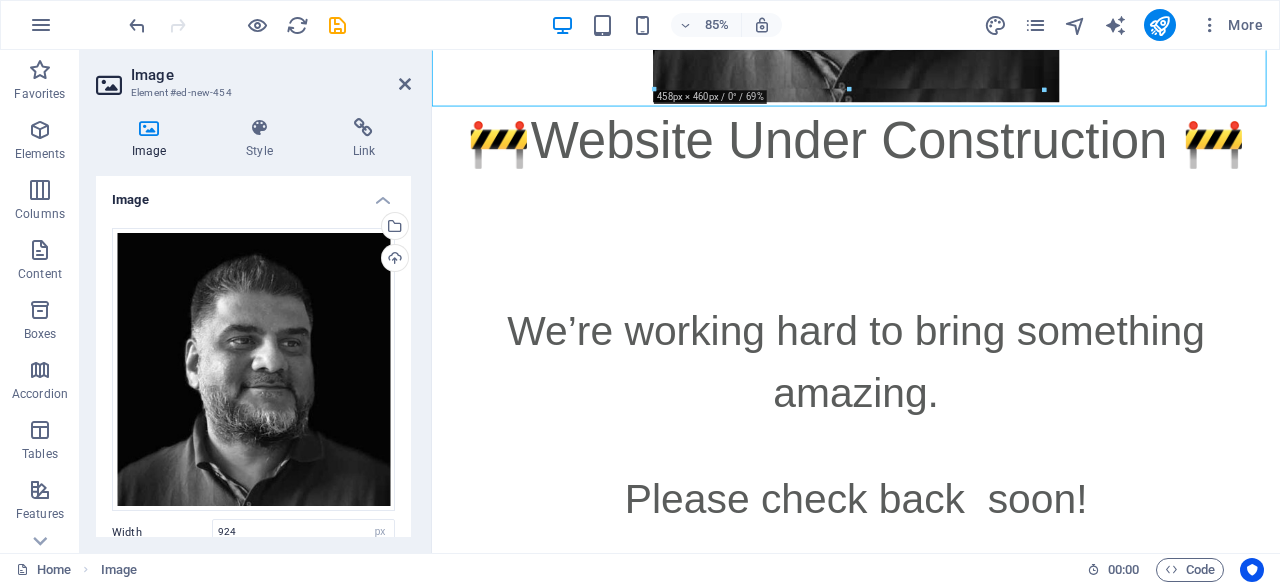 scroll, scrollTop: 574, scrollLeft: 0, axis: vertical 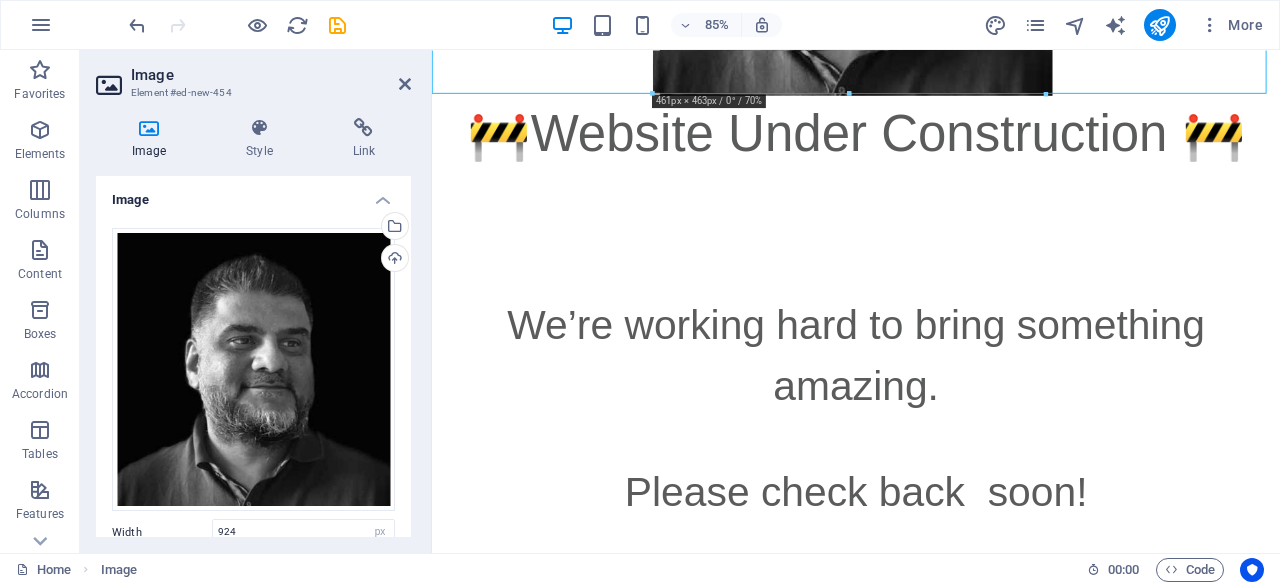 drag, startPoint x: 1244, startPoint y: 426, endPoint x: 225, endPoint y: -35, distance: 1118.4283 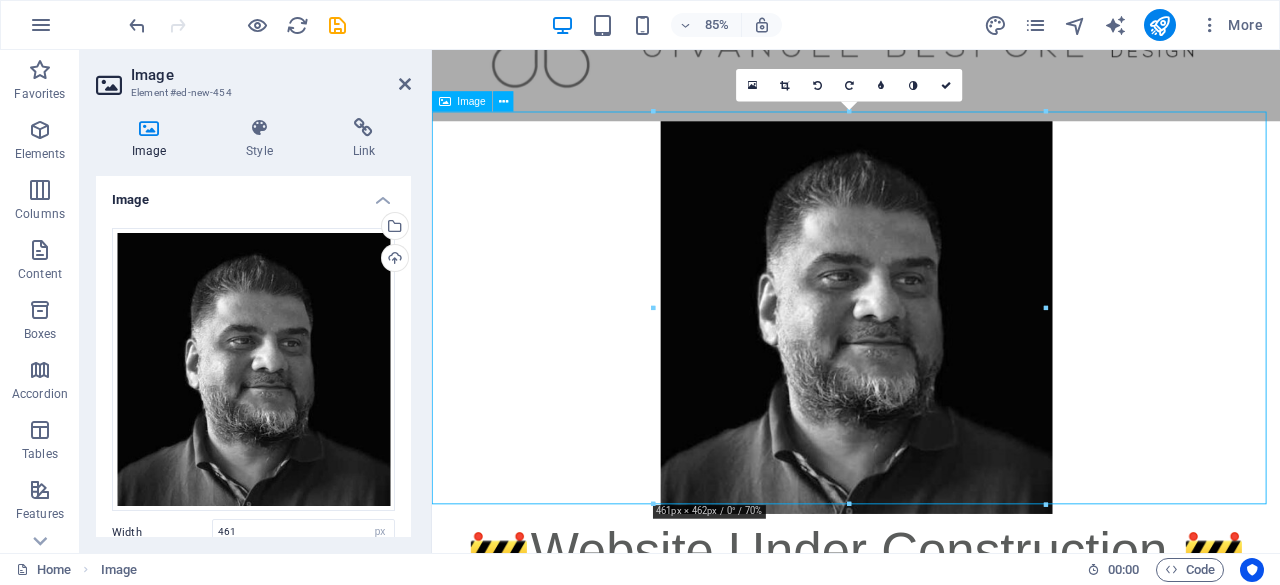 scroll, scrollTop: 92, scrollLeft: 0, axis: vertical 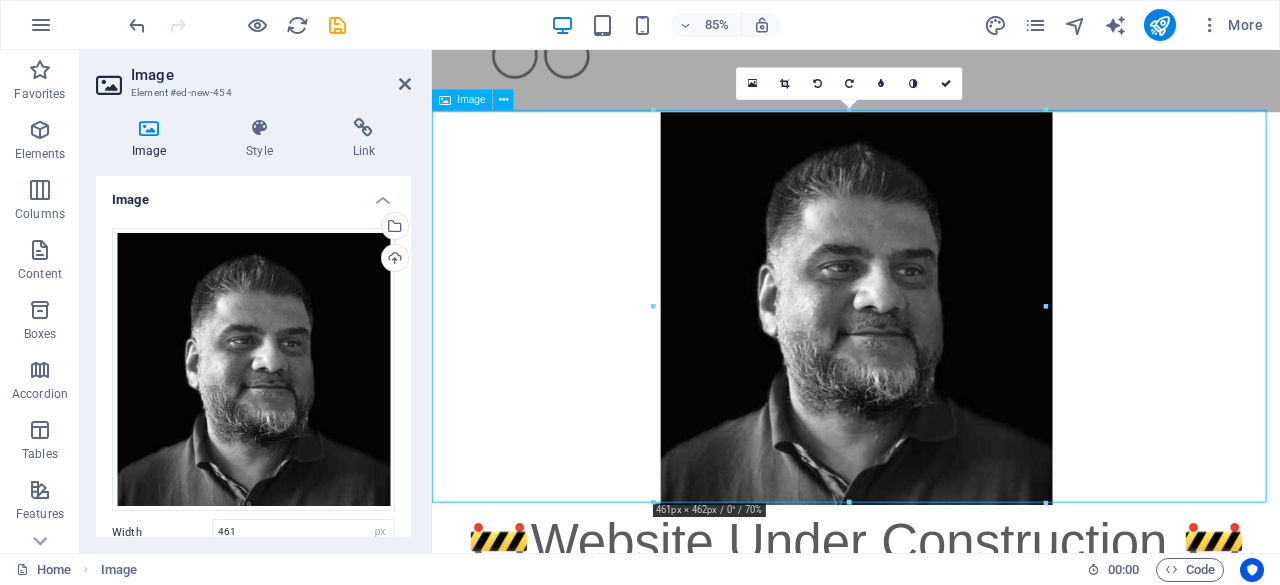 click at bounding box center [931, 354] 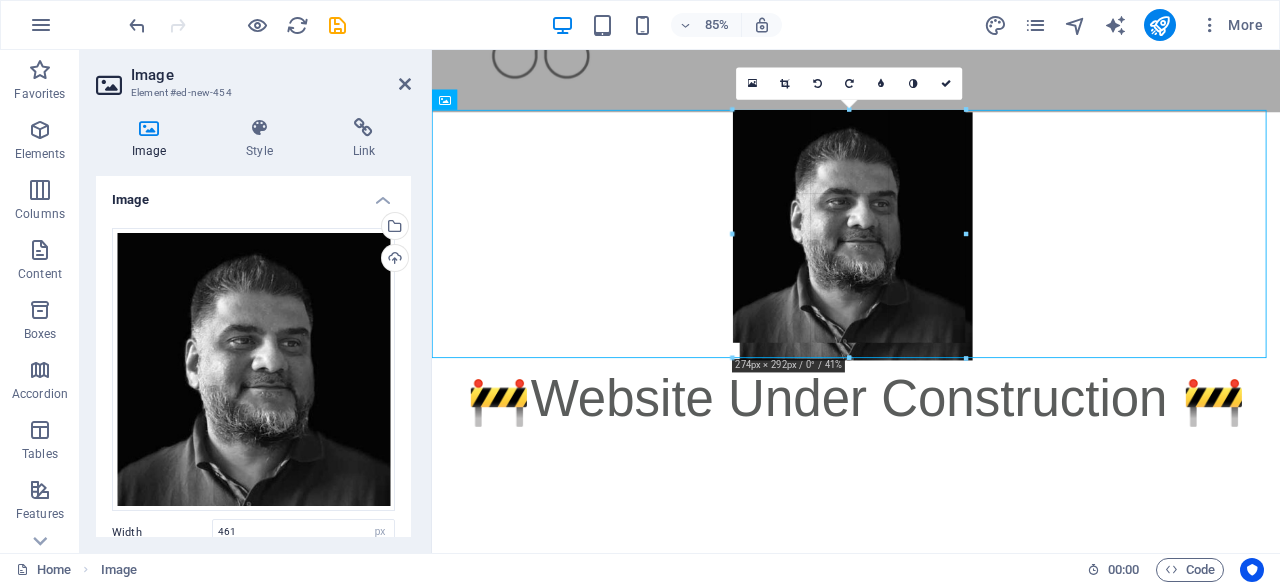 drag, startPoint x: 1047, startPoint y: 507, endPoint x: 857, endPoint y: 234, distance: 332.60938 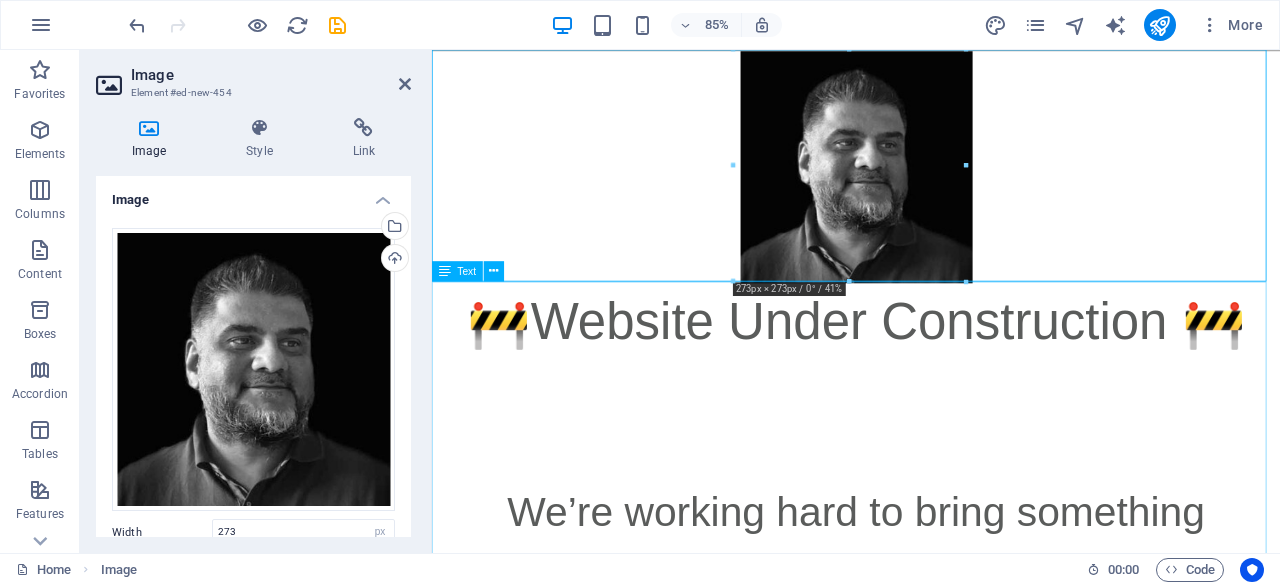 scroll, scrollTop: 163, scrollLeft: 0, axis: vertical 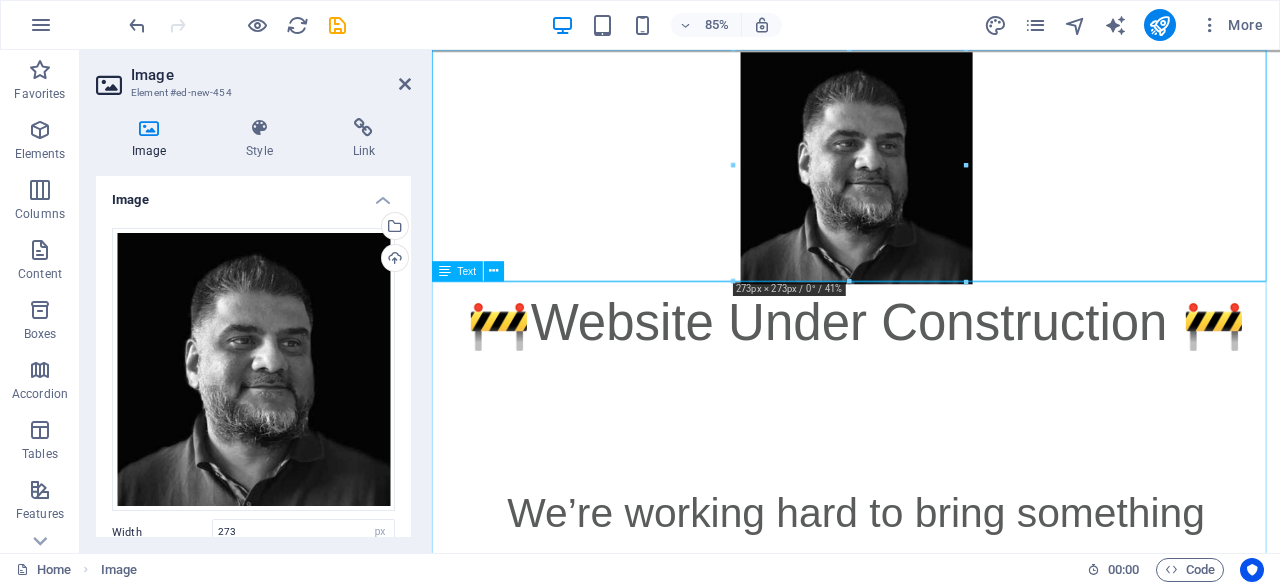 click on "🚧Website Under Construction 🚧 We’re working hard to bring something amazing. Please check back   soon!" at bounding box center [931, 598] 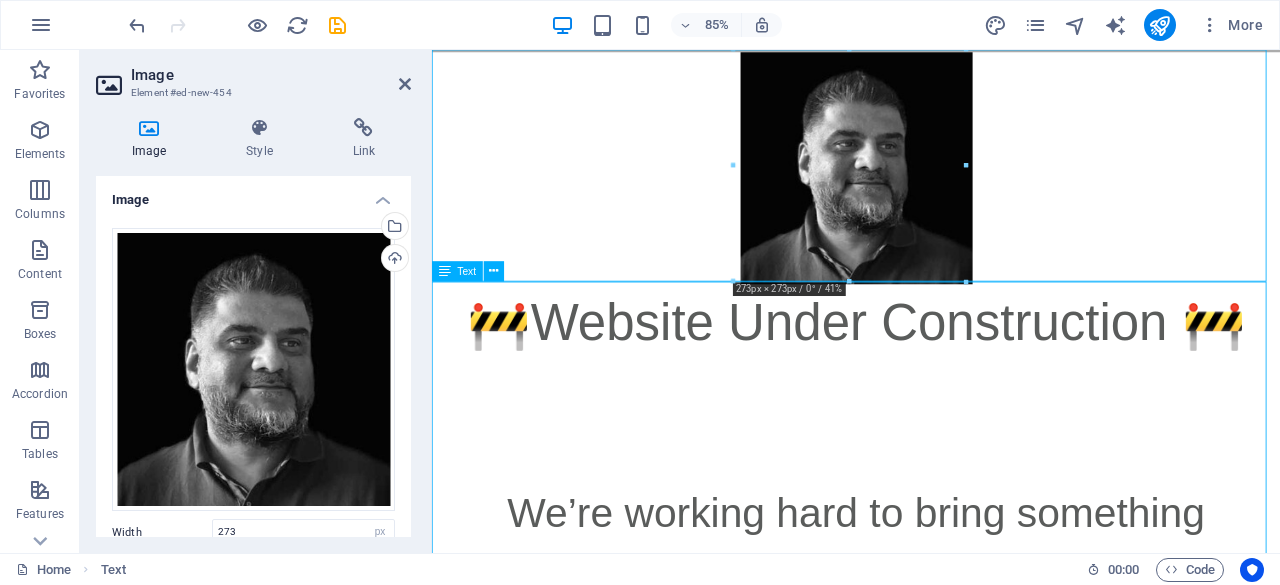 scroll, scrollTop: 197, scrollLeft: 0, axis: vertical 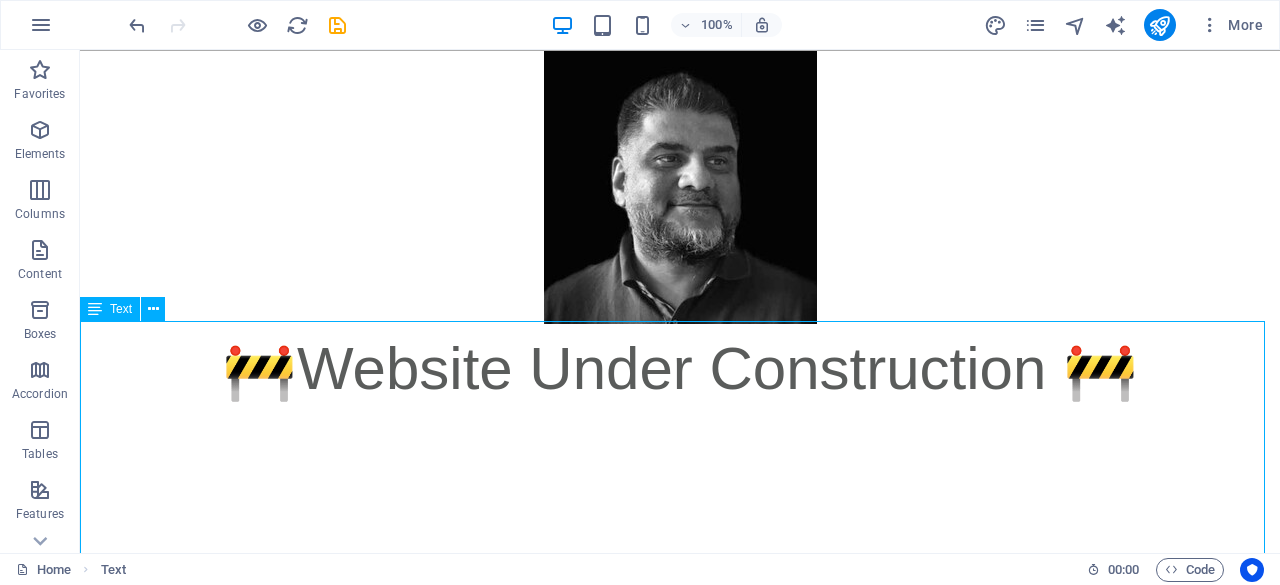 click on "🚧Website Under Construction 🚧 We’re working hard to bring something amazing. Please check back   soon!" at bounding box center [680, 561] 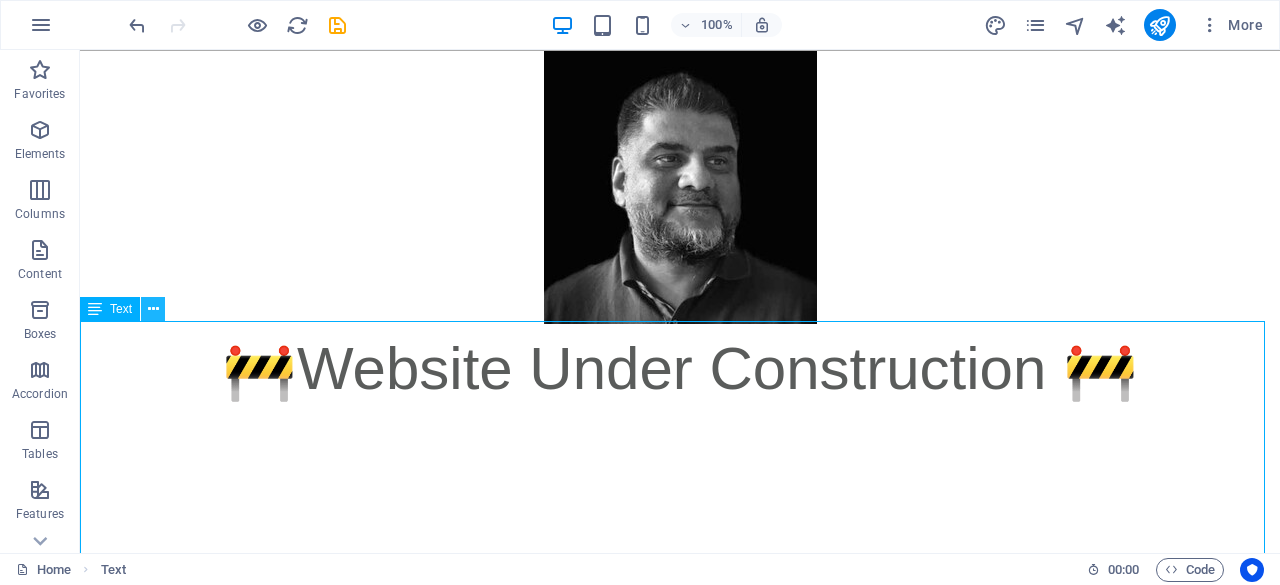 click at bounding box center [153, 309] 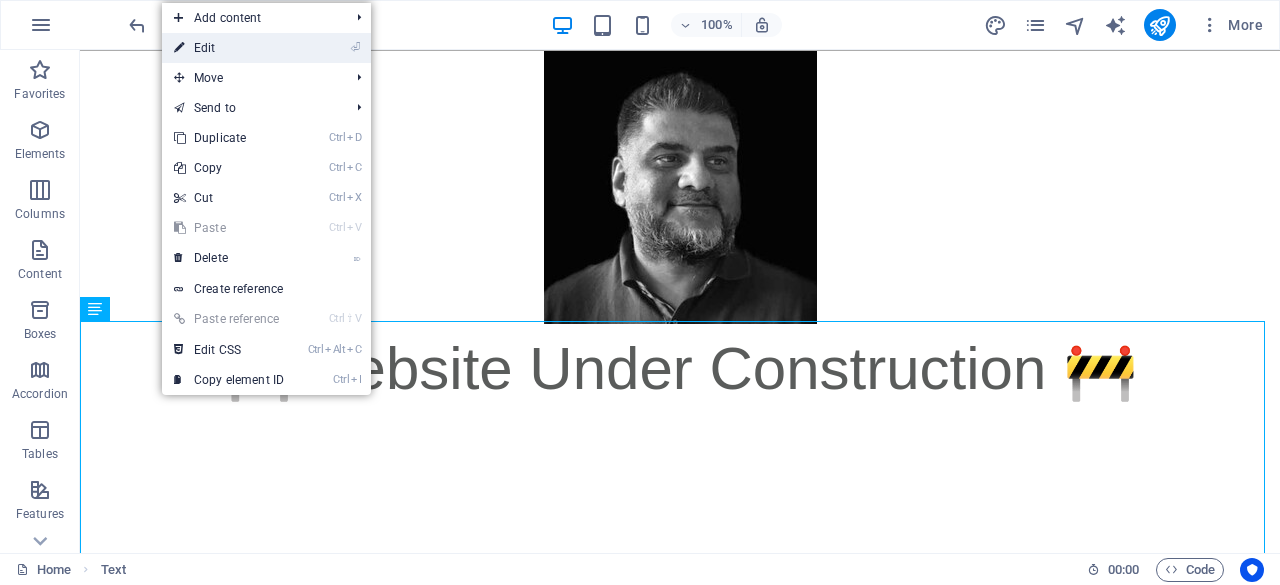 click on "⏎  Edit" at bounding box center [229, 48] 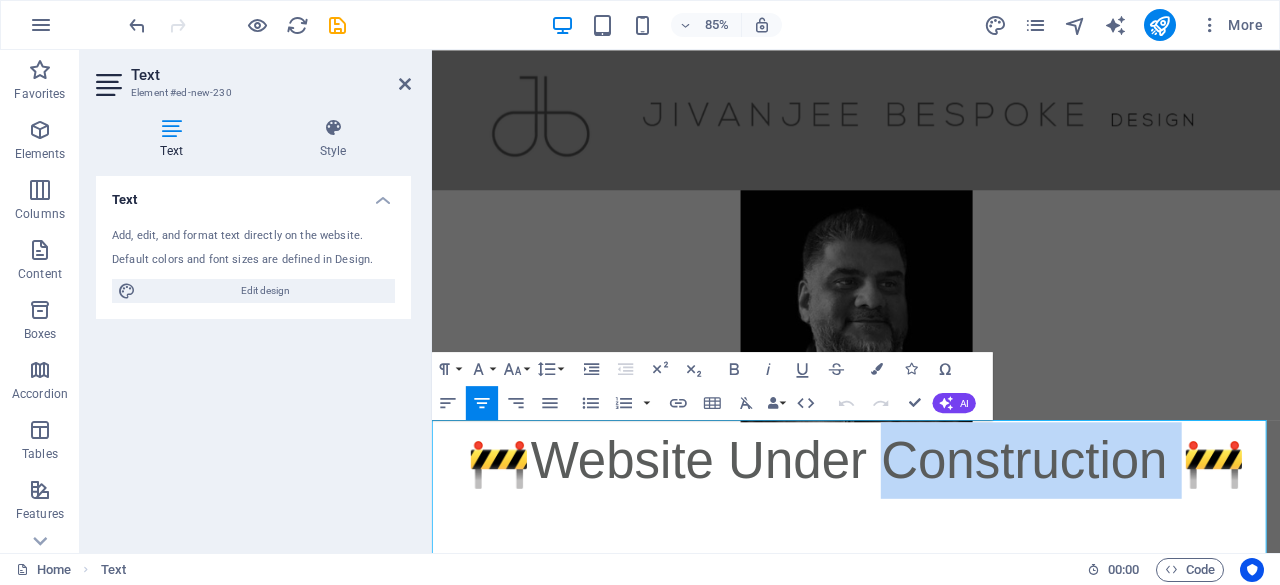 drag, startPoint x: 970, startPoint y: 526, endPoint x: 1308, endPoint y: 524, distance: 338.00592 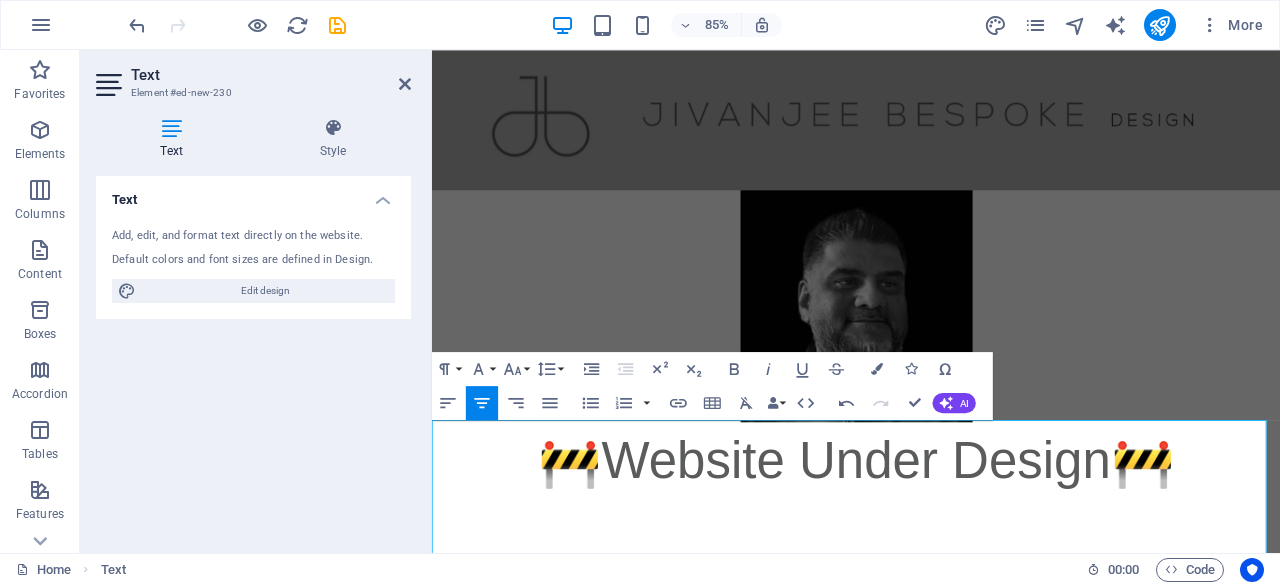 click on "🚧Website Under Design🚧" at bounding box center [930, 532] 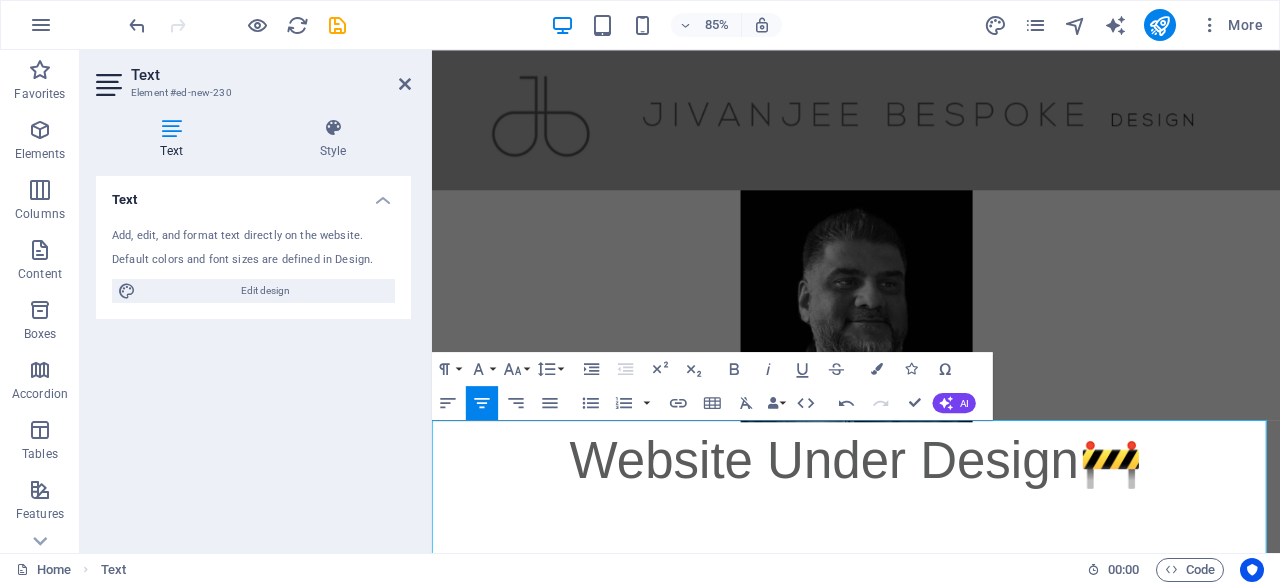 click on "Website Under Design🚧" at bounding box center [931, 532] 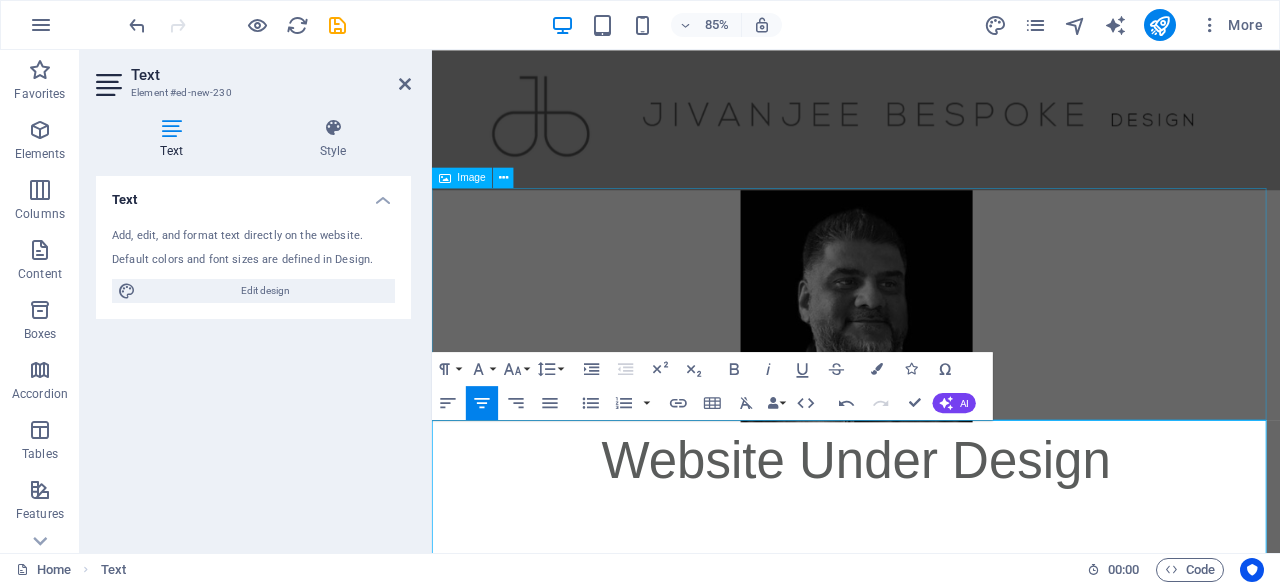 click at bounding box center (931, 351) 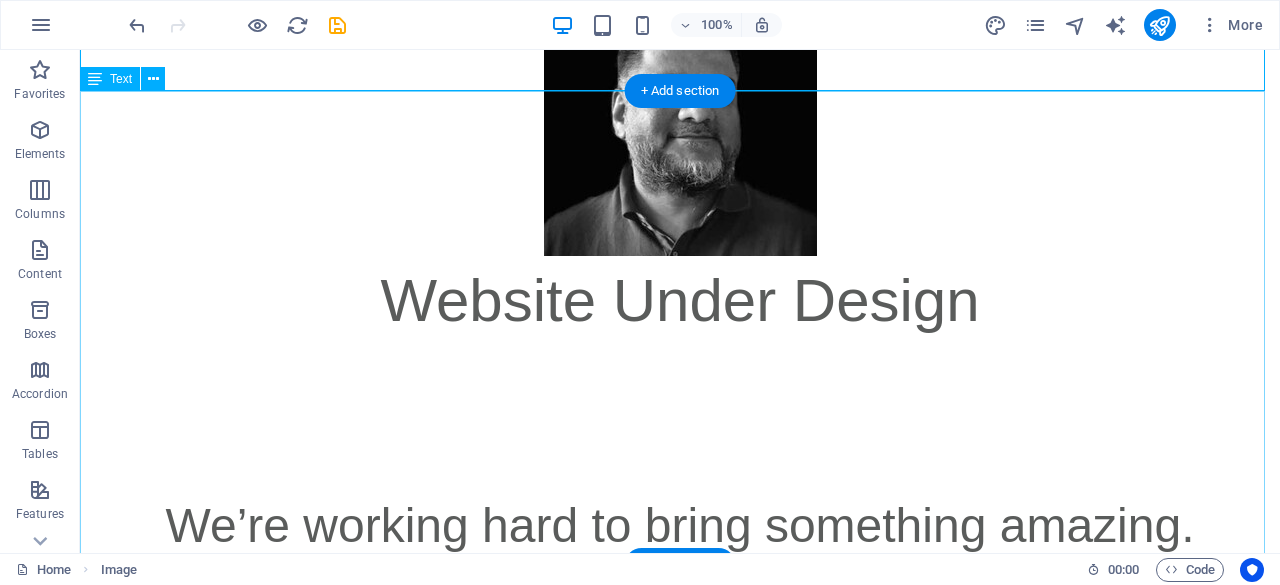 scroll, scrollTop: 439, scrollLeft: 0, axis: vertical 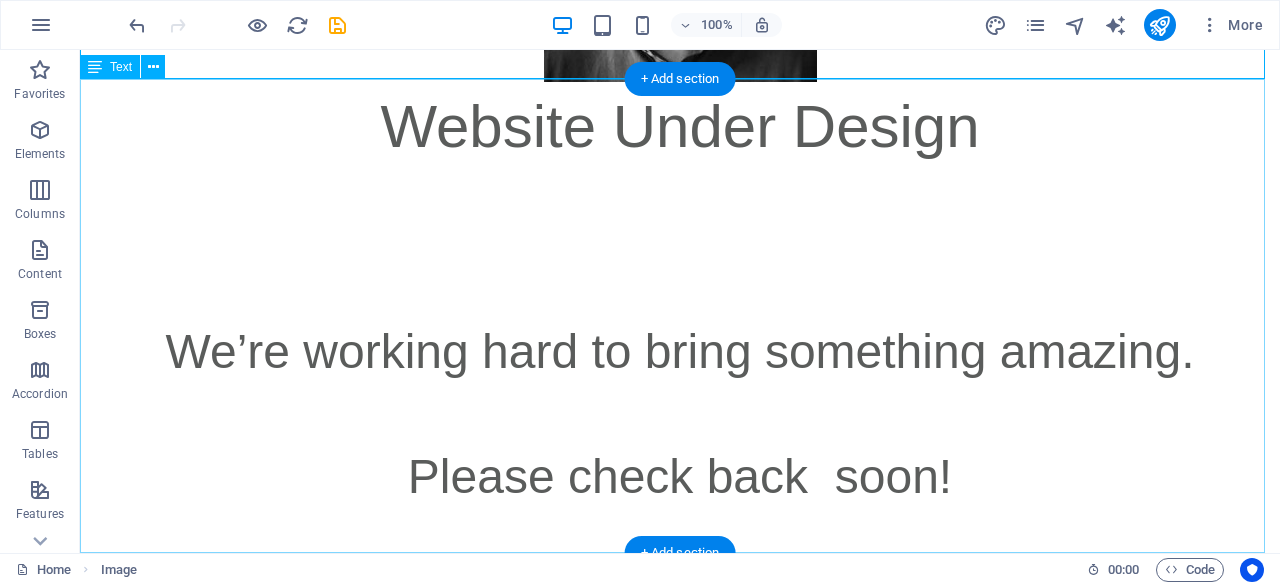 click on "Website Under Design We’re working hard to bring something amazing. Please check back   soon!" at bounding box center [680, 319] 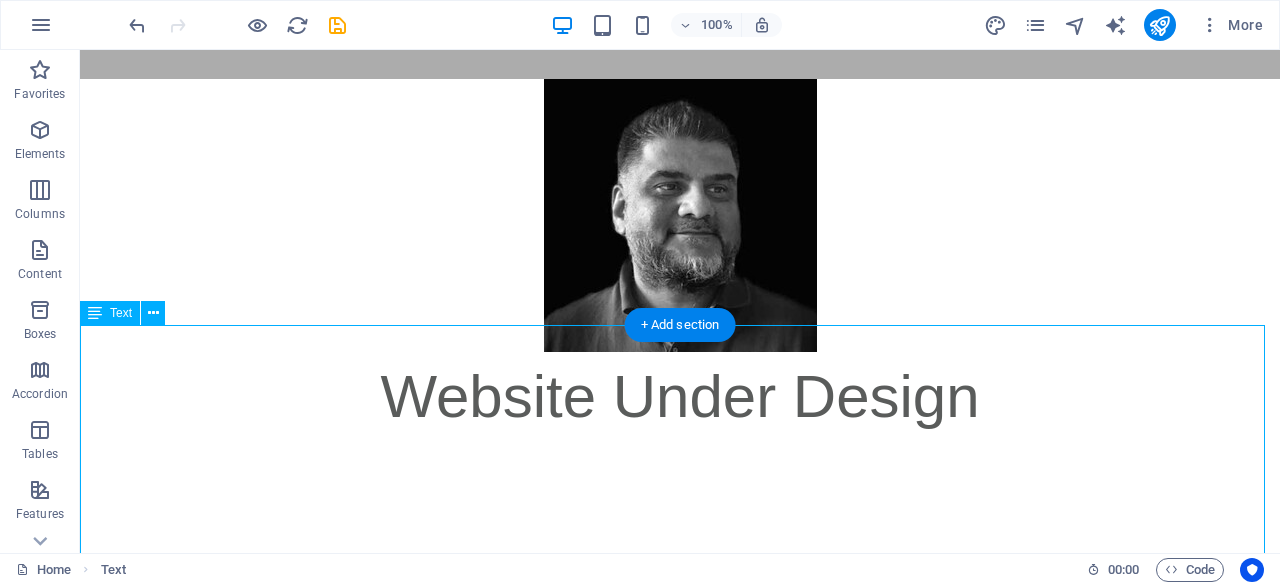 scroll, scrollTop: 243, scrollLeft: 0, axis: vertical 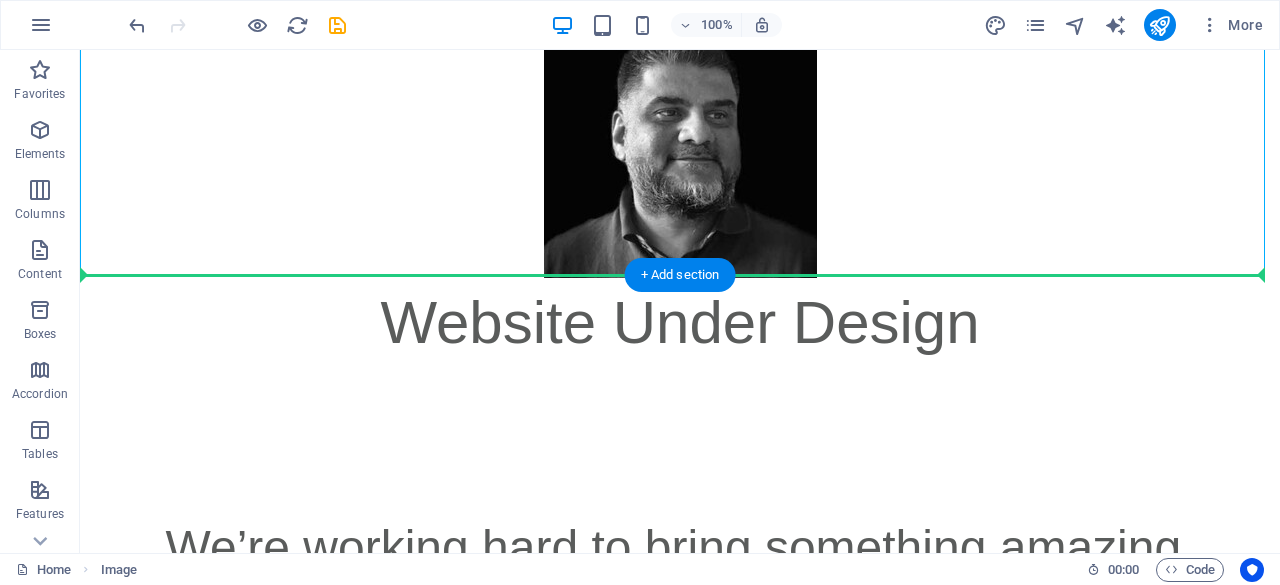 drag, startPoint x: 620, startPoint y: 176, endPoint x: 638, endPoint y: 419, distance: 243.66576 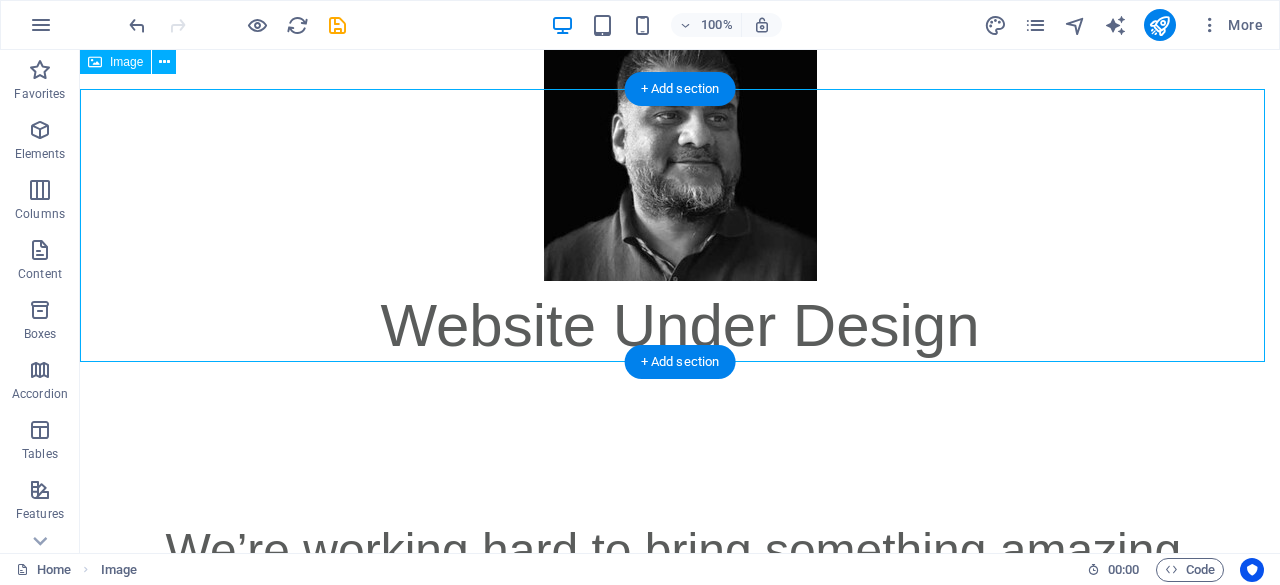 scroll, scrollTop: 9, scrollLeft: 0, axis: vertical 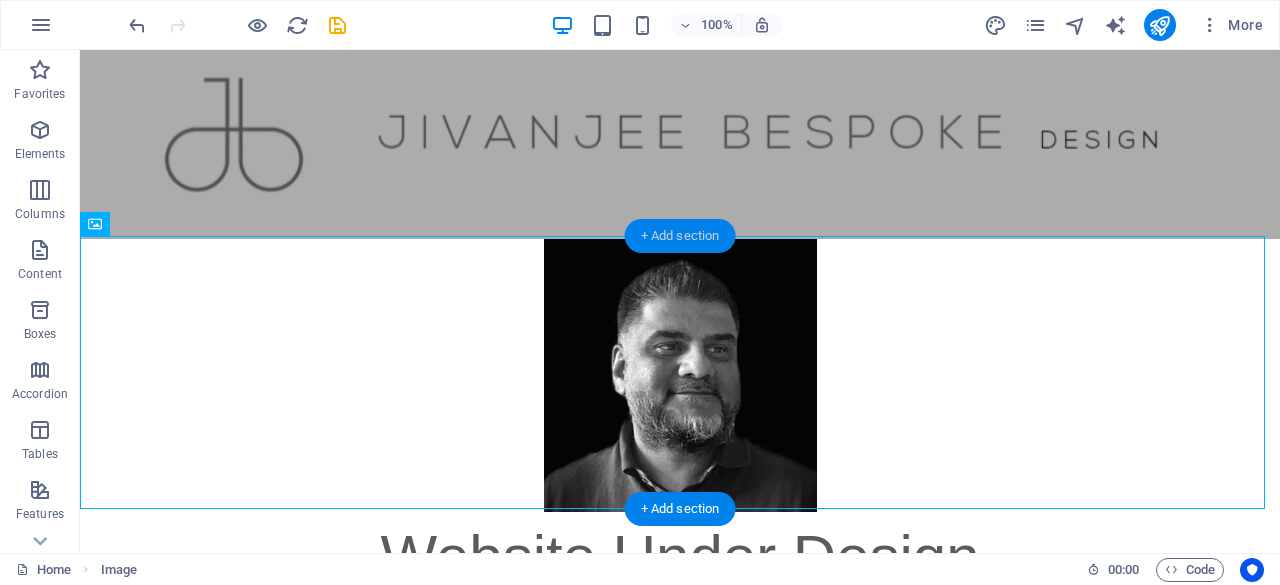 click on "+ Add section" at bounding box center [680, 236] 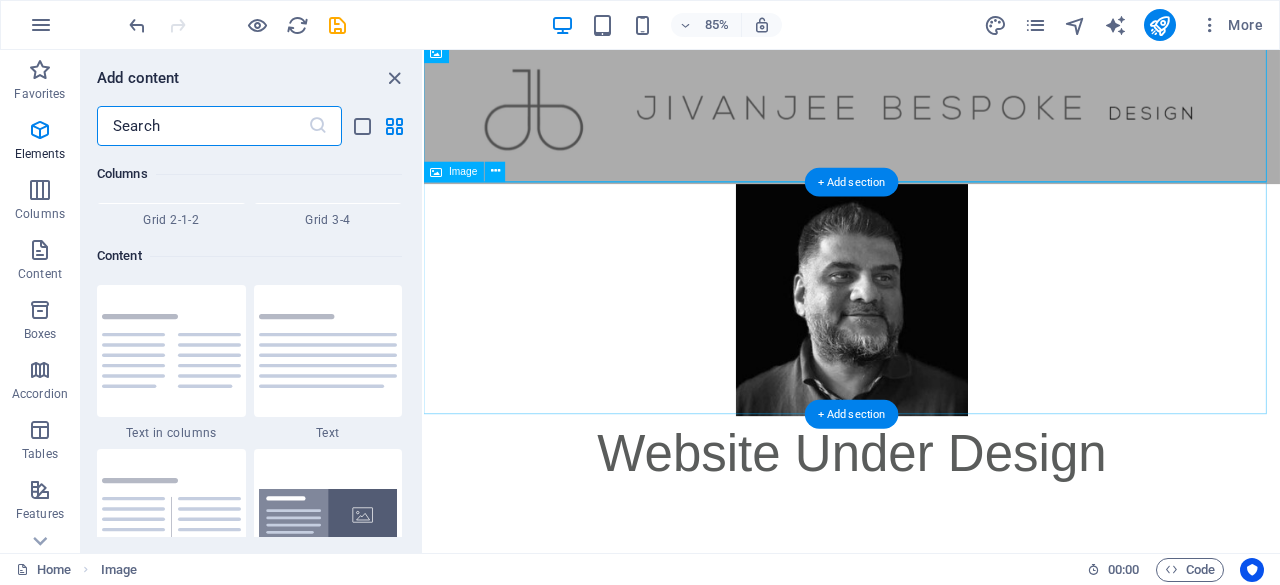 scroll, scrollTop: 3499, scrollLeft: 0, axis: vertical 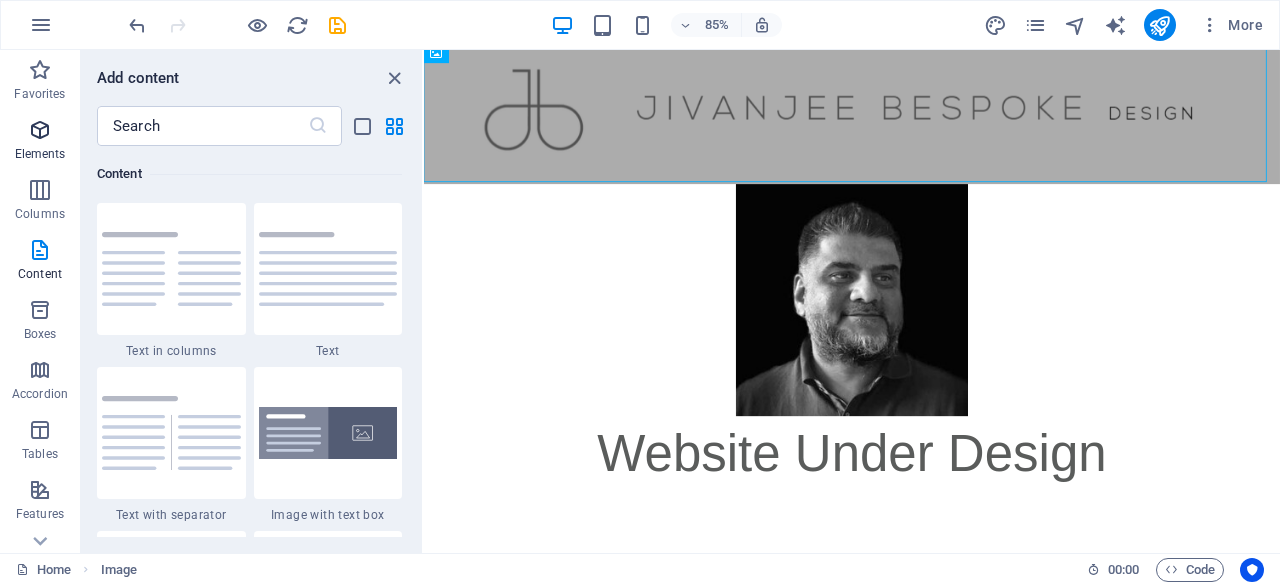 click at bounding box center (40, 130) 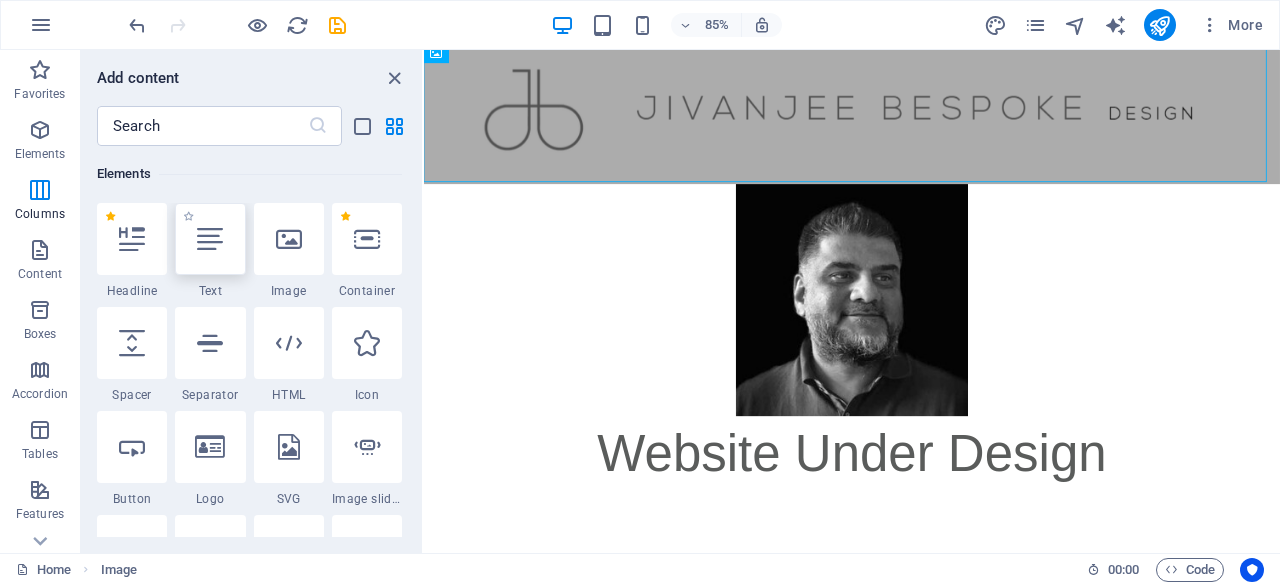 scroll, scrollTop: 213, scrollLeft: 0, axis: vertical 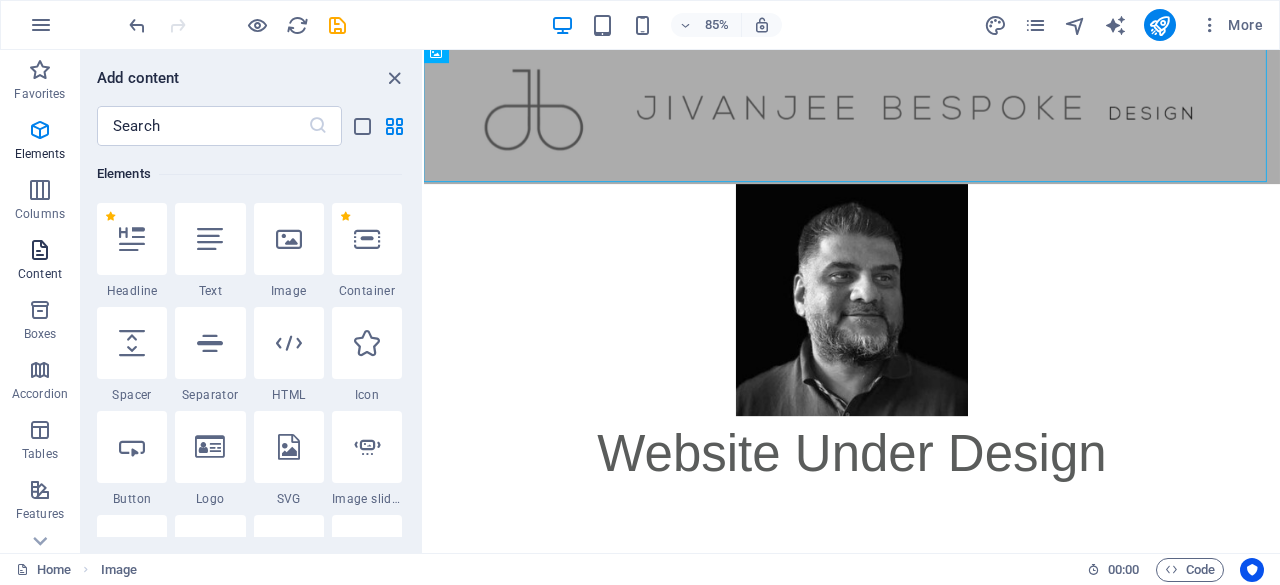 click on "Content" at bounding box center (40, 262) 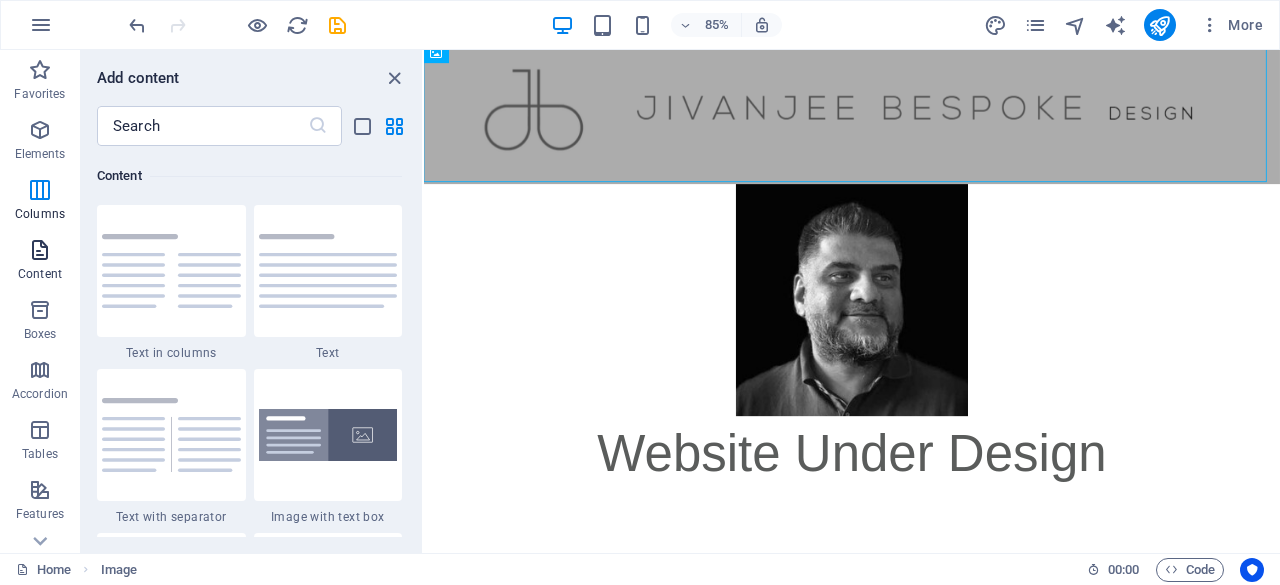 scroll, scrollTop: 3499, scrollLeft: 0, axis: vertical 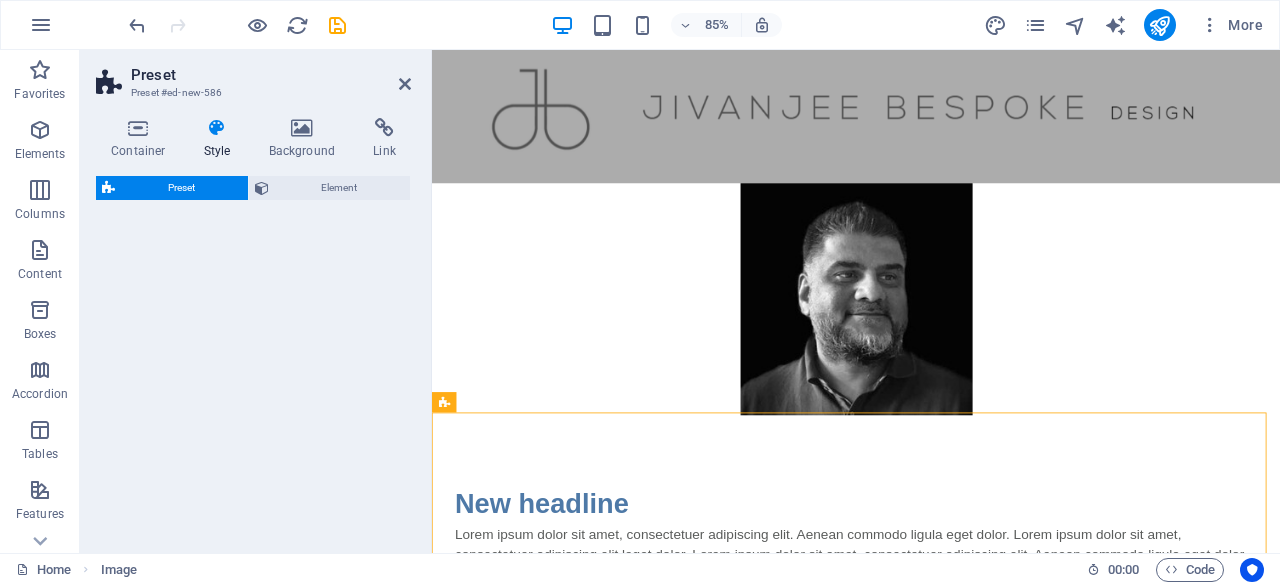 select on "rem" 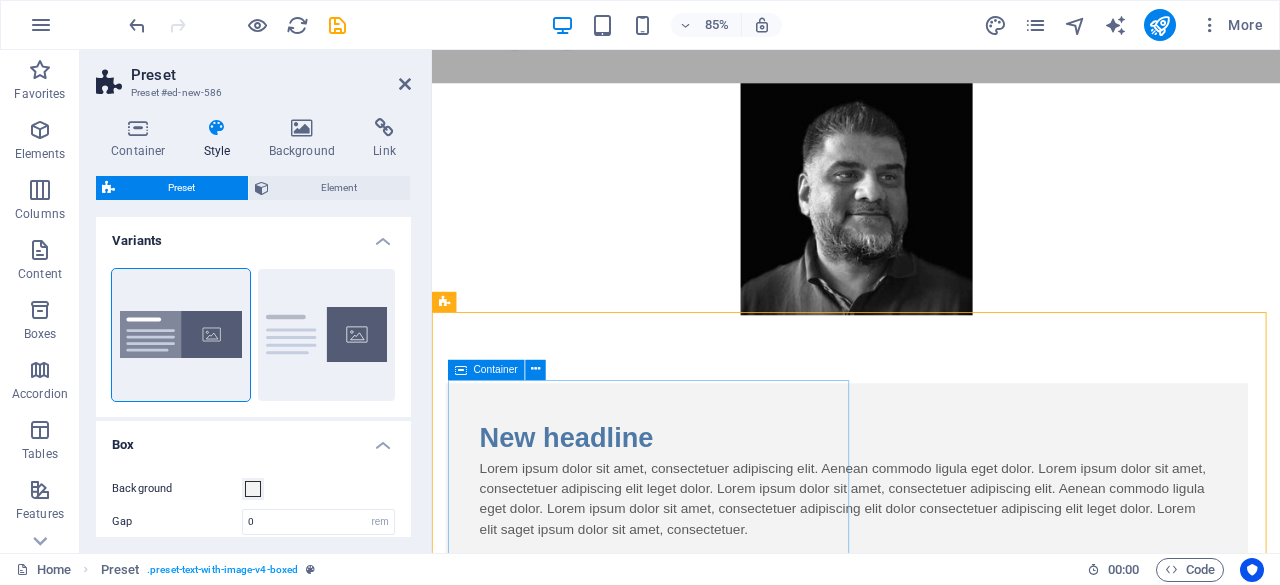 scroll, scrollTop: 127, scrollLeft: 0, axis: vertical 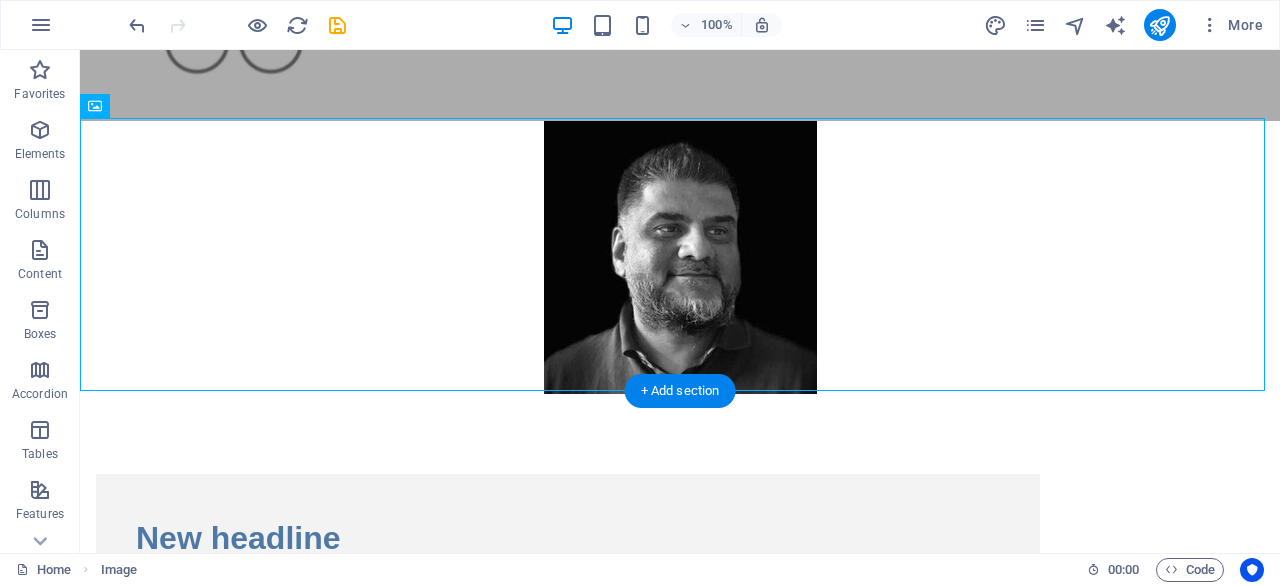 drag, startPoint x: 606, startPoint y: 309, endPoint x: 918, endPoint y: 499, distance: 365.29987 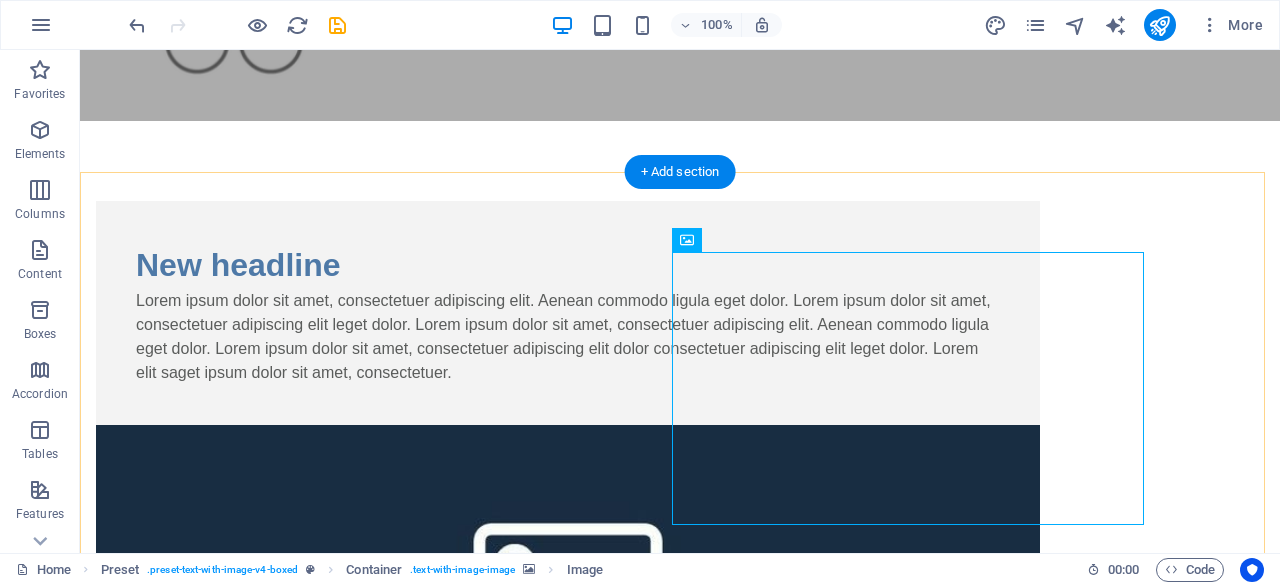 scroll, scrollTop: 144, scrollLeft: 0, axis: vertical 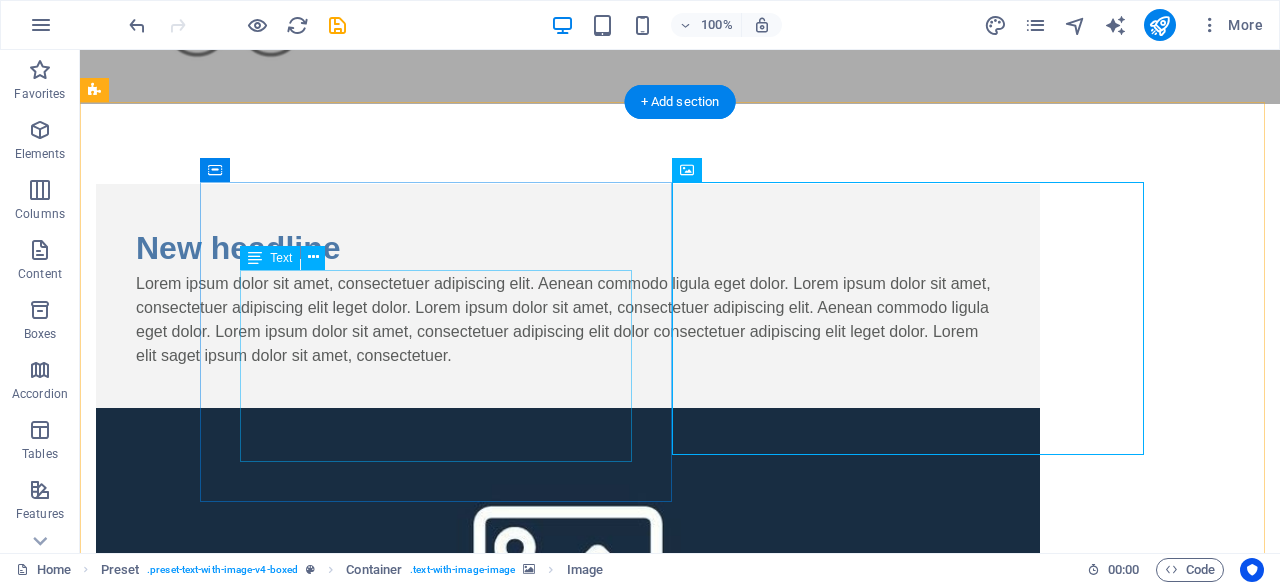 click on "Lorem ipsum dolor sit amet, consectetuer adipiscing elit. Aenean commodo ligula eget dolor. Lorem ipsum dolor sit amet, consectetuer adipiscing elit leget dolor. Lorem ipsum dolor sit amet, consectetuer adipiscing elit. Aenean commodo ligula eget dolor. Lorem ipsum dolor sit amet, consectetuer adipiscing elit dolor consectetuer adipiscing elit leget dolor. Lorem elit saget ipsum dolor sit amet, consectetuer." at bounding box center (568, 320) 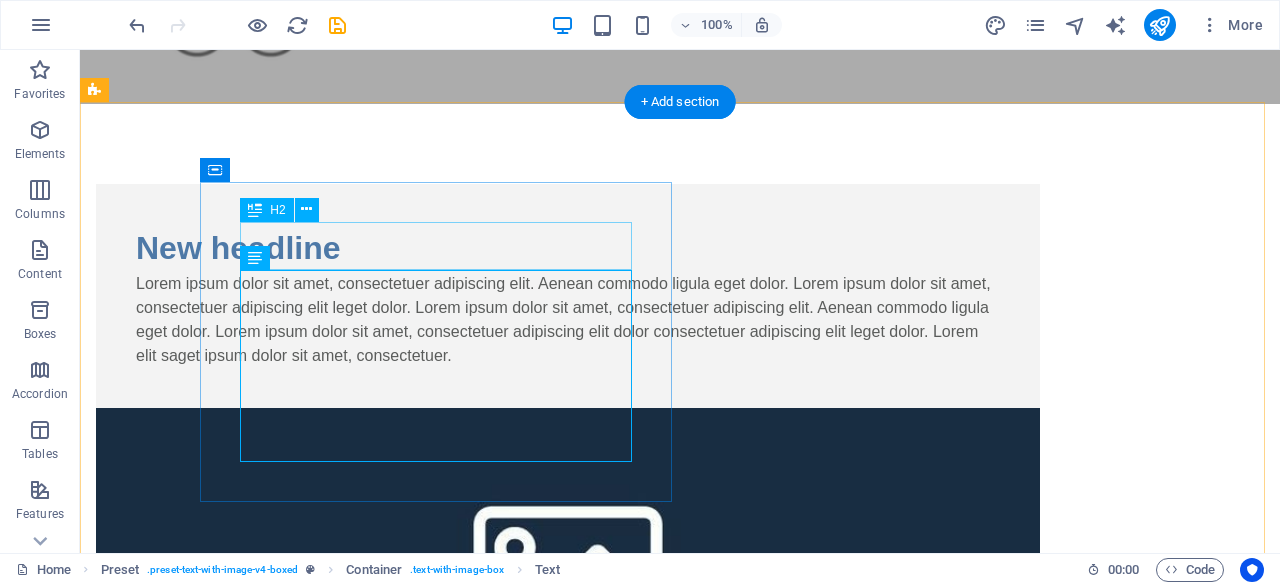 click on "New headline" at bounding box center [568, 248] 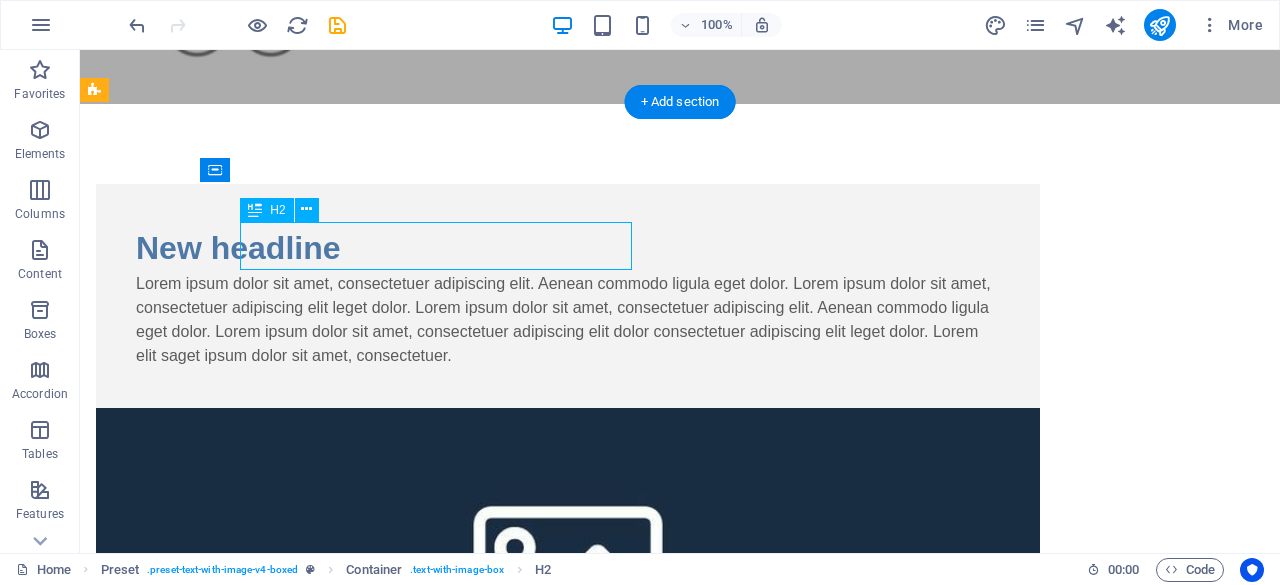 click on "New headline" at bounding box center [568, 248] 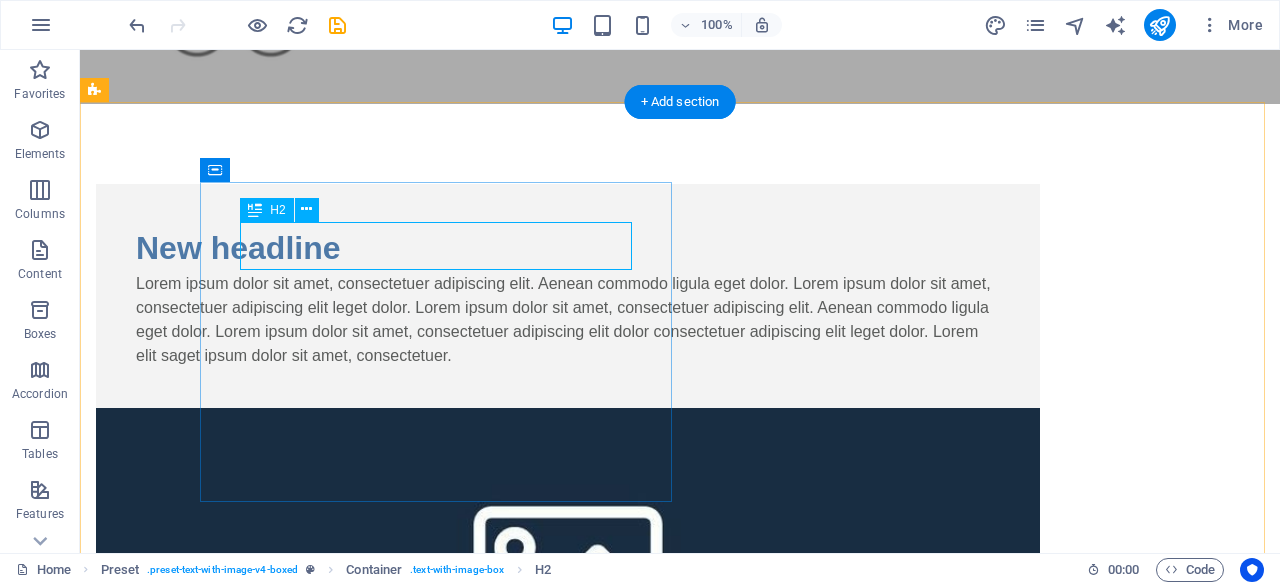 click on "New headline" at bounding box center (568, 248) 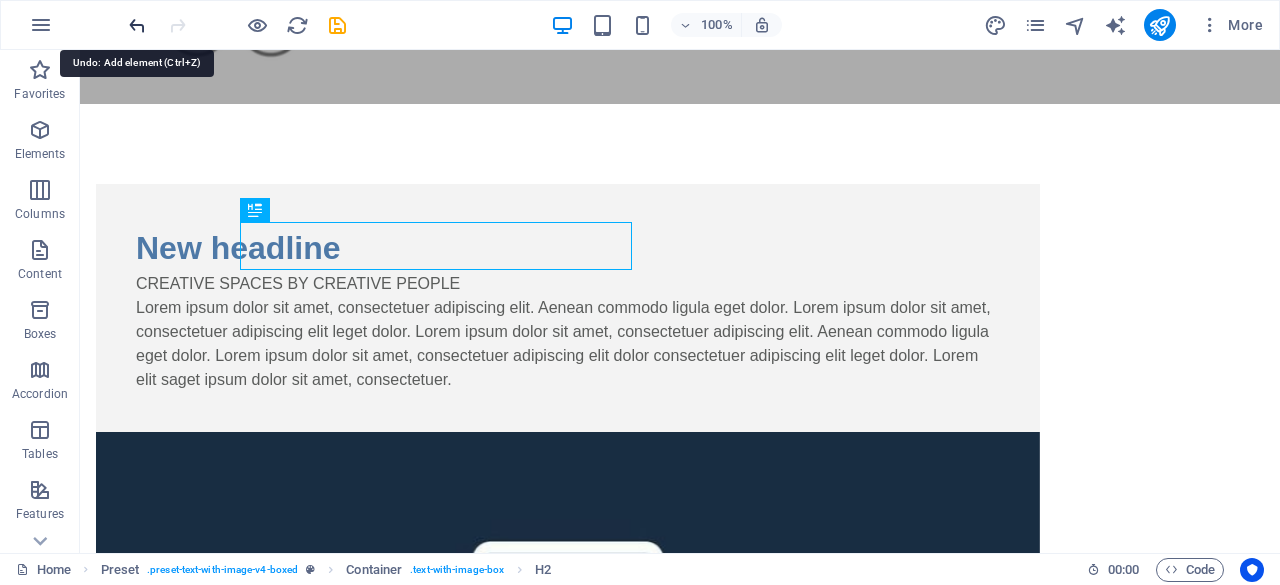 click at bounding box center (137, 25) 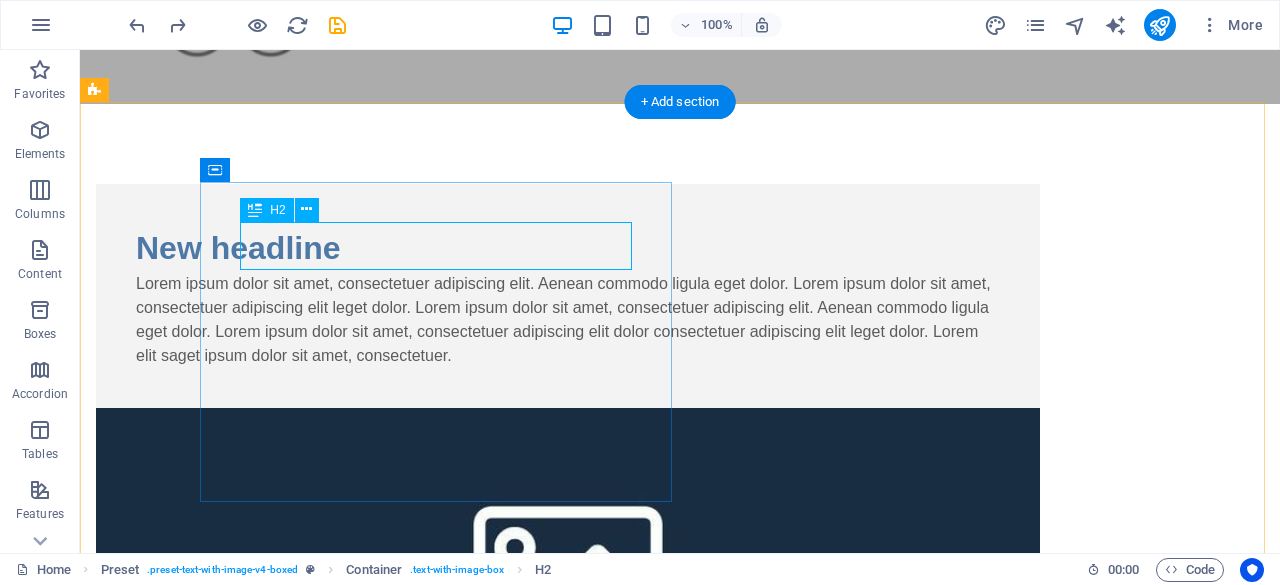 click on "New headline" at bounding box center (568, 248) 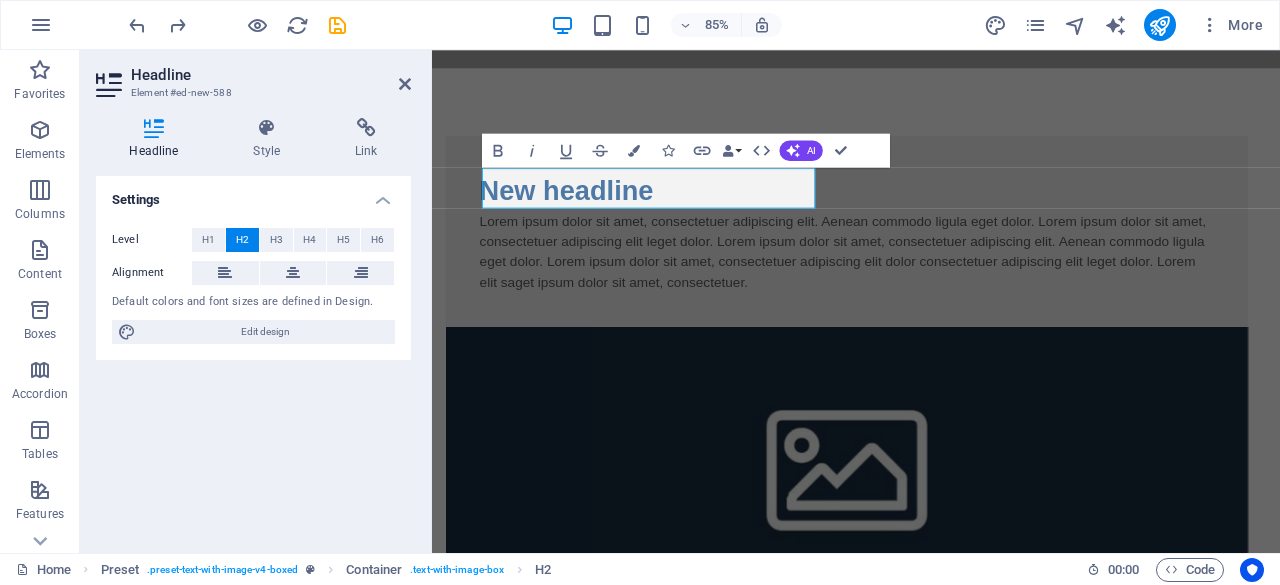 click on "Level H1 H2 H3 H4 H5 H6 Alignment Default colors and font sizes are defined in Design. Edit design" at bounding box center (253, 286) 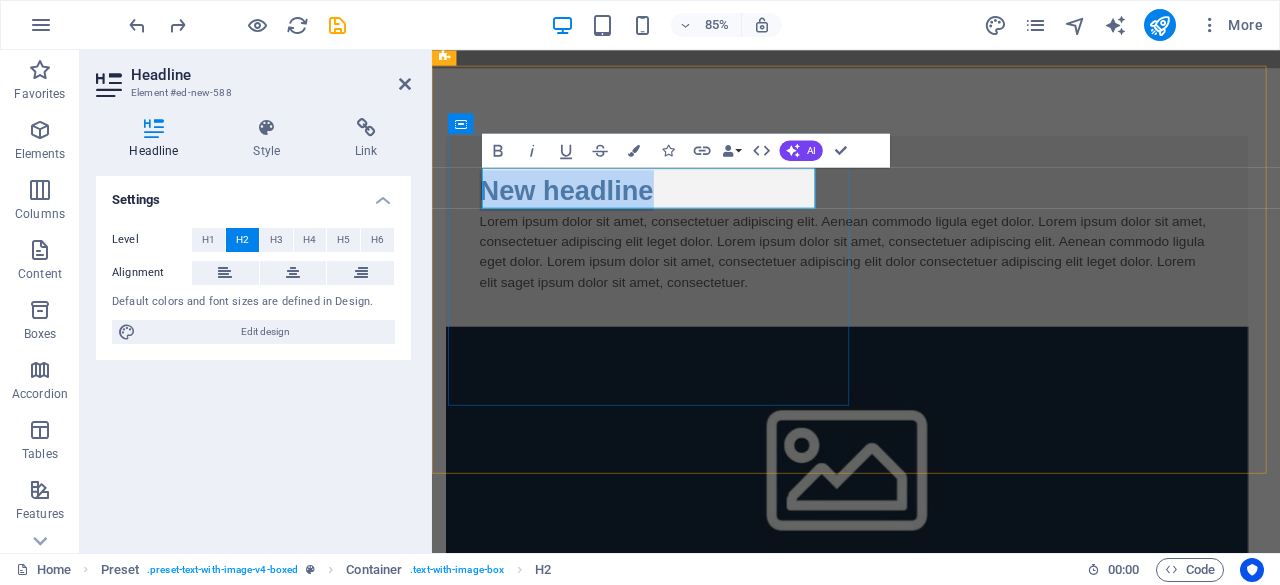 drag, startPoint x: 697, startPoint y: 215, endPoint x: 494, endPoint y: 204, distance: 203.2978 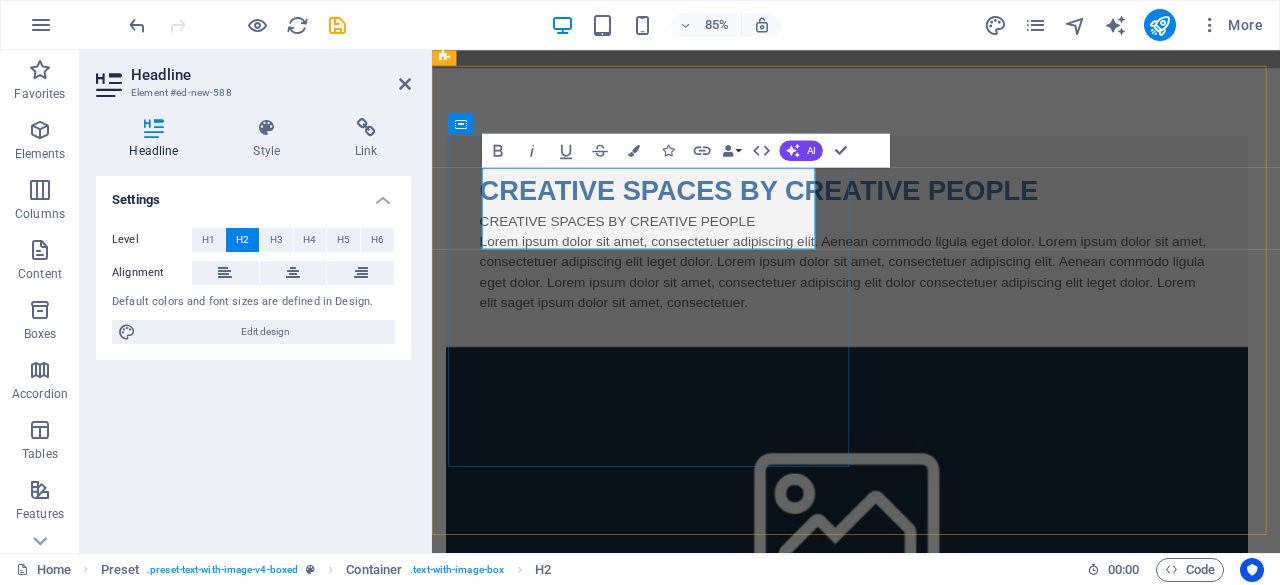 scroll, scrollTop: 78, scrollLeft: 9, axis: both 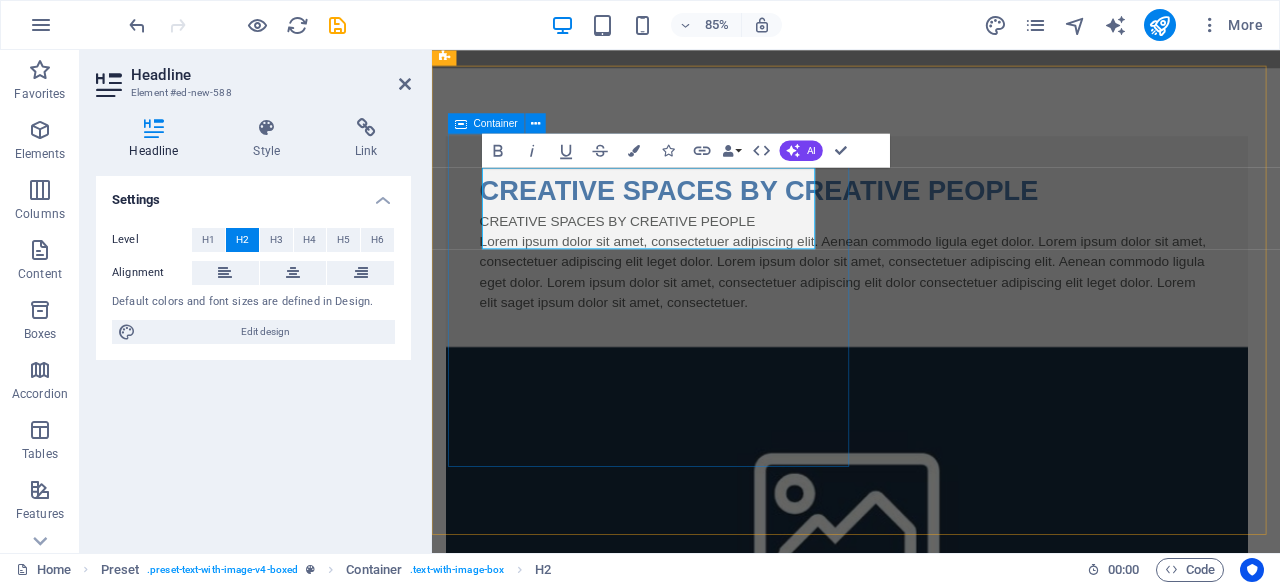 click on "CREATIVE SPACES BY CREATIVE PEOPLE CREATIVE SPACES BY CREATIVE PEOPLE CREATIVE SPACES BY CREATIVE PEOPLE Lorem ipsum dolor sit amet, consectetuer adipiscing elit. Aenean commodo ligula eget dolor. Lorem ipsum dolor sit amet, consectetuer adipiscing elit leget dolor. Lorem ipsum dolor sit amet, consectetuer adipiscing elit. Aenean commodo ligula eget dolor. Lorem ipsum dolor sit amet, consectetuer adipiscing elit dolor consectetuer adipiscing elit leget dolor. Lorem elit saget ipsum dolor sit amet, consectetuer." at bounding box center [920, 275] 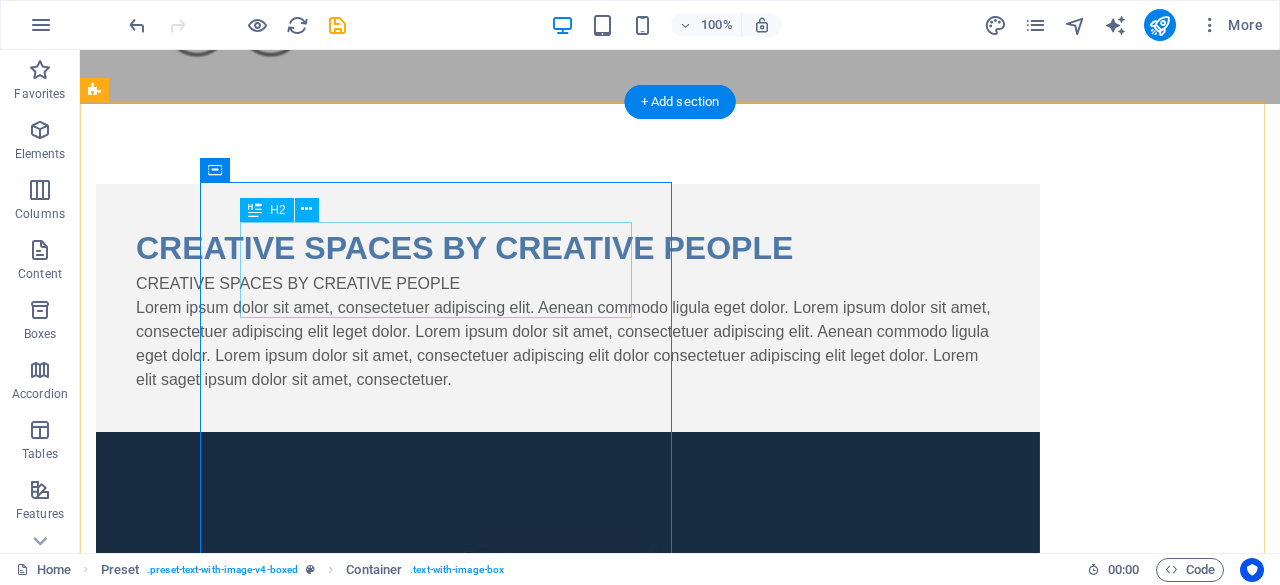 click on "CREATIVE SPACES BY CREATIVE PEOPLE" at bounding box center [568, 248] 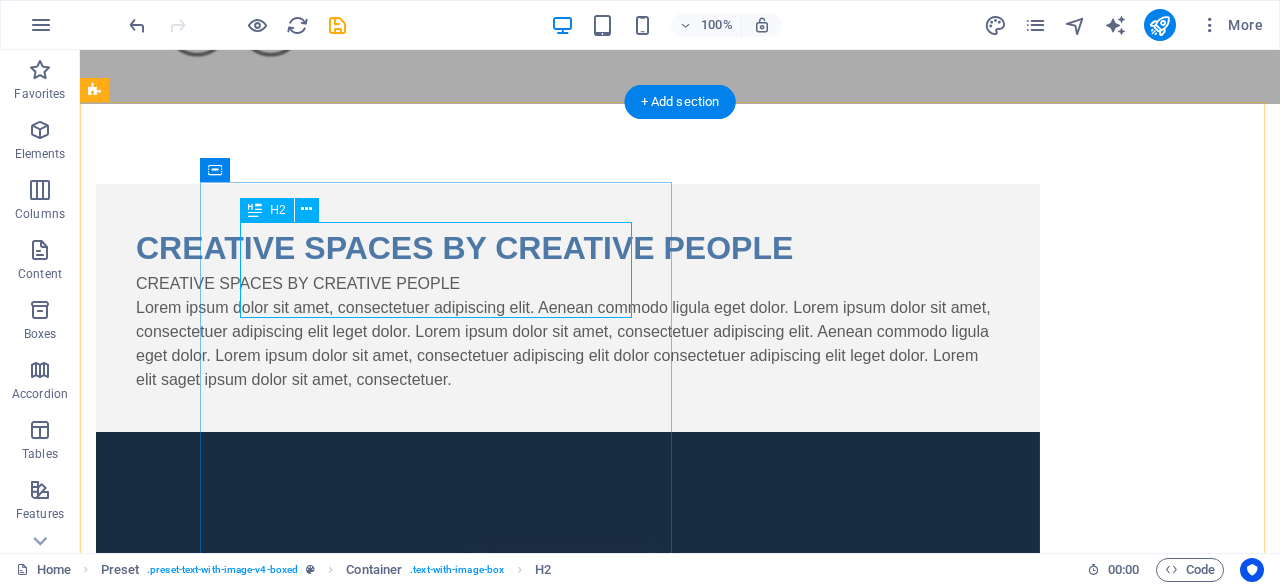 click on "CREATIVE SPACES BY CREATIVE PEOPLE" at bounding box center (568, 248) 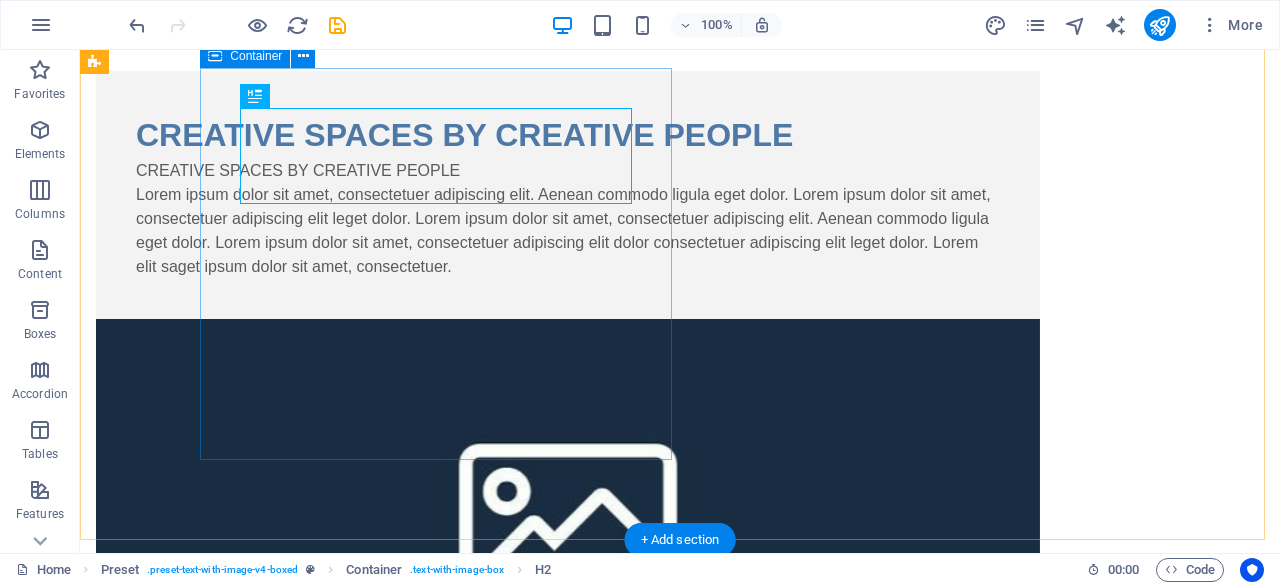 scroll, scrollTop: 258, scrollLeft: 0, axis: vertical 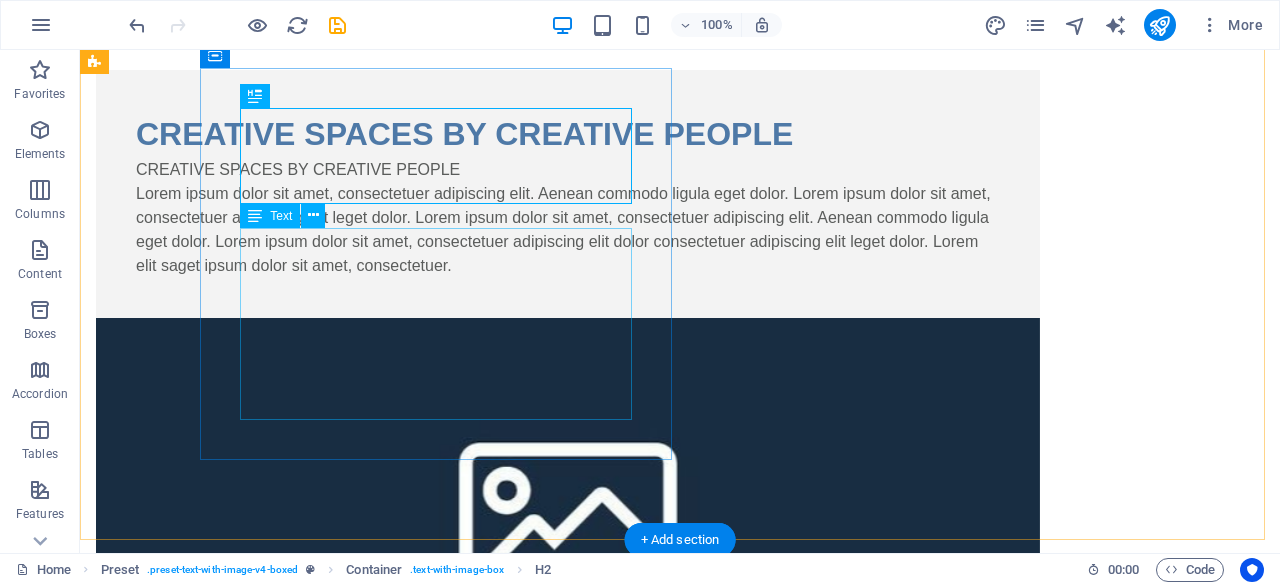 click on "Lorem ipsum dolor sit amet, consectetuer adipiscing elit. Aenean commodo ligula eget dolor. Lorem ipsum dolor sit amet, consectetuer adipiscing elit leget dolor. Lorem ipsum dolor sit amet, consectetuer adipiscing elit. Aenean commodo ligula eget dolor. Lorem ipsum dolor sit amet, consectetuer adipiscing elit dolor consectetuer adipiscing elit leget dolor. Lorem elit saget ipsum dolor sit amet, consectetuer." at bounding box center (568, 230) 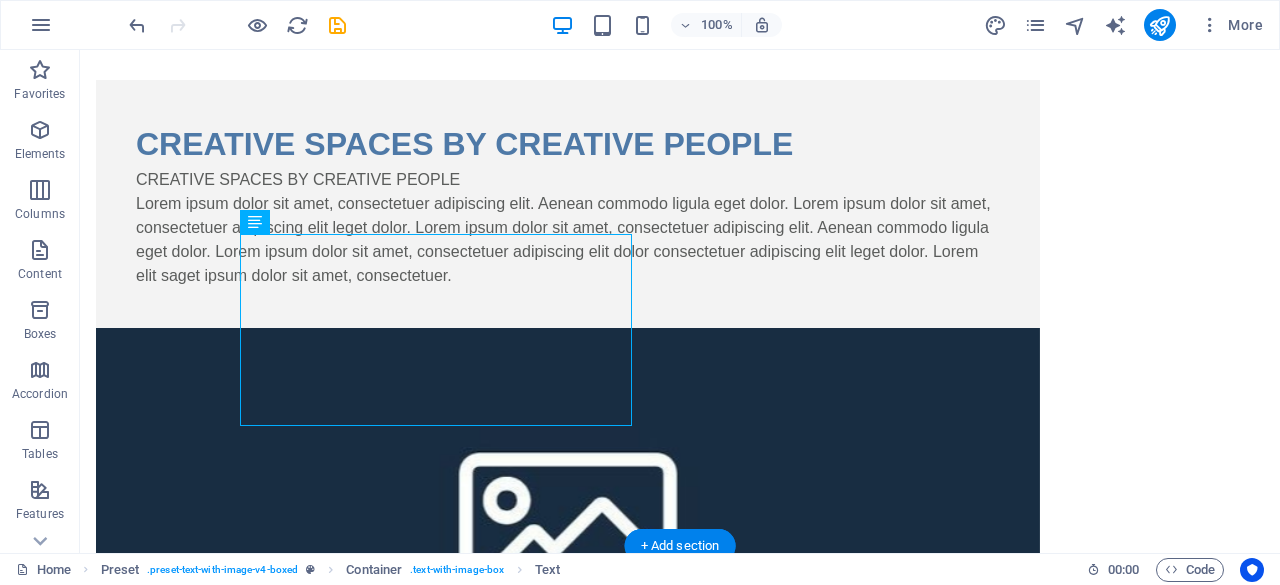 scroll, scrollTop: 252, scrollLeft: 0, axis: vertical 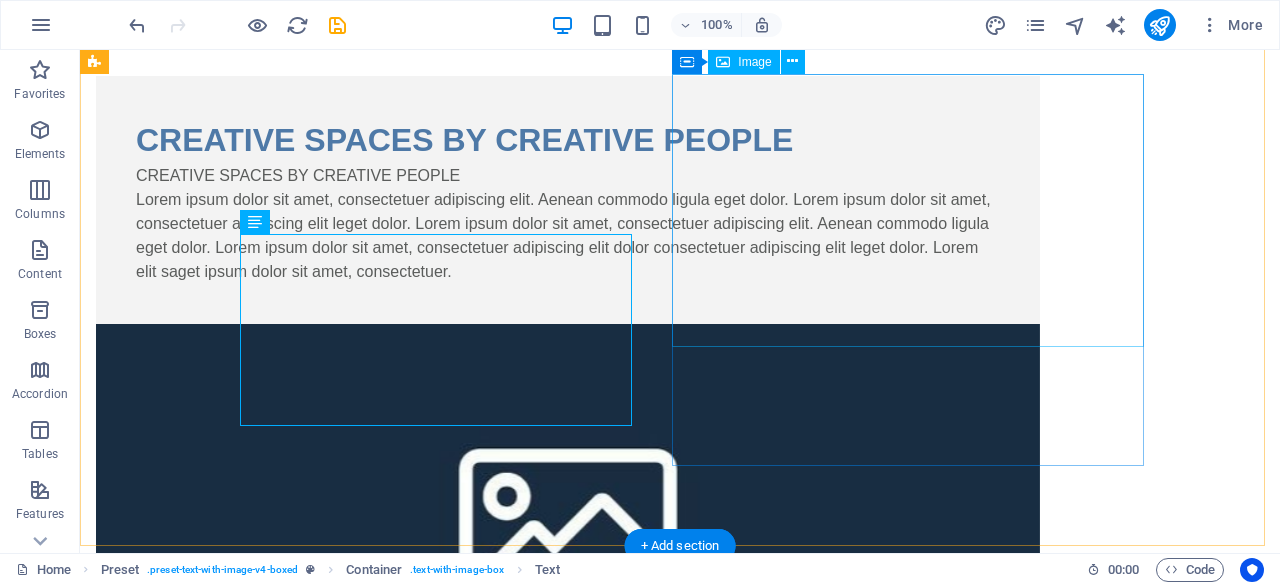 click at bounding box center (568, 852) 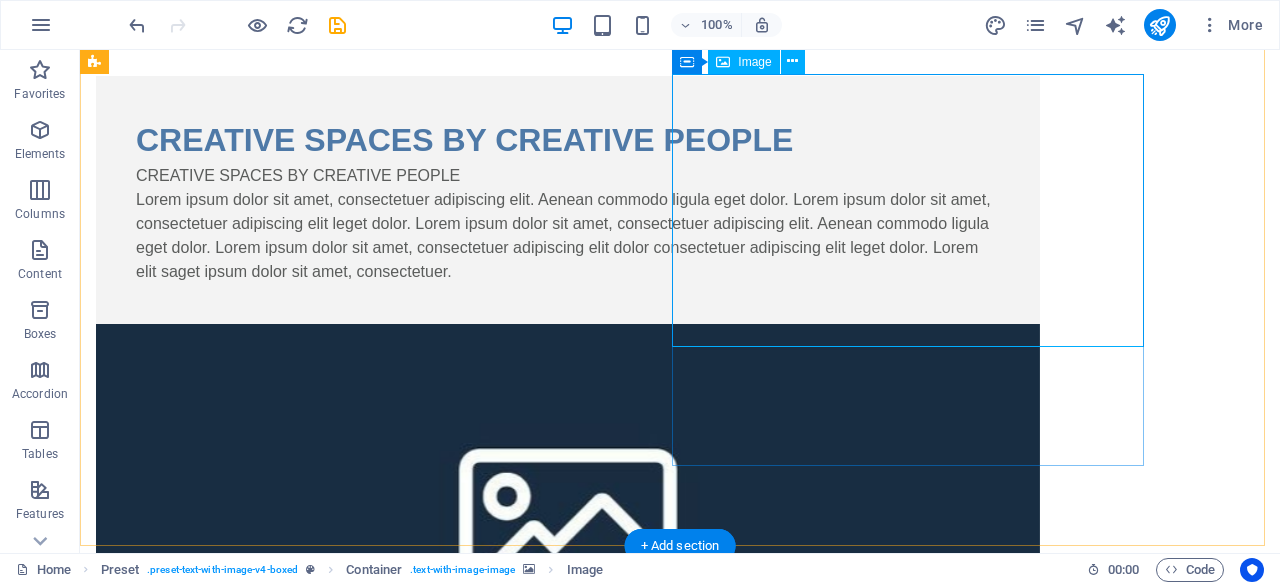click at bounding box center (568, 852) 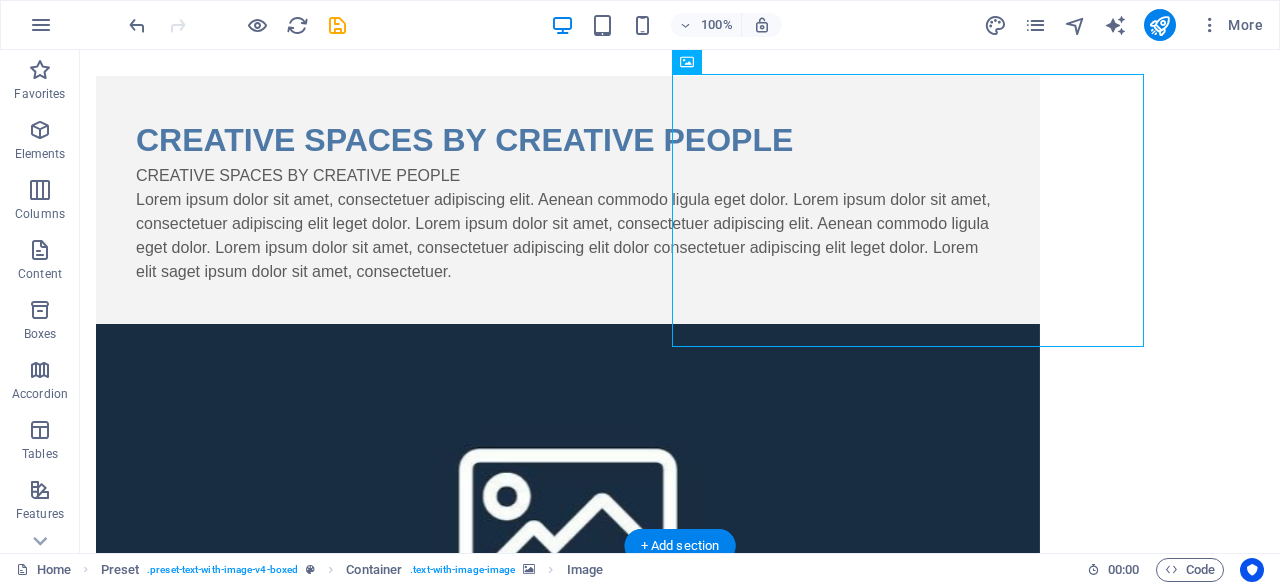 drag, startPoint x: 1105, startPoint y: 345, endPoint x: 1102, endPoint y: 381, distance: 36.124783 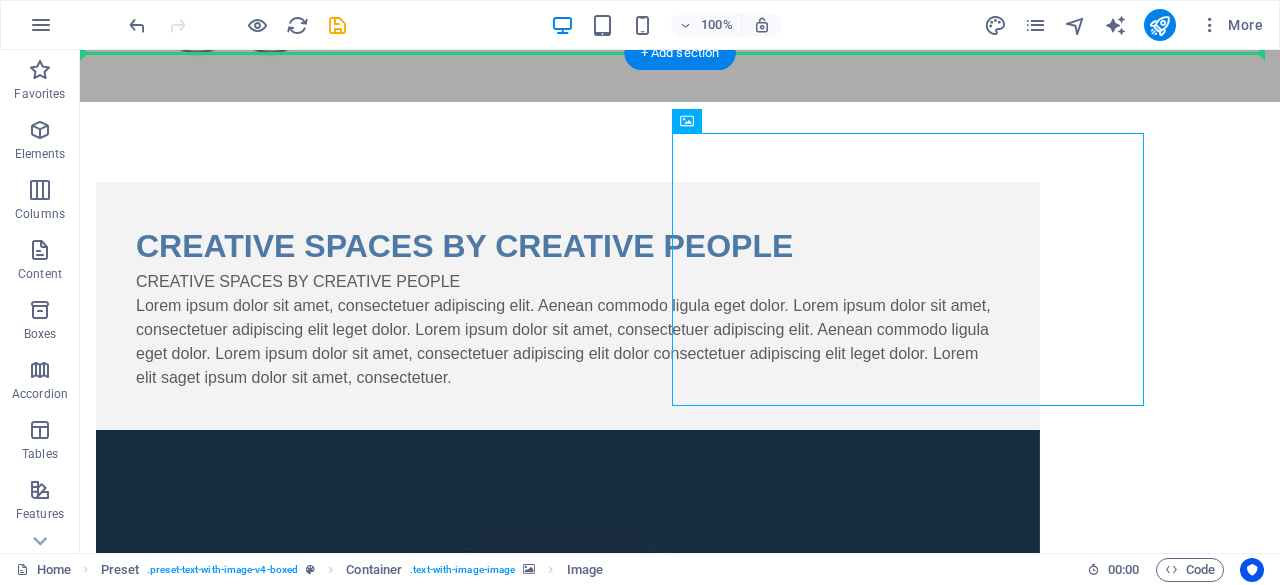 scroll, scrollTop: 0, scrollLeft: 0, axis: both 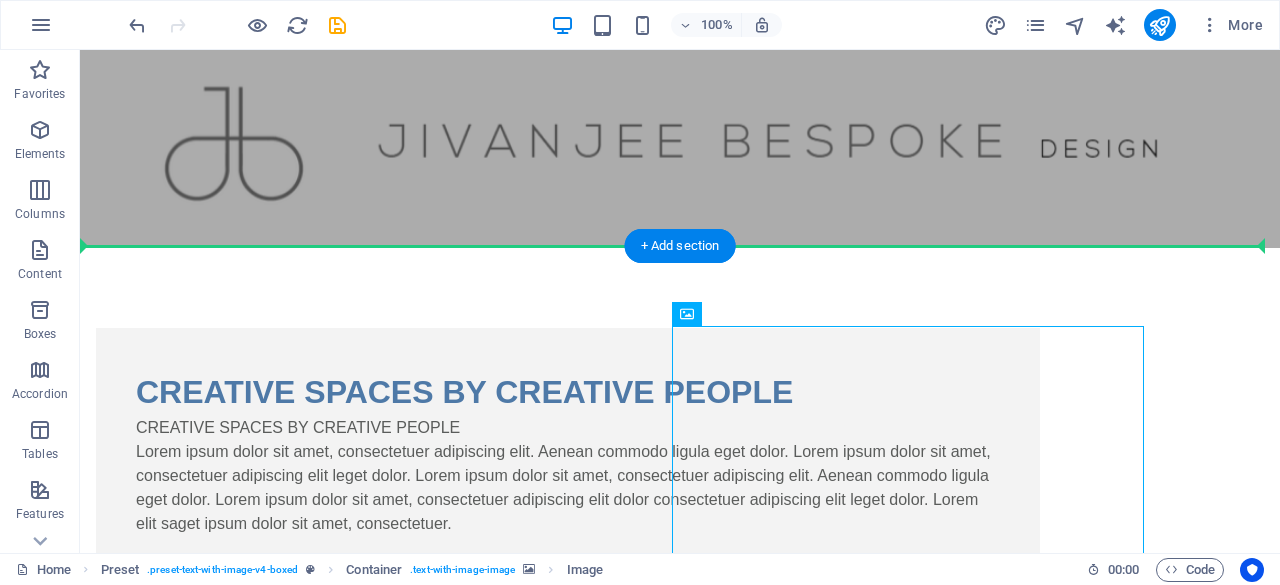 drag, startPoint x: 866, startPoint y: 243, endPoint x: 680, endPoint y: 306, distance: 196.37973 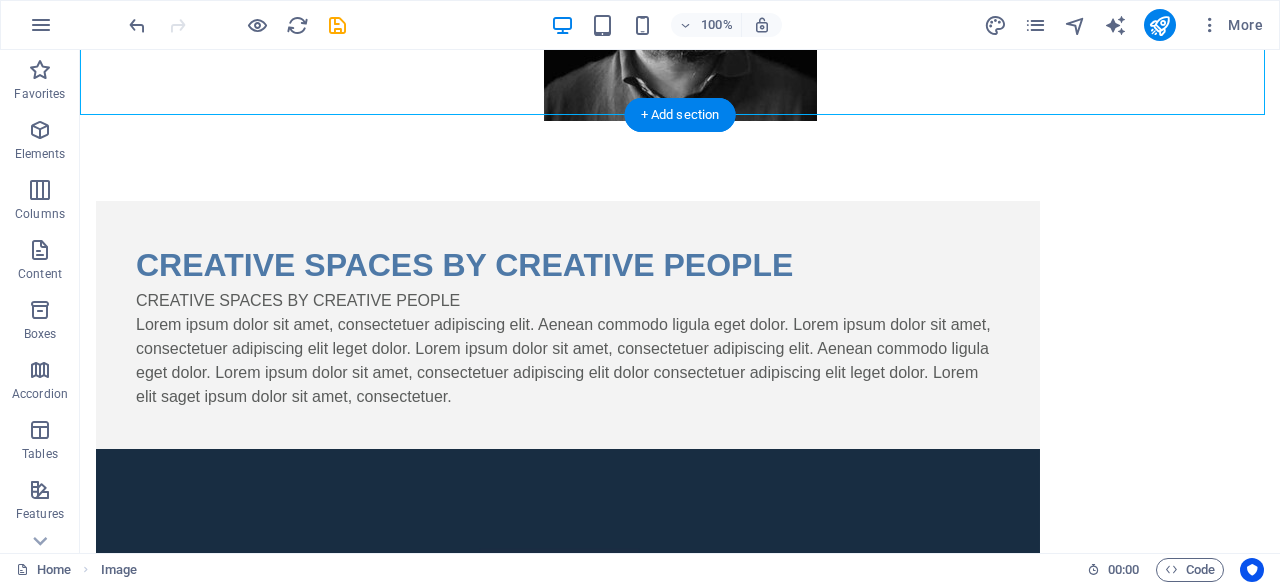 scroll, scrollTop: 403, scrollLeft: 0, axis: vertical 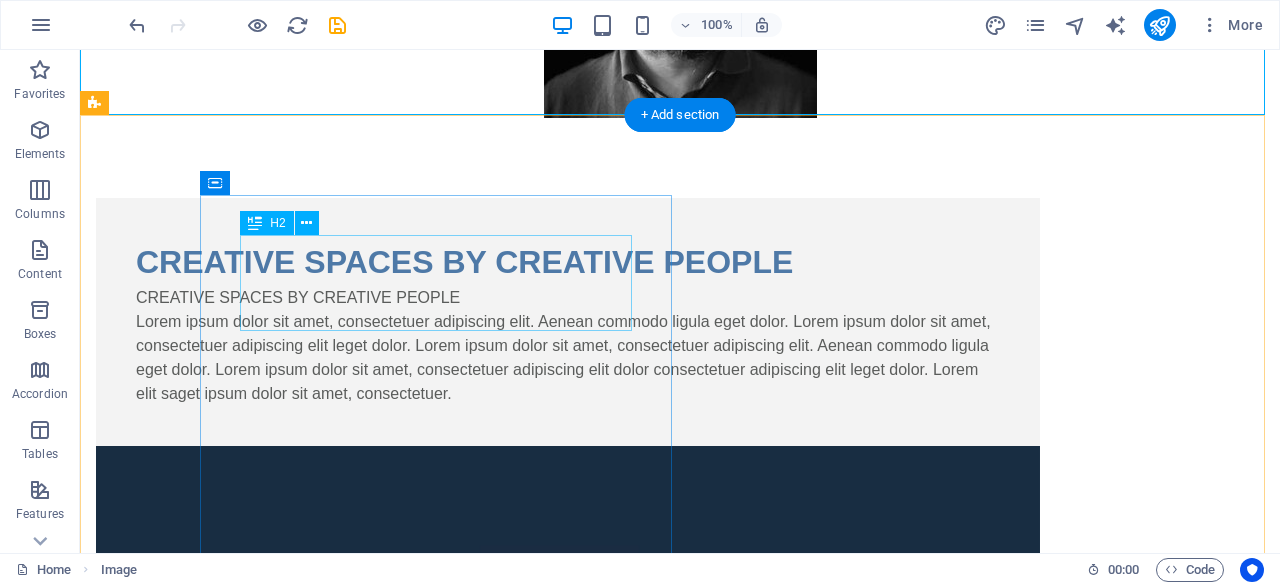 click on "CREATIVE SPACES BY CREATIVE PEOPLE" at bounding box center [568, 262] 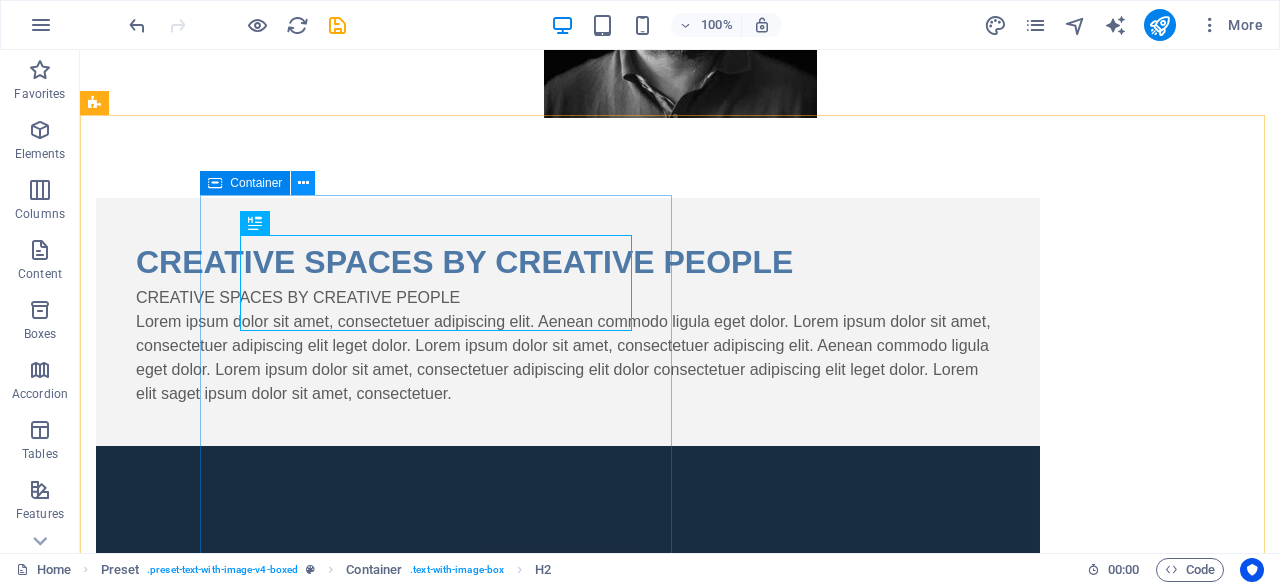 click at bounding box center [303, 183] 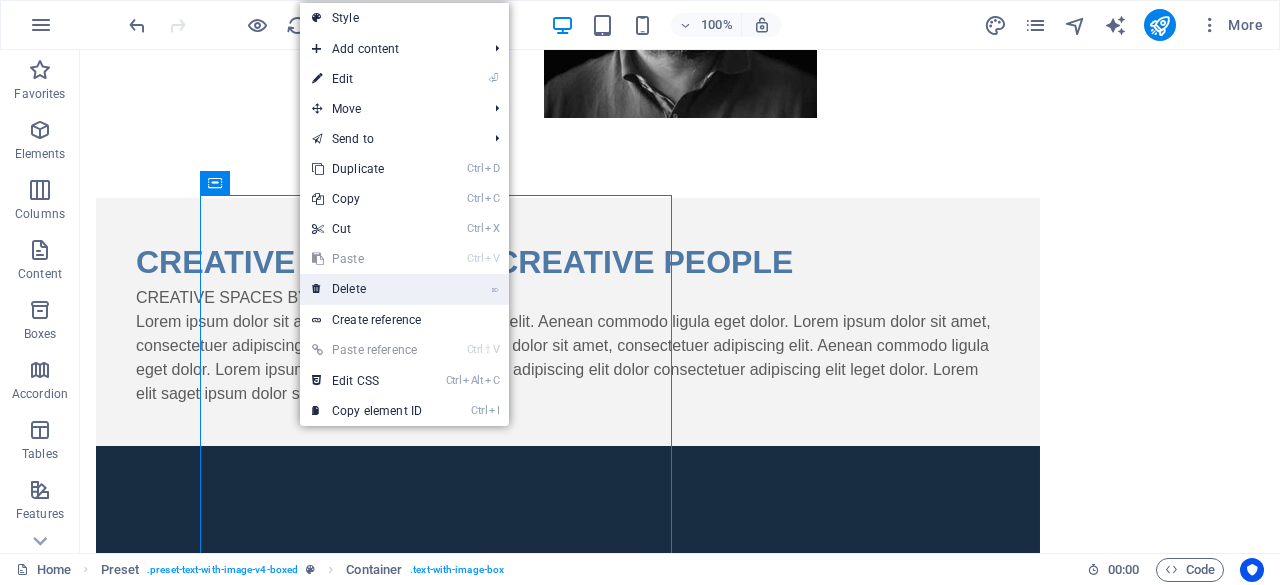 click on "⌦  Delete" at bounding box center (367, 289) 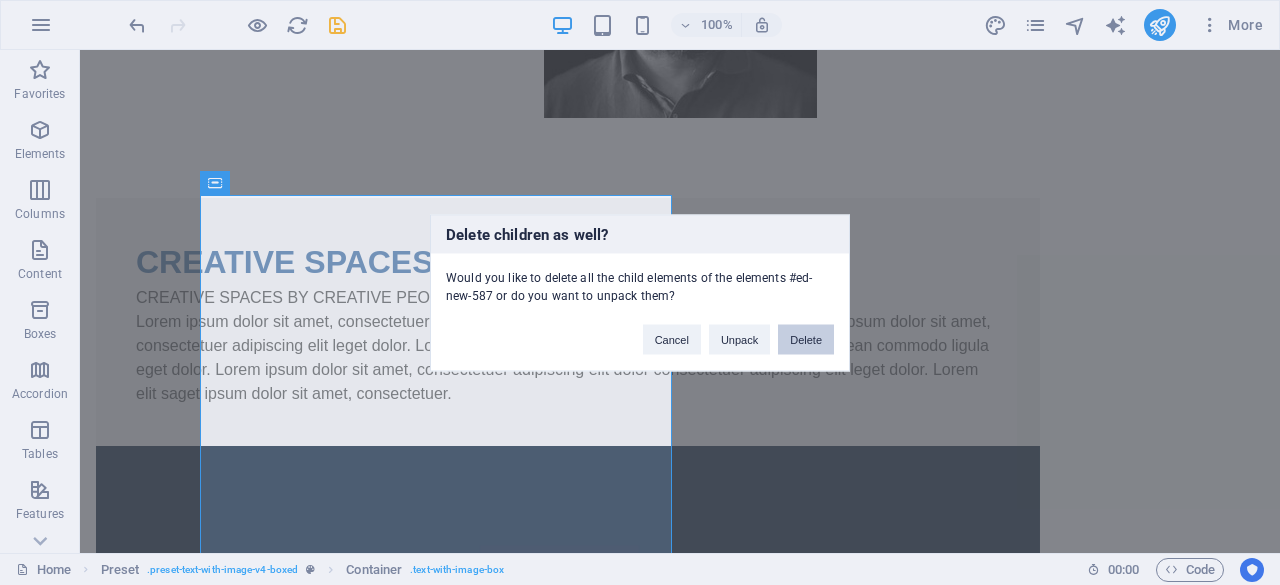 click on "Delete" at bounding box center (806, 339) 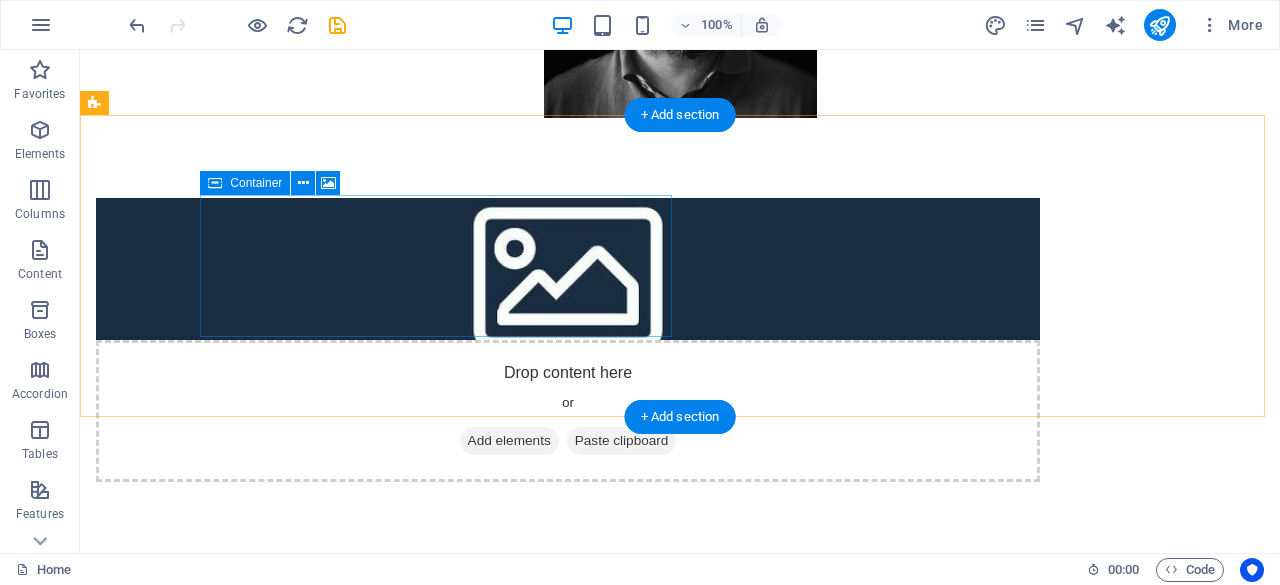 click on "Drop content here or  Add elements  Paste clipboard" at bounding box center [568, 411] 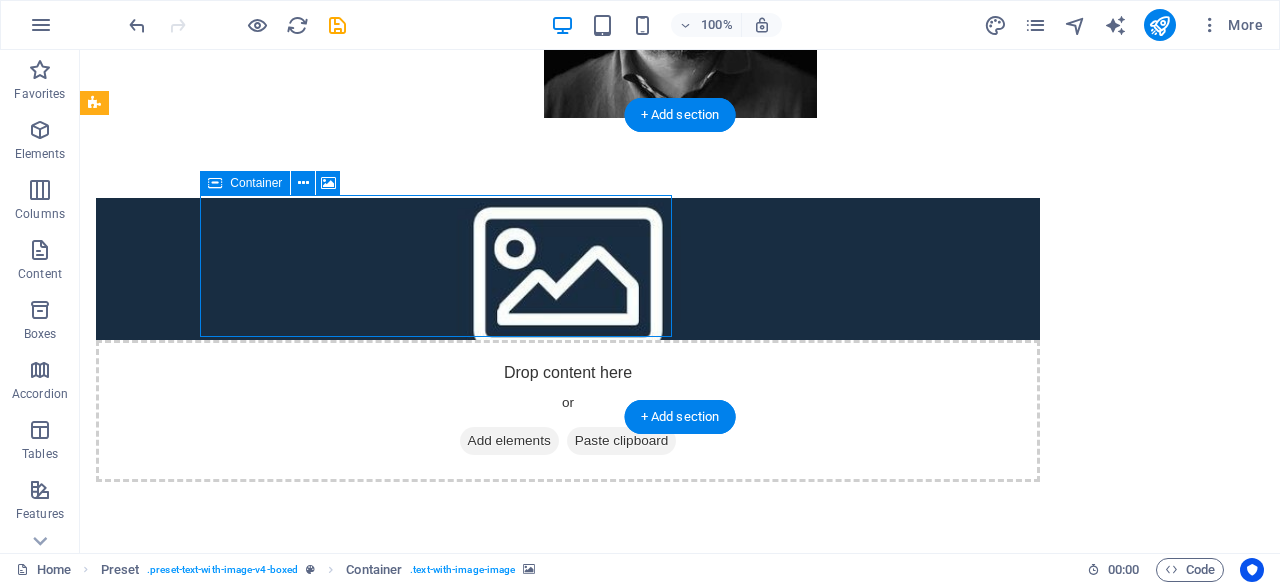 click on "Drop content here or  Add elements  Paste clipboard" at bounding box center [568, 411] 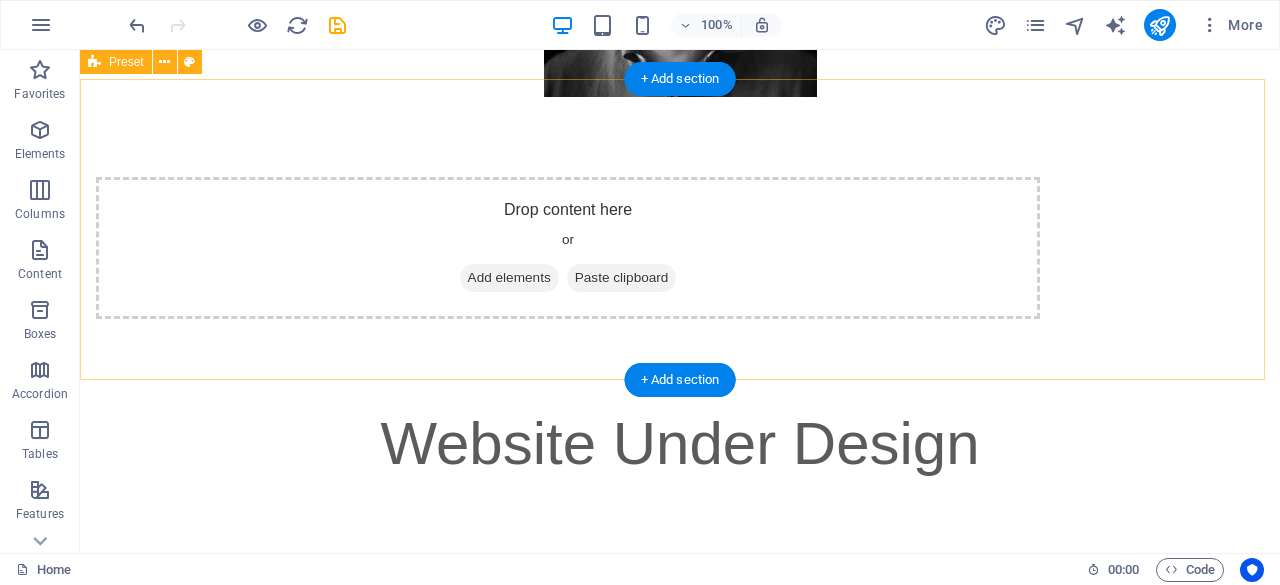 scroll, scrollTop: 422, scrollLeft: 0, axis: vertical 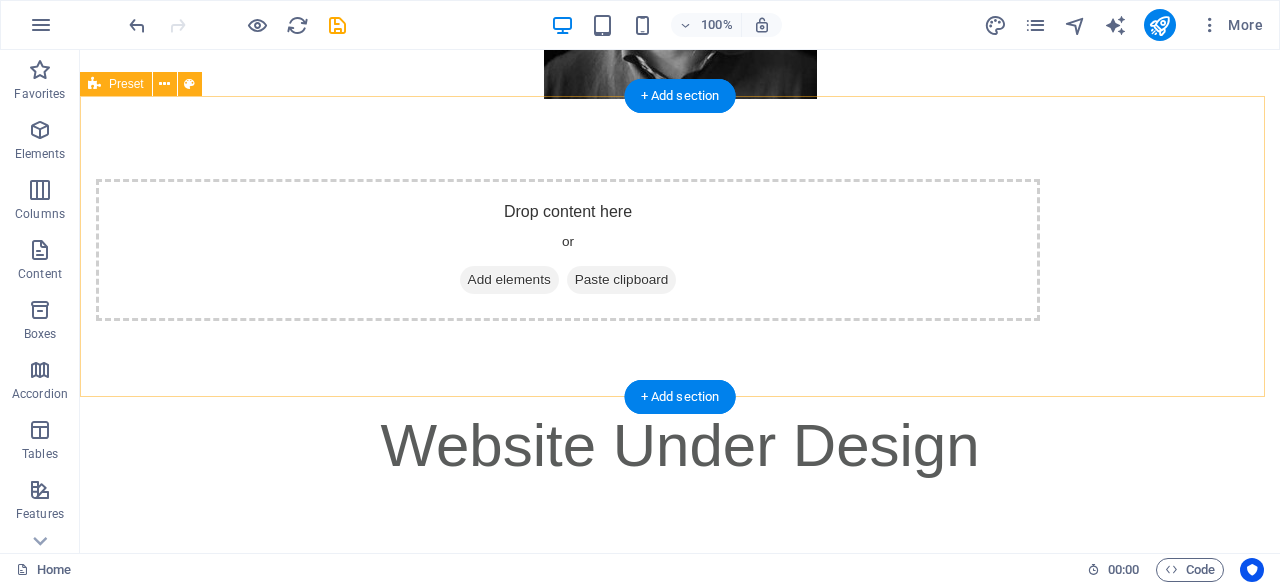 click on "Drop content here or  Add elements  Paste clipboard" at bounding box center [568, 250] 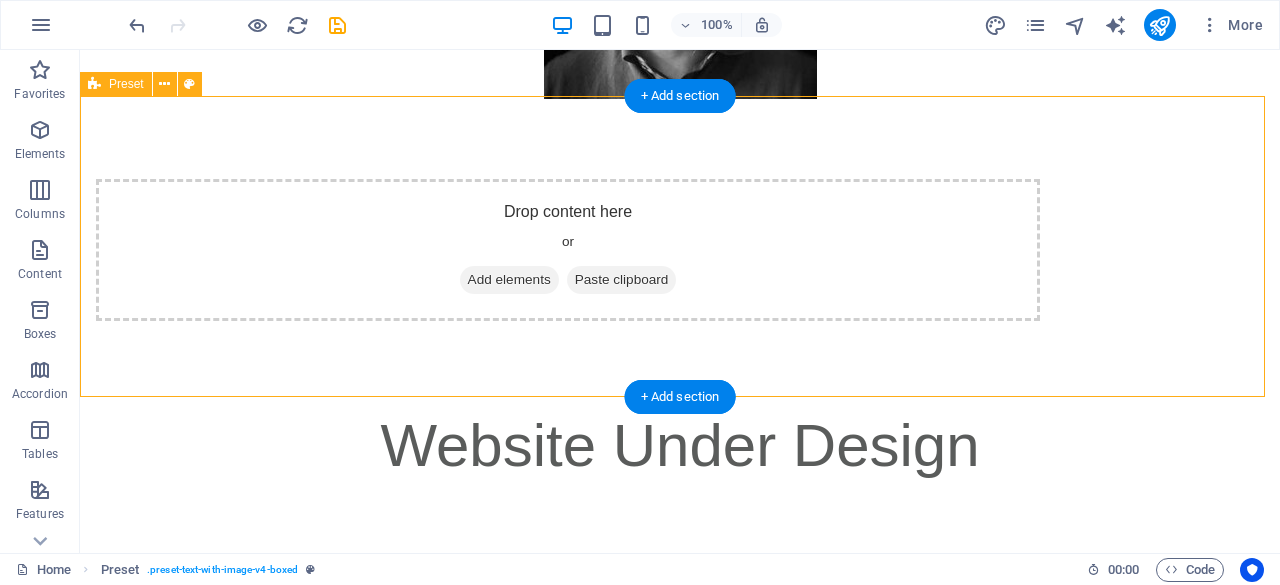 click on "Paste clipboard" at bounding box center [622, 280] 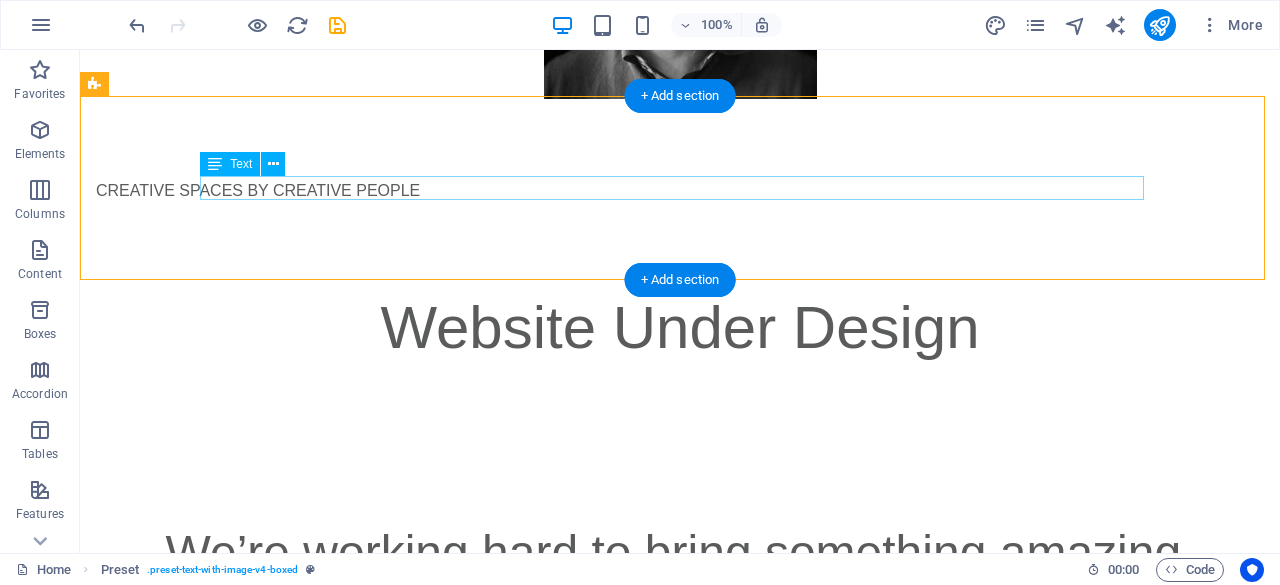 click on "CREATIVE SPACES BY CREATIVE PEOPLE" at bounding box center (568, 191) 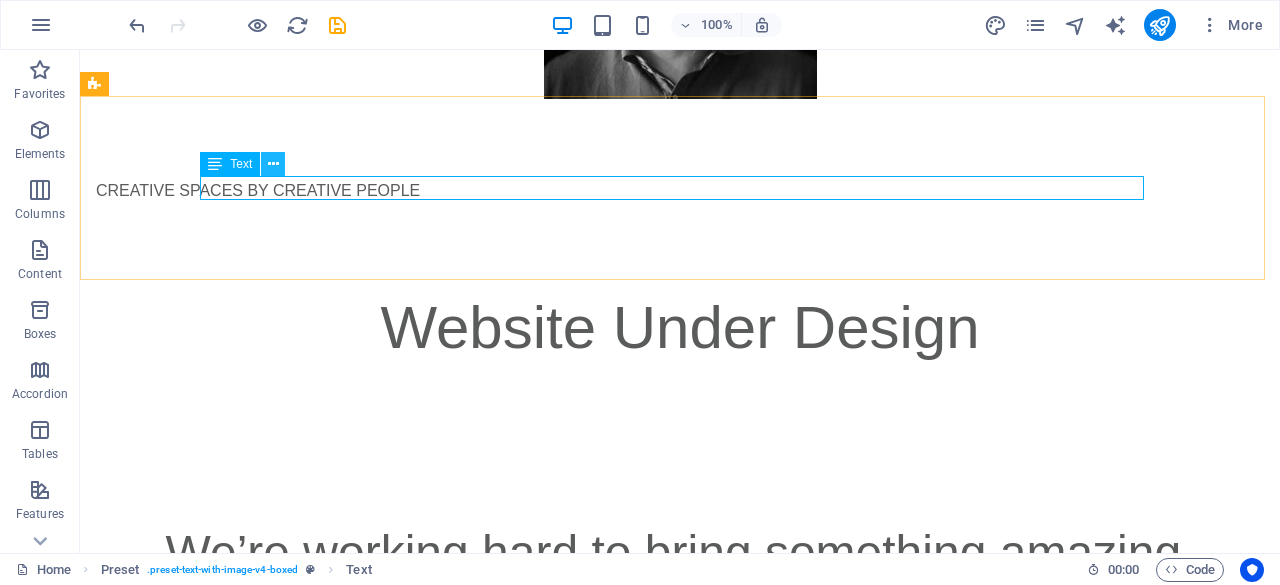click at bounding box center (273, 164) 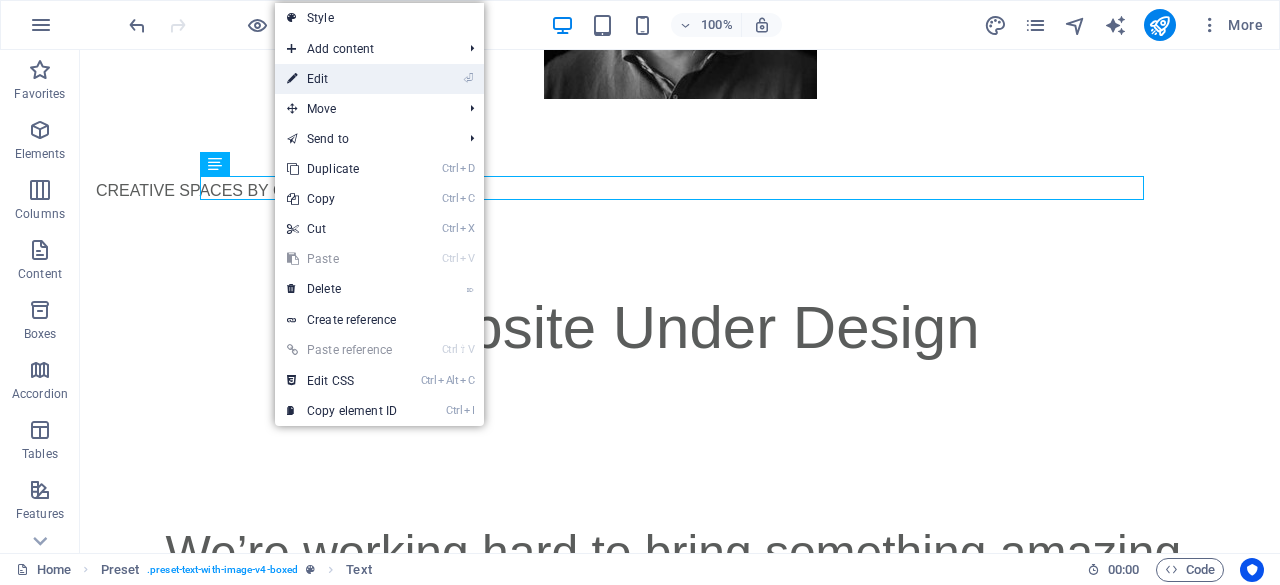 click on "⏎  Edit" at bounding box center [342, 79] 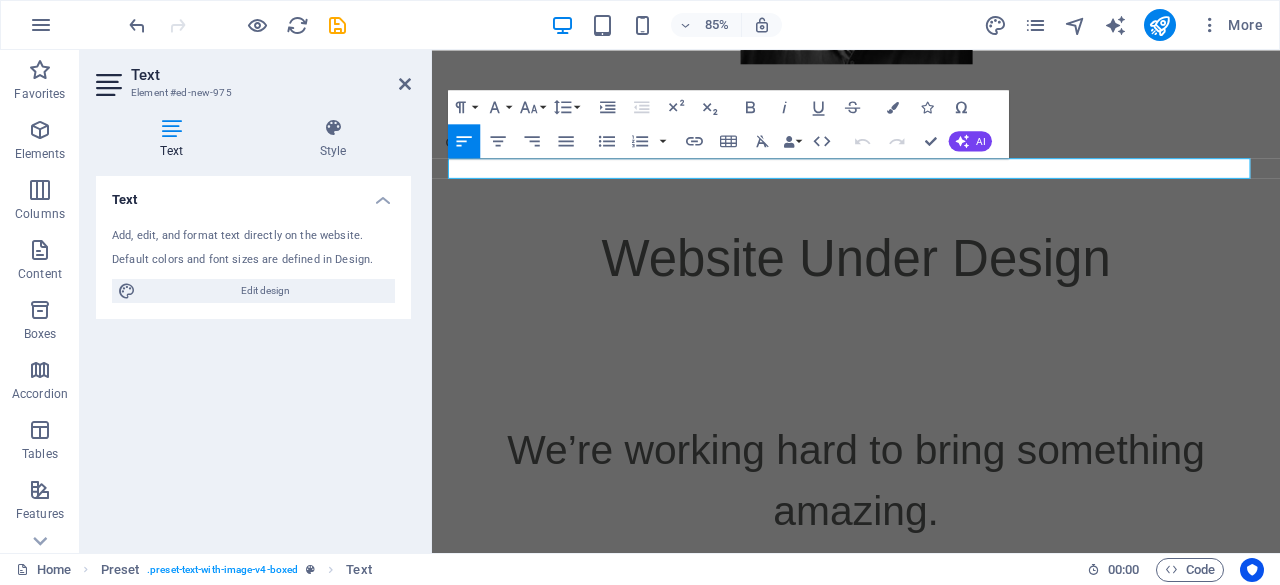 scroll, scrollTop: 388, scrollLeft: 0, axis: vertical 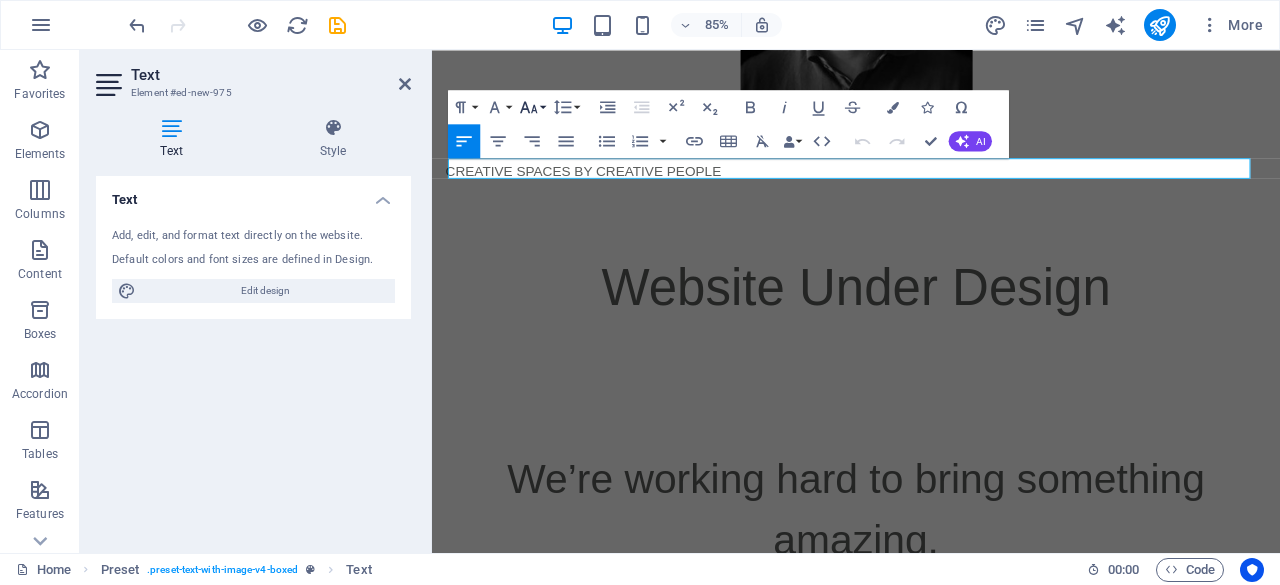 click on "Font Size" at bounding box center (532, 107) 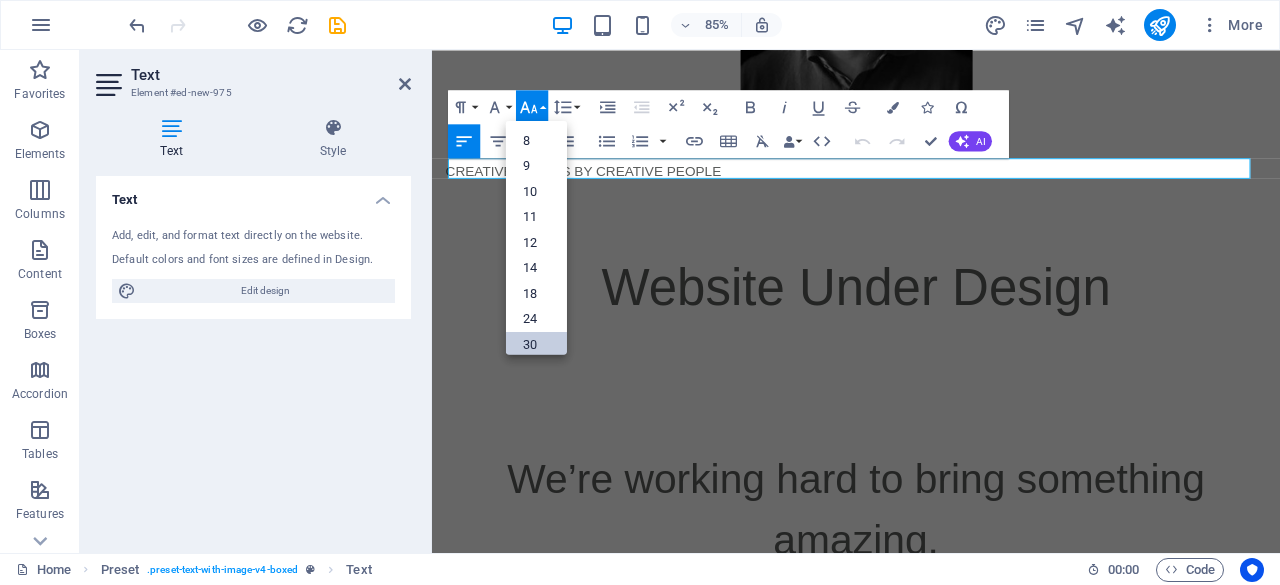 scroll, scrollTop: 133, scrollLeft: 0, axis: vertical 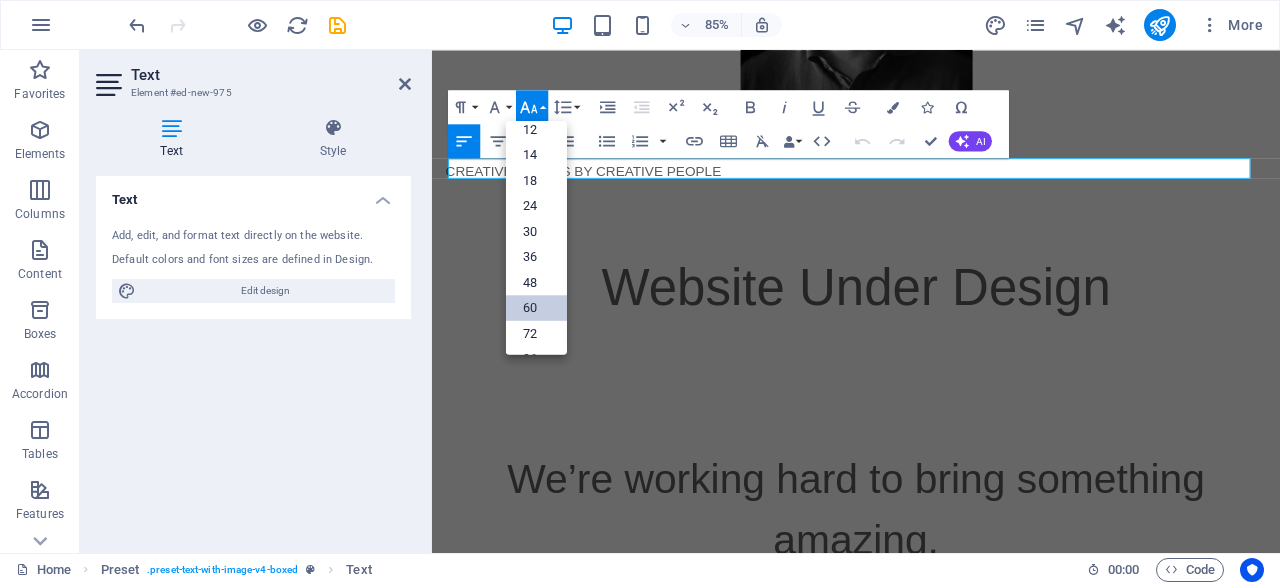 click on "60" at bounding box center [536, 308] 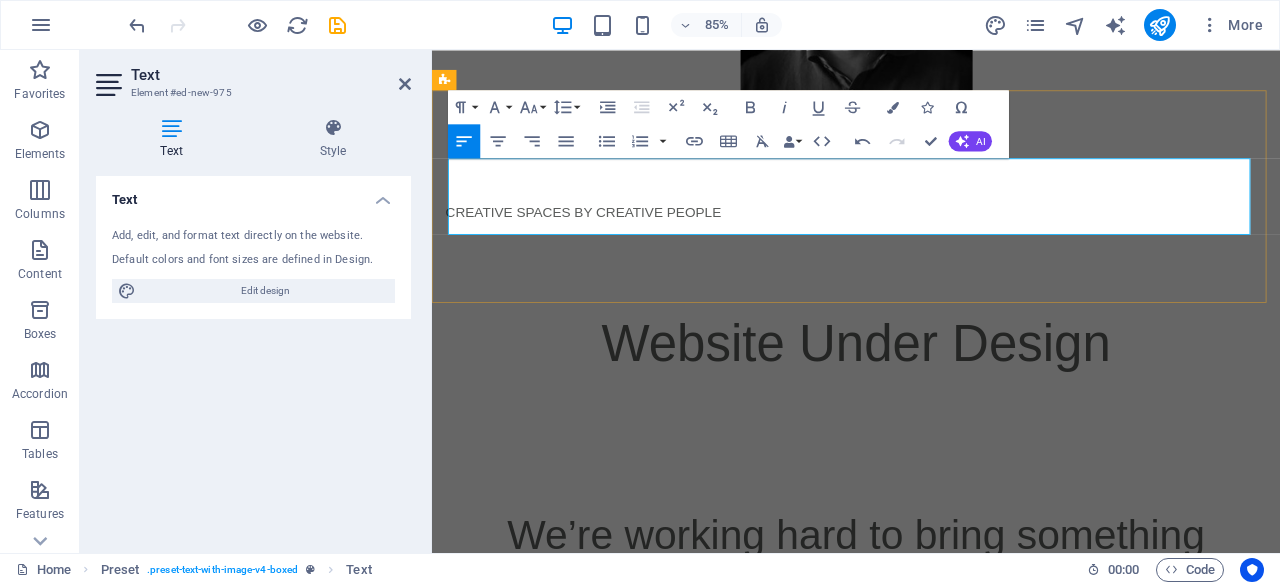 click on "​ CREATIVE SPACES BY CREATIVE PEOPLE" at bounding box center (920, 225) 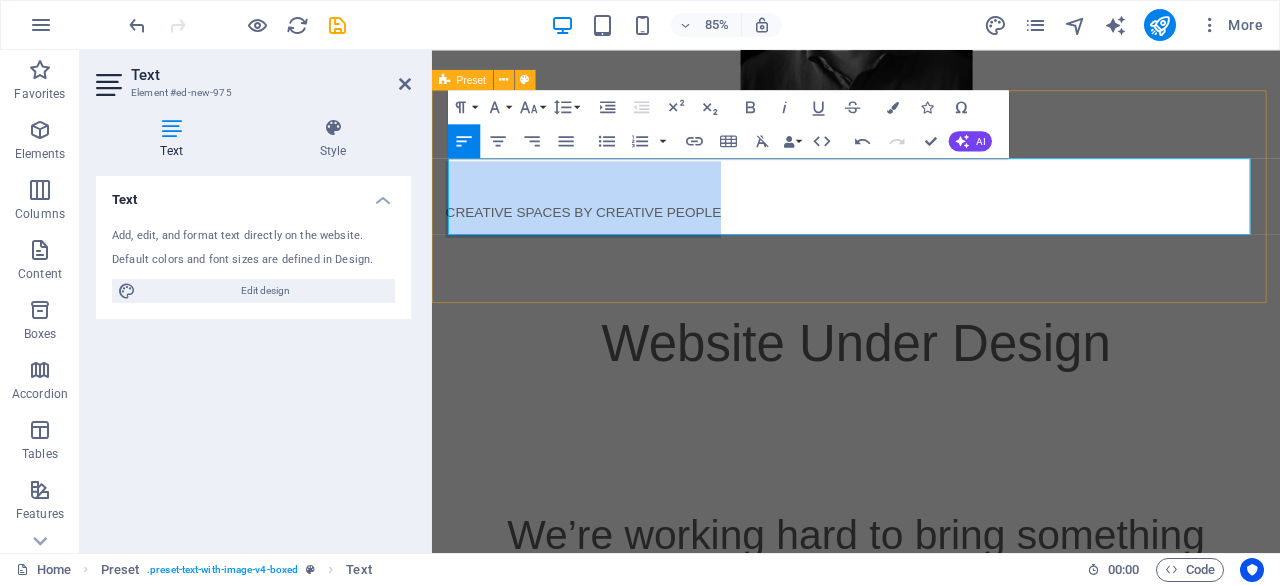 drag, startPoint x: 781, startPoint y: 237, endPoint x: 449, endPoint y: 241, distance: 332.0241 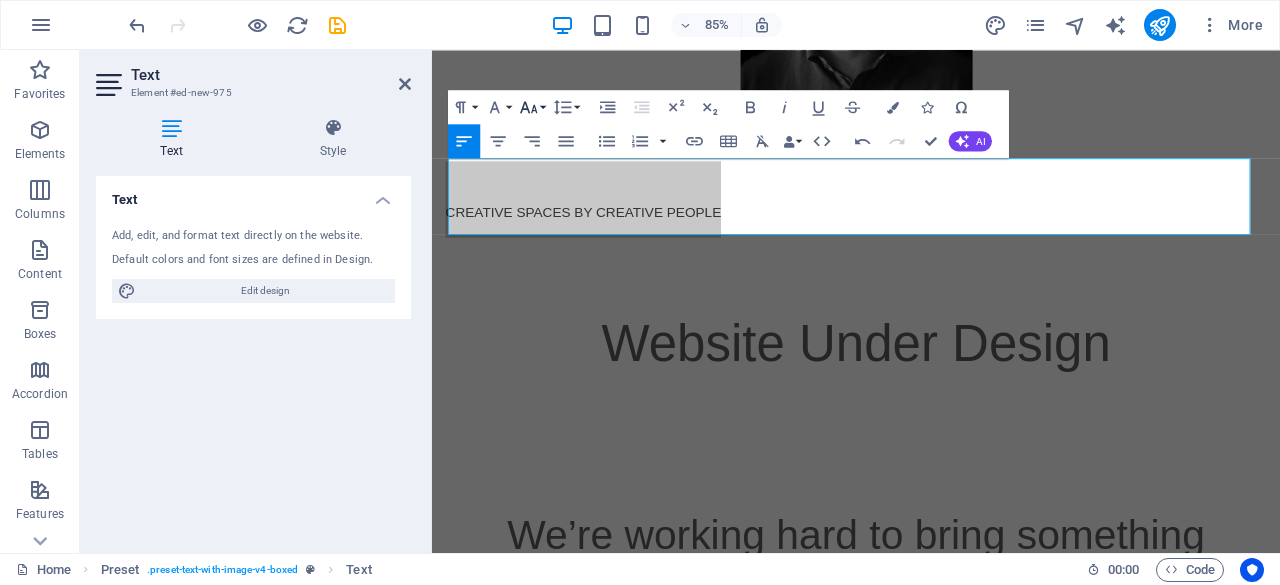 click on "Font Size" at bounding box center (532, 107) 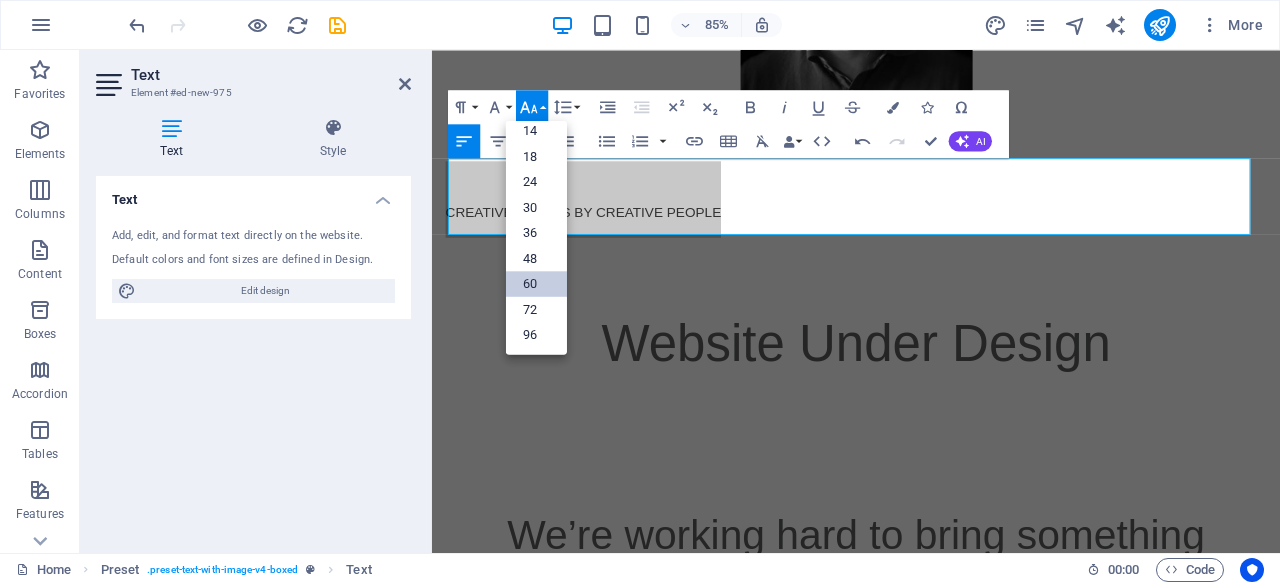 scroll, scrollTop: 160, scrollLeft: 0, axis: vertical 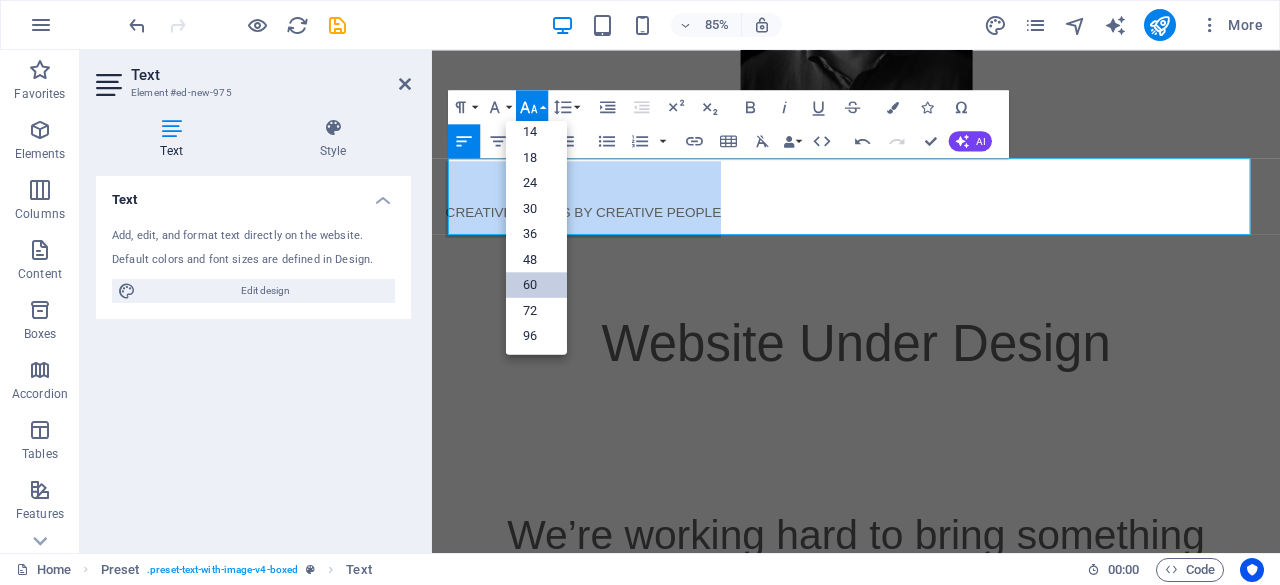 click on "60" at bounding box center [536, 285] 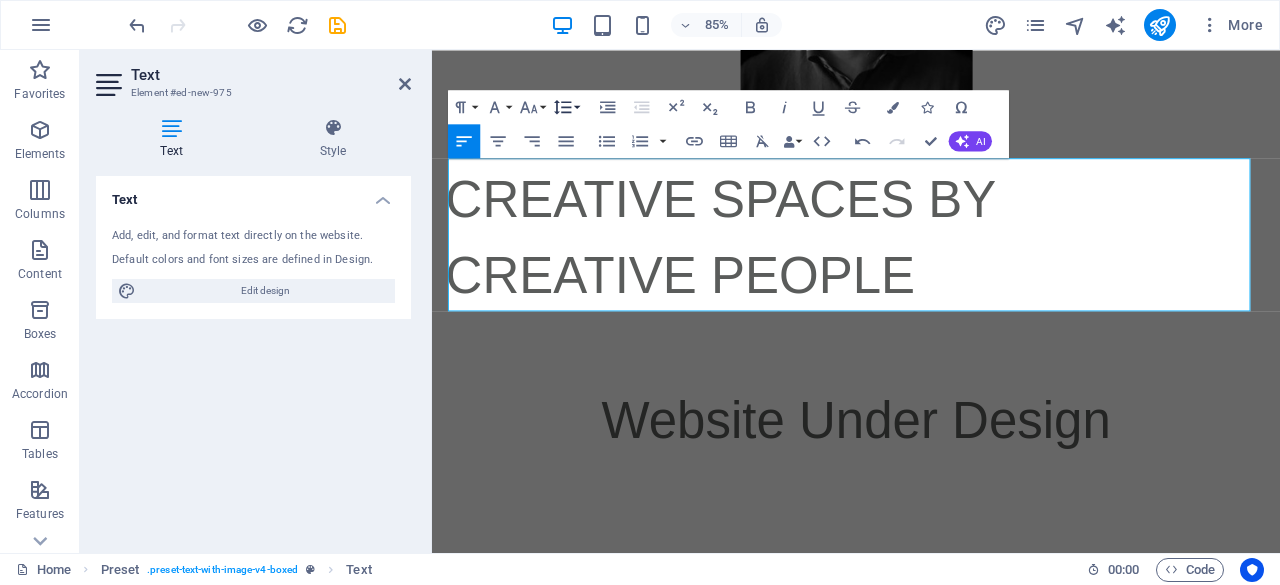 click 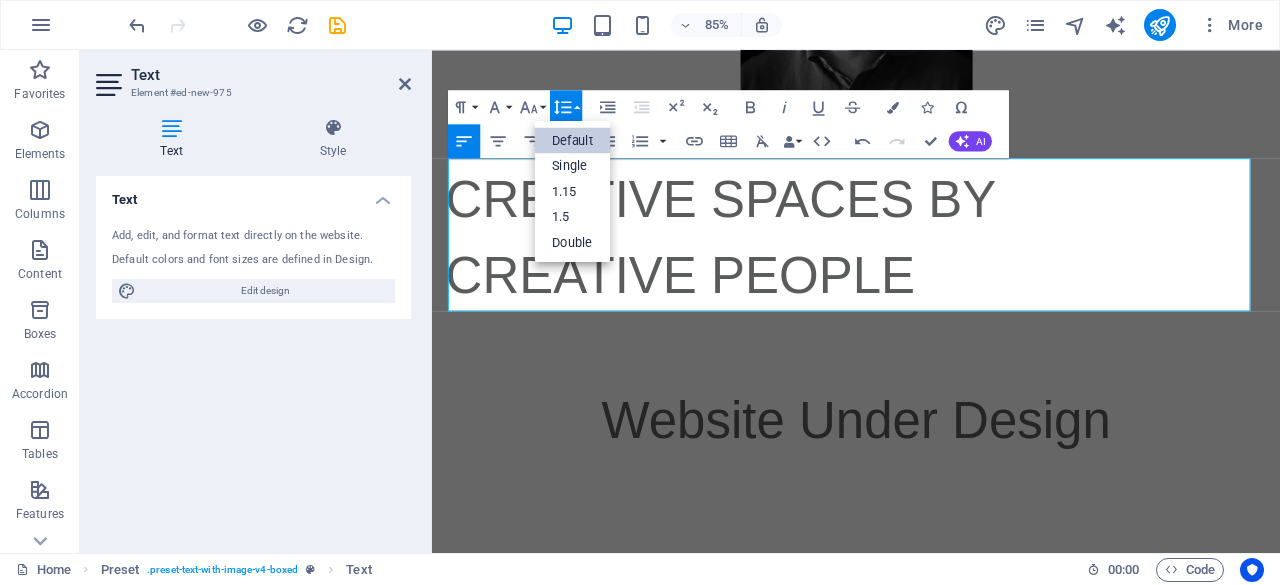 scroll, scrollTop: 0, scrollLeft: 0, axis: both 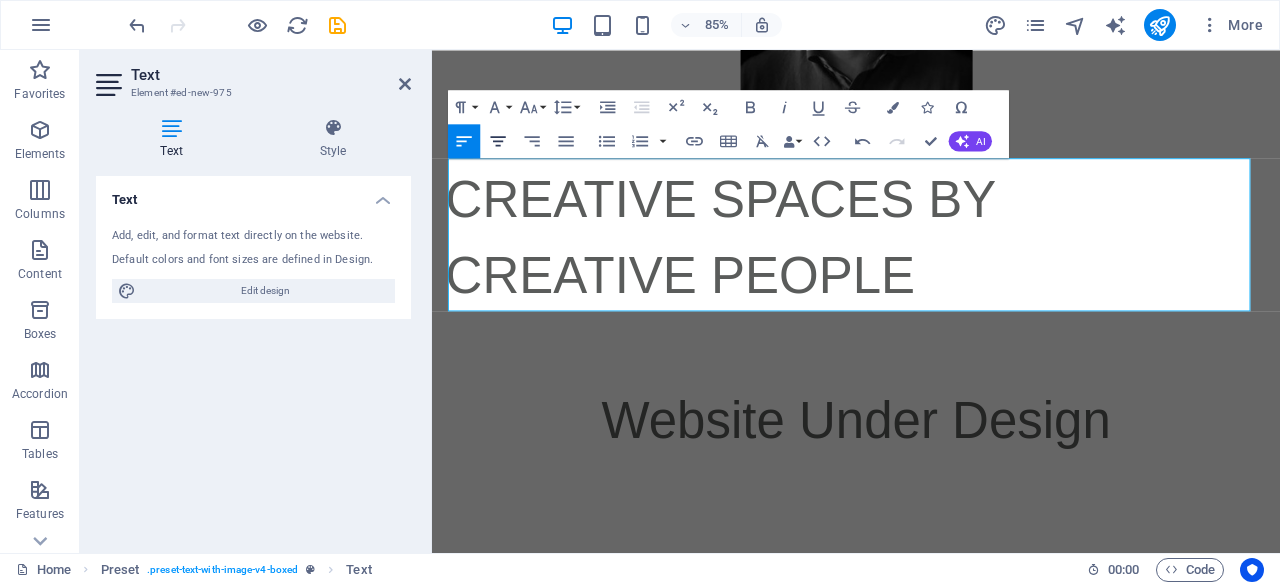 click 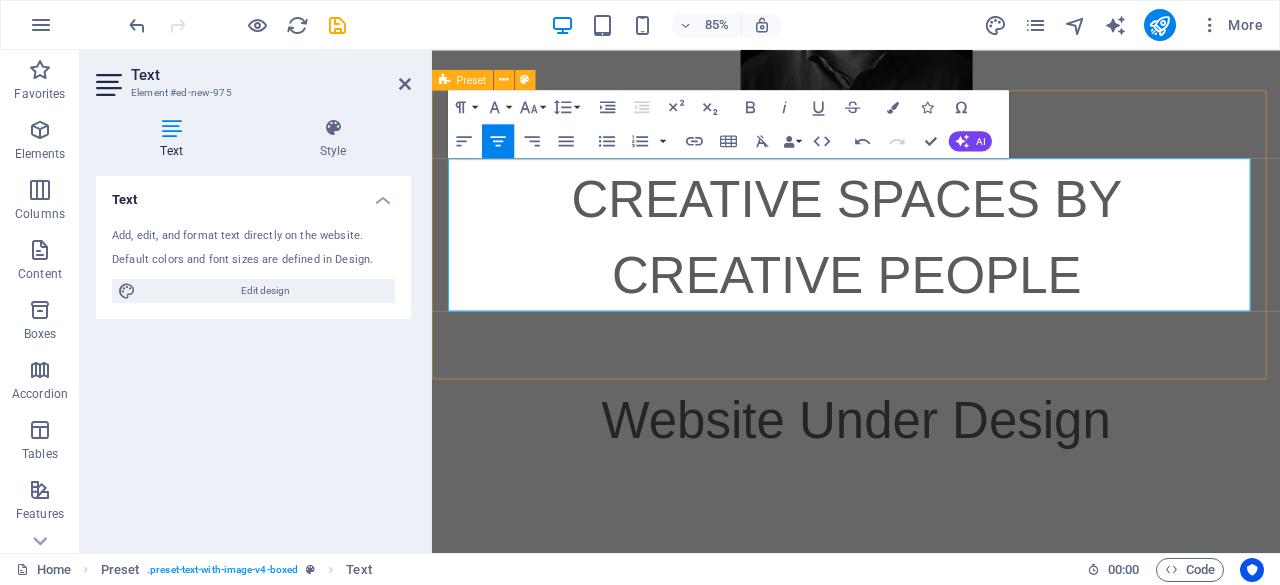 click on "​CREATIVE SPACES BY CREATIVE PEOPLE" at bounding box center [931, 270] 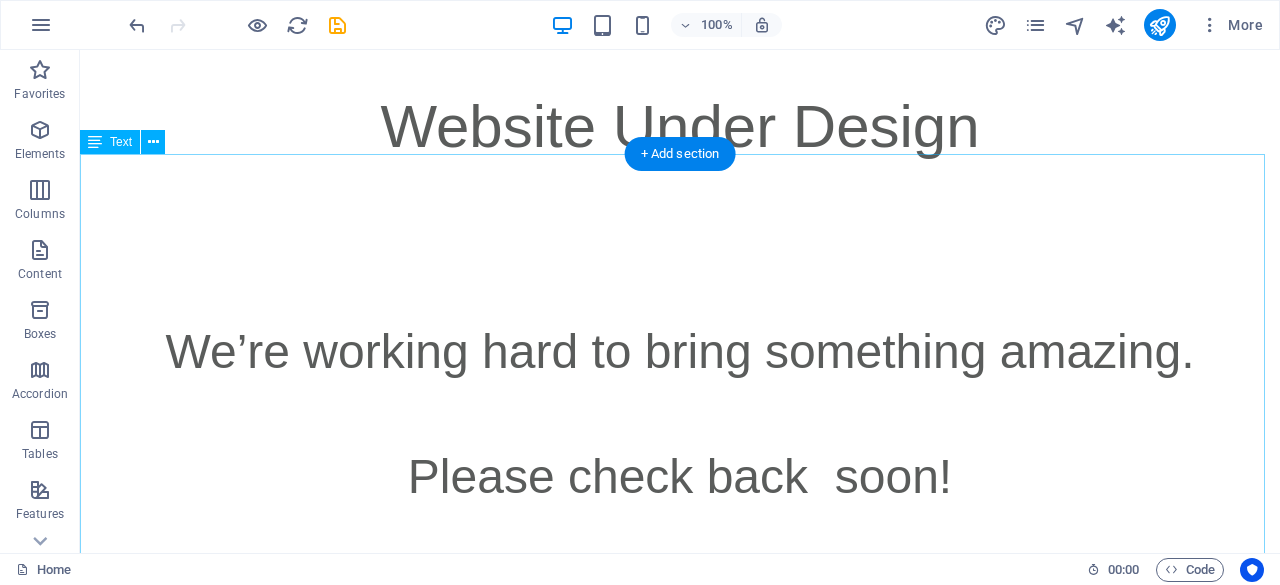 scroll, scrollTop: 671, scrollLeft: 0, axis: vertical 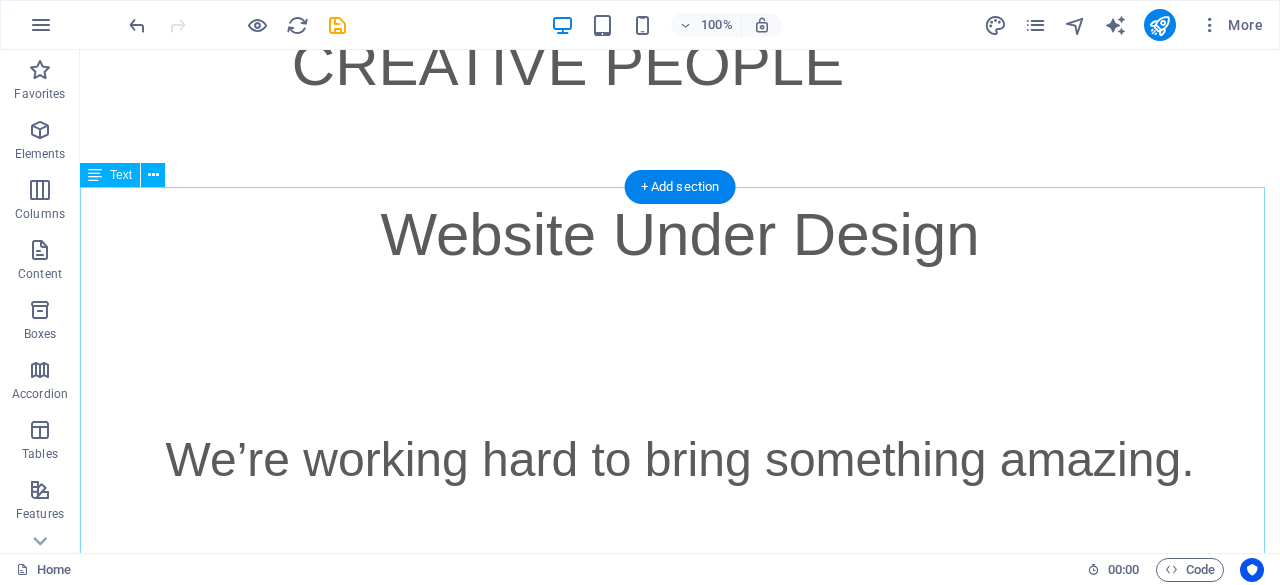 click on "Website Under Design We’re working hard to bring something amazing. Please check back   soon!" at bounding box center (680, 427) 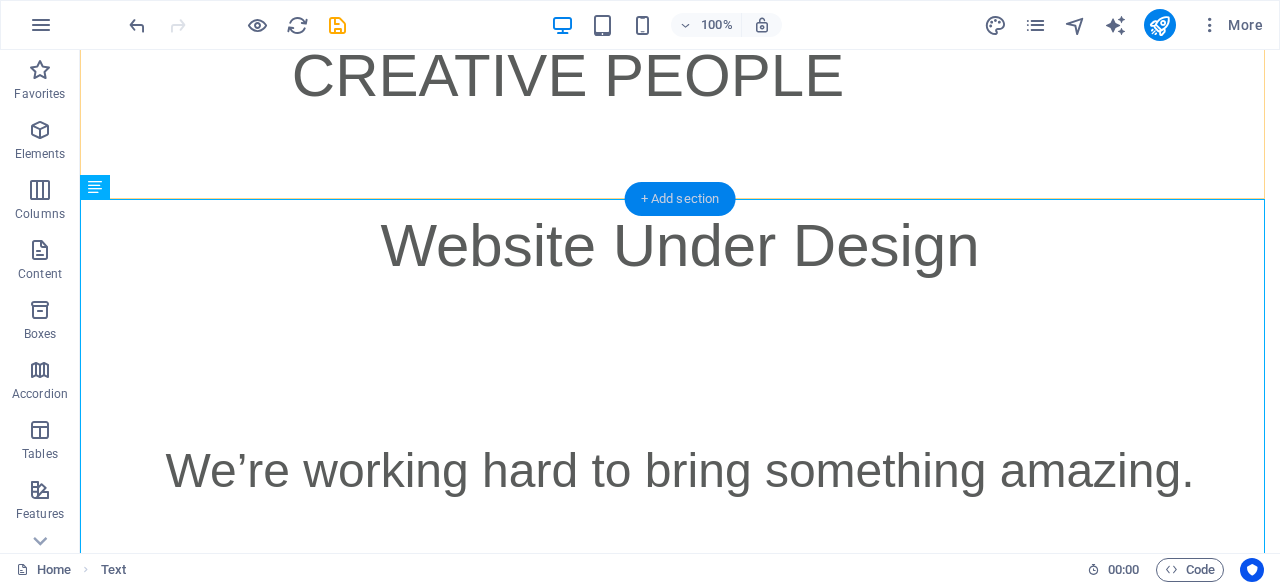 scroll, scrollTop: 659, scrollLeft: 0, axis: vertical 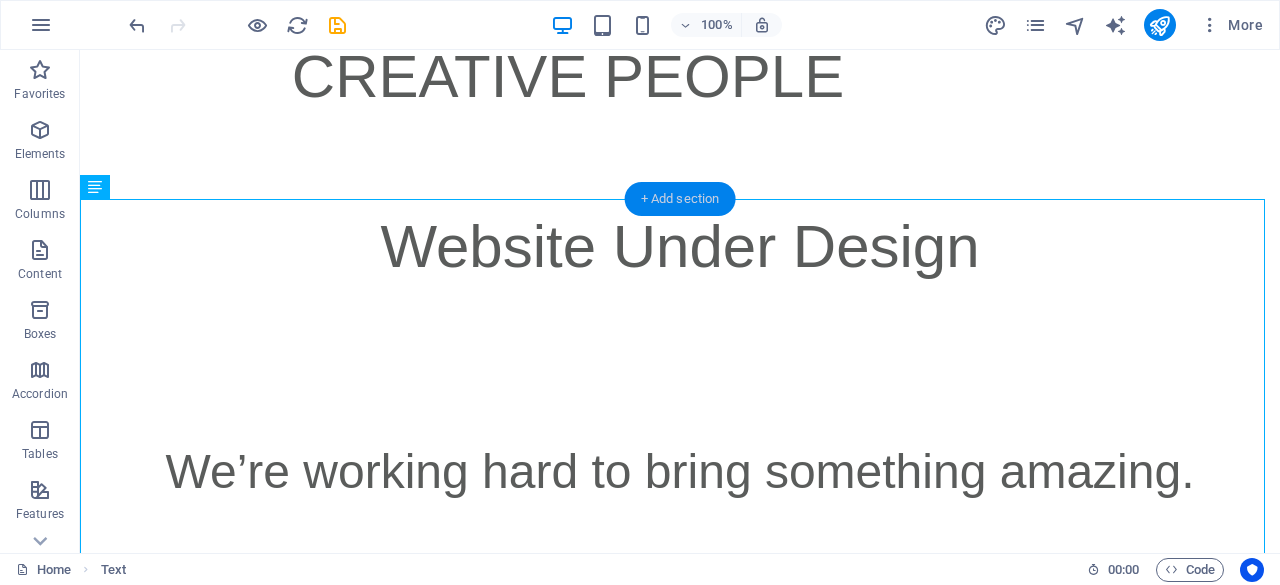 click on "+ Add section" at bounding box center (680, 199) 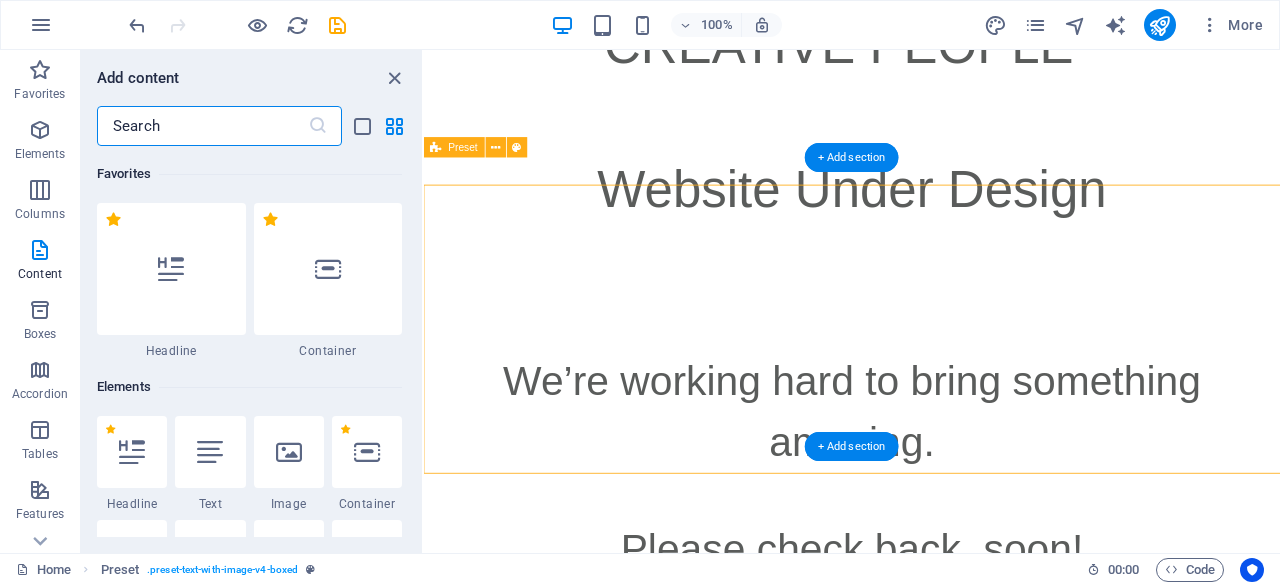scroll, scrollTop: 310, scrollLeft: 0, axis: vertical 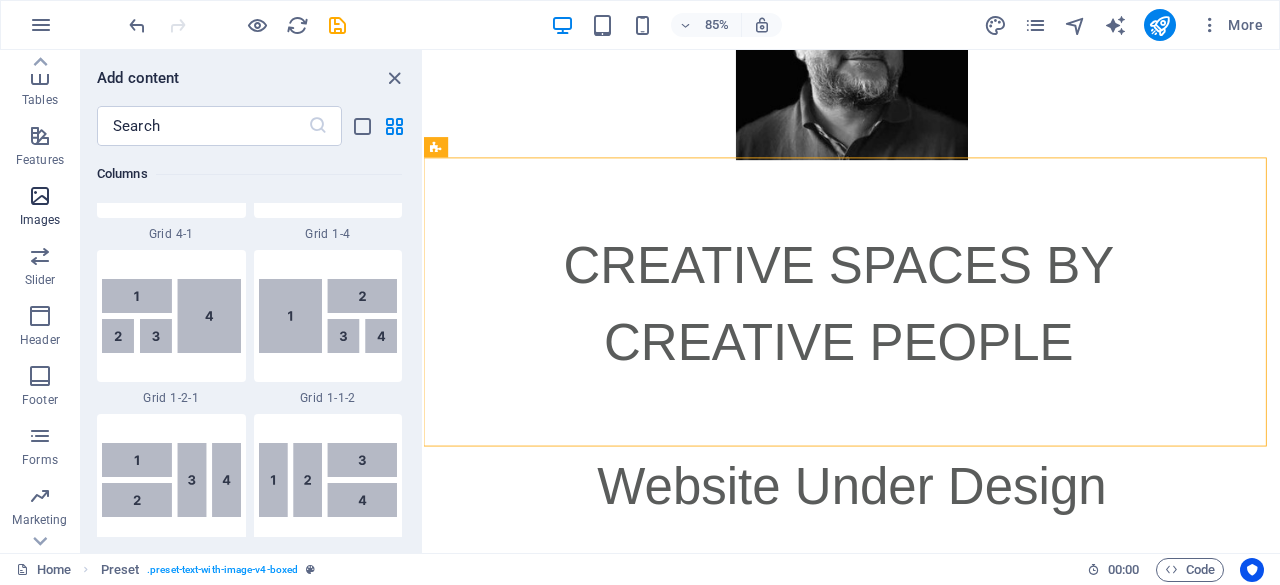 click at bounding box center (40, 196) 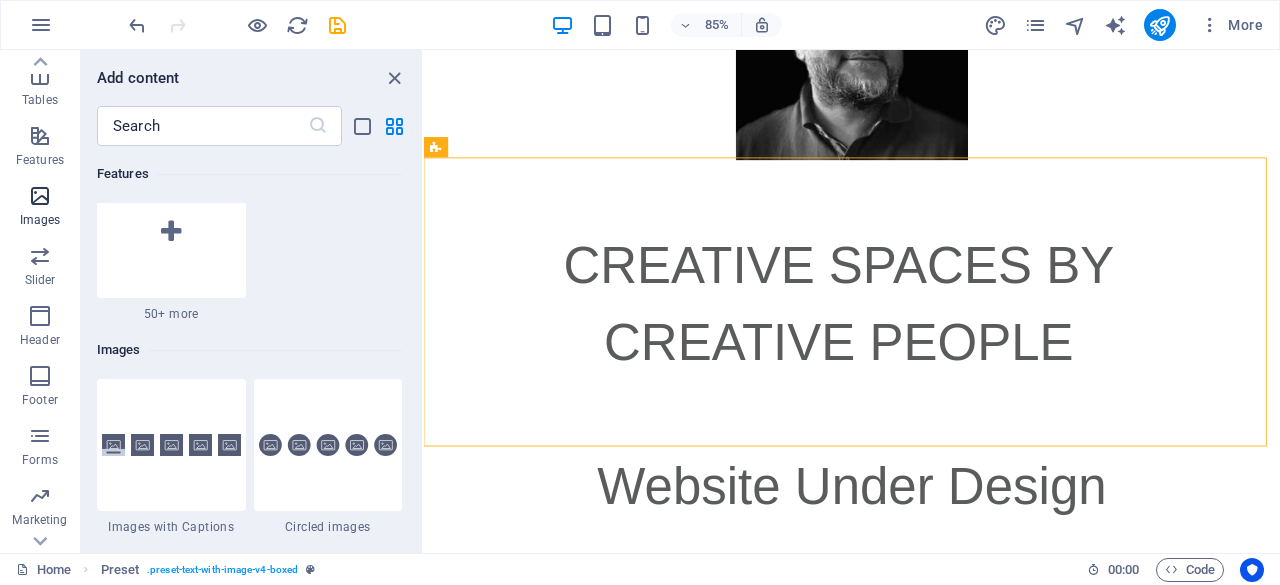 scroll, scrollTop: 10140, scrollLeft: 0, axis: vertical 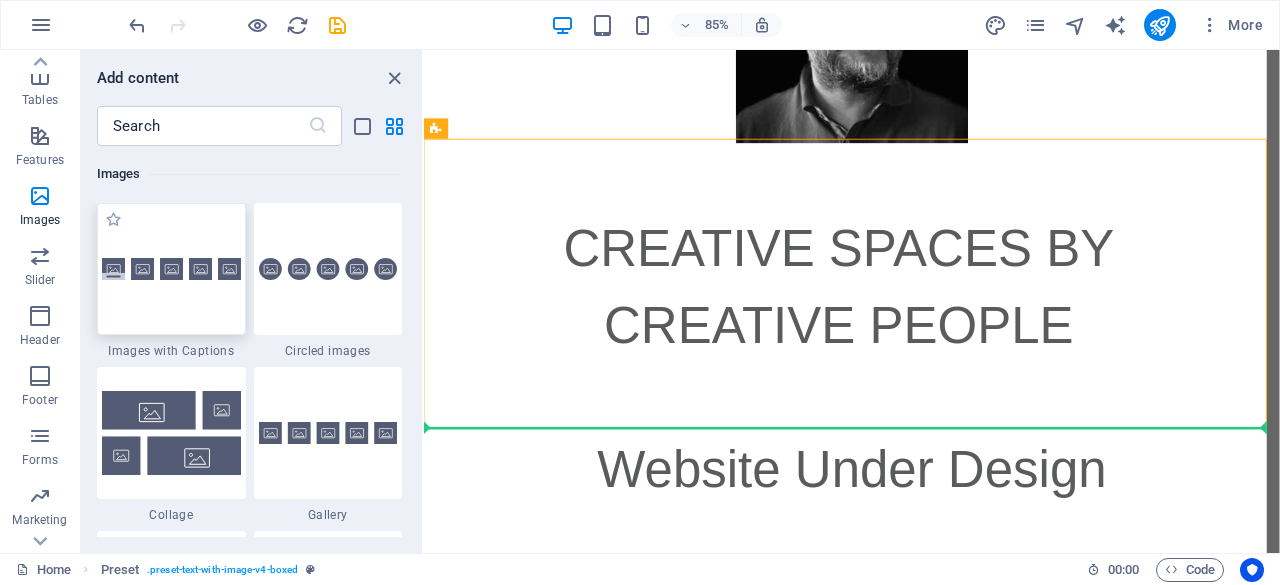 select on "rem" 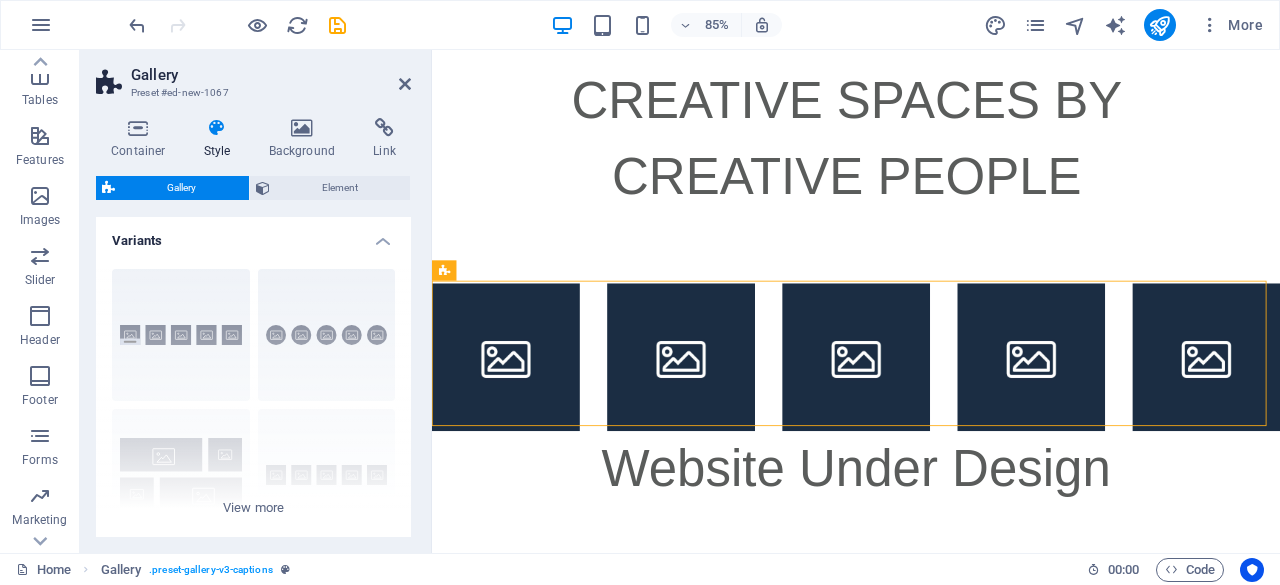scroll, scrollTop: 504, scrollLeft: 0, axis: vertical 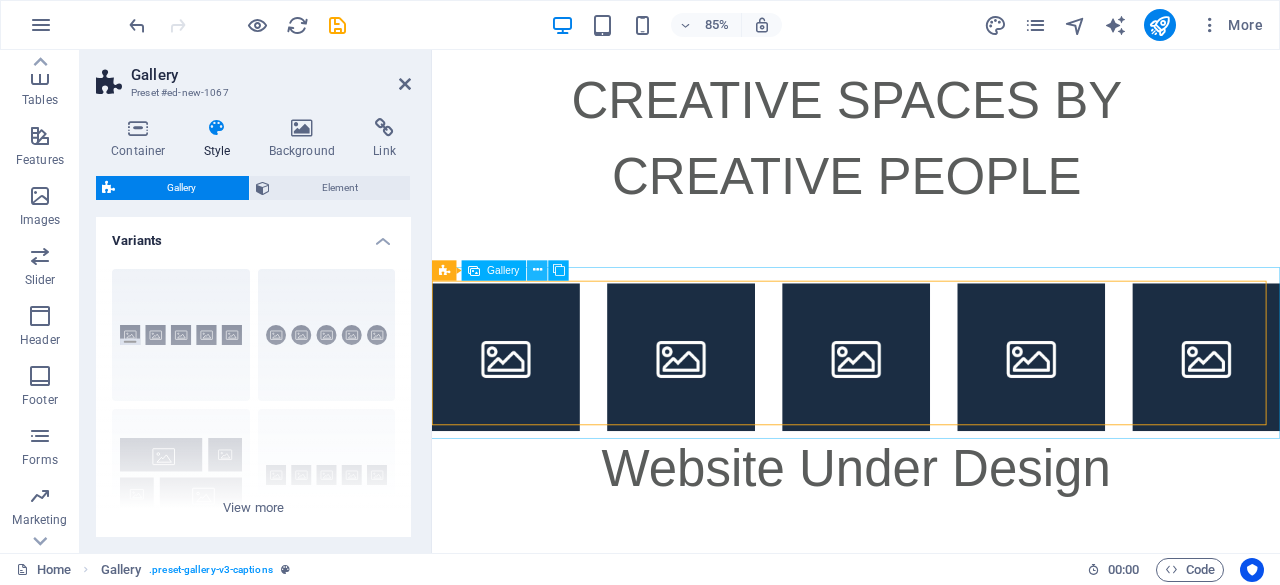 click at bounding box center (537, 270) 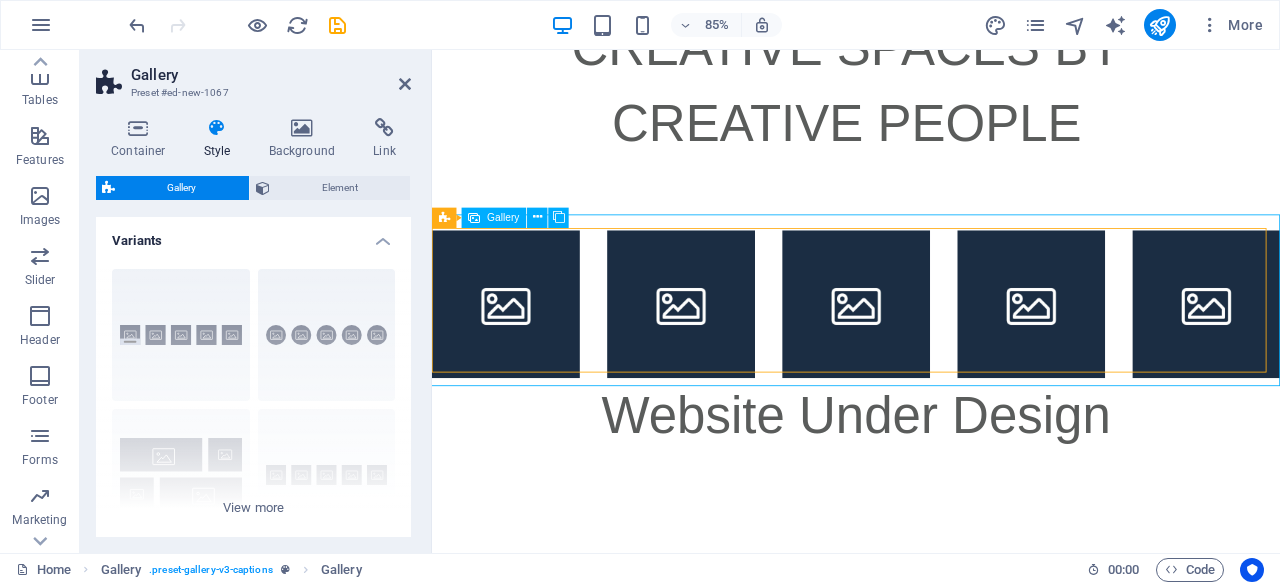 scroll, scrollTop: 580, scrollLeft: 0, axis: vertical 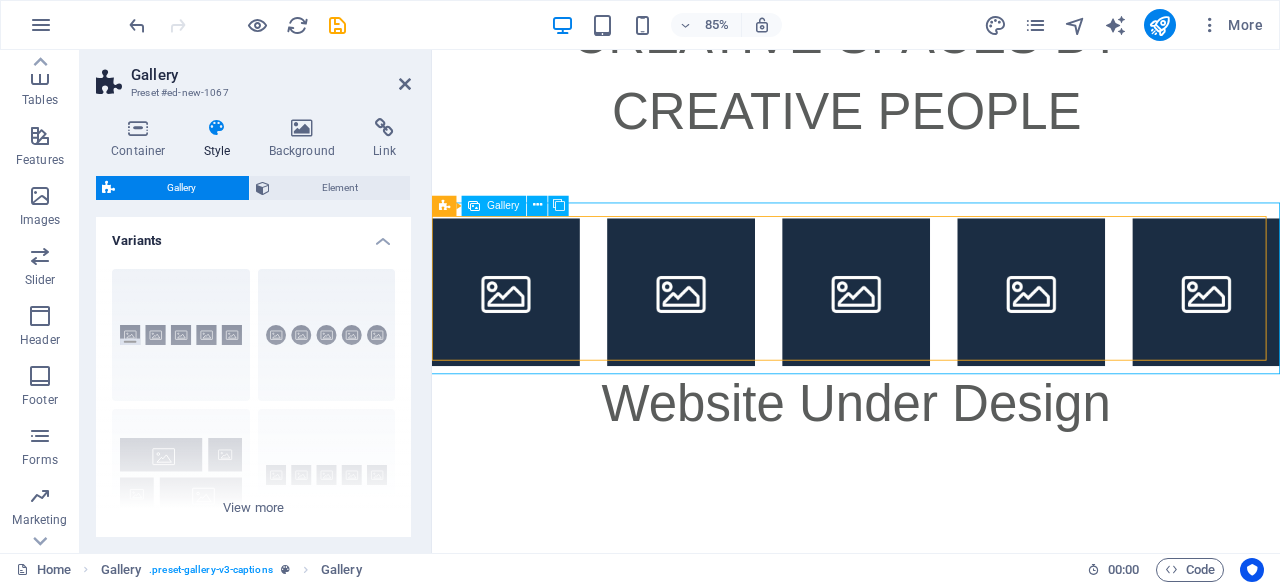 click at bounding box center [519, 335] 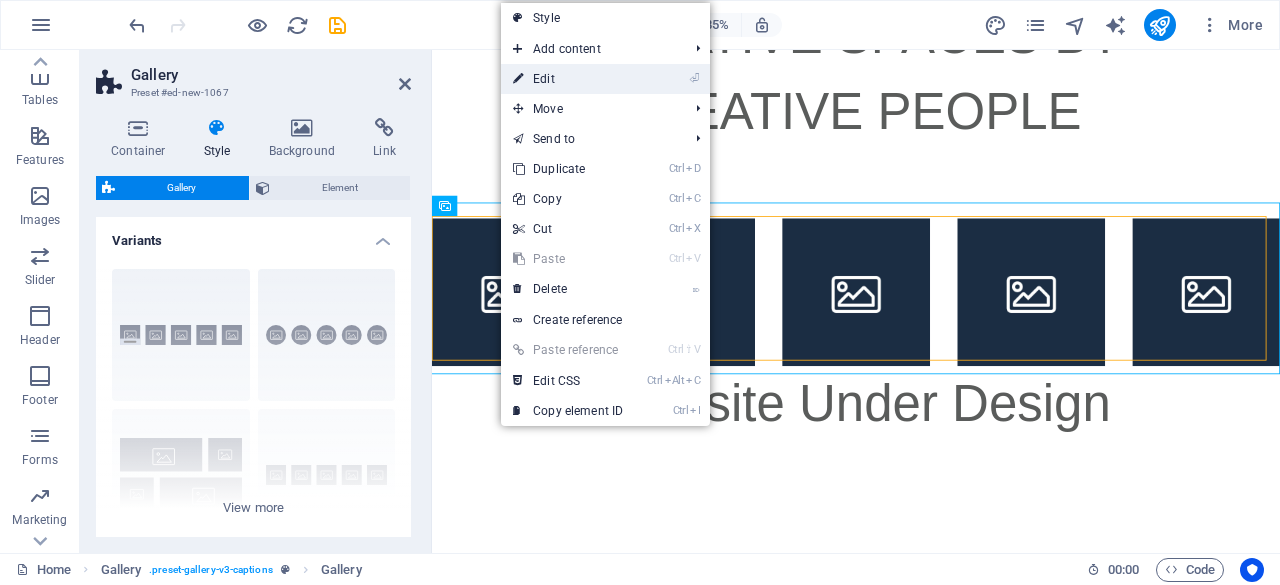 click on "⏎  Edit" at bounding box center [568, 79] 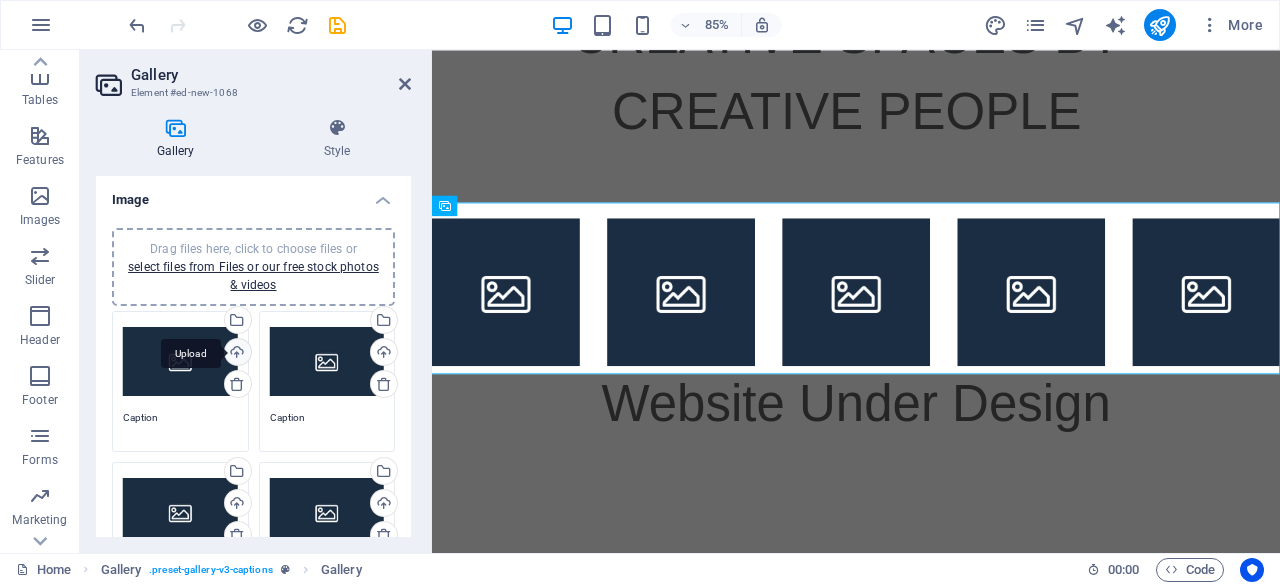 click on "Upload" at bounding box center (236, 354) 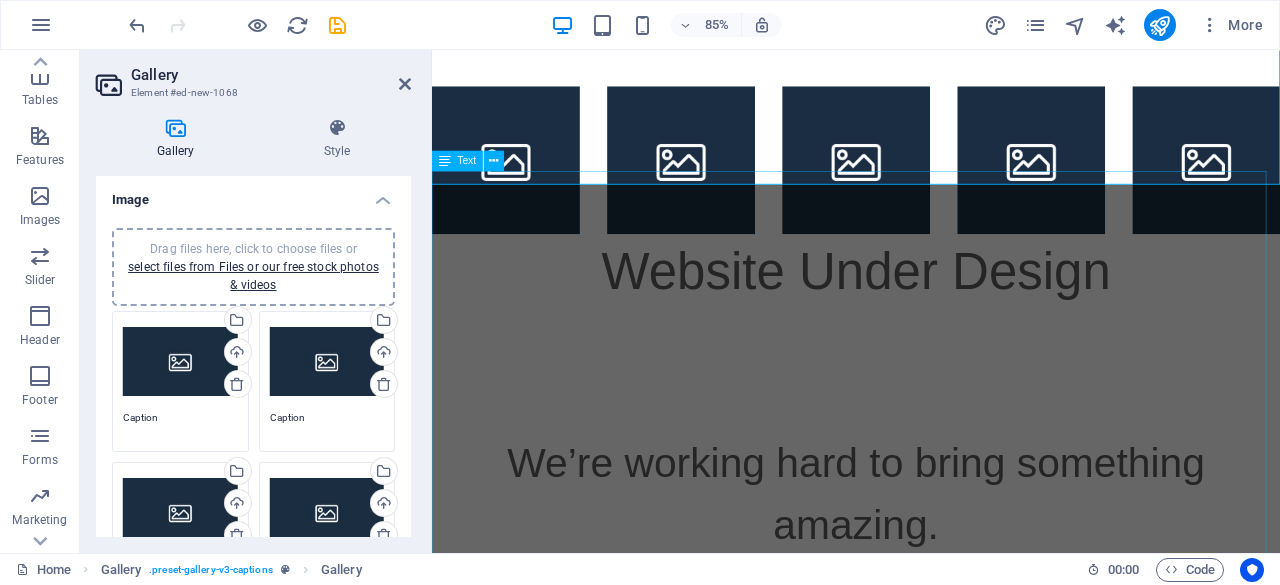 scroll, scrollTop: 804, scrollLeft: 0, axis: vertical 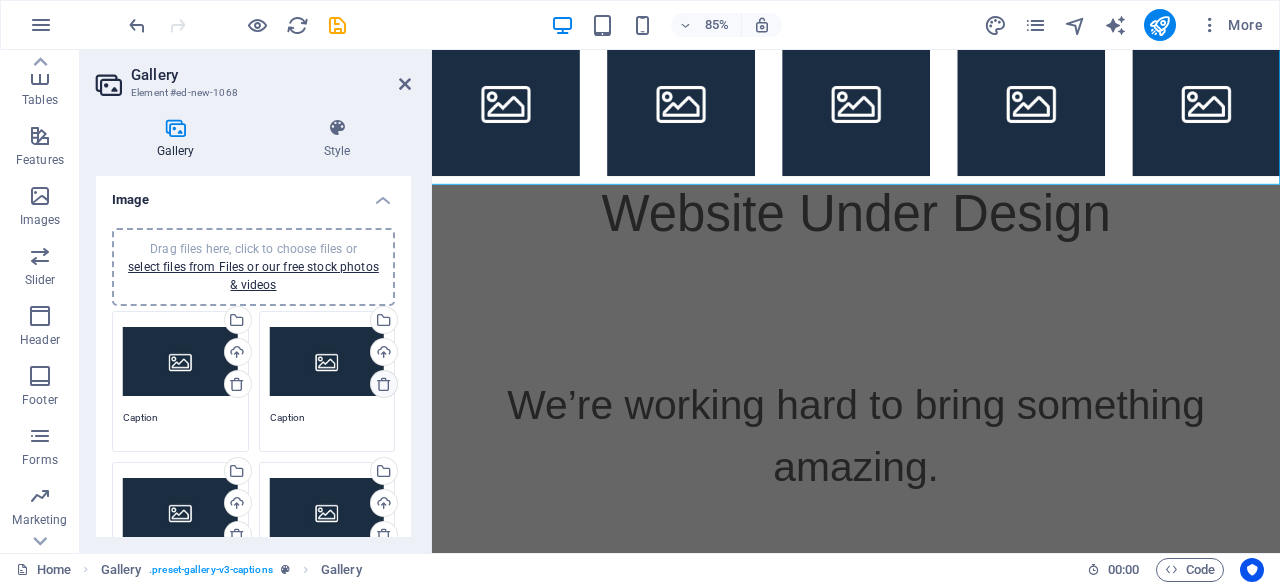 click at bounding box center [384, 384] 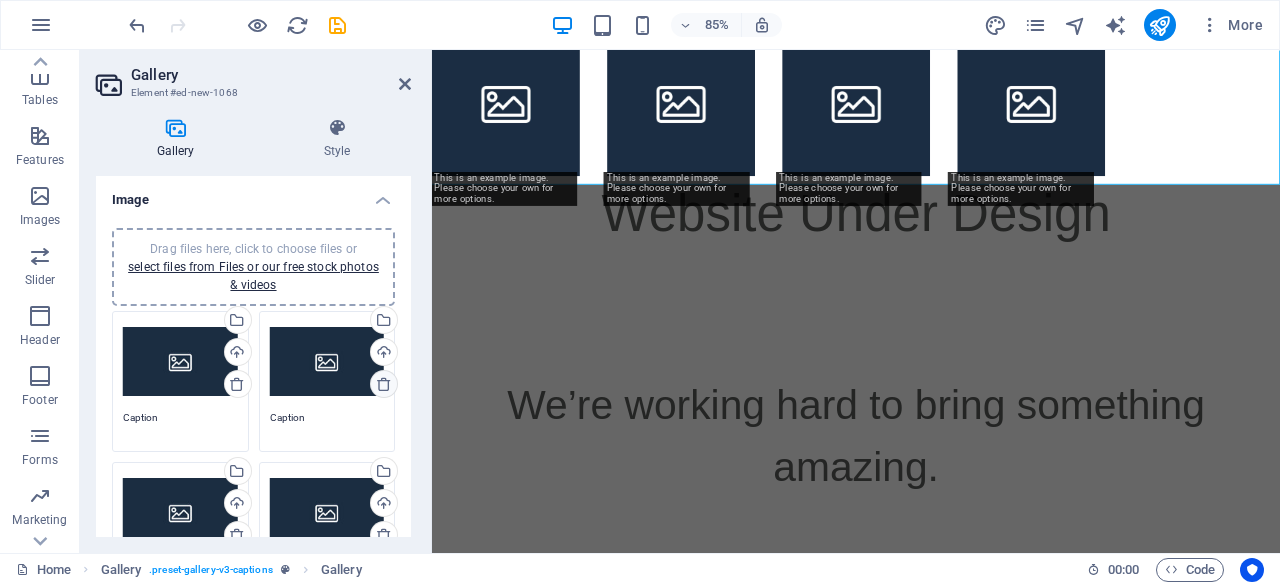 click at bounding box center (384, 384) 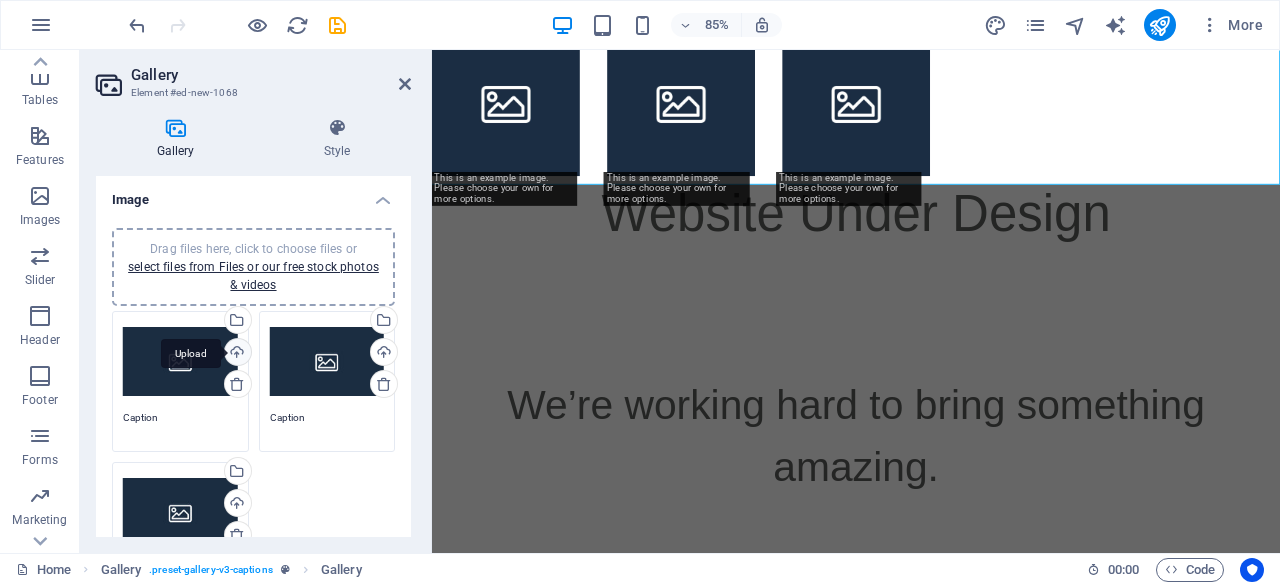 click on "Upload" at bounding box center [236, 354] 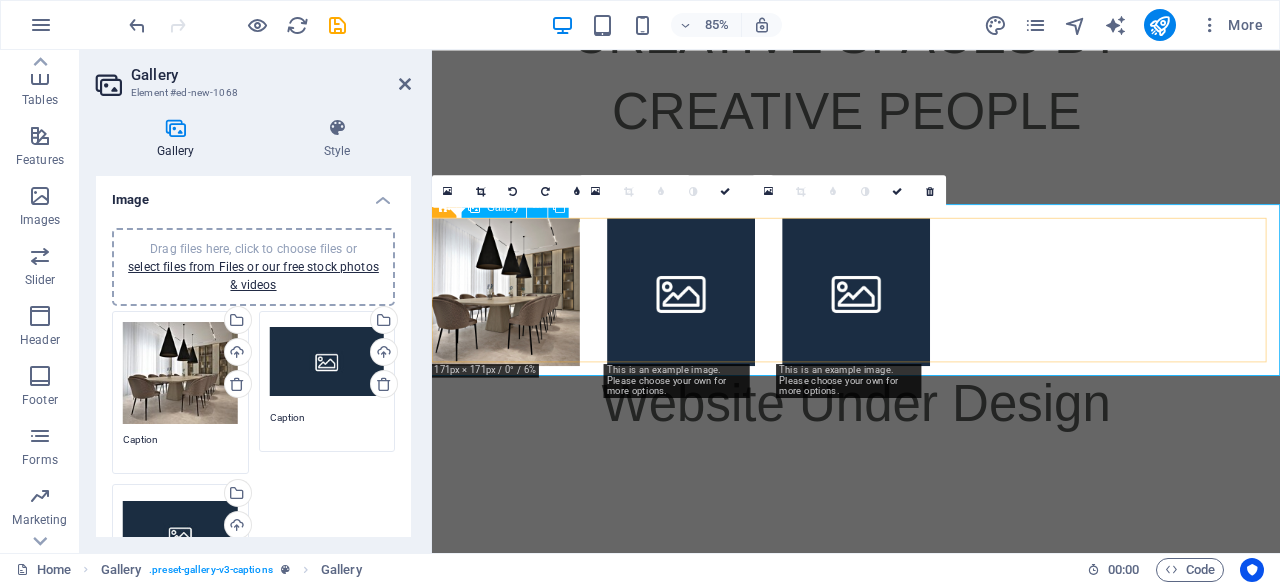 scroll, scrollTop: 578, scrollLeft: 0, axis: vertical 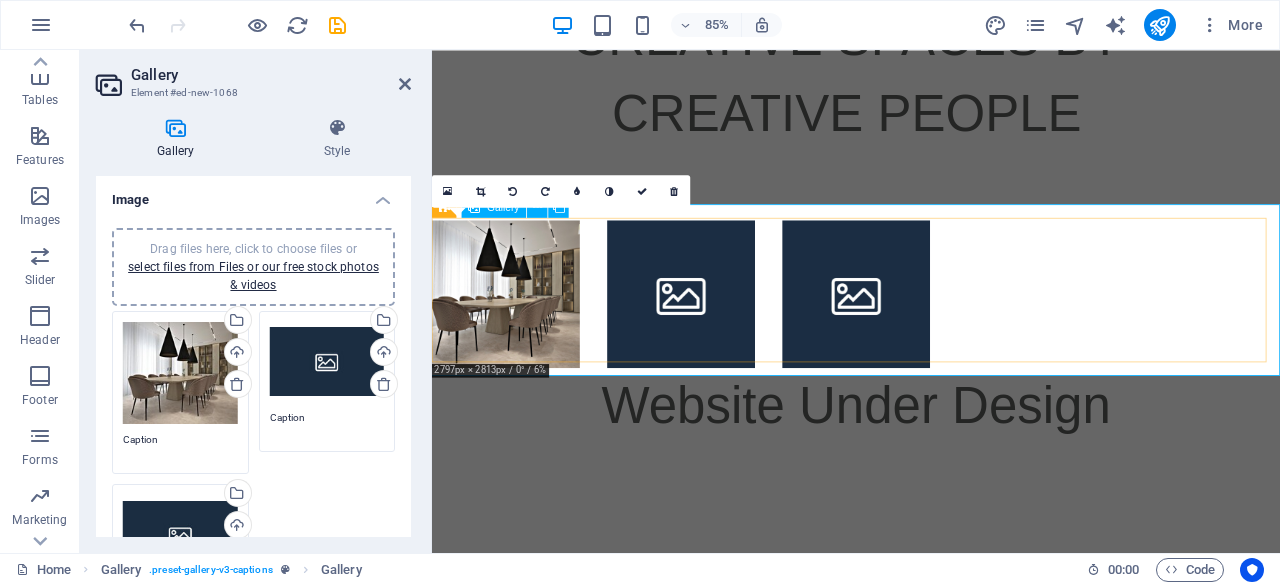 click at bounding box center [519, 337] 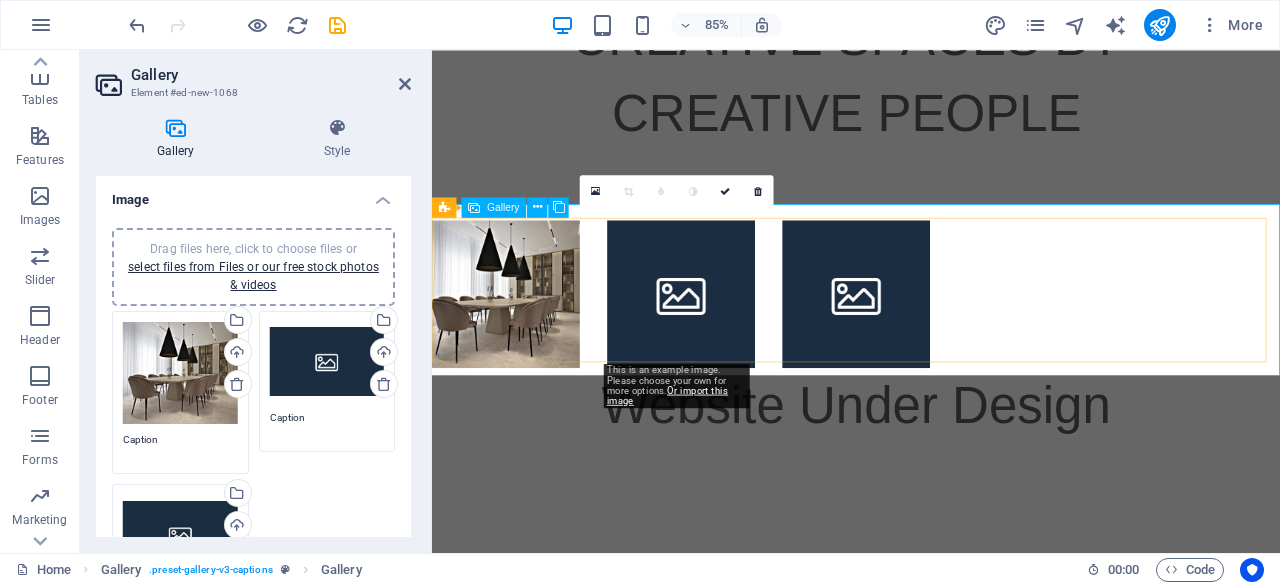 click at bounding box center [725, 337] 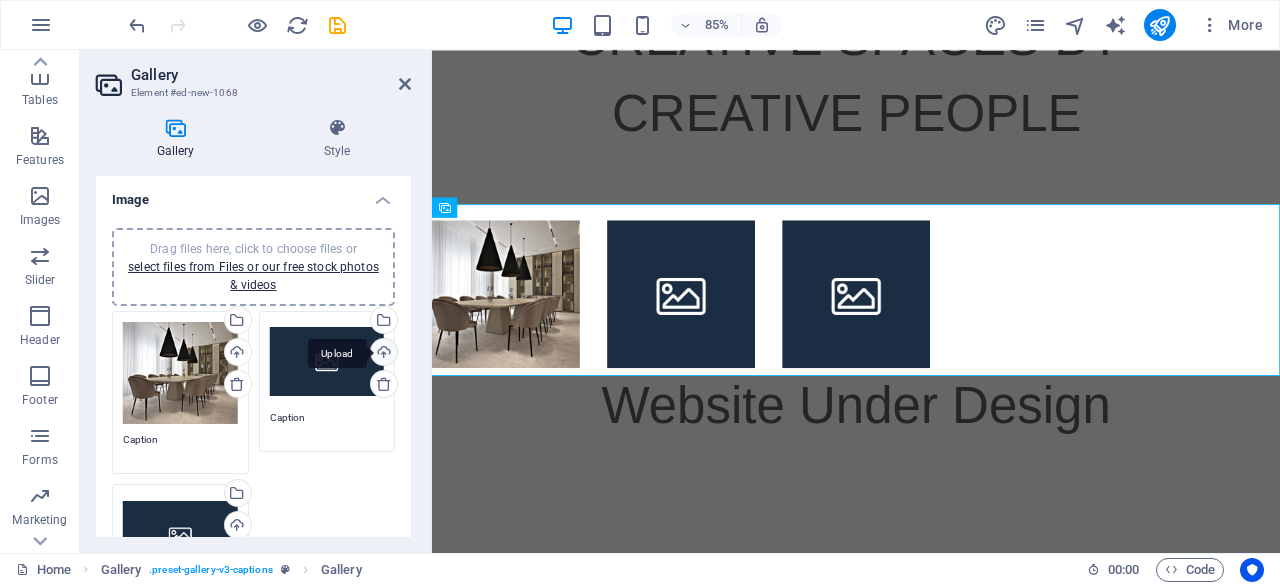 click on "Upload" at bounding box center [382, 354] 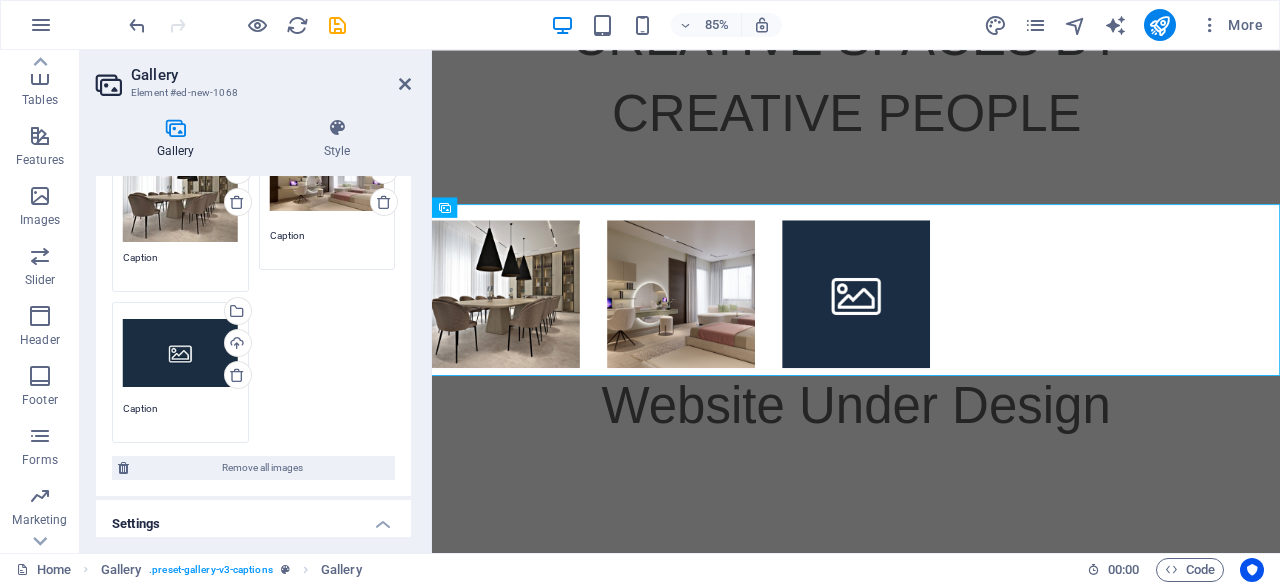 scroll, scrollTop: 181, scrollLeft: 0, axis: vertical 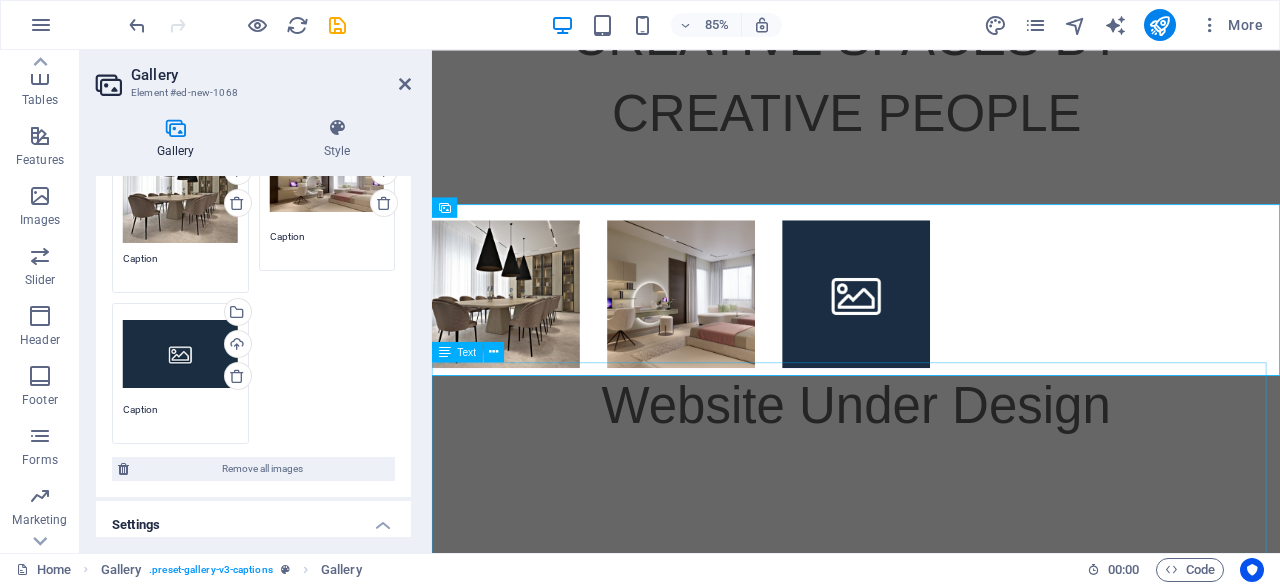 click on "Website Under Design We’re working hard to bring something amazing. Please check back   soon!" at bounding box center (931, 697) 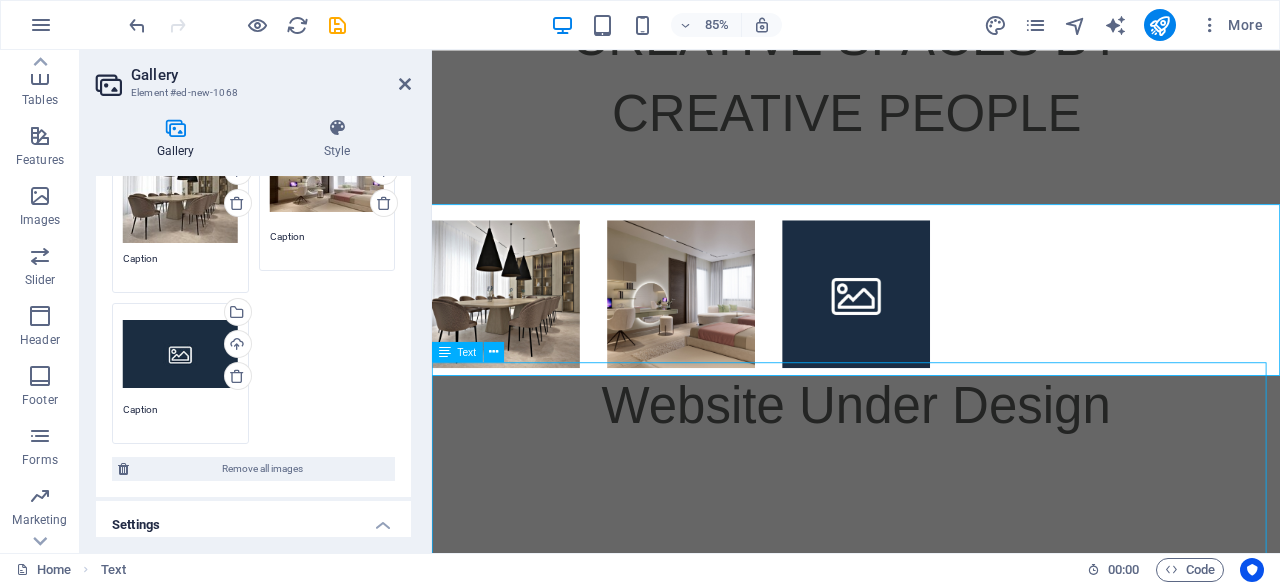 scroll, scrollTop: 612, scrollLeft: 0, axis: vertical 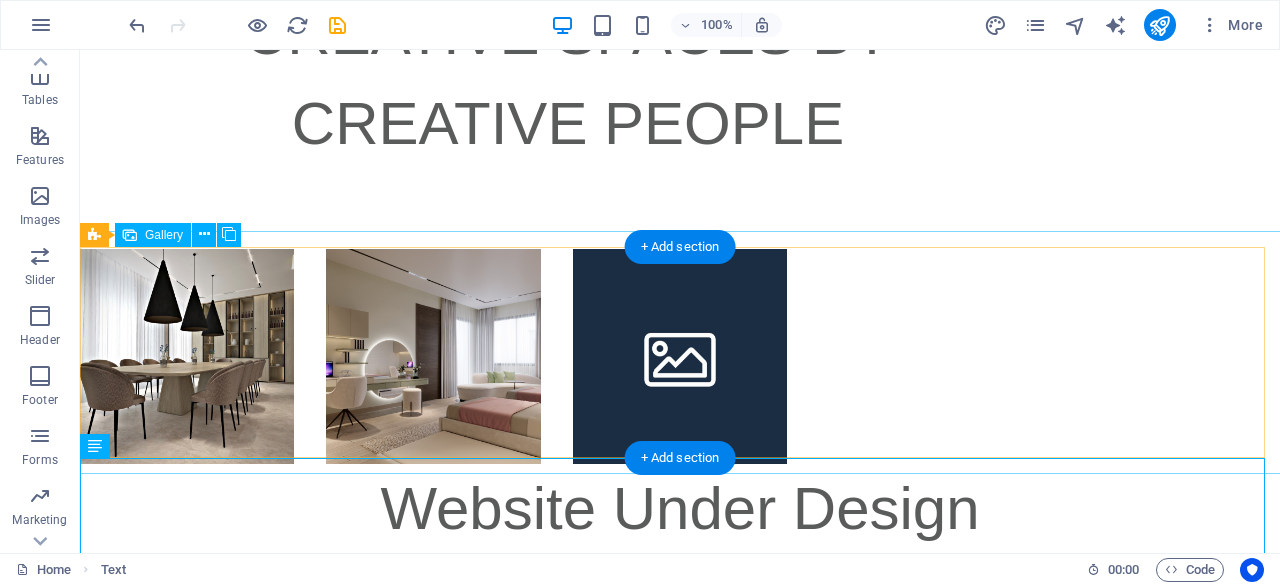 click at bounding box center [680, 356] 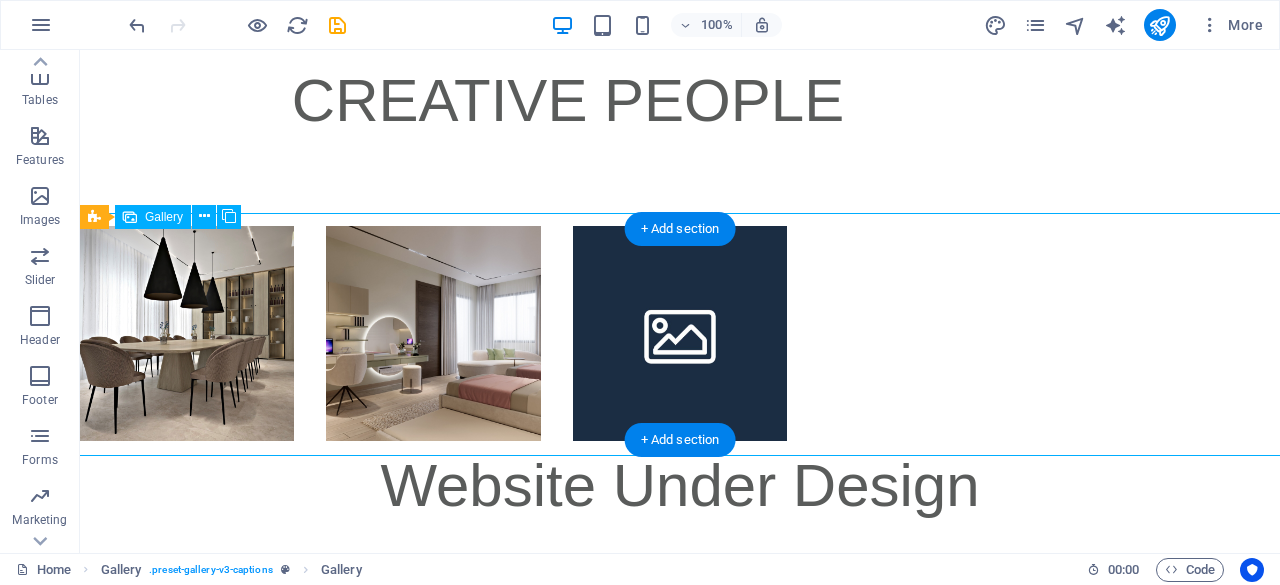 scroll, scrollTop: 636, scrollLeft: 0, axis: vertical 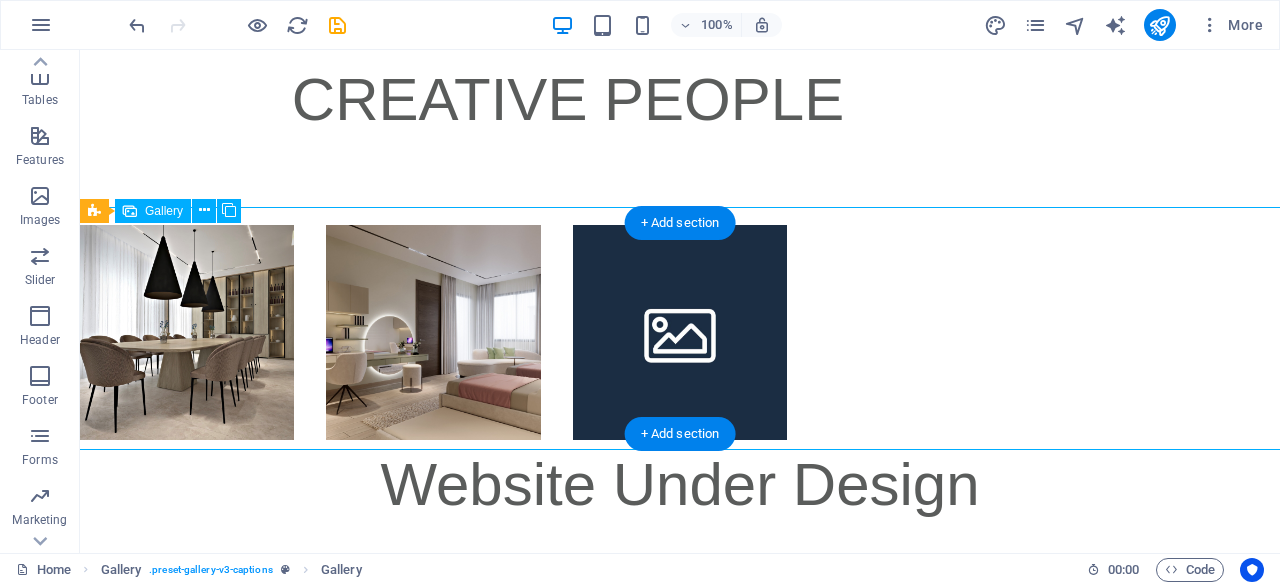 click at bounding box center (680, 332) 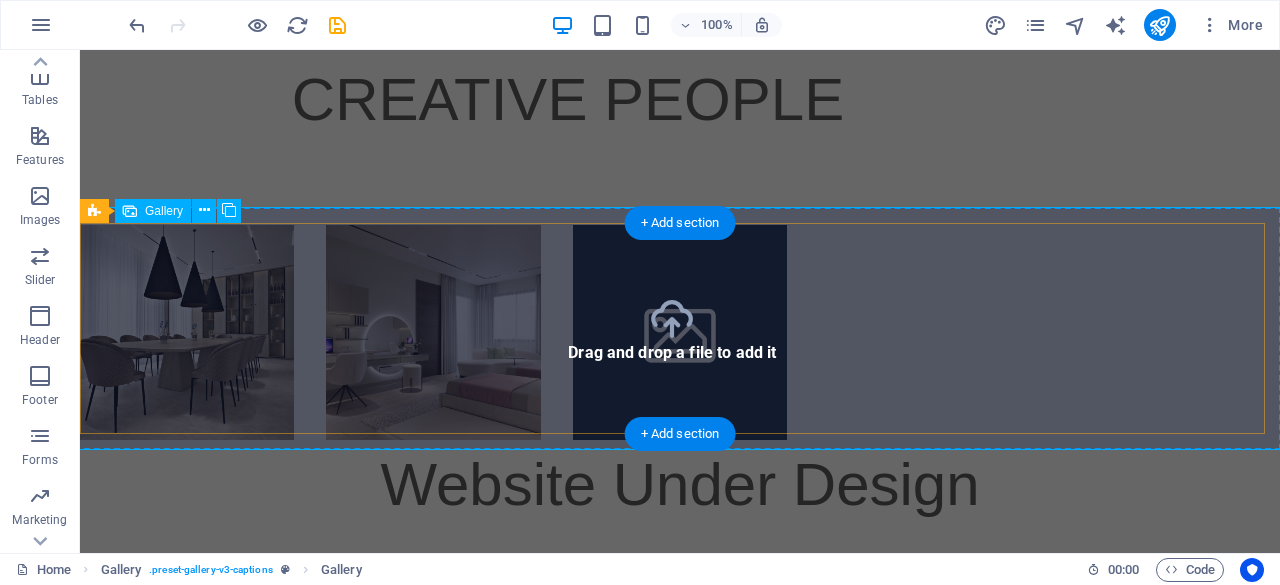click at bounding box center [680, 332] 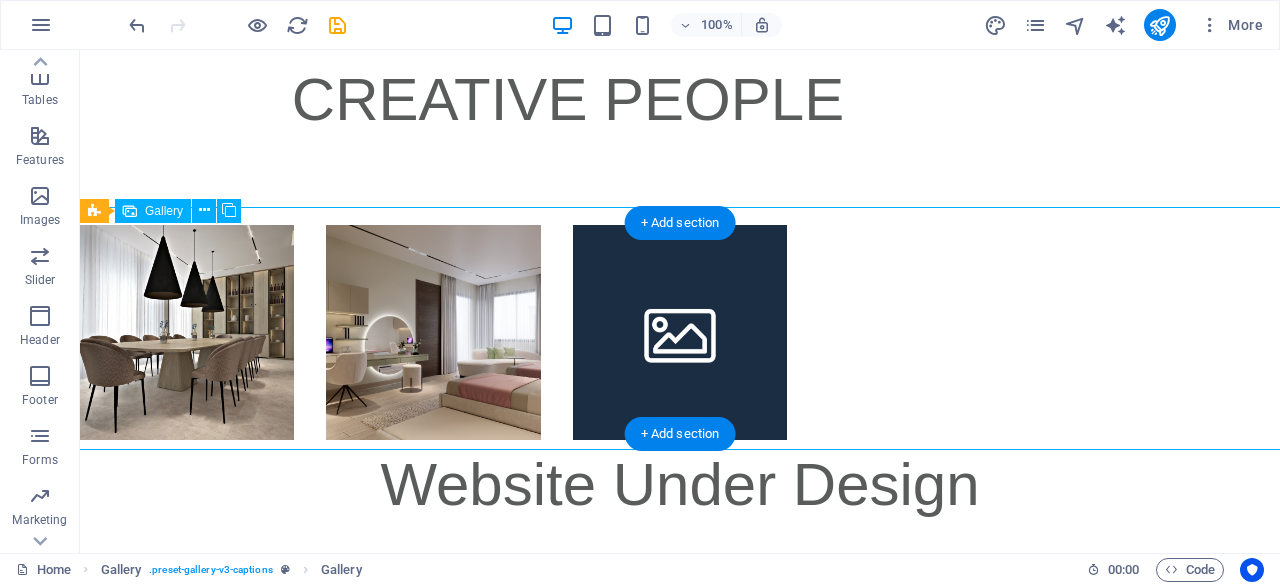 drag, startPoint x: 677, startPoint y: 347, endPoint x: 656, endPoint y: 337, distance: 23.259407 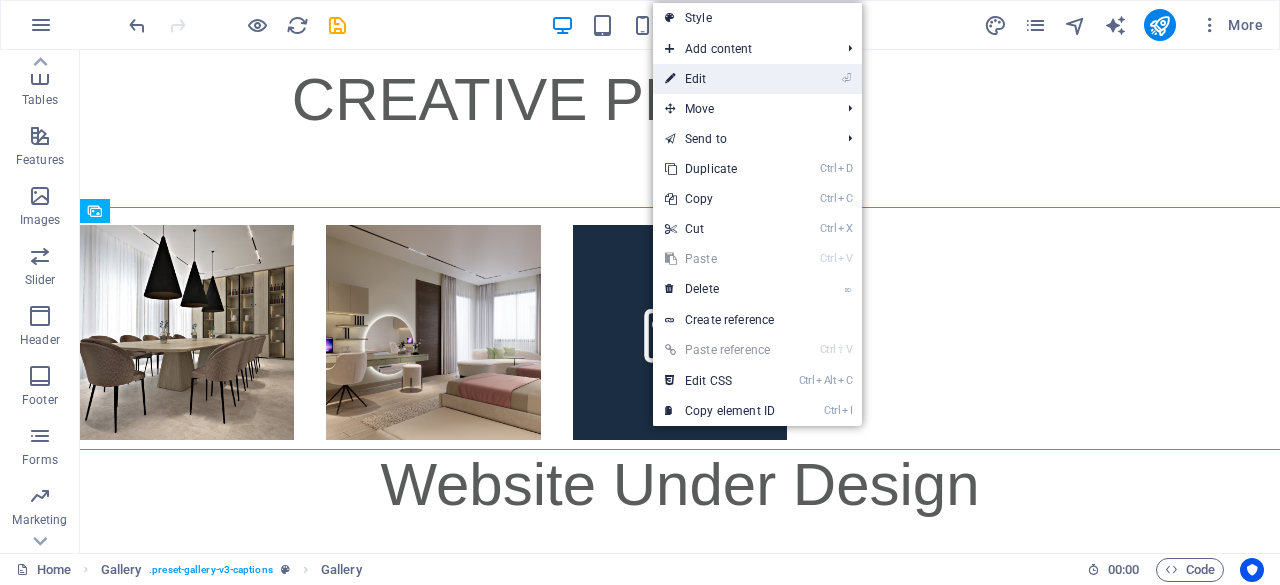 click on "⏎  Edit" at bounding box center (720, 79) 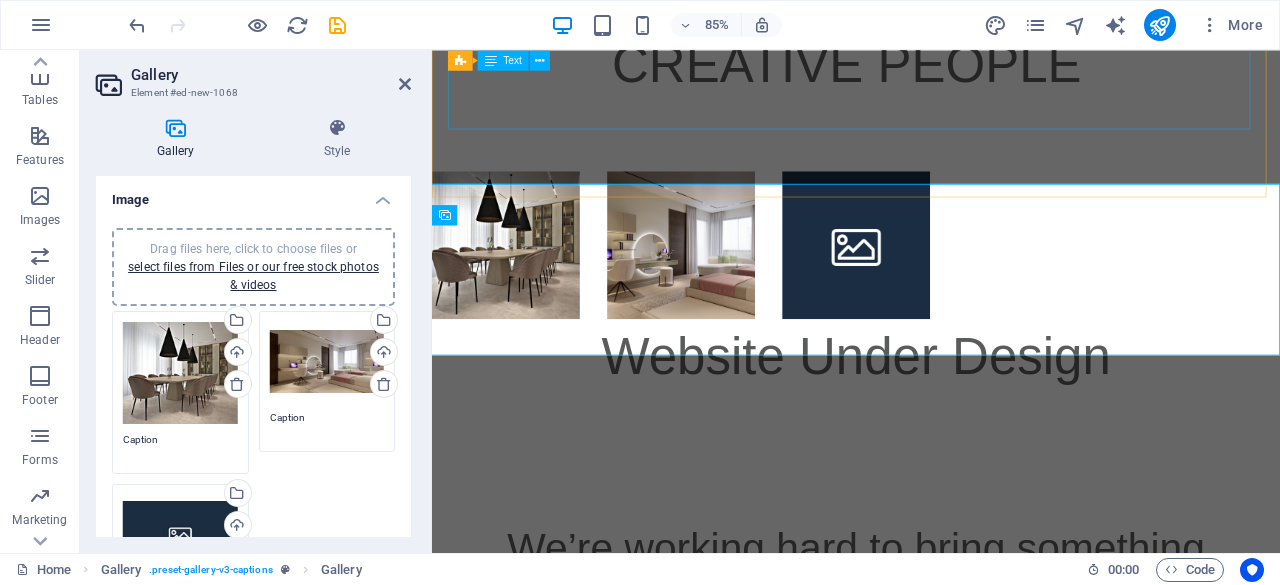 scroll, scrollTop: 602, scrollLeft: 0, axis: vertical 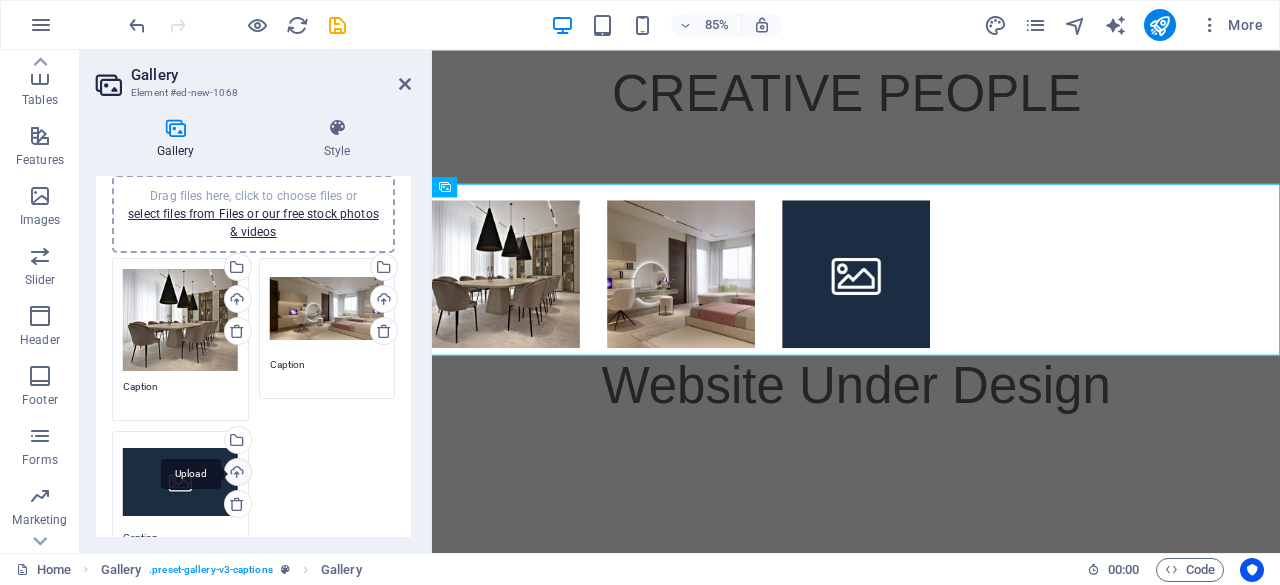 click on "Upload" at bounding box center [236, 474] 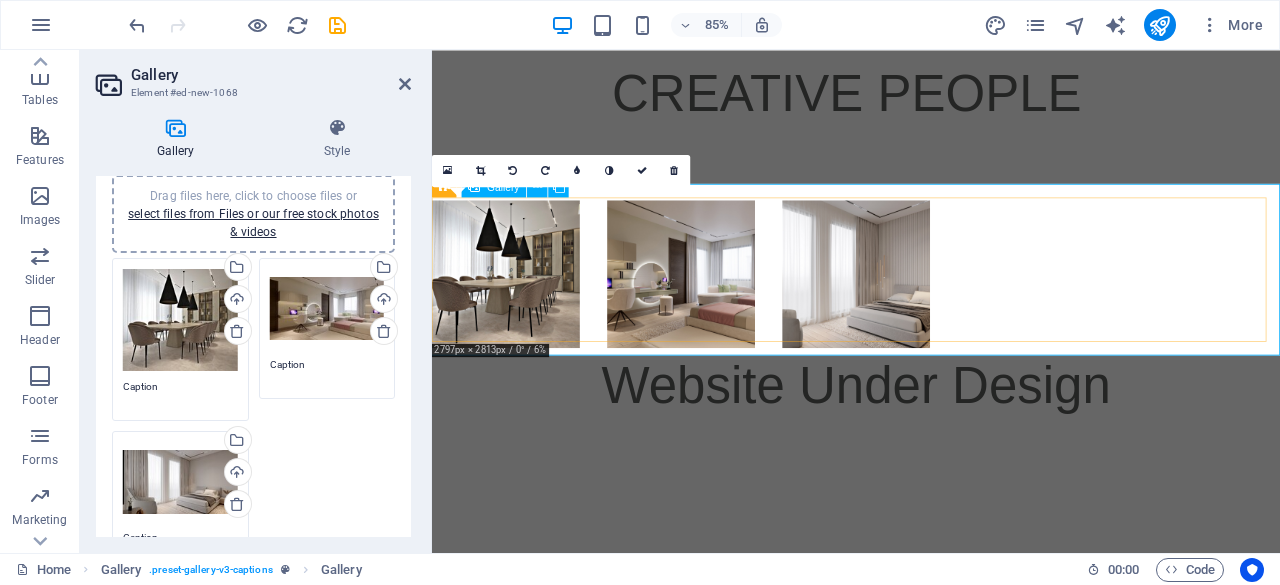 click at bounding box center (519, 313) 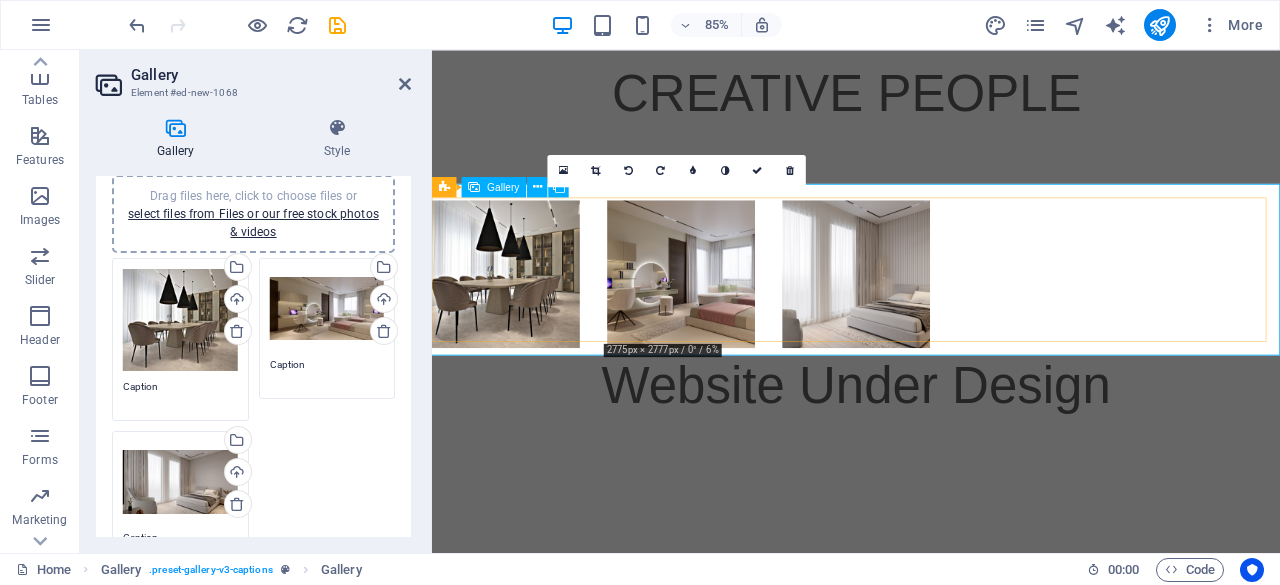 click at bounding box center (725, 313) 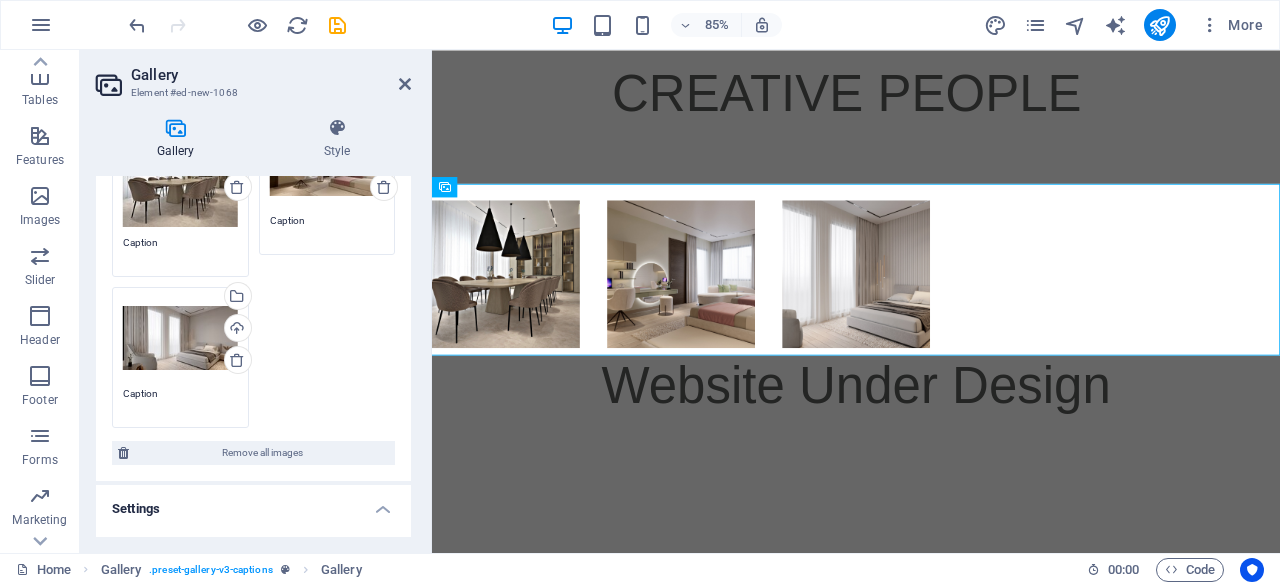 scroll, scrollTop: 197, scrollLeft: 0, axis: vertical 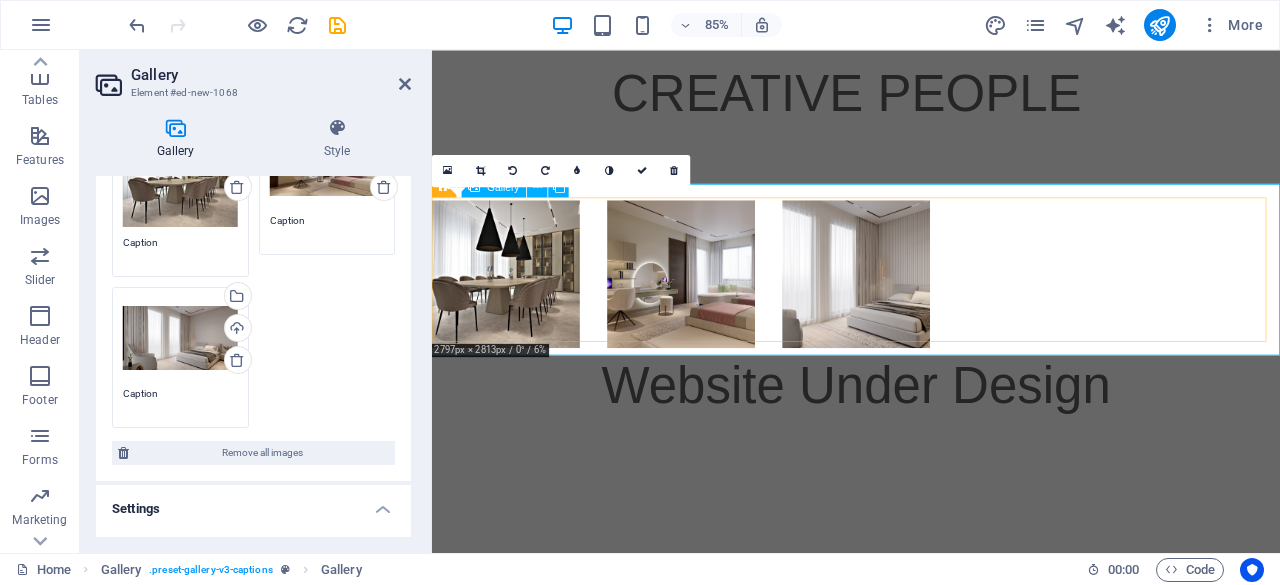 click at bounding box center (519, 313) 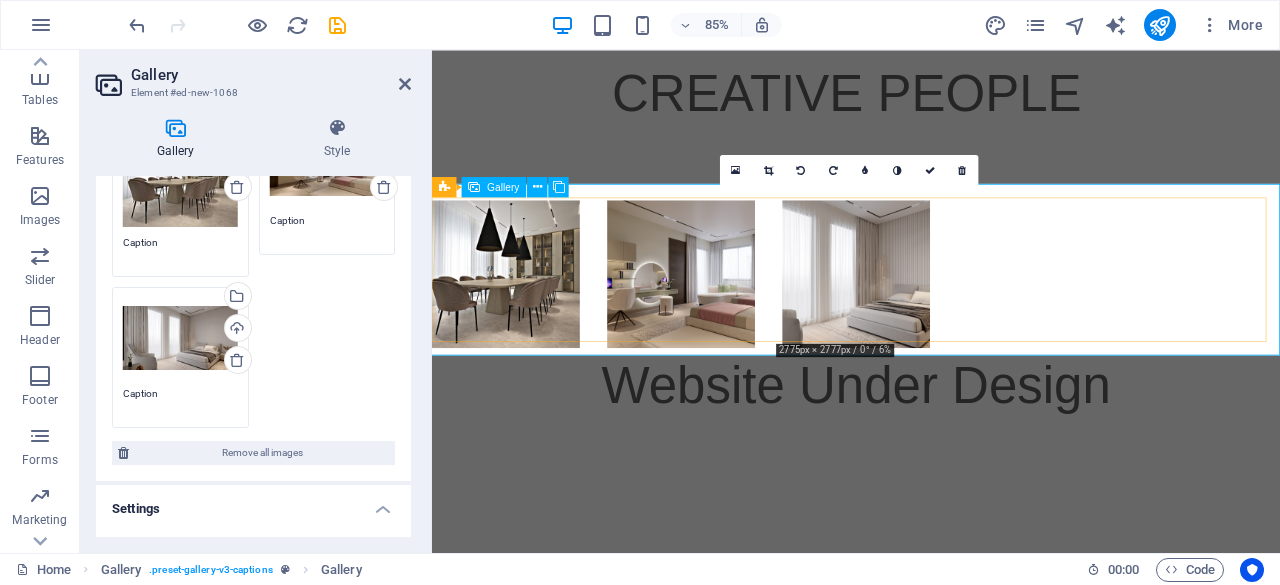 click at bounding box center (931, 313) 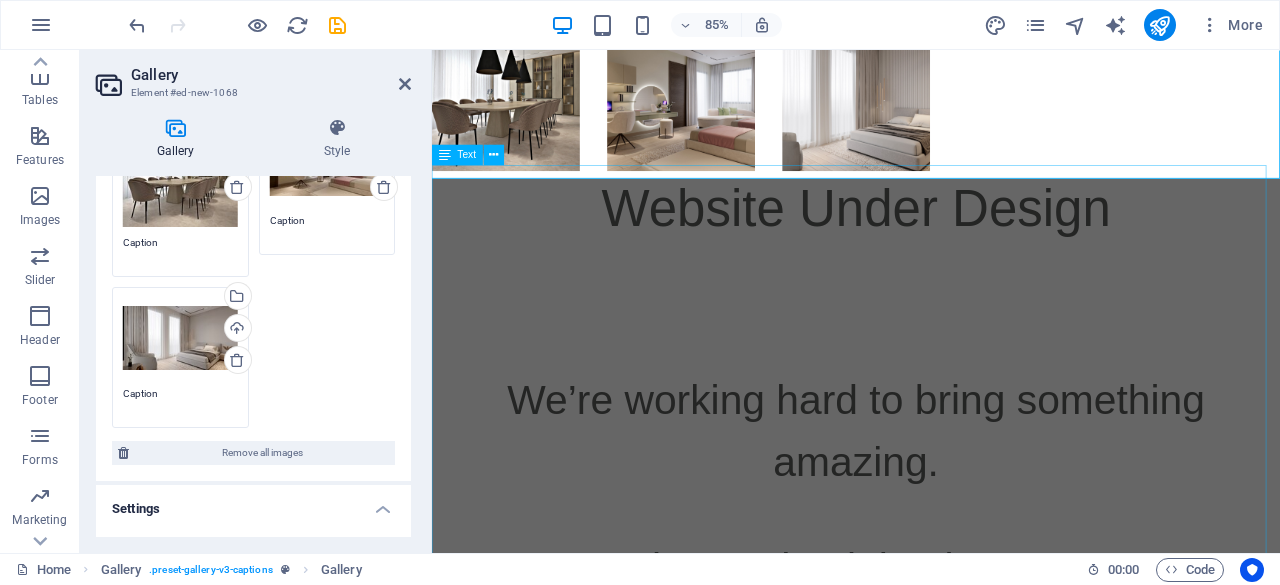 scroll, scrollTop: 810, scrollLeft: 0, axis: vertical 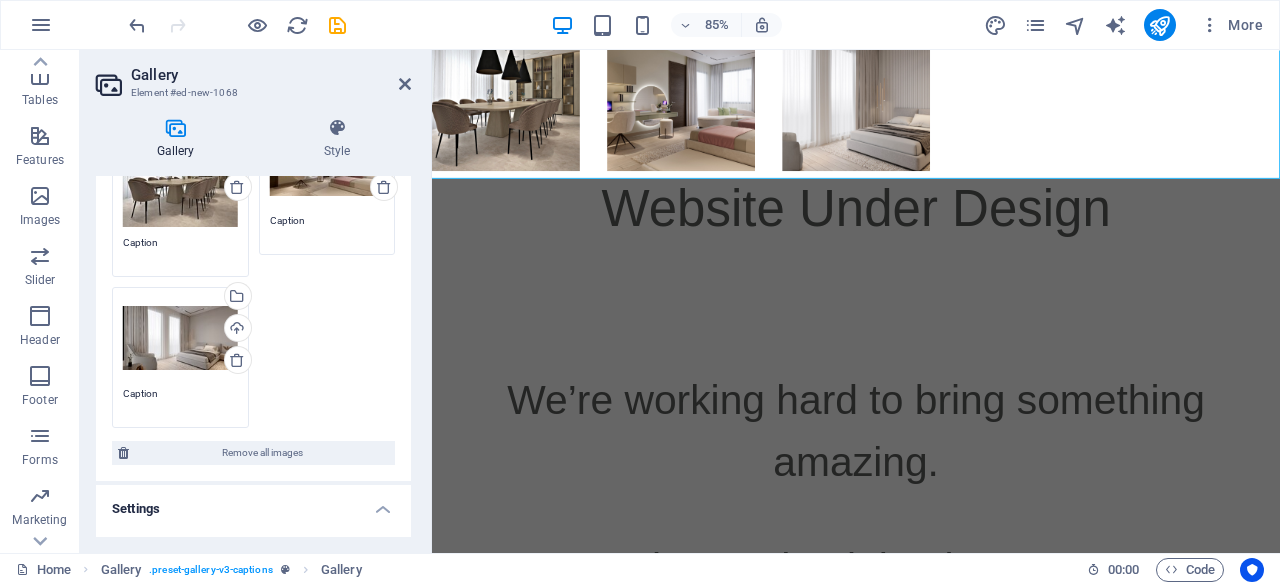 click at bounding box center (175, 128) 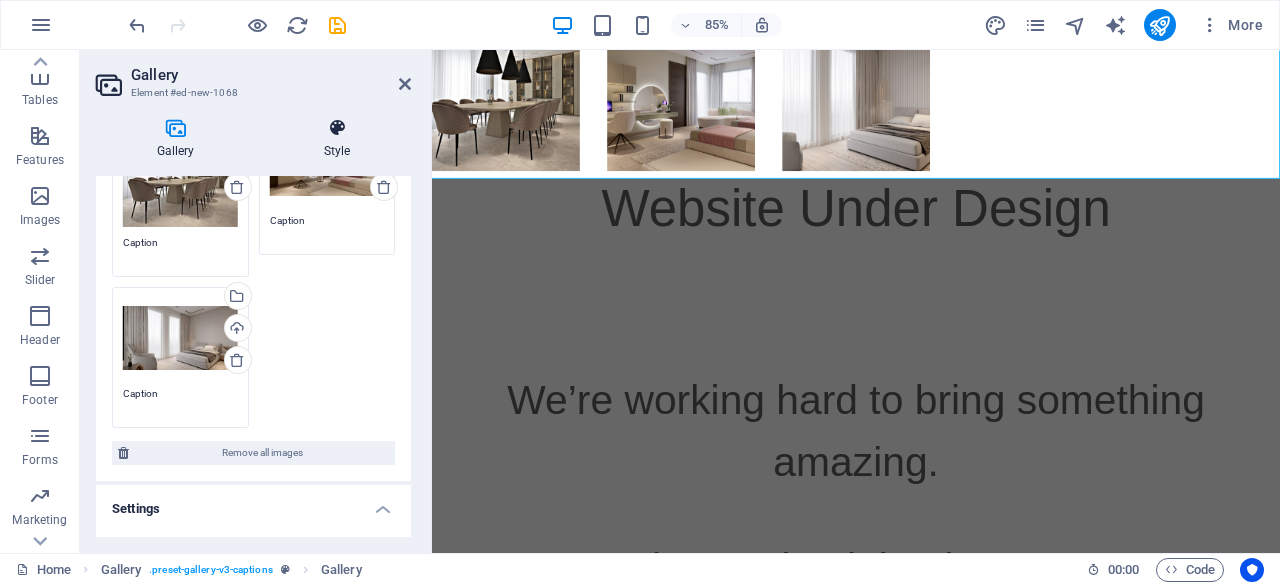 click on "Style" at bounding box center [337, 139] 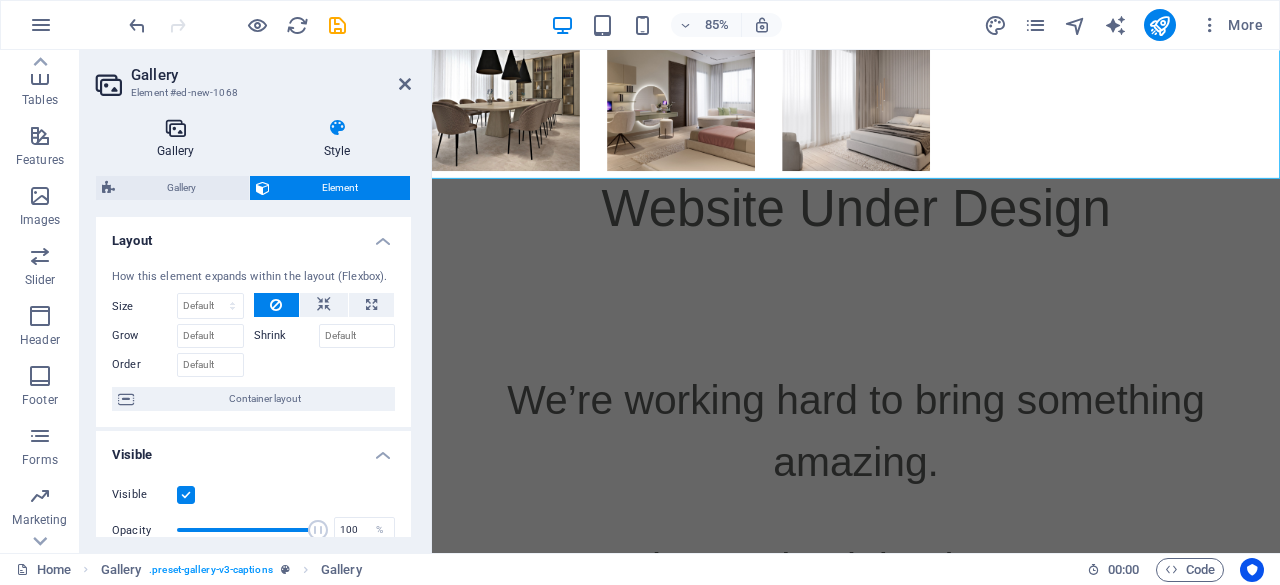 click at bounding box center (175, 128) 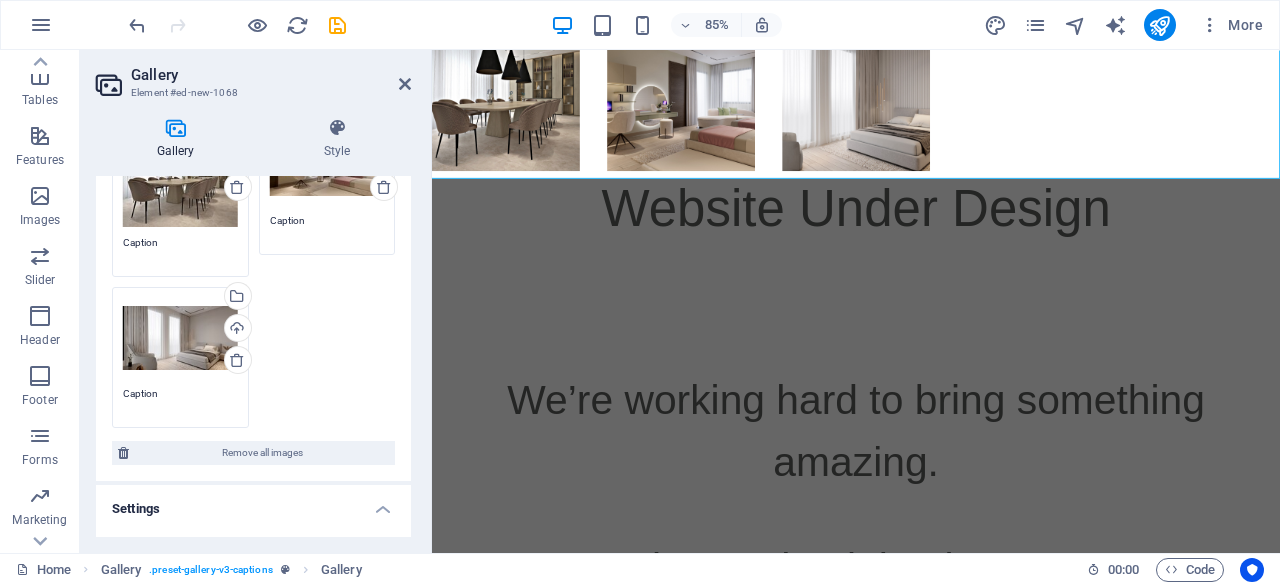 drag, startPoint x: 42, startPoint y: 199, endPoint x: 314, endPoint y: 316, distance: 296.09628 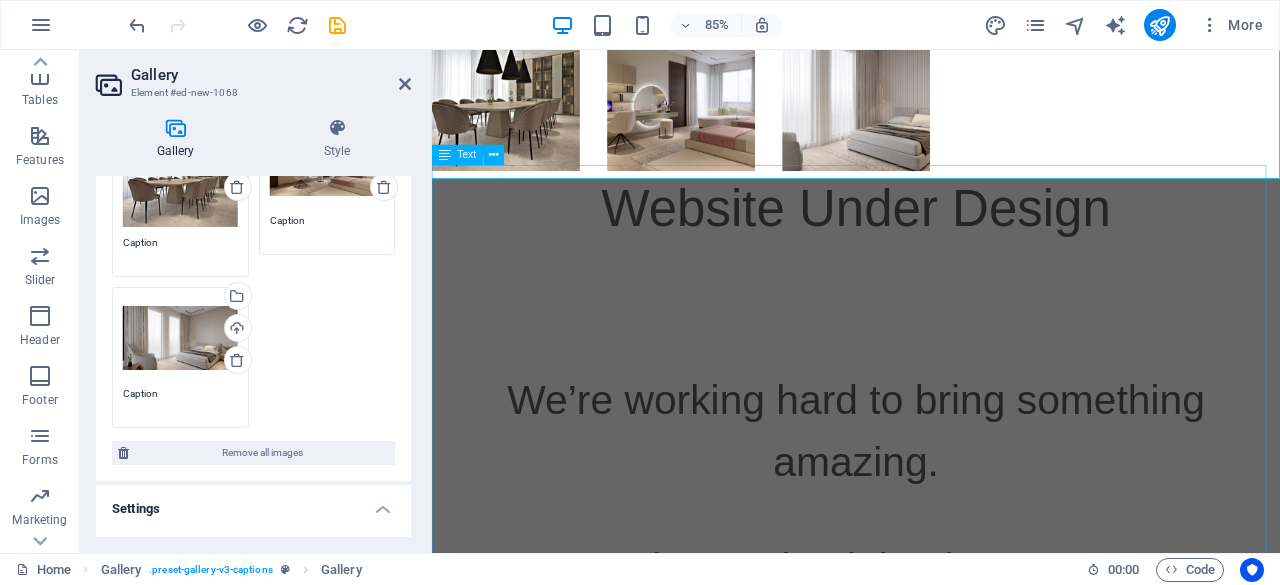 click on "Website Under Design We’re working hard to bring something amazing. Please check back   soon!" at bounding box center [931, 465] 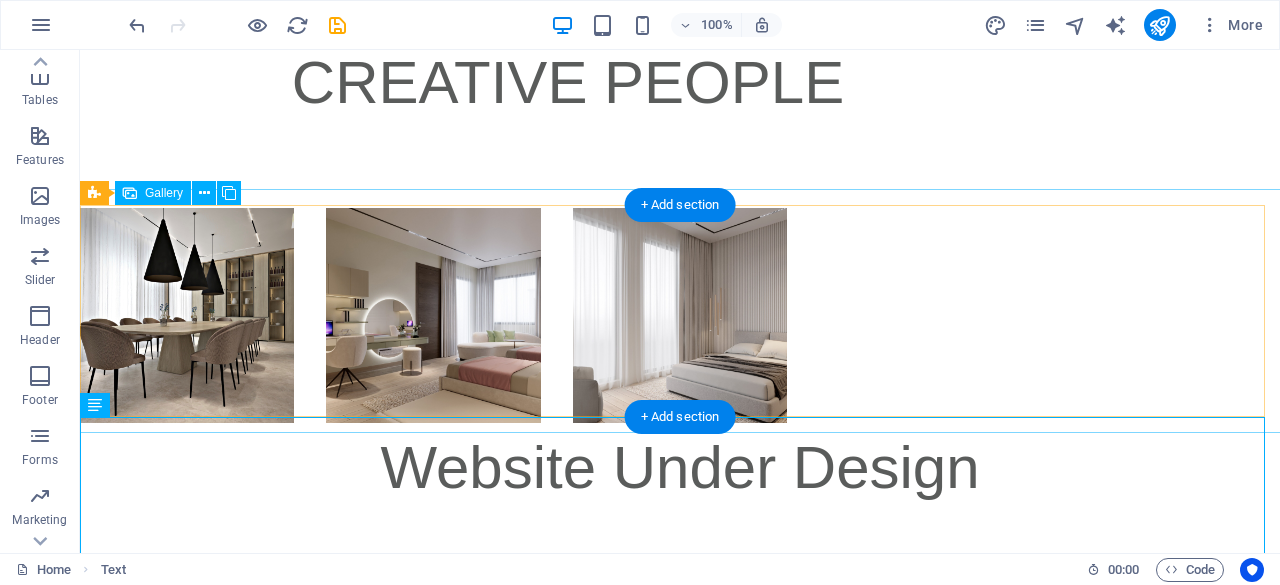 scroll, scrollTop: 652, scrollLeft: 0, axis: vertical 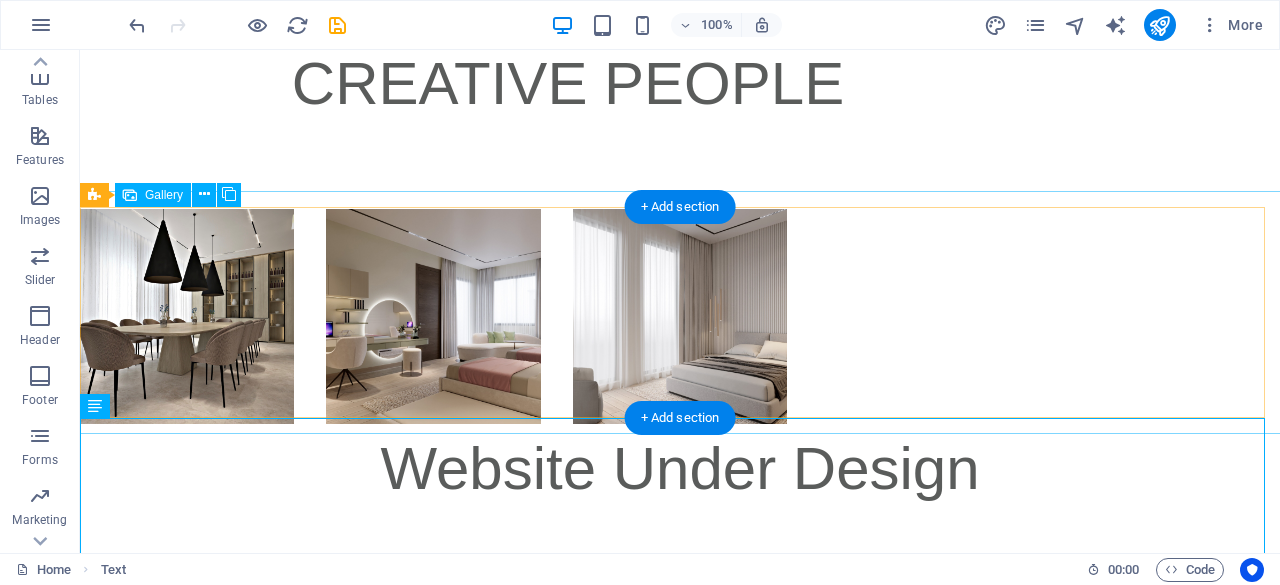 drag, startPoint x: 126, startPoint y: 240, endPoint x: 850, endPoint y: 251, distance: 724.08356 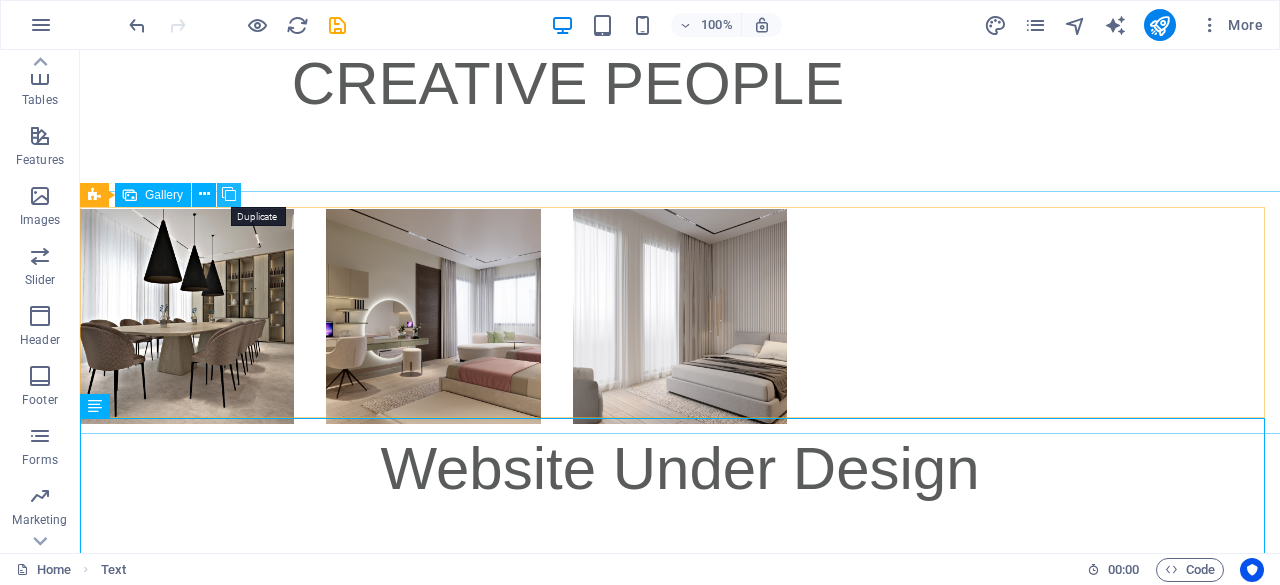 click at bounding box center (229, 194) 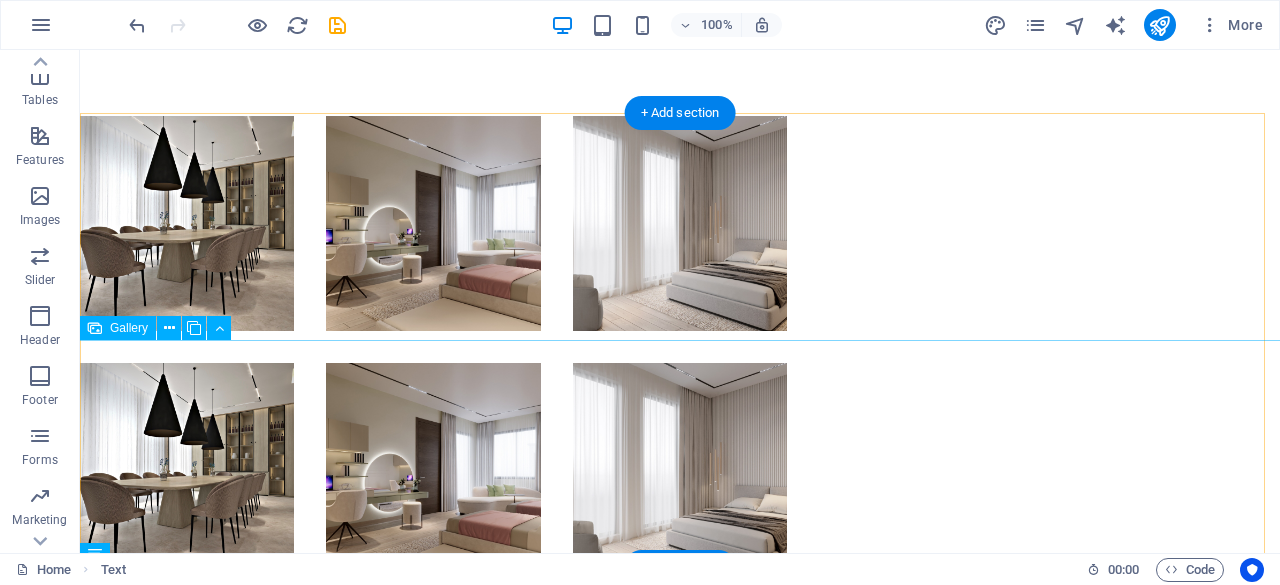 scroll, scrollTop: 746, scrollLeft: 0, axis: vertical 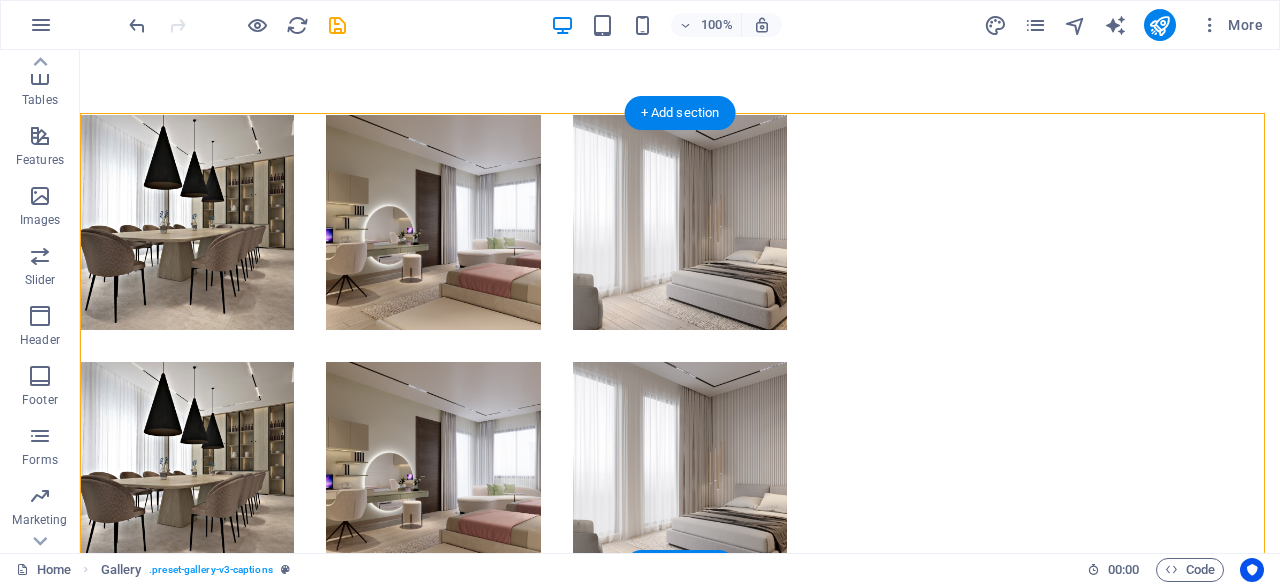 drag, startPoint x: 700, startPoint y: 478, endPoint x: 868, endPoint y: 301, distance: 244.03484 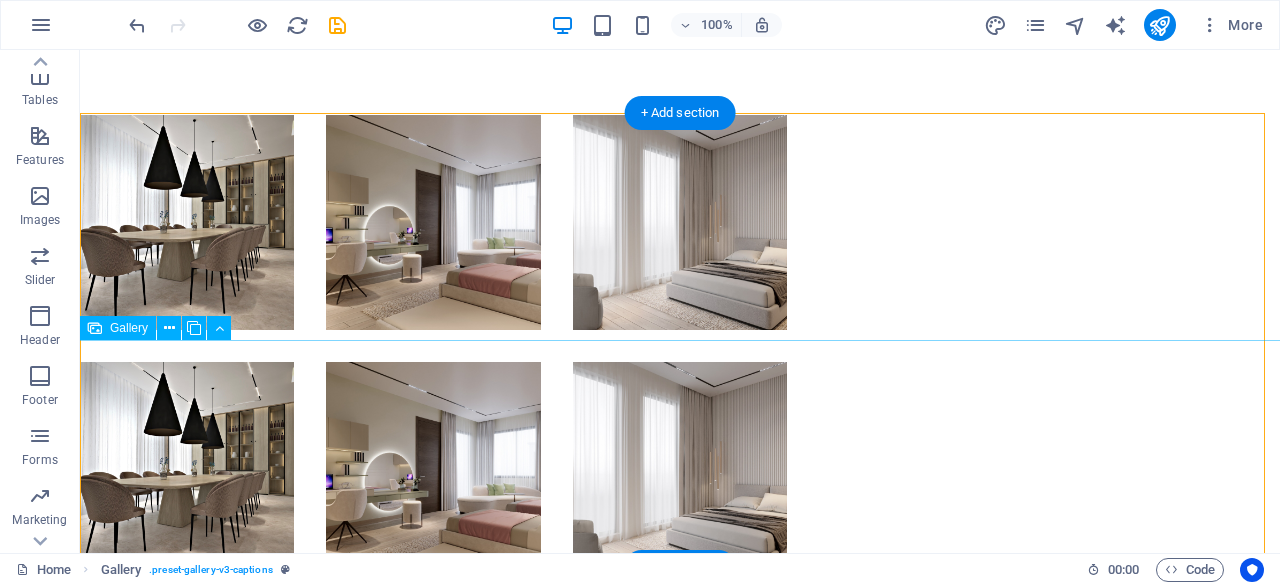 click at bounding box center [187, 469] 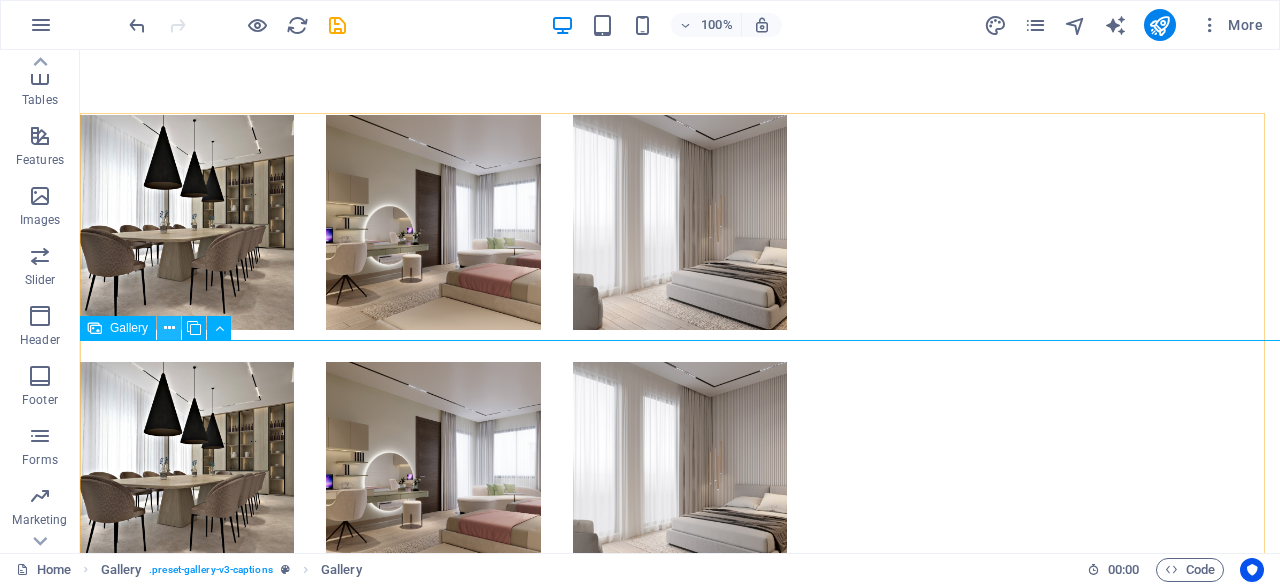 click at bounding box center [169, 328] 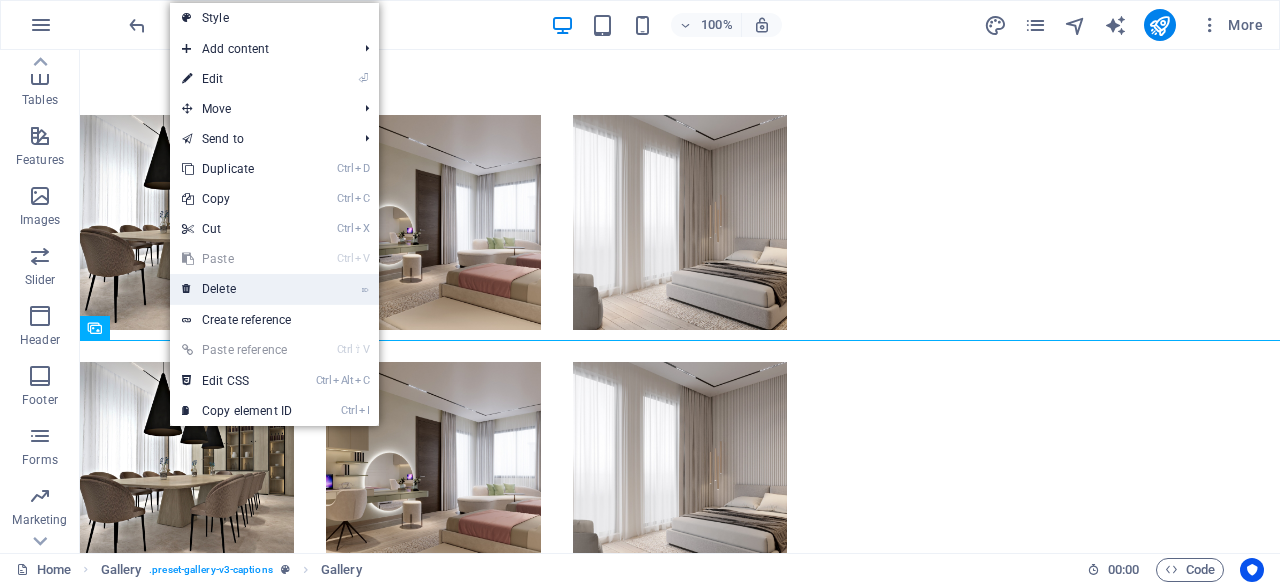 click on "⌦  Delete" at bounding box center (237, 289) 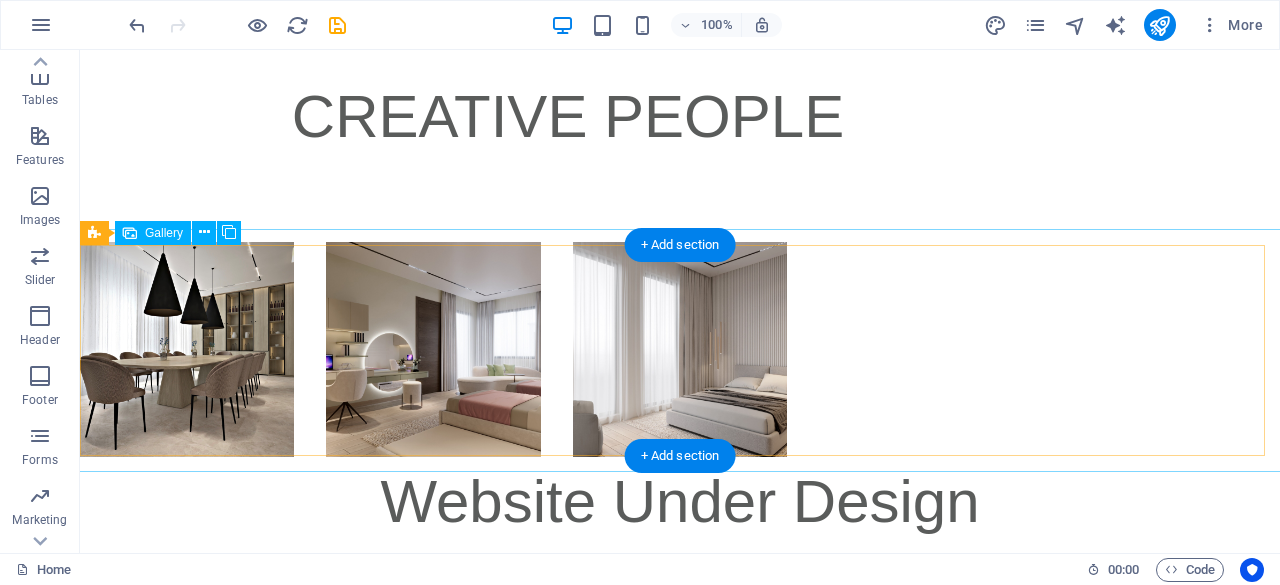 scroll, scrollTop: 613, scrollLeft: 0, axis: vertical 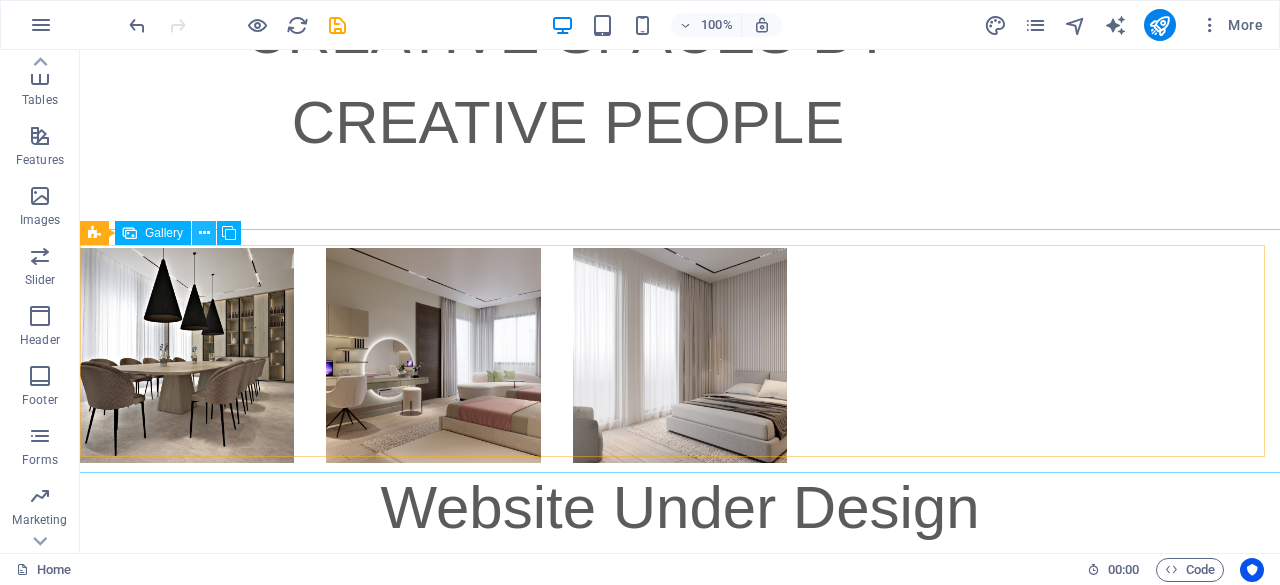 click at bounding box center (204, 233) 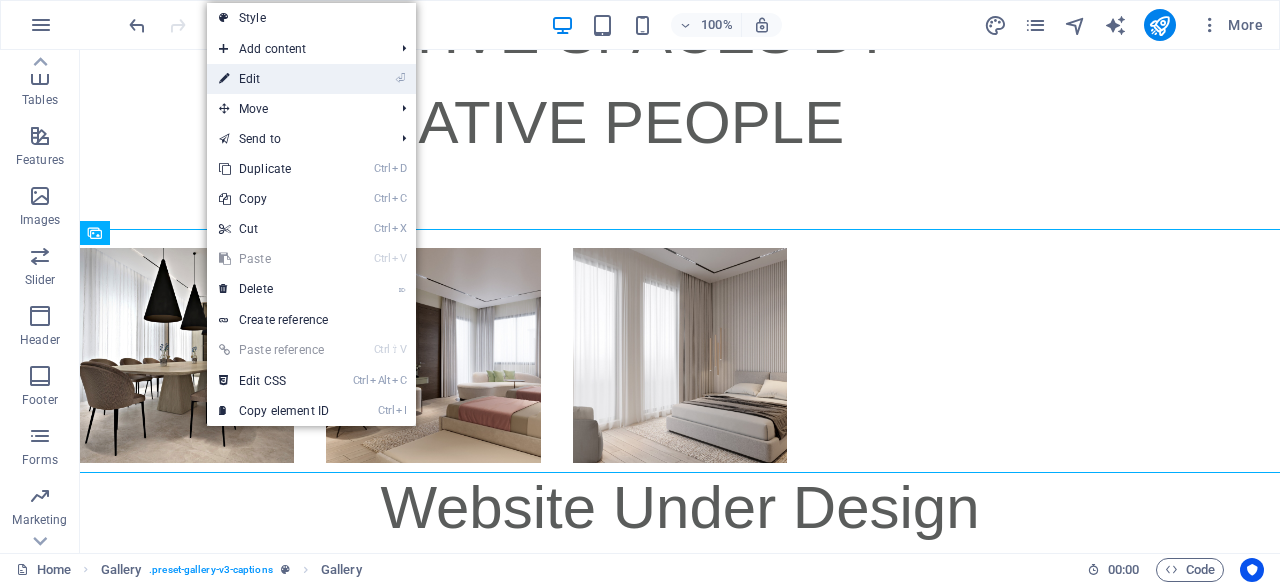 click on "⏎  Edit" at bounding box center [274, 79] 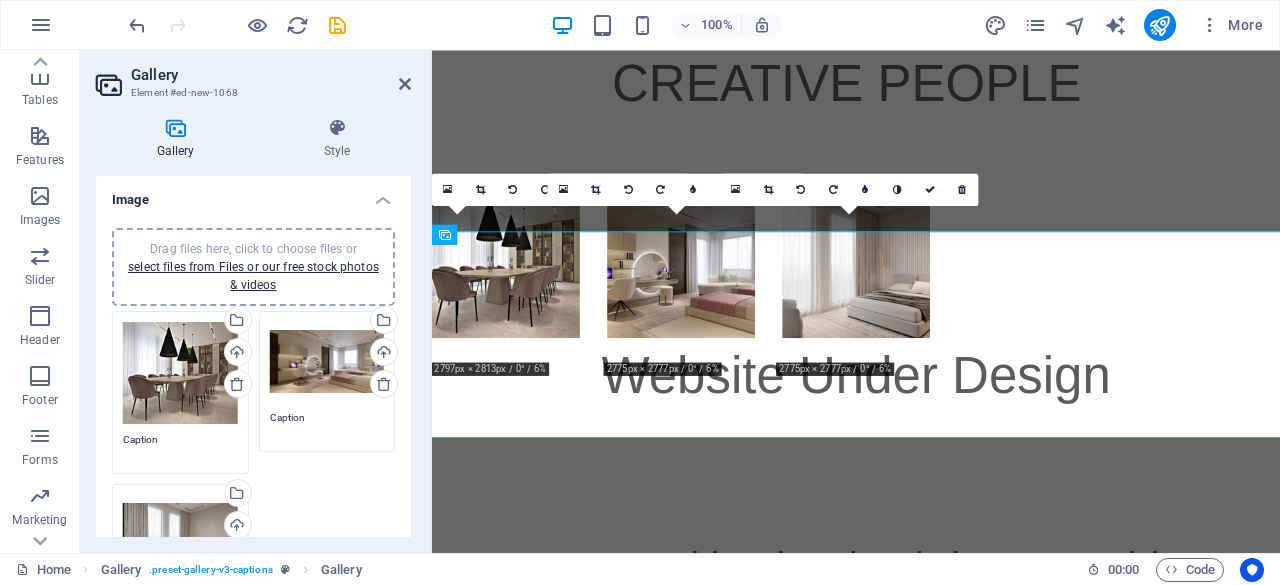 scroll, scrollTop: 580, scrollLeft: 0, axis: vertical 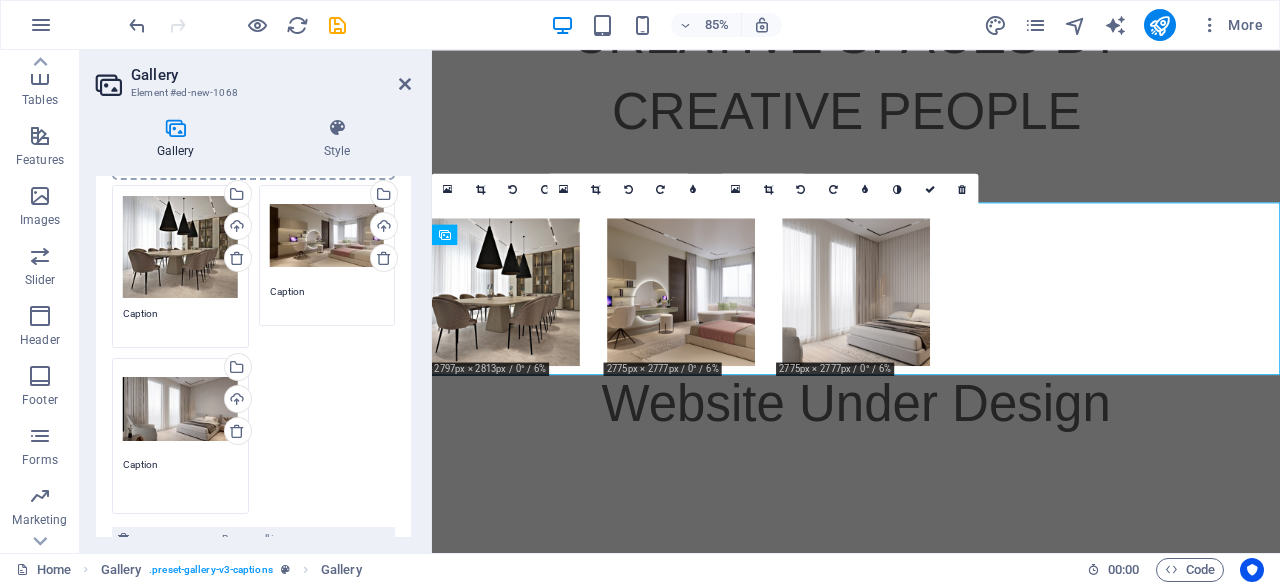 click on "Caption" at bounding box center [180, 479] 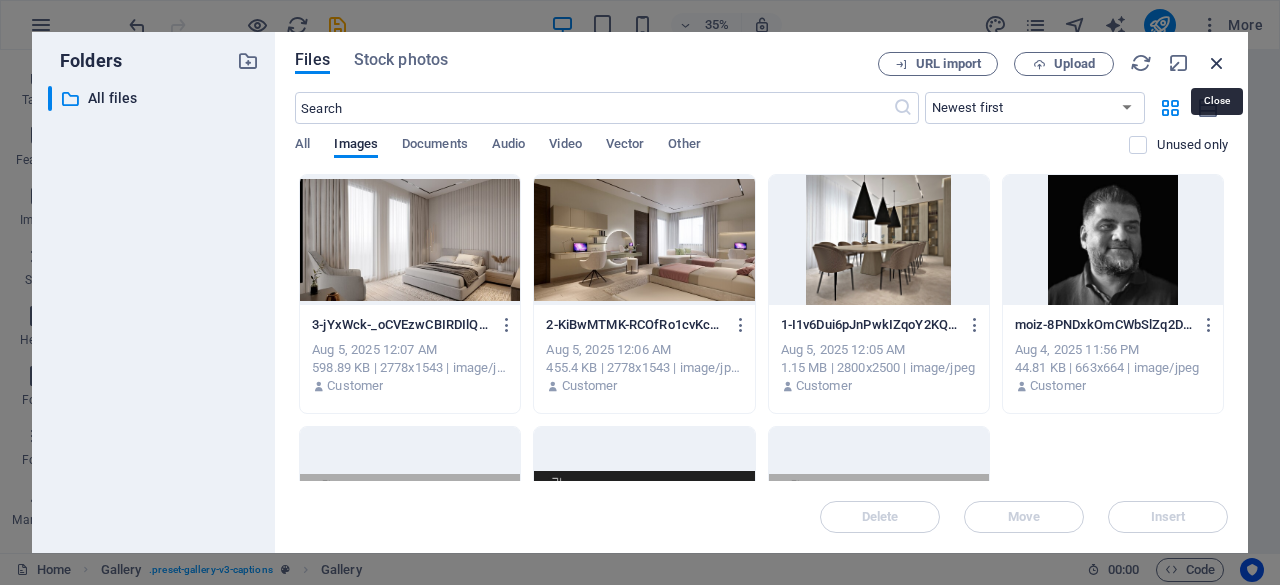 click at bounding box center (1217, 63) 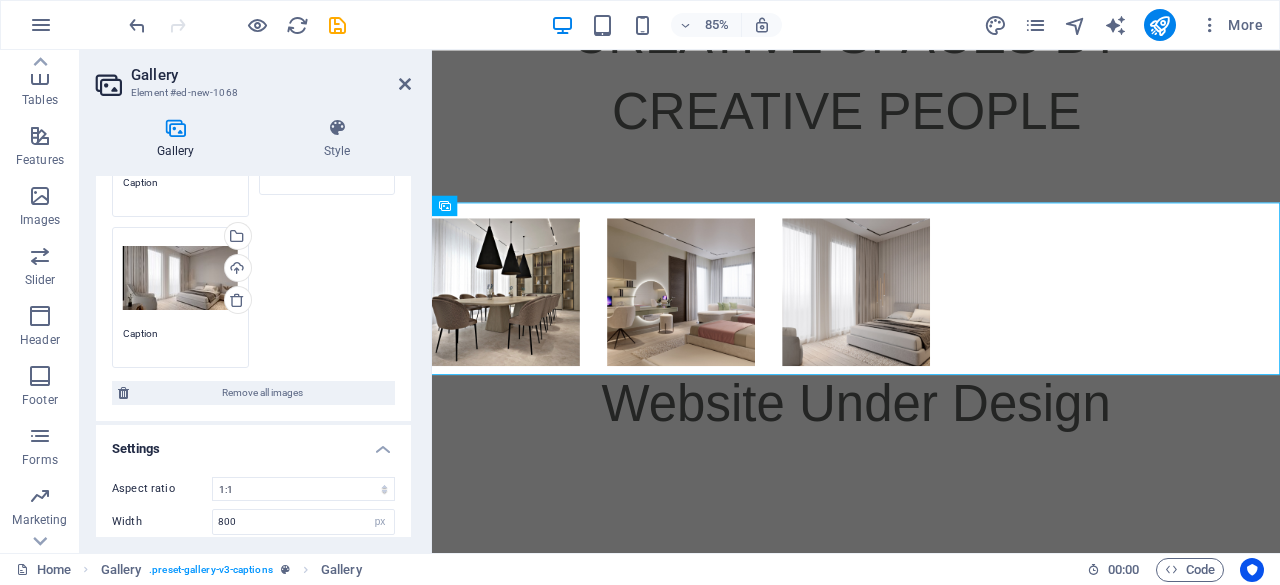 scroll, scrollTop: 264, scrollLeft: 0, axis: vertical 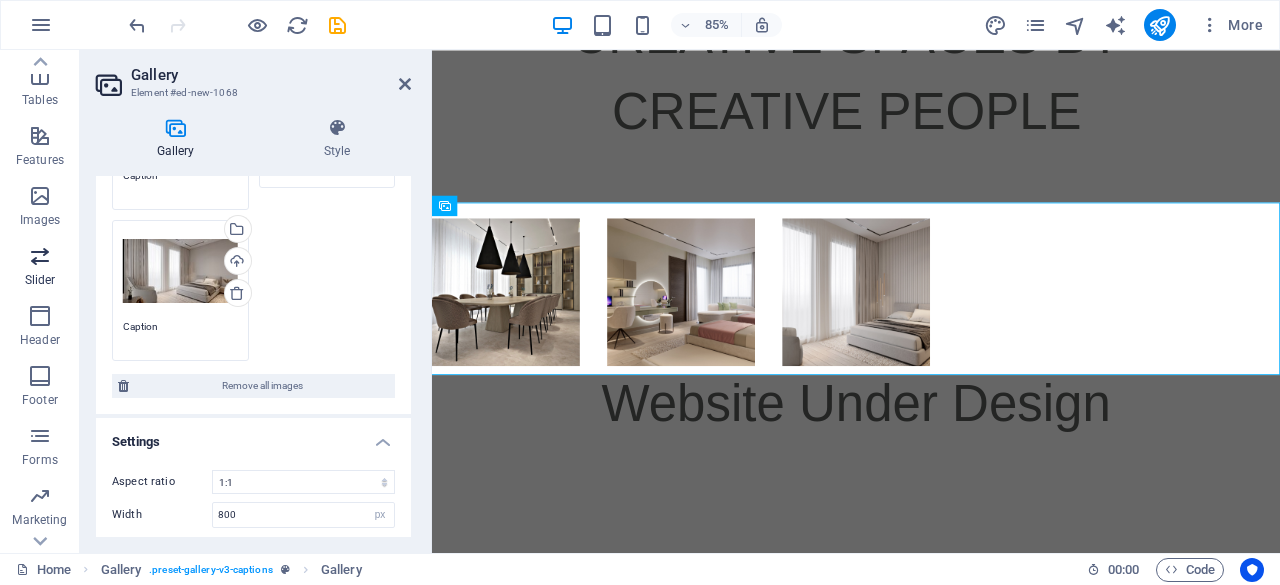 click at bounding box center [40, 256] 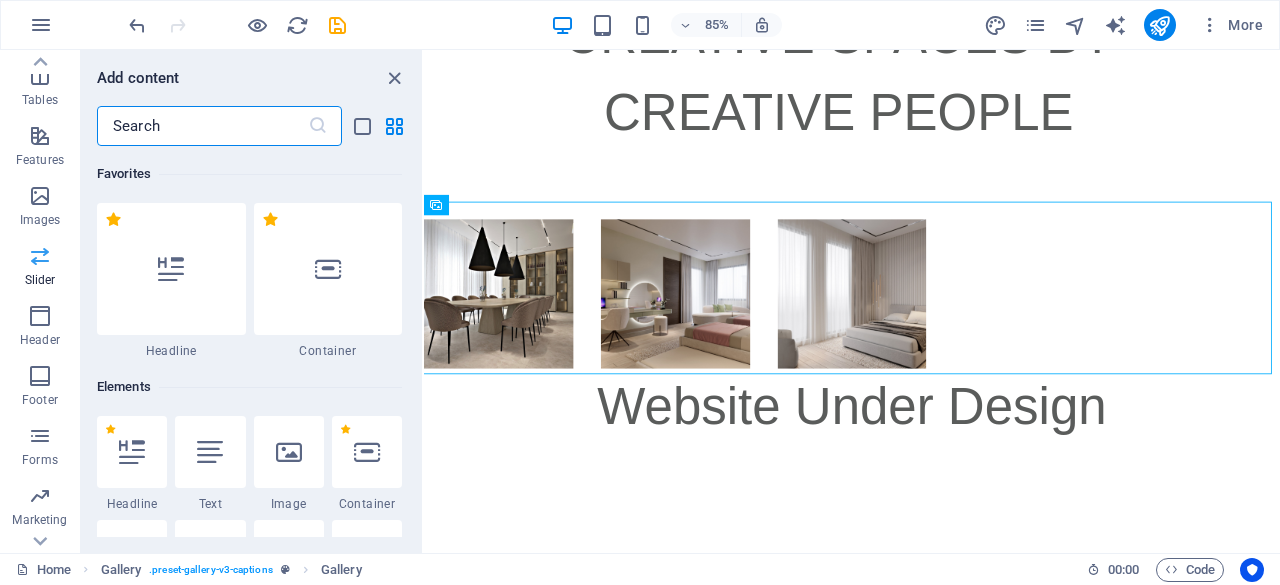 scroll, scrollTop: 581, scrollLeft: 0, axis: vertical 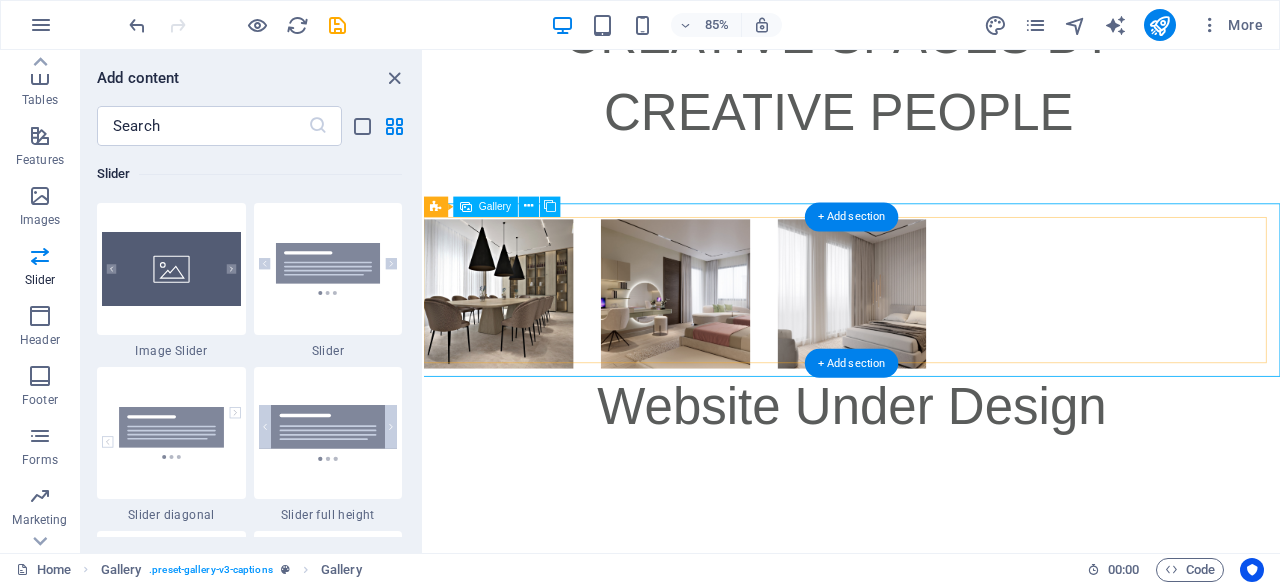 click at bounding box center (512, 336) 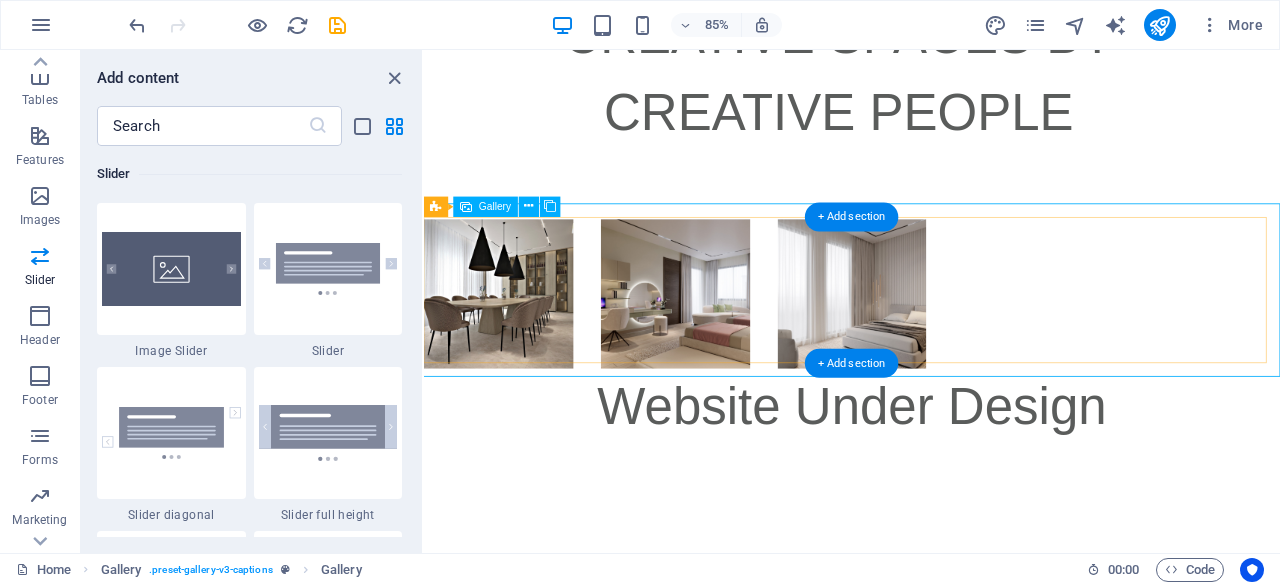 select on "px" 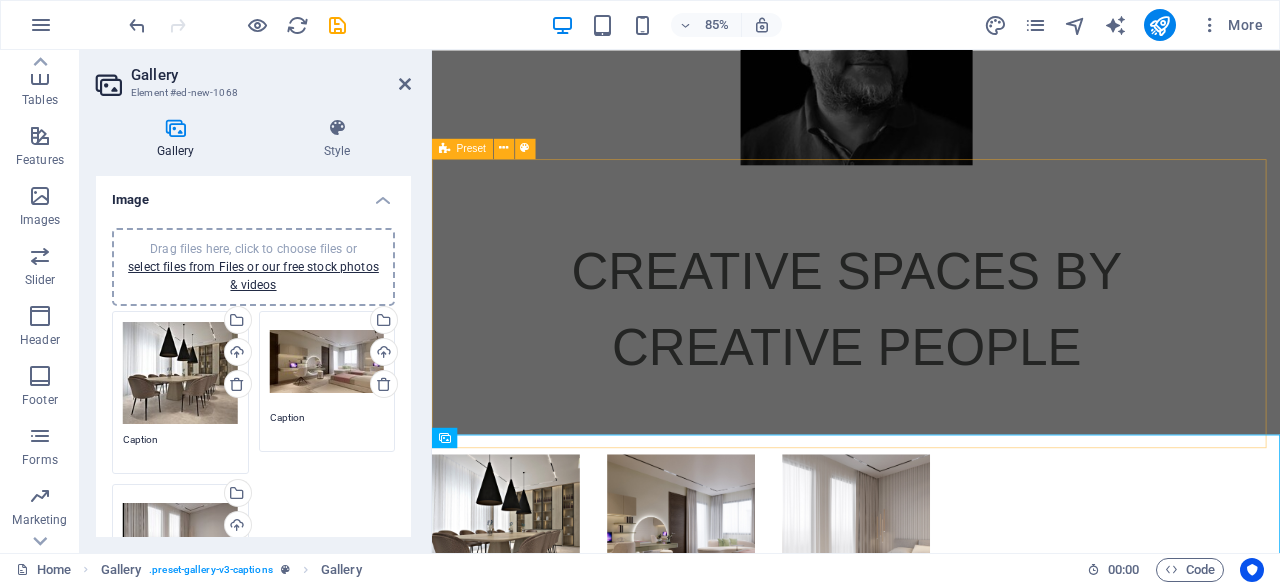 scroll, scrollTop: 0, scrollLeft: 0, axis: both 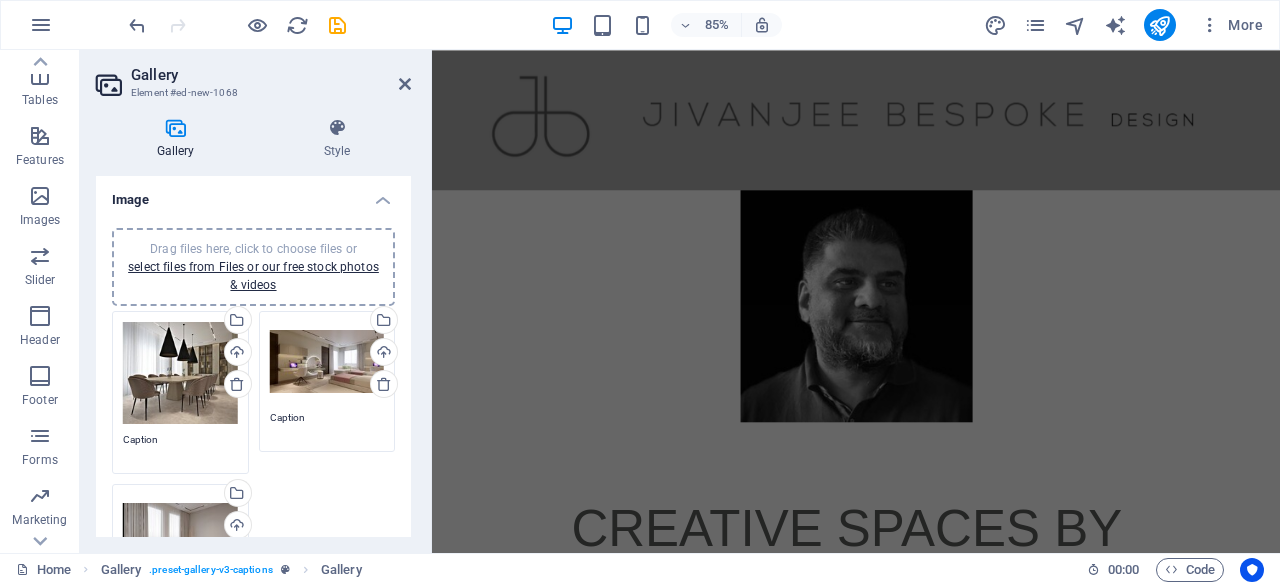 click on "Image" at bounding box center (253, 194) 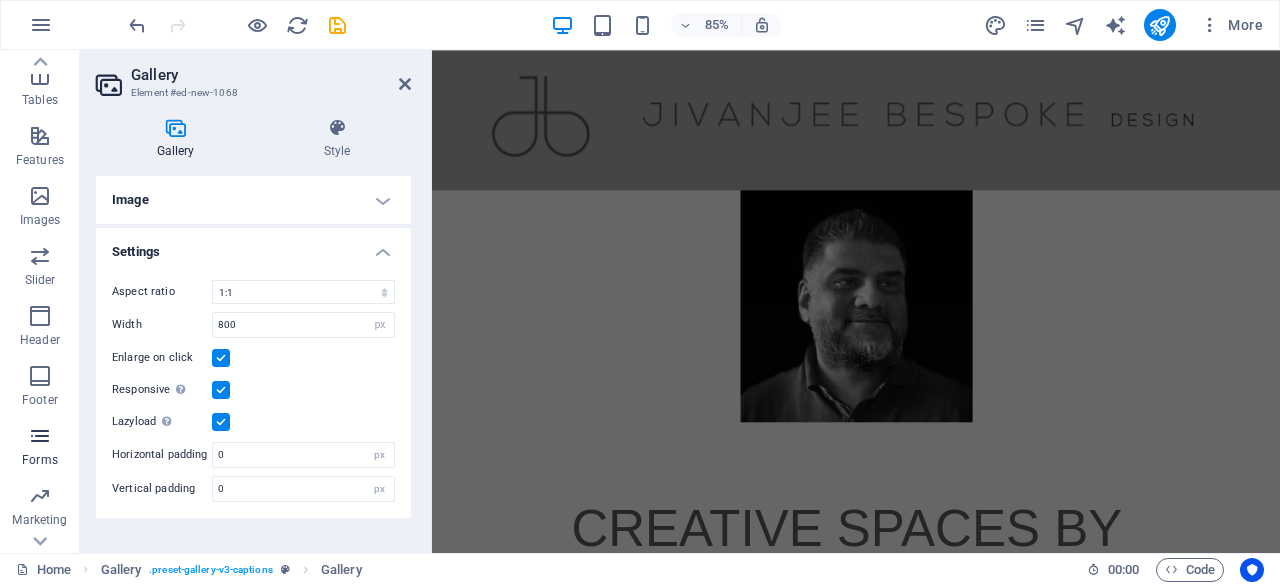 scroll, scrollTop: 396, scrollLeft: 0, axis: vertical 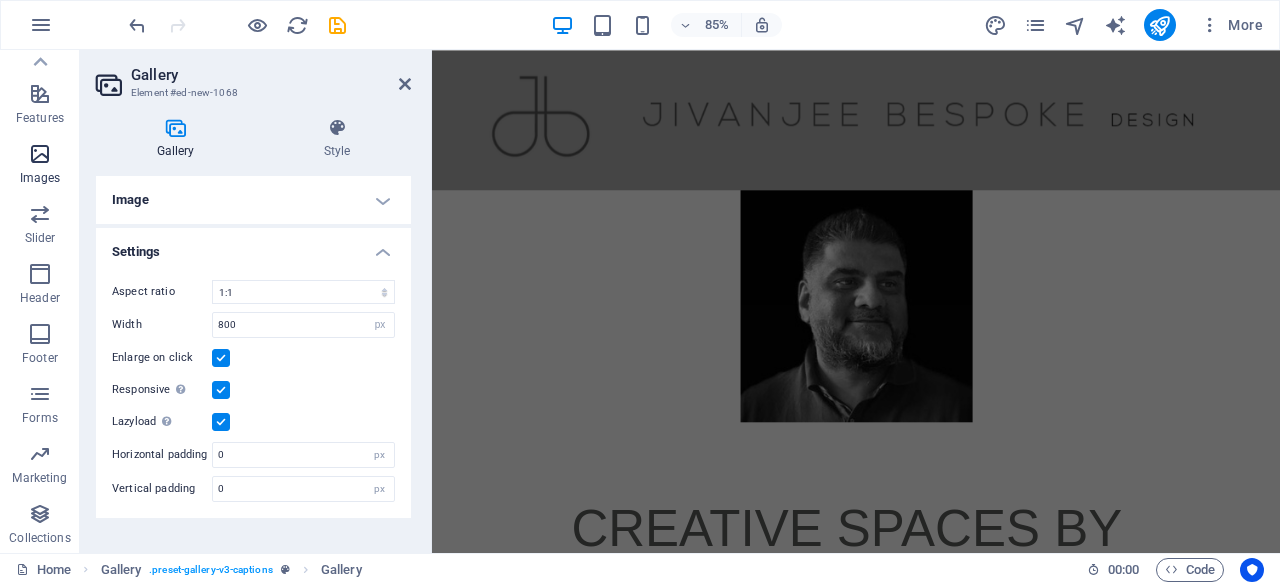 click at bounding box center [40, 154] 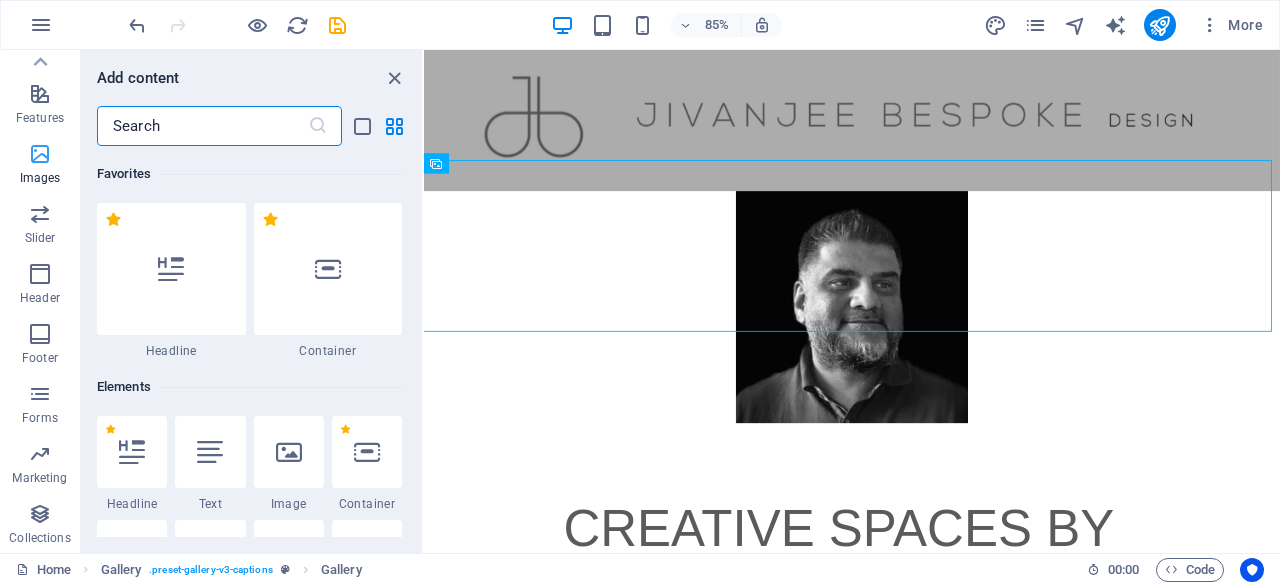 scroll, scrollTop: 630, scrollLeft: 0, axis: vertical 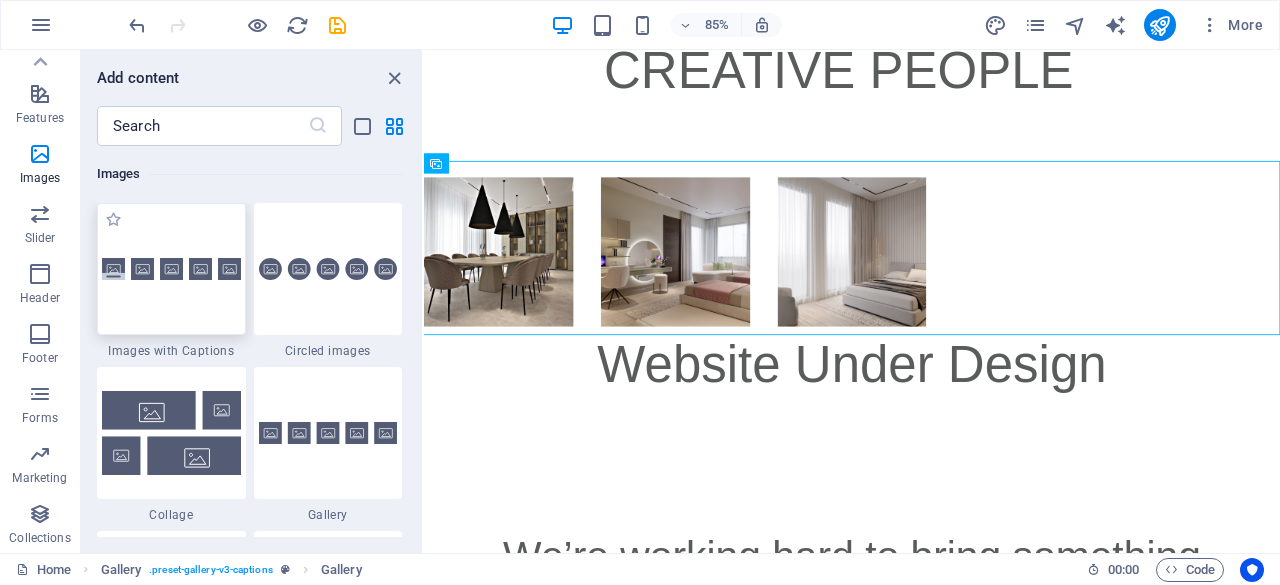 click at bounding box center [171, 269] 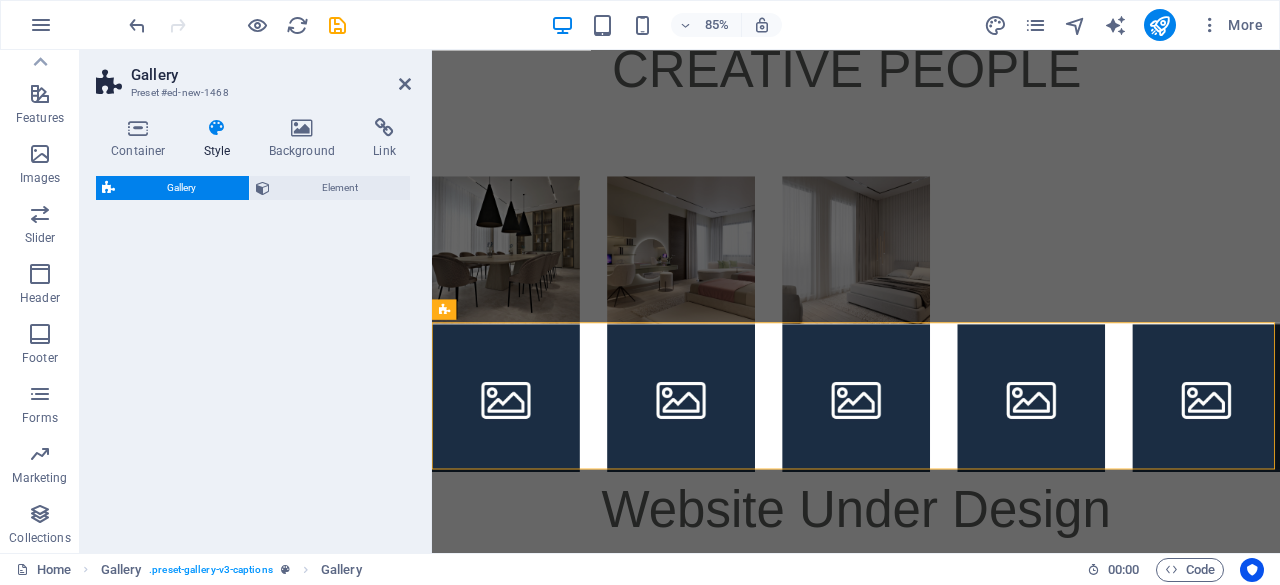 scroll, scrollTop: 629, scrollLeft: 0, axis: vertical 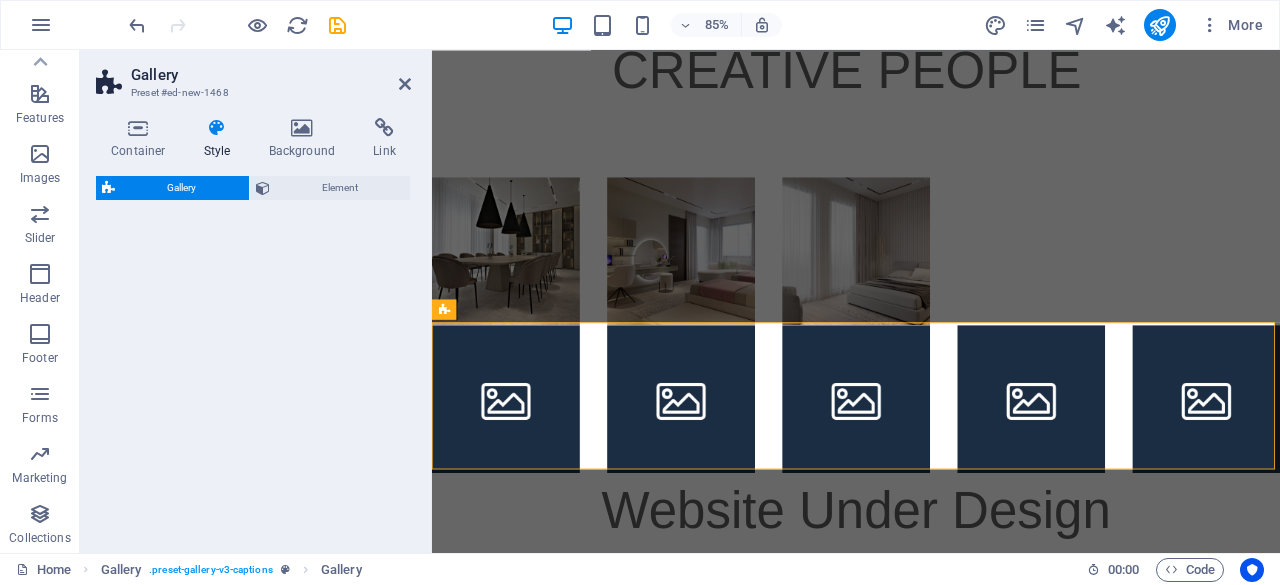 select on "rem" 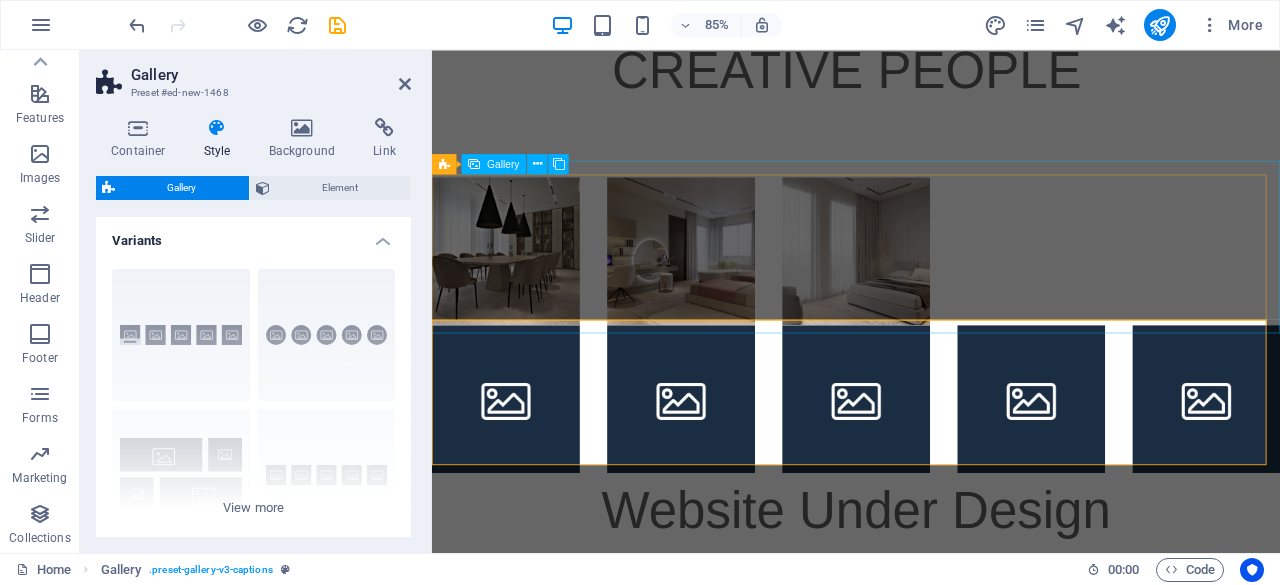click at bounding box center [519, 286] 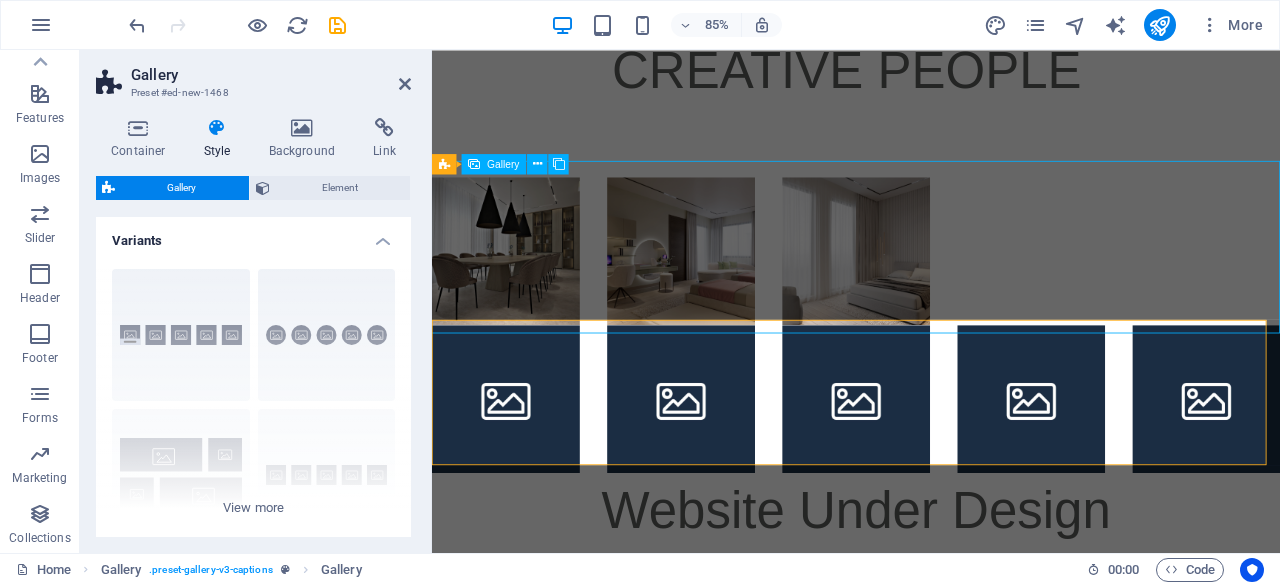 scroll, scrollTop: 662, scrollLeft: 0, axis: vertical 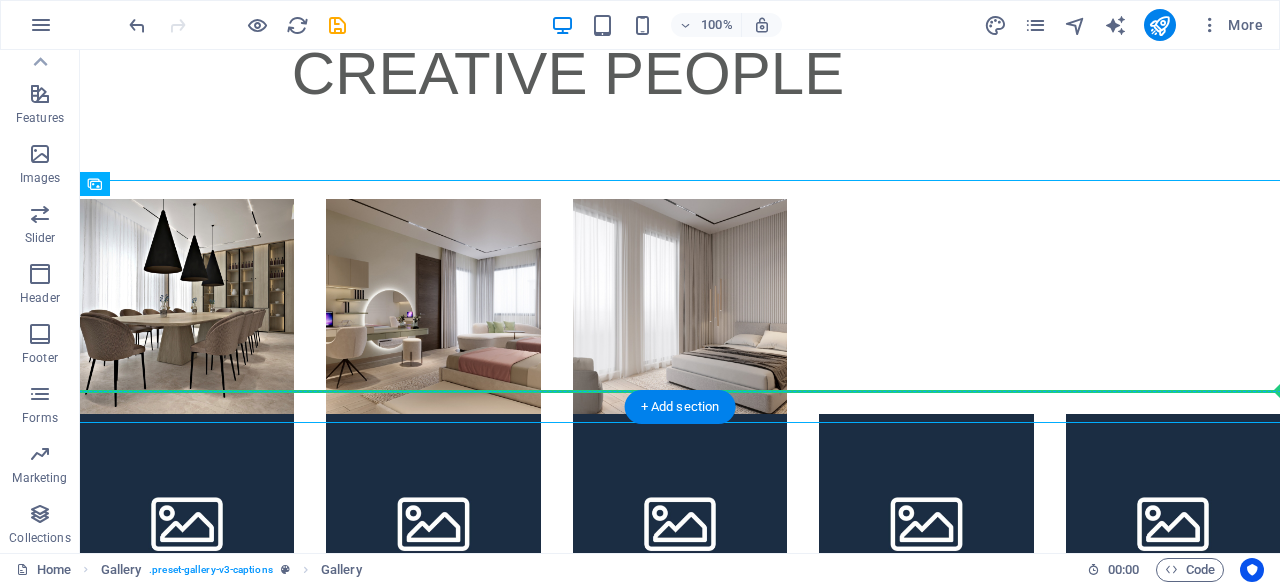 drag, startPoint x: 221, startPoint y: 369, endPoint x: 223, endPoint y: 456, distance: 87.02299 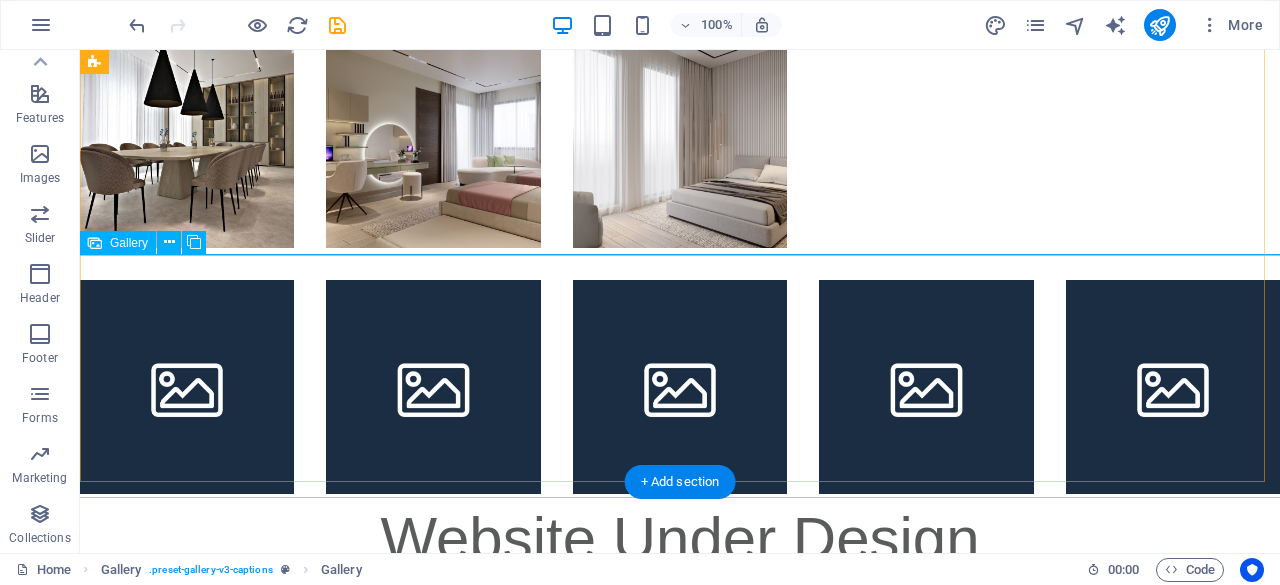 scroll, scrollTop: 940, scrollLeft: 0, axis: vertical 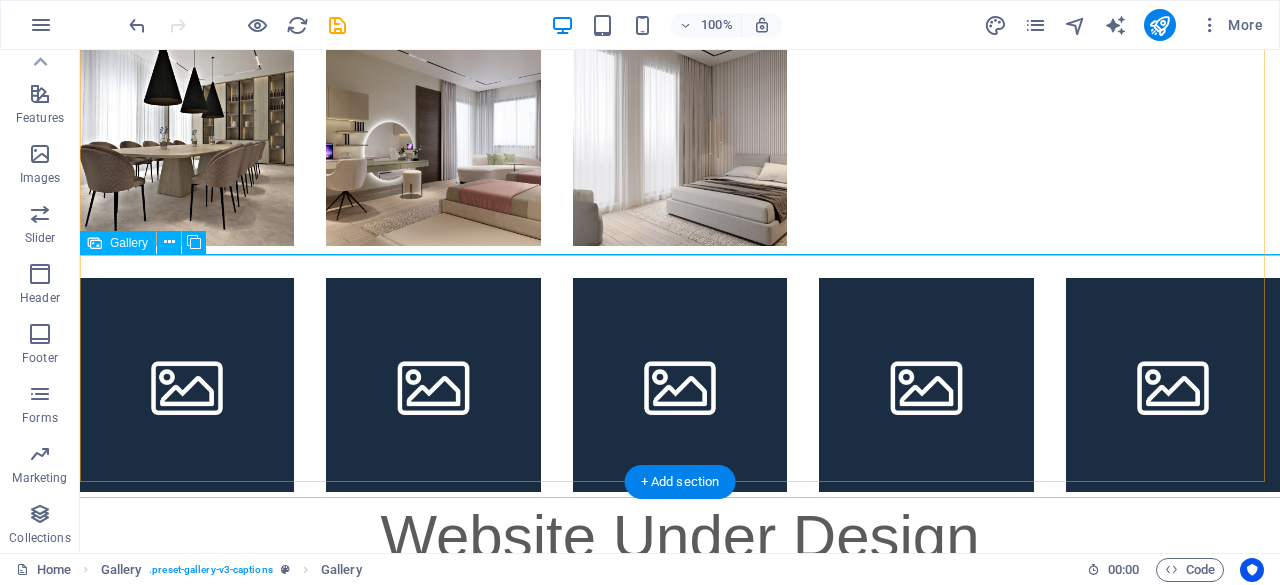 click at bounding box center [187, 385] 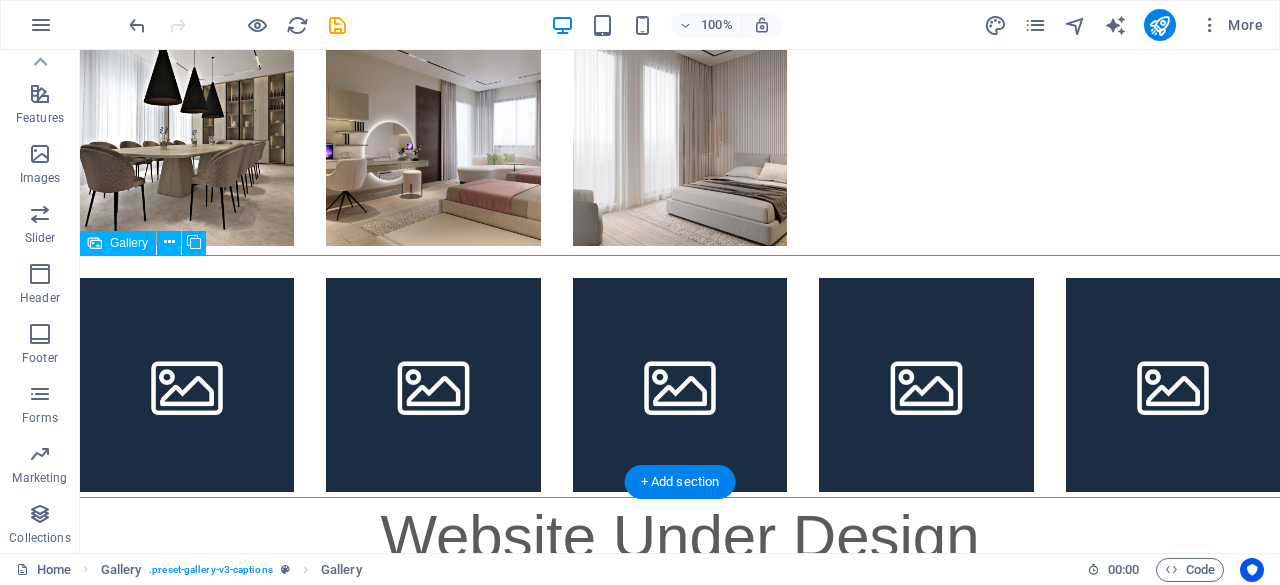 click at bounding box center [187, 385] 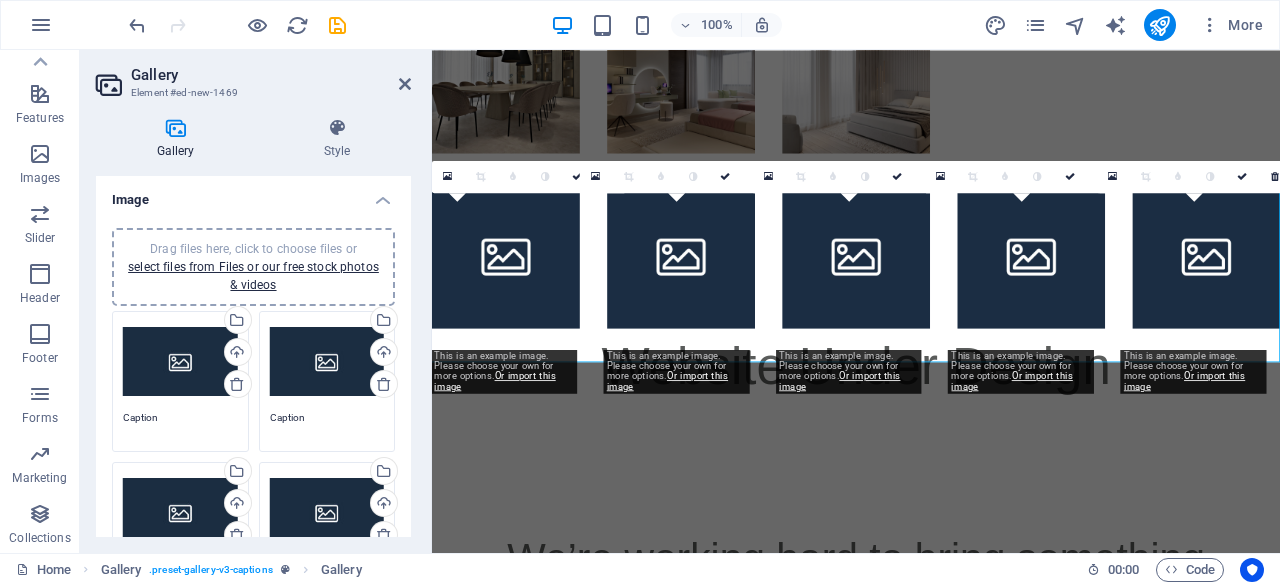 scroll, scrollTop: 907, scrollLeft: 0, axis: vertical 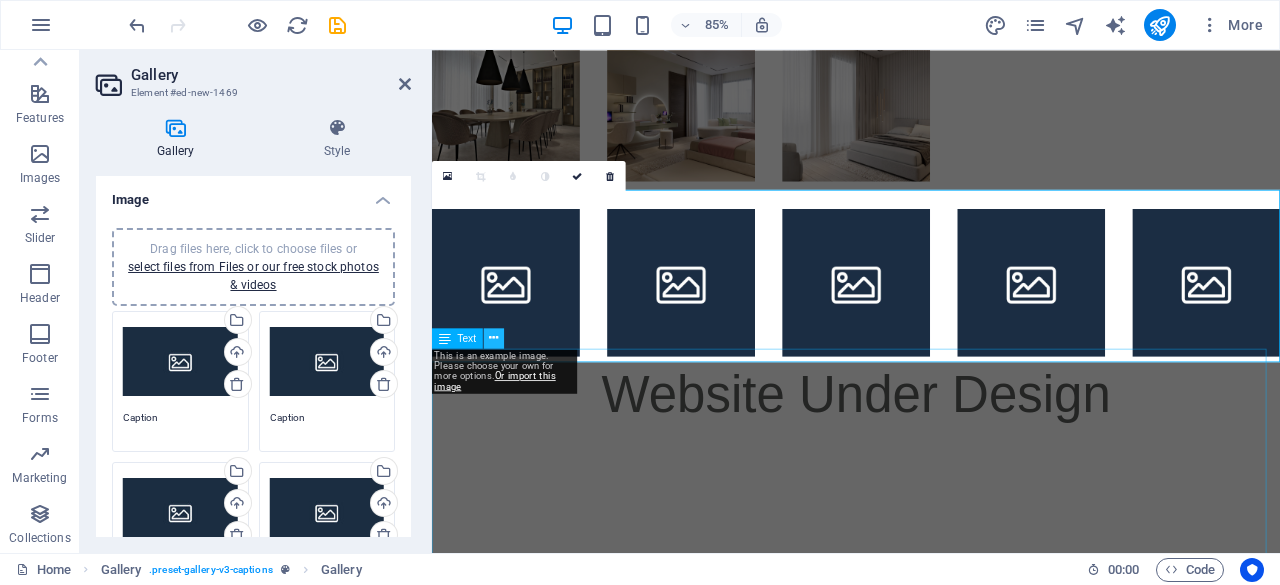 click at bounding box center (493, 338) 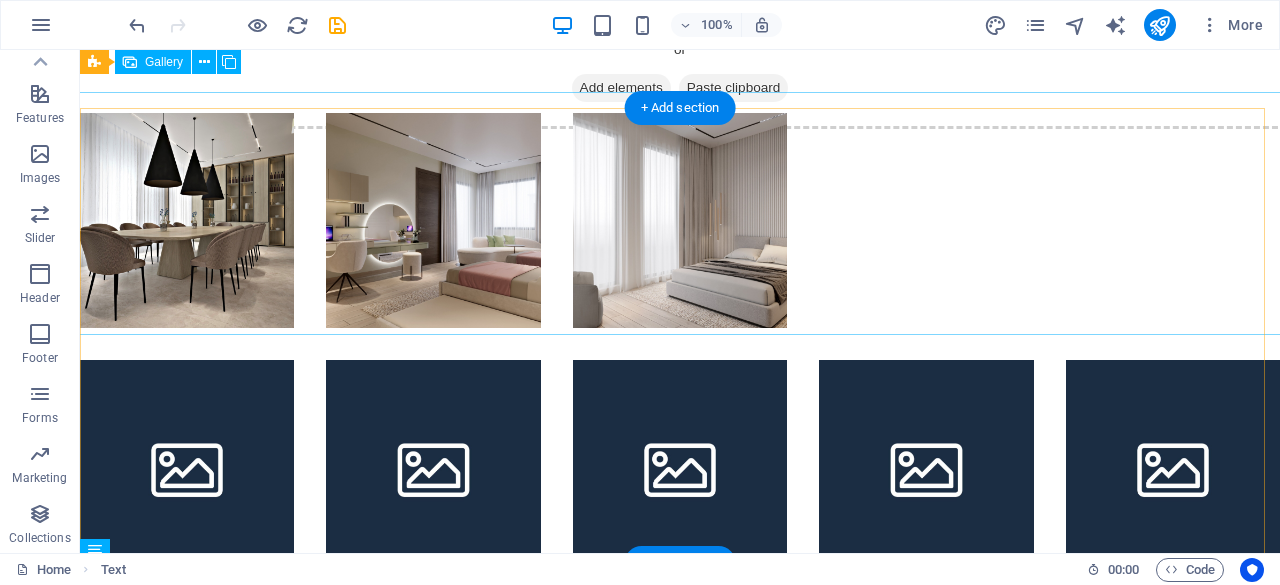 scroll, scrollTop: 856, scrollLeft: 0, axis: vertical 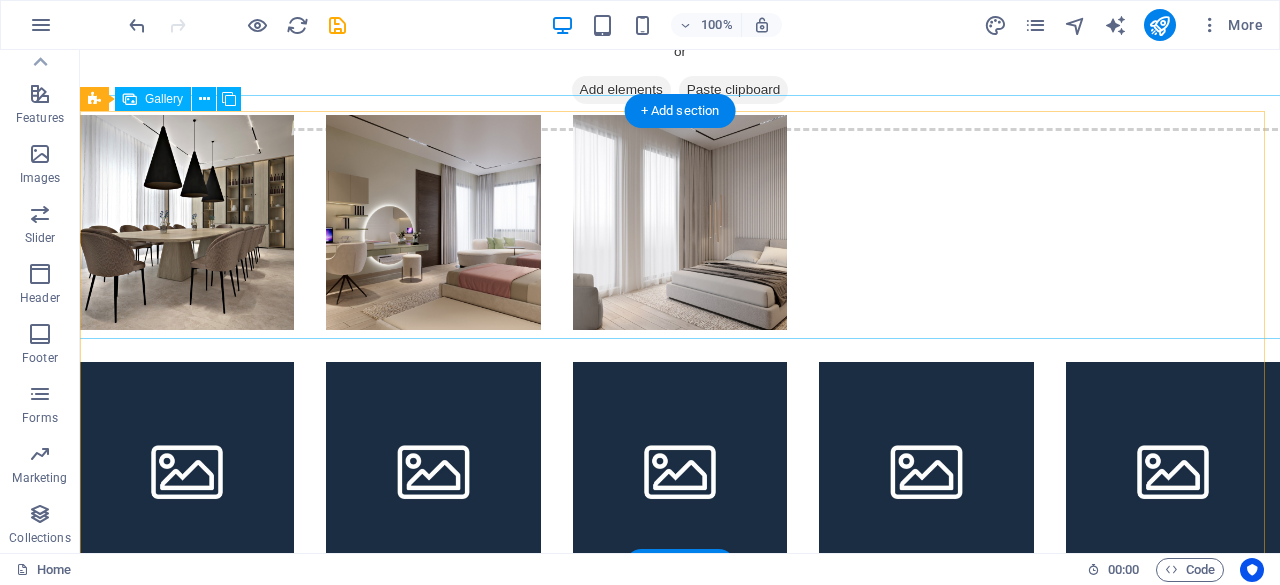 click at bounding box center (187, 222) 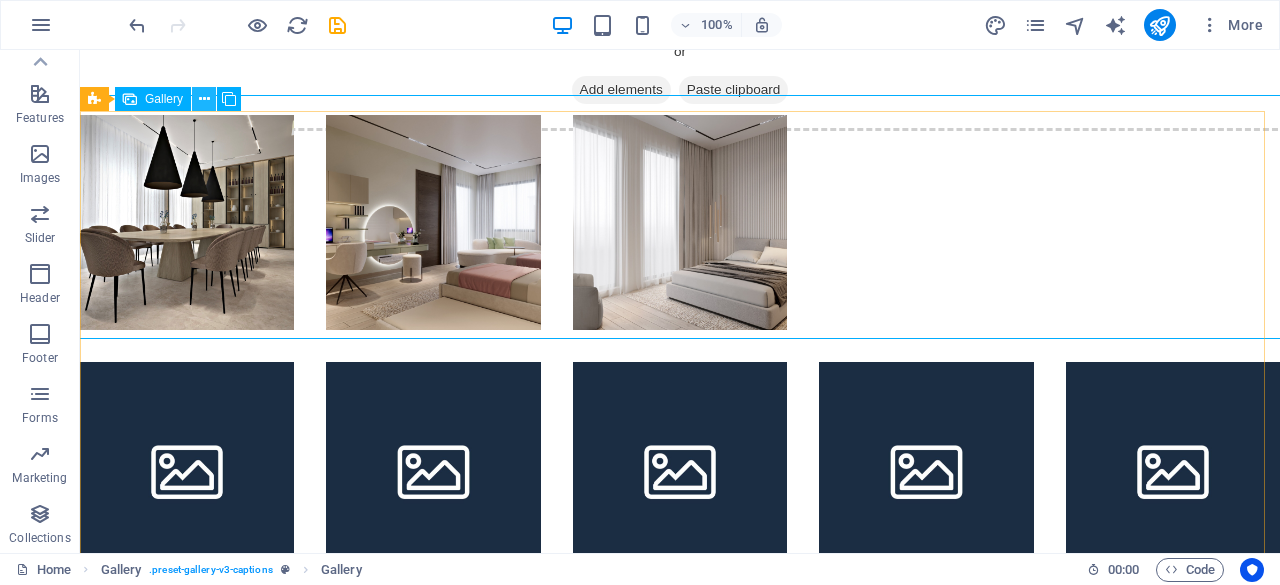 click at bounding box center (204, 99) 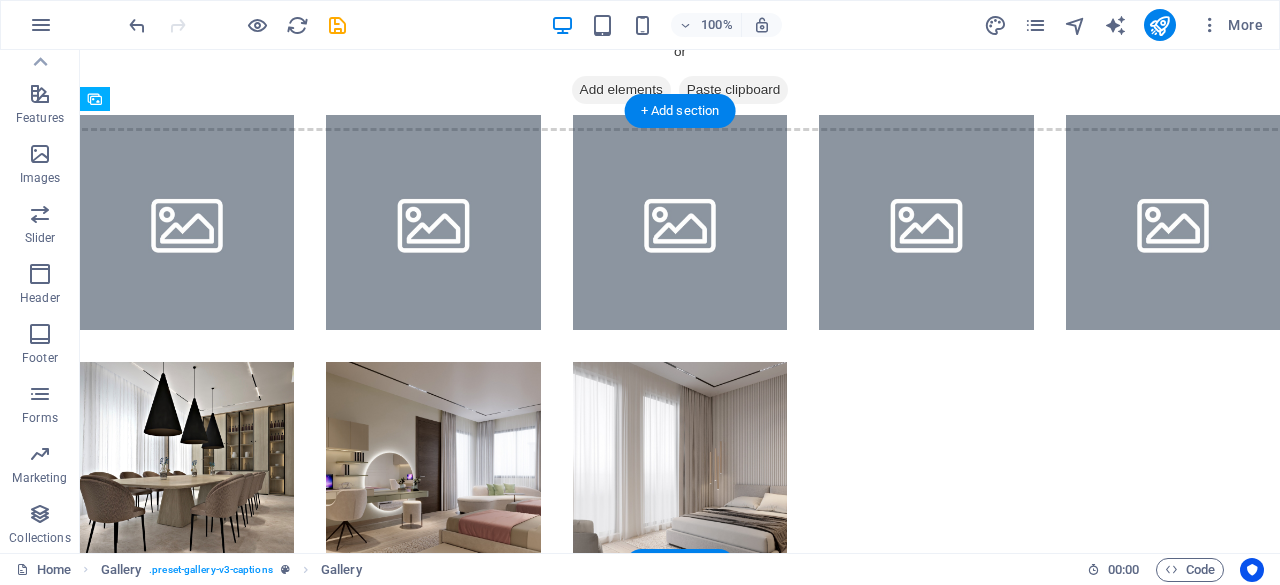 drag, startPoint x: 868, startPoint y: 413, endPoint x: 861, endPoint y: 293, distance: 120.203995 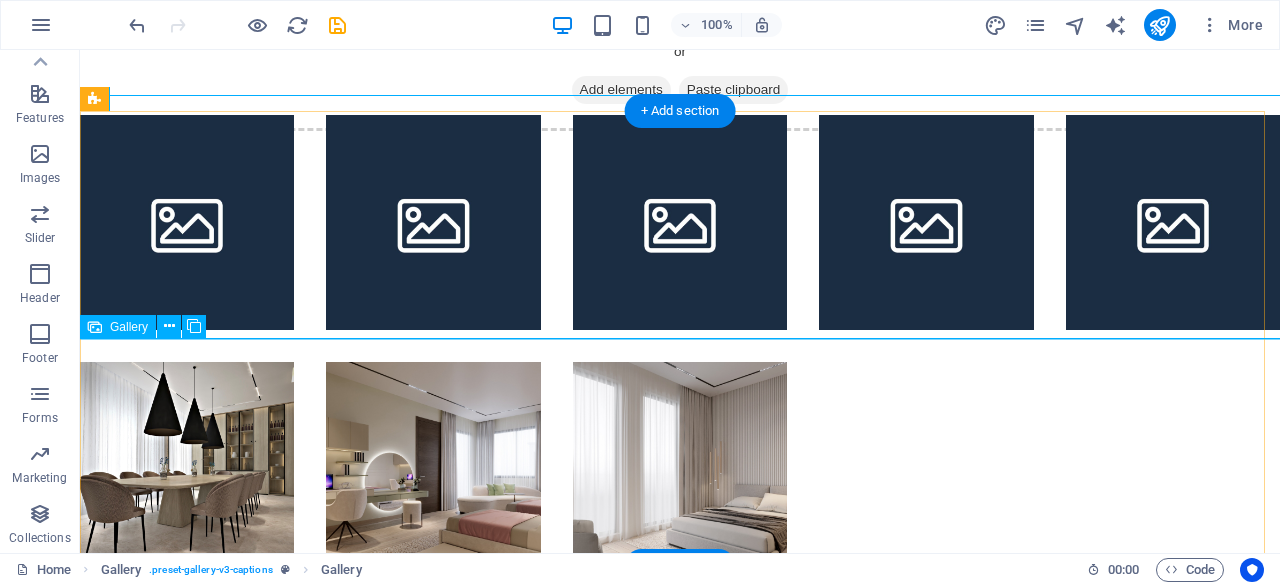 click at bounding box center [680, 469] 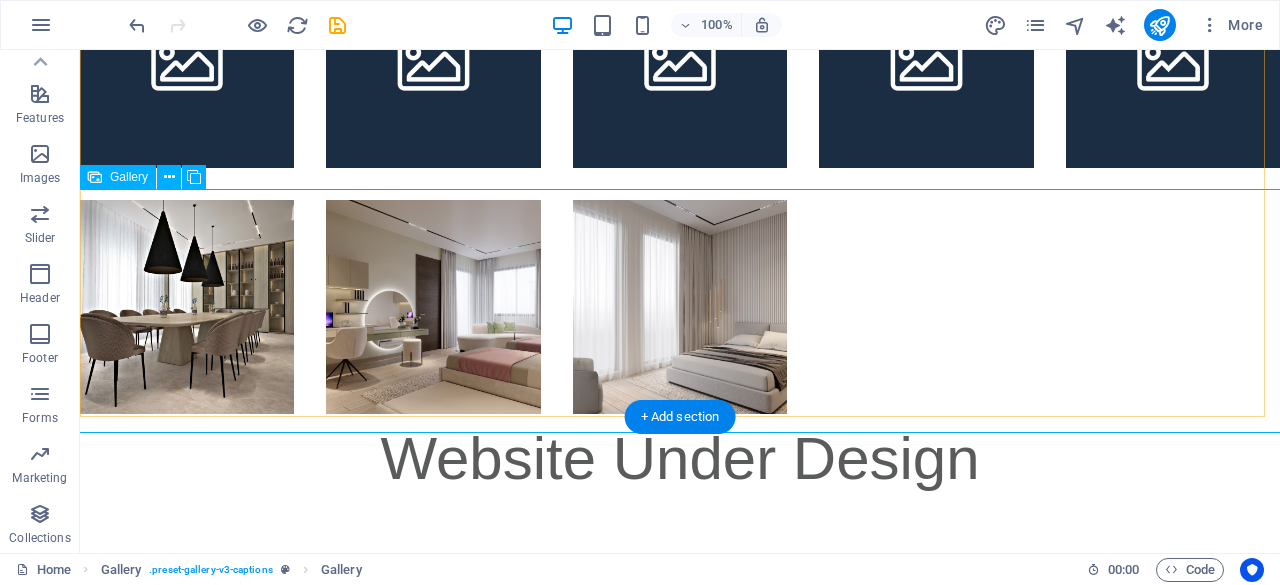 scroll, scrollTop: 1020, scrollLeft: 0, axis: vertical 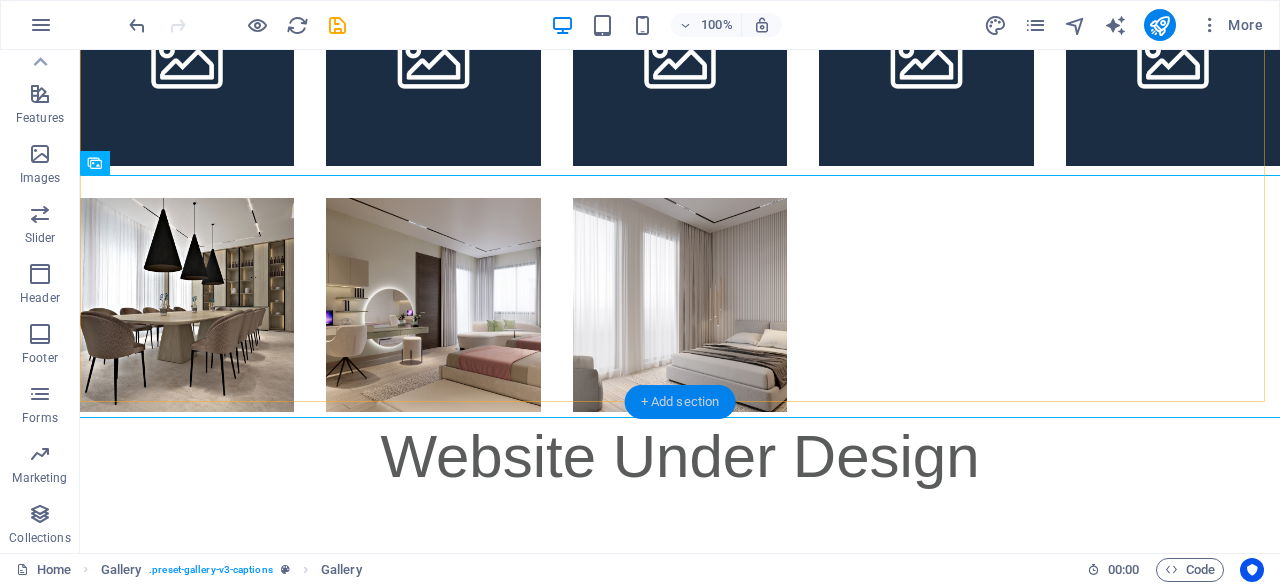 click on "+ Add section" at bounding box center (680, 402) 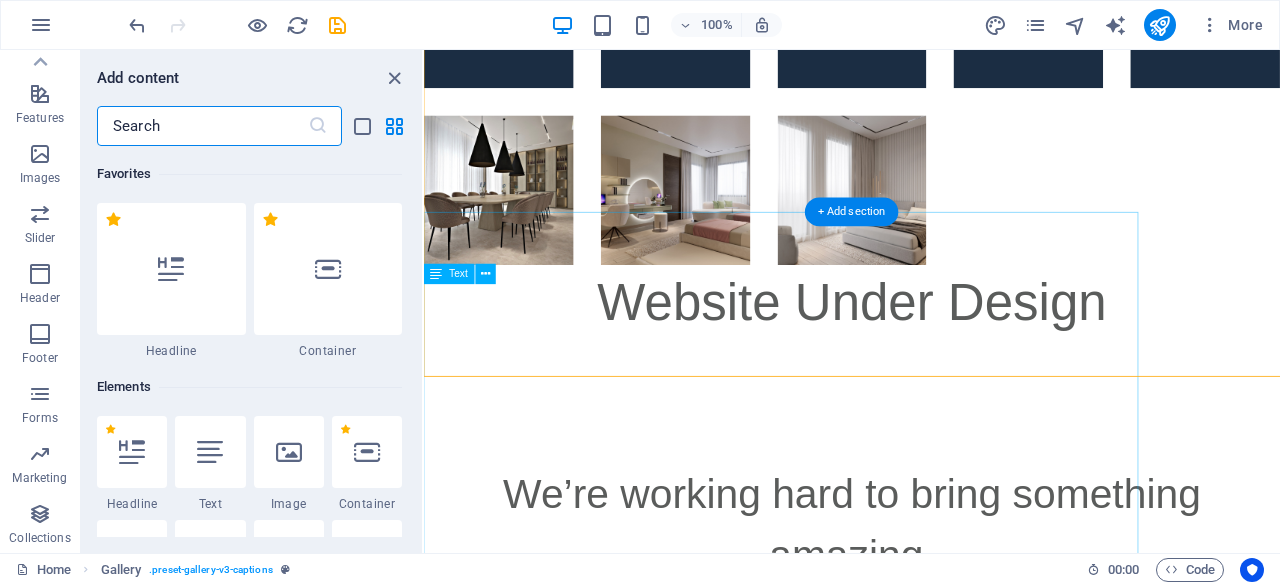 scroll, scrollTop: 988, scrollLeft: 0, axis: vertical 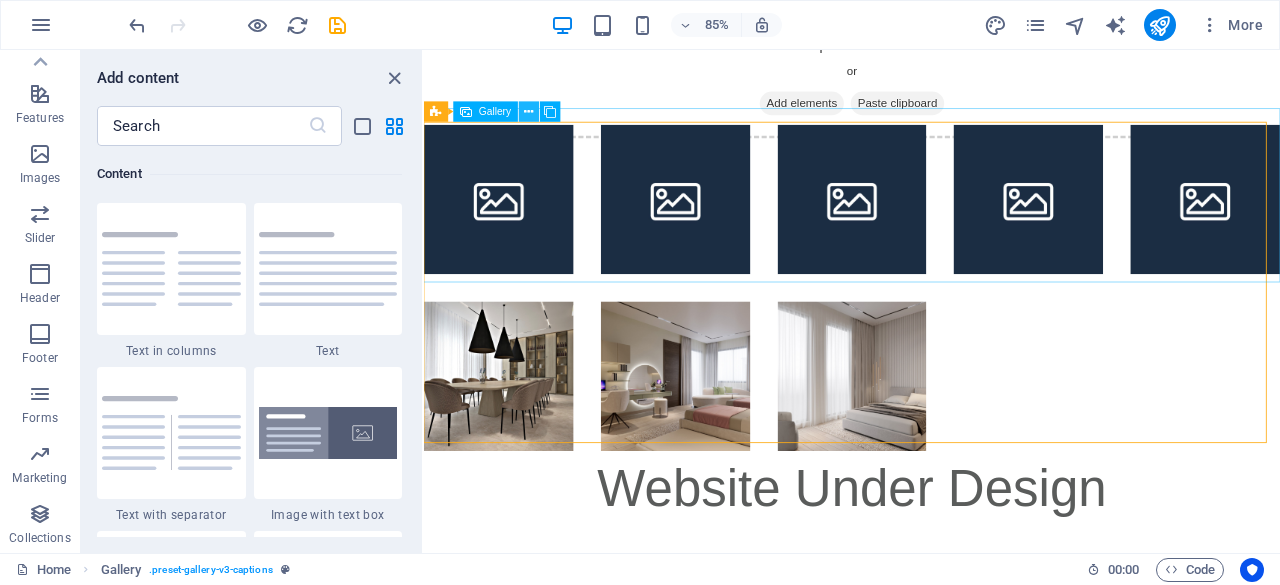 click at bounding box center (529, 112) 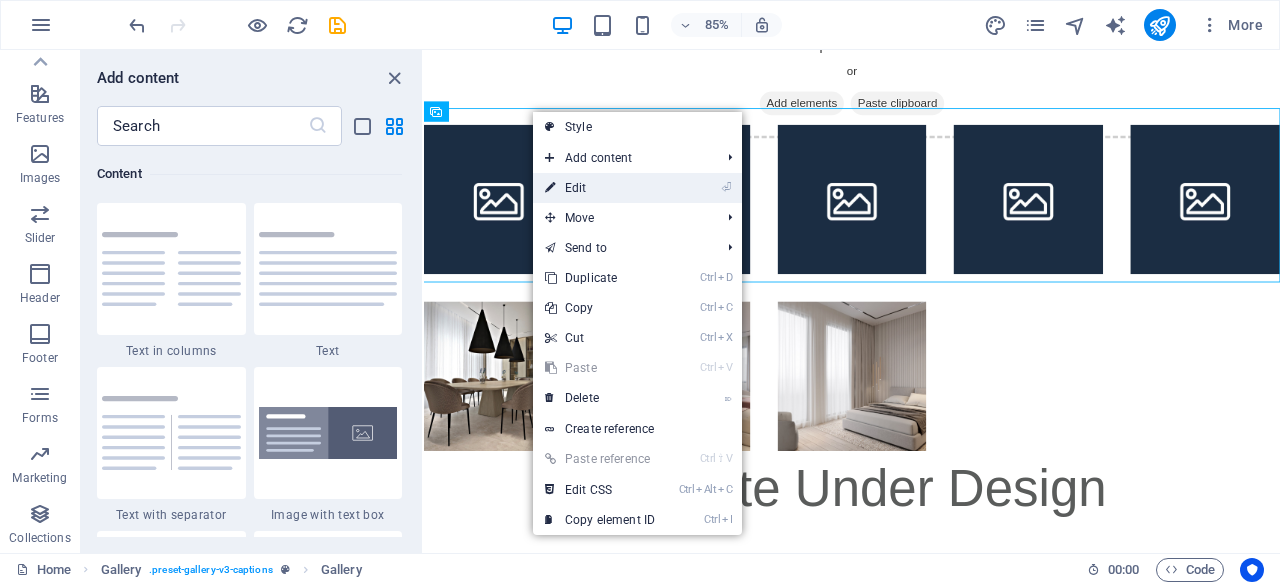 click on "⏎  Edit" at bounding box center [600, 188] 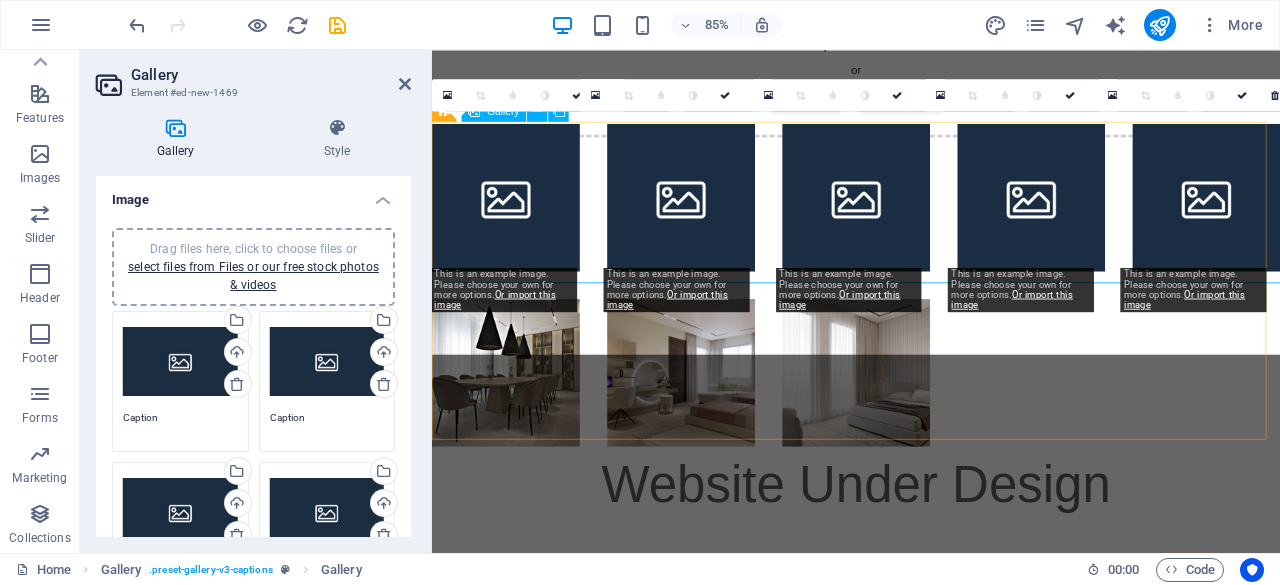 scroll, scrollTop: 800, scrollLeft: 0, axis: vertical 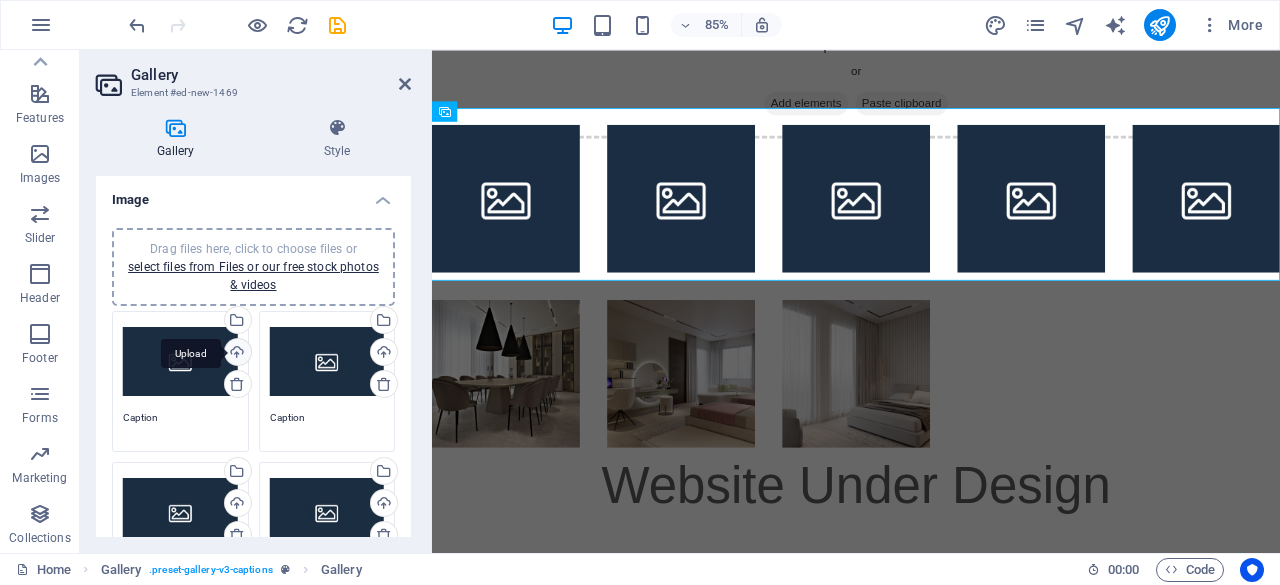 click on "Upload" at bounding box center (236, 354) 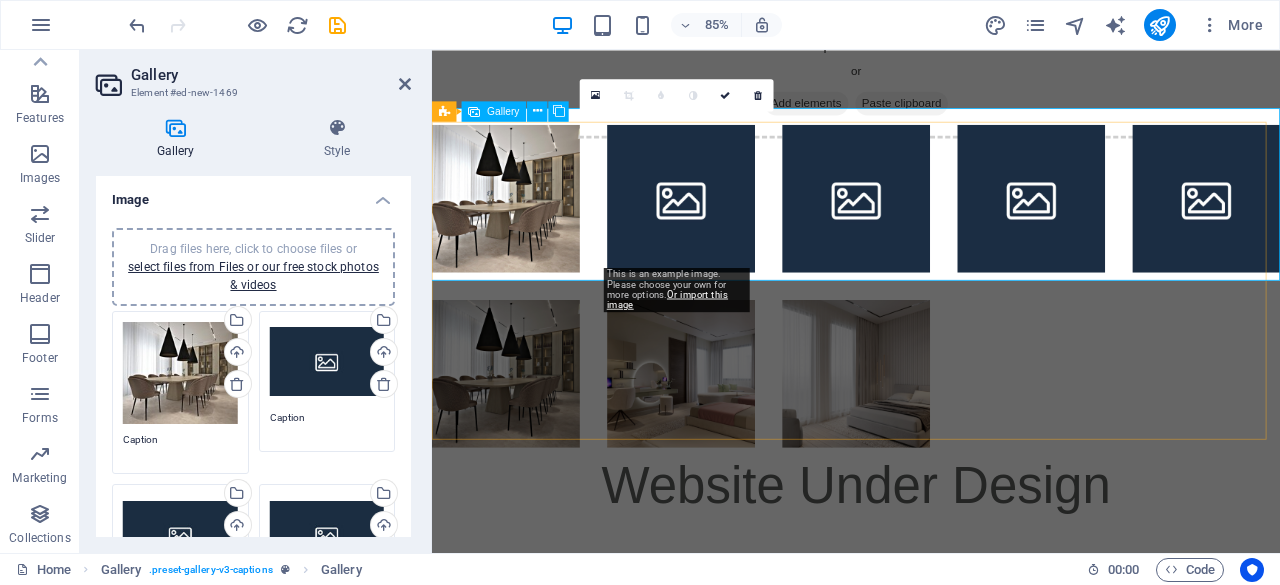 click at bounding box center [725, 225] 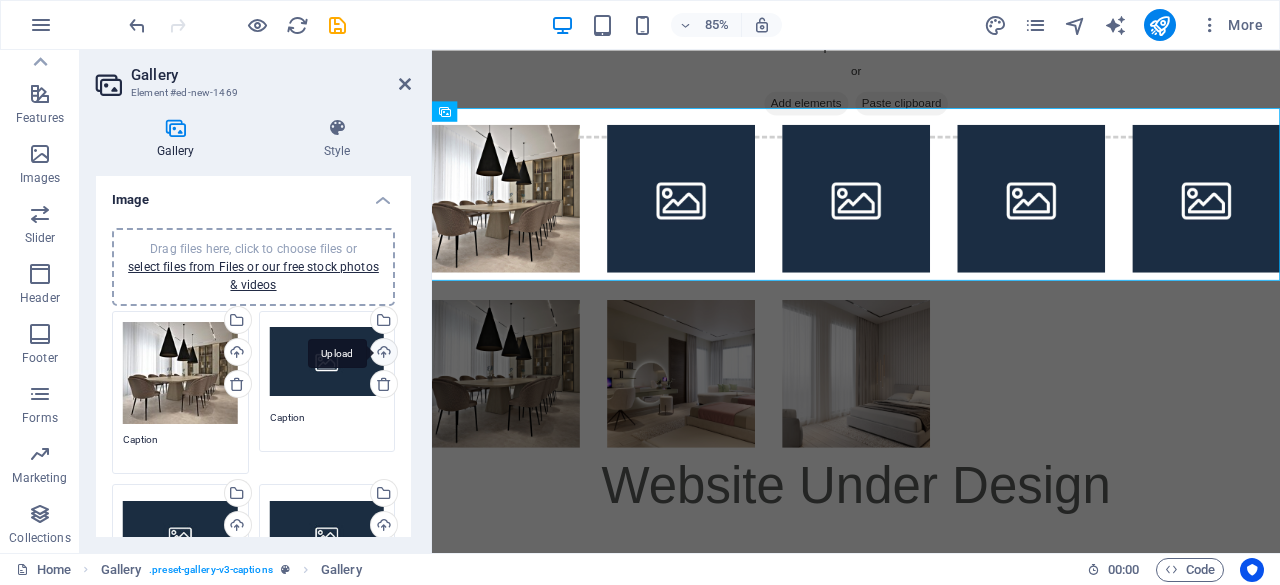 click on "Upload" at bounding box center [382, 354] 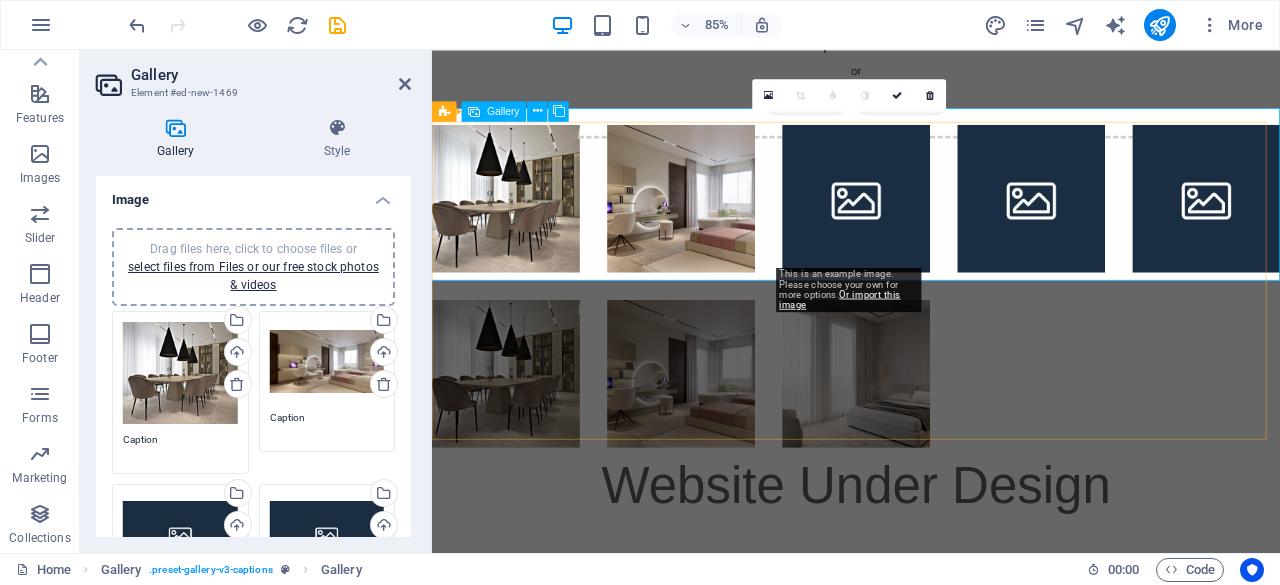 click at bounding box center (931, 225) 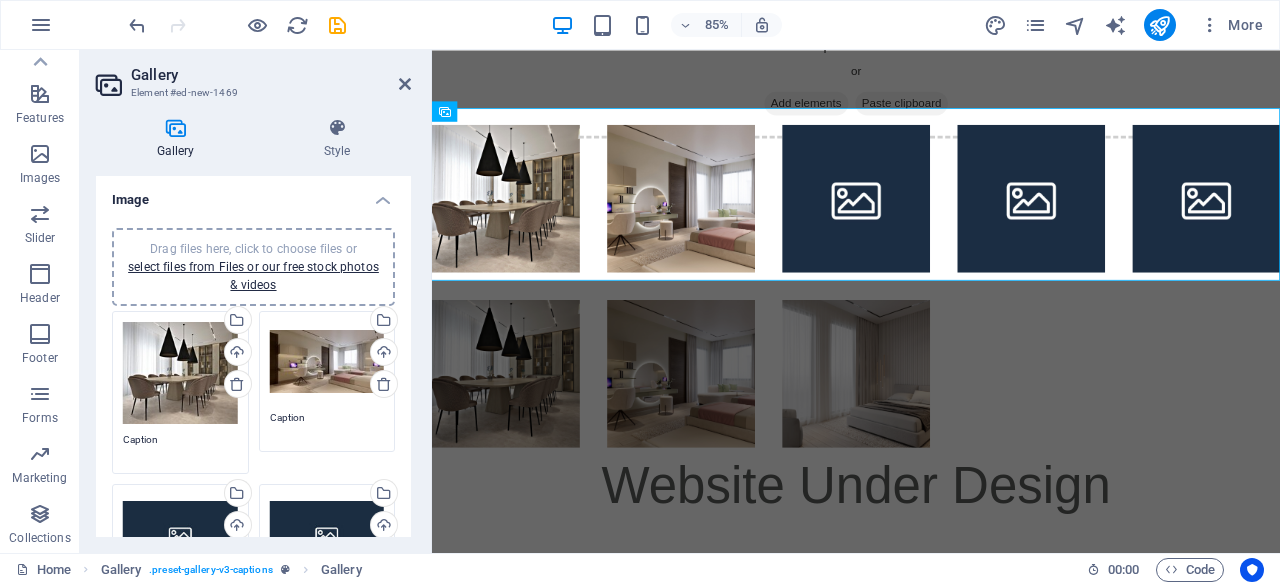 scroll, scrollTop: 98, scrollLeft: 0, axis: vertical 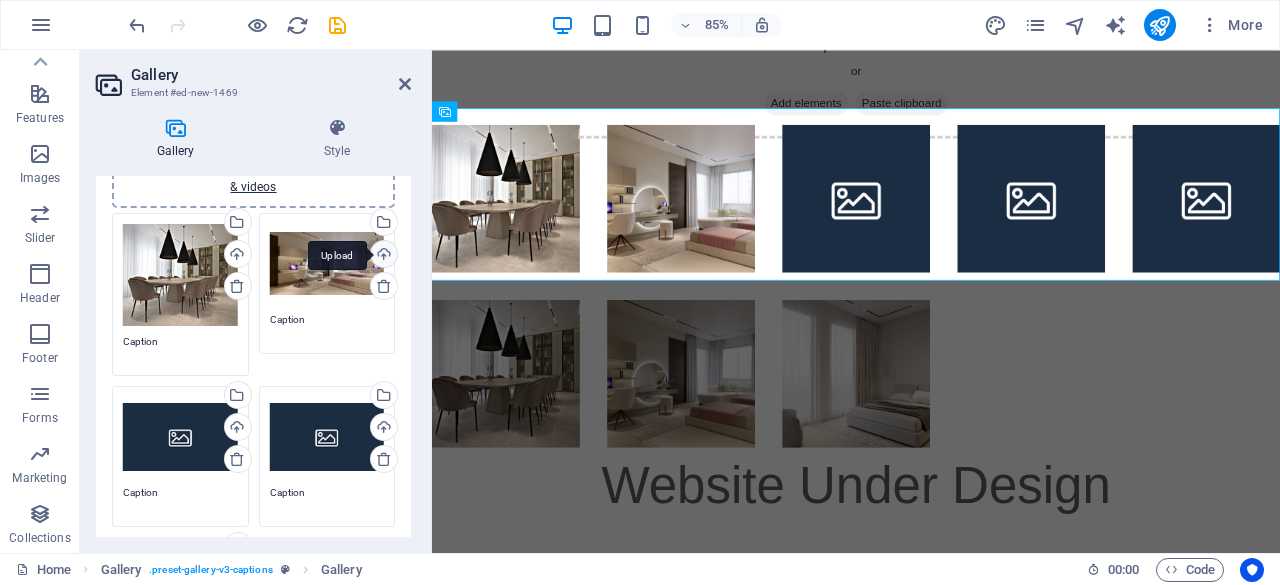 click on "Upload" at bounding box center [382, 256] 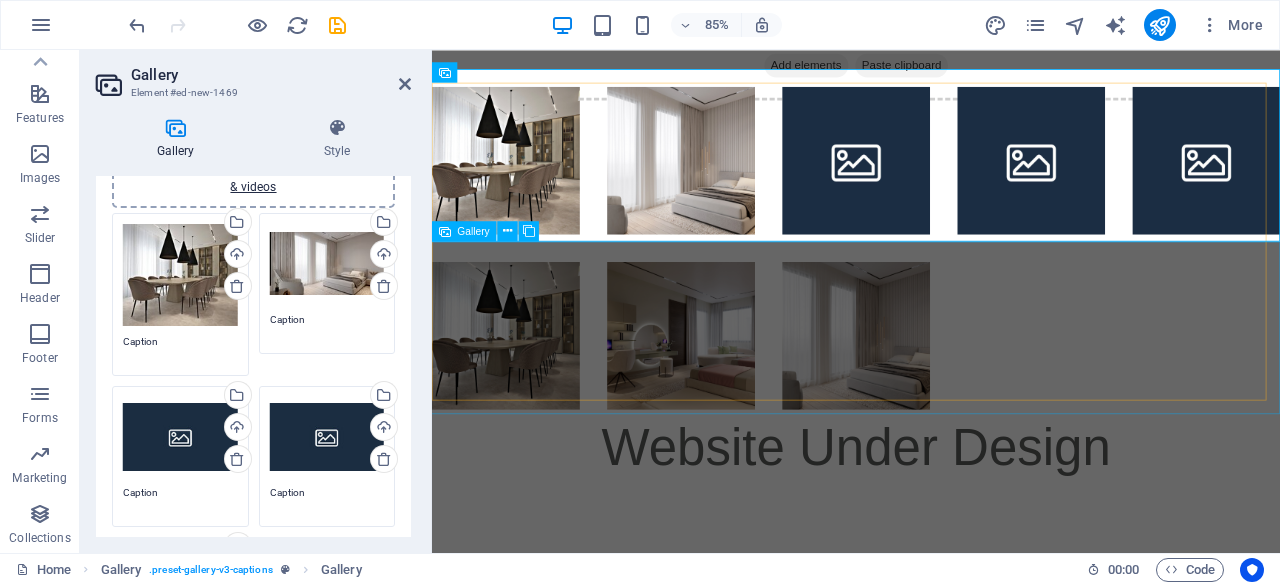 scroll, scrollTop: 846, scrollLeft: 0, axis: vertical 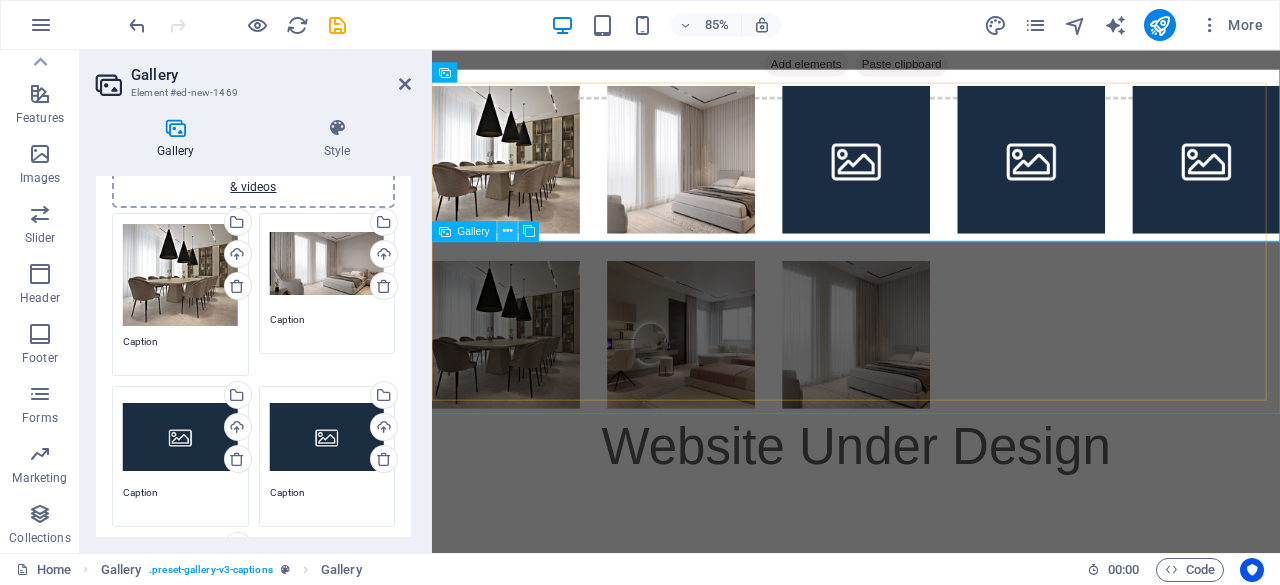 click at bounding box center (507, 231) 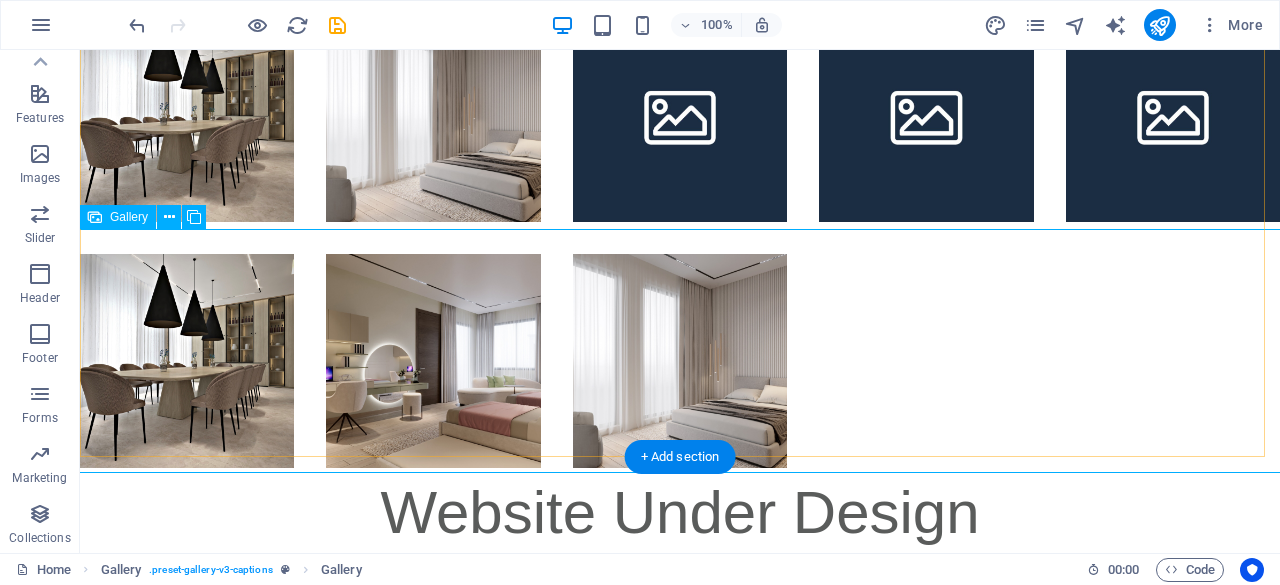scroll, scrollTop: 966, scrollLeft: 0, axis: vertical 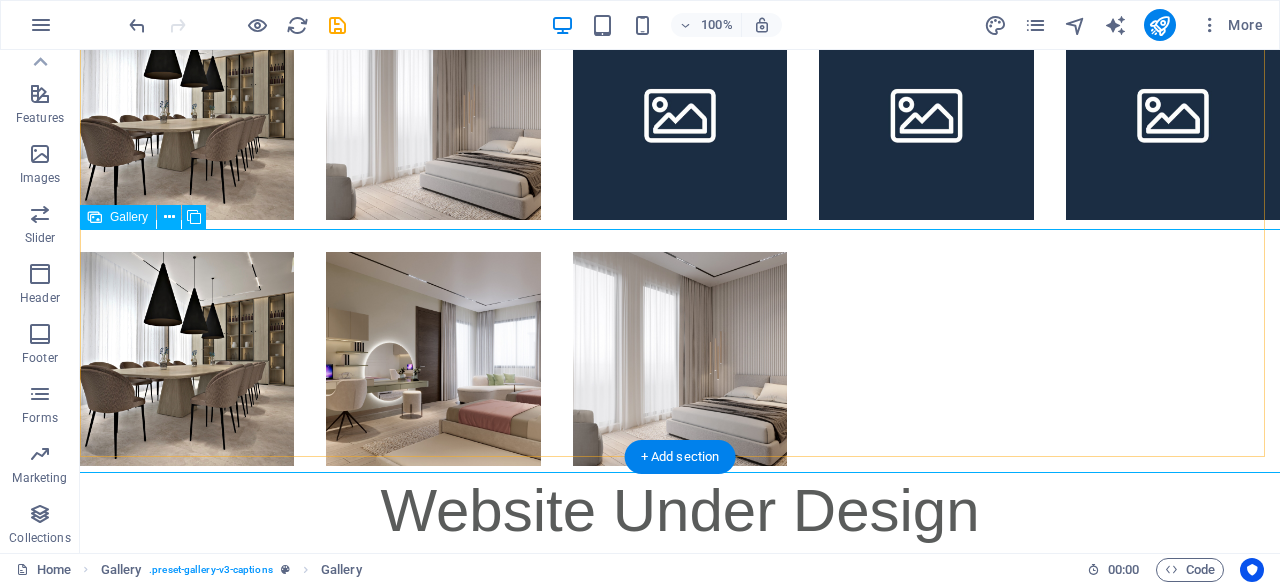 click at bounding box center (187, 359) 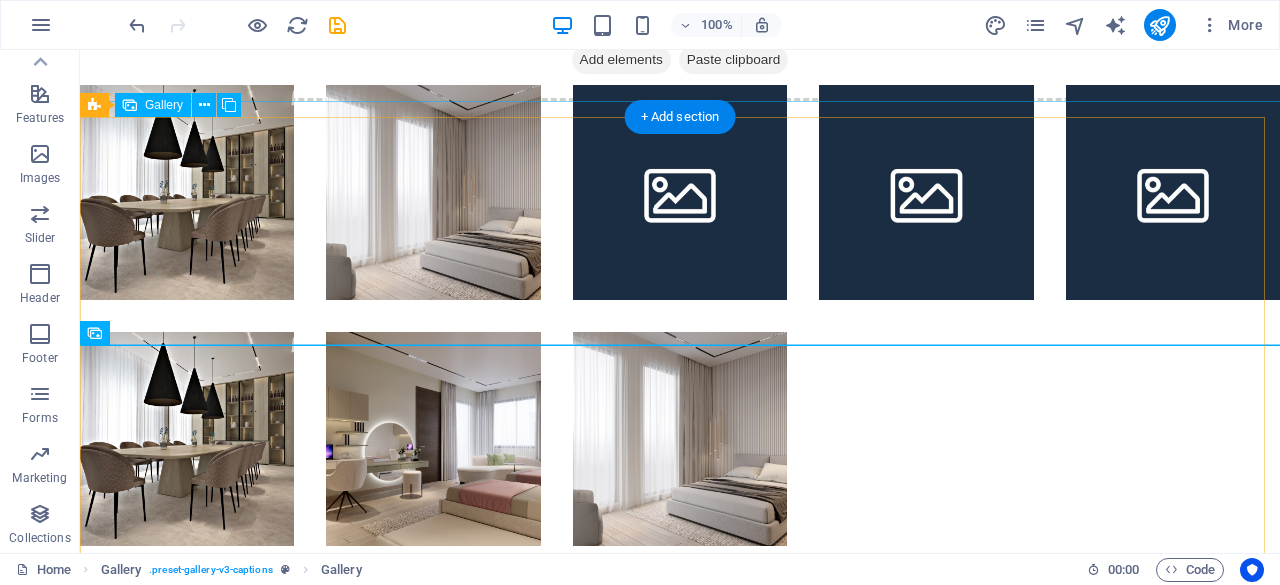 scroll, scrollTop: 896, scrollLeft: 0, axis: vertical 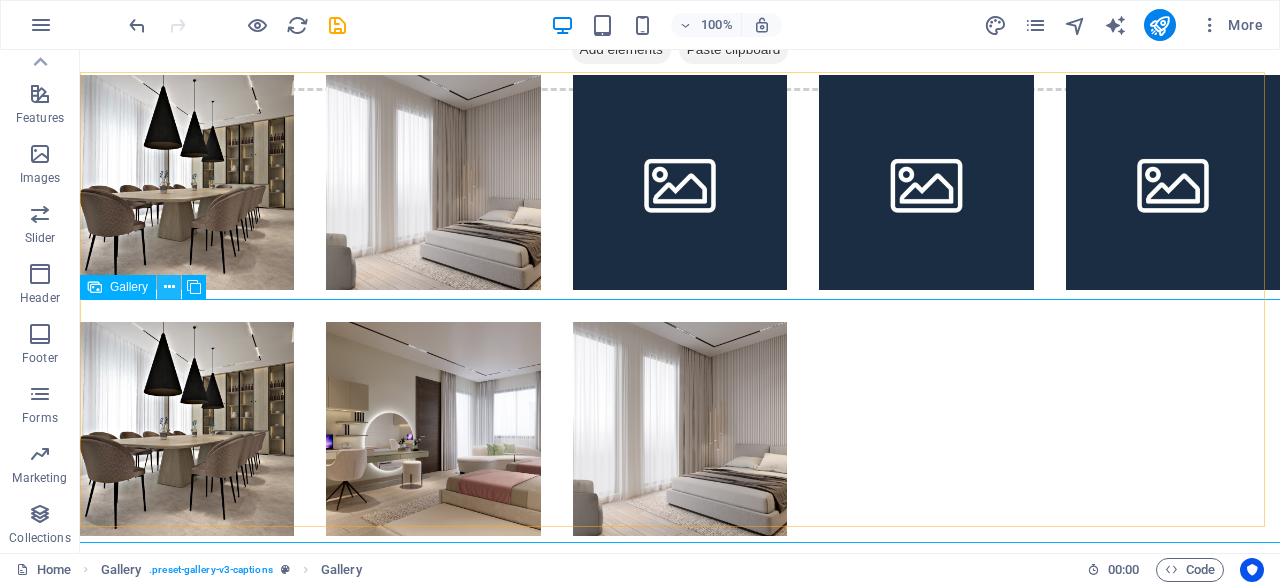 click at bounding box center [169, 287] 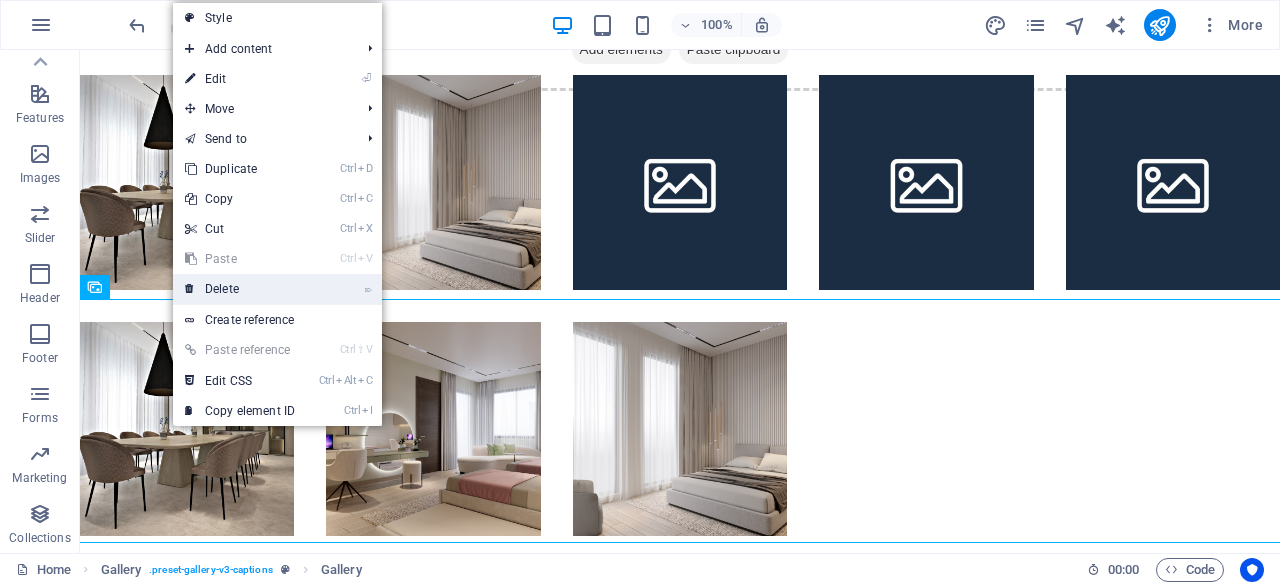 click on "⌦  Delete" at bounding box center (240, 289) 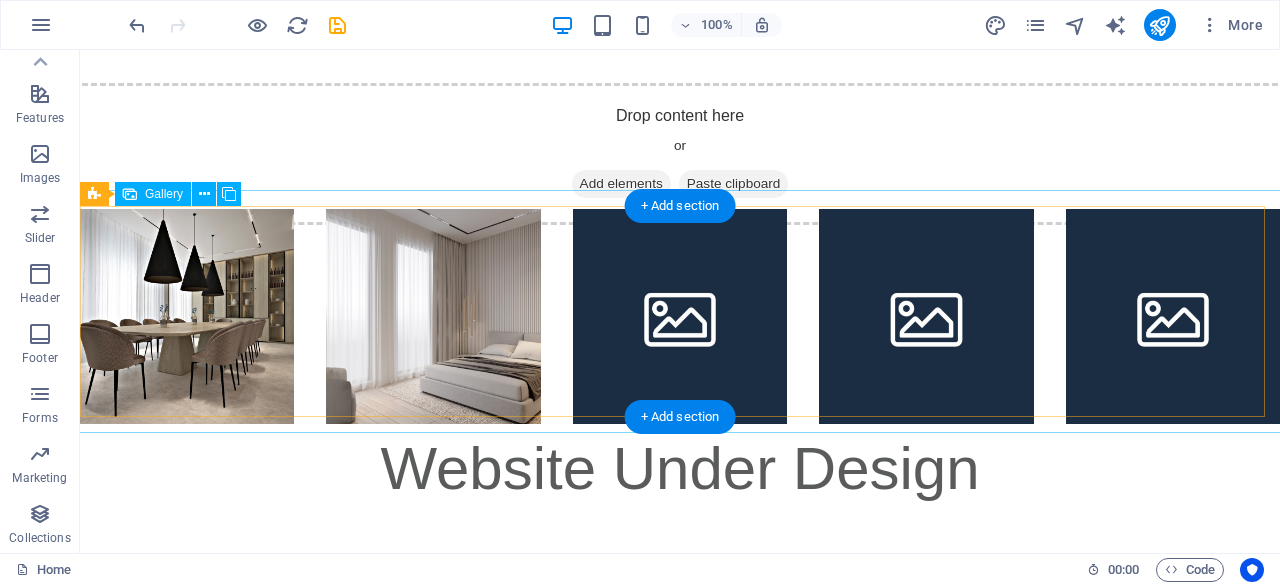 scroll, scrollTop: 748, scrollLeft: 0, axis: vertical 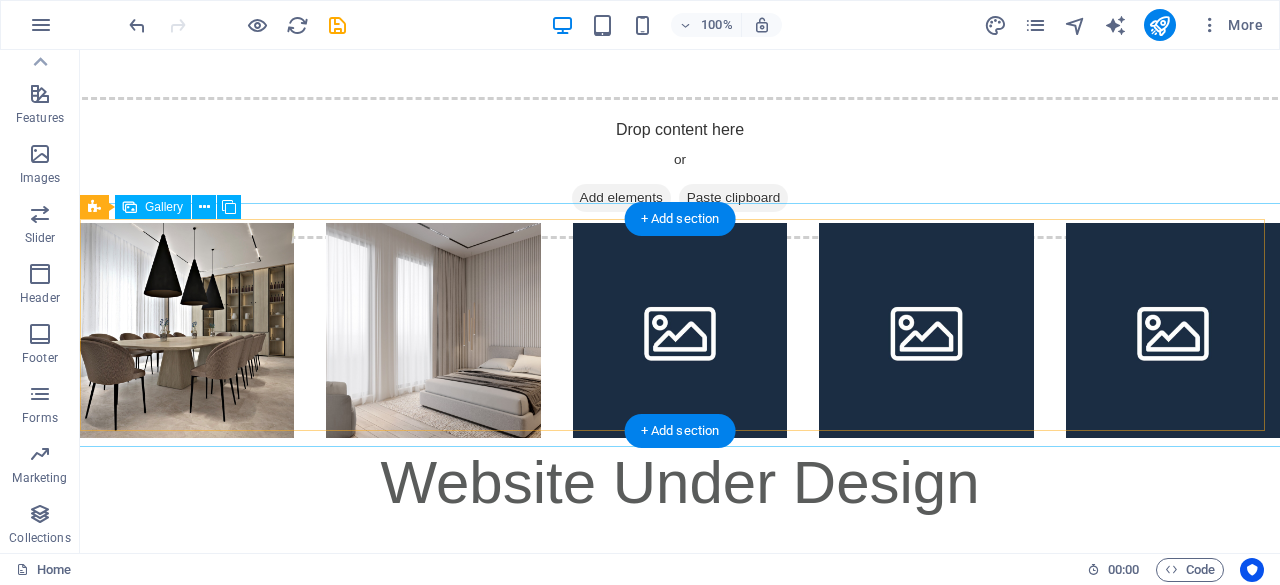click at bounding box center (187, 330) 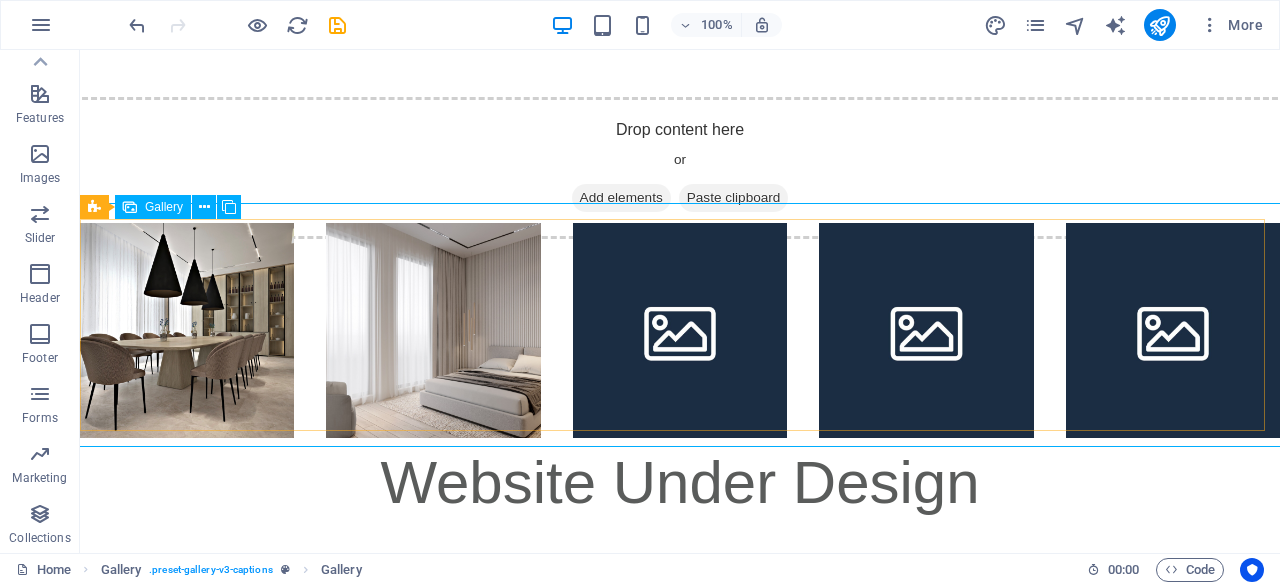 click on "Gallery   Gallery" at bounding box center [167, 207] 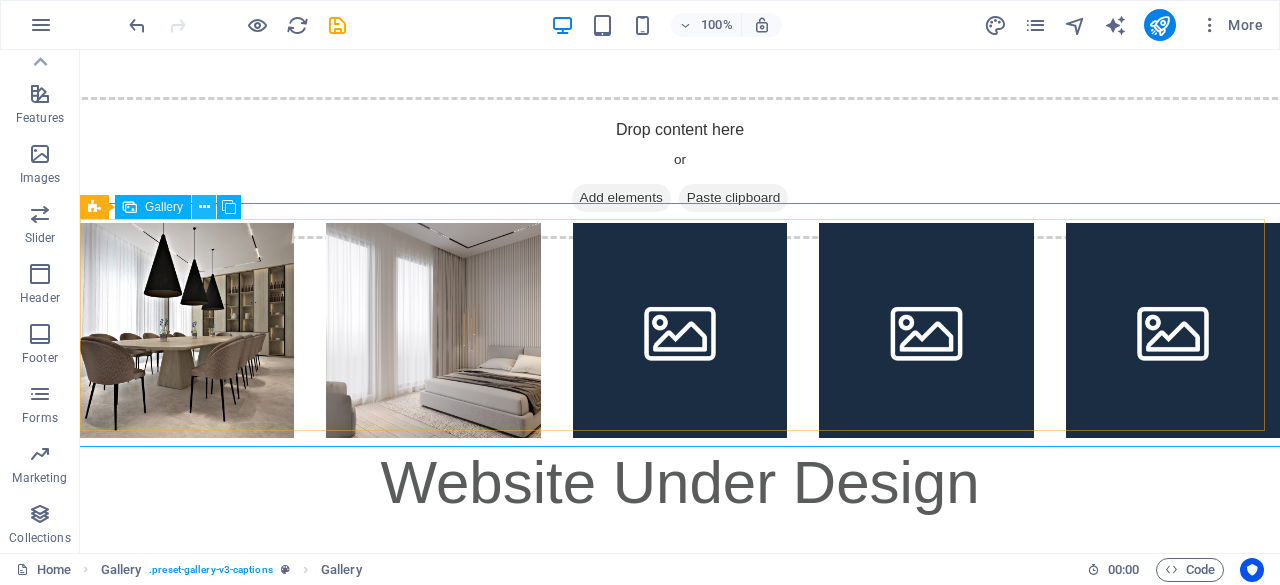 click at bounding box center (204, 207) 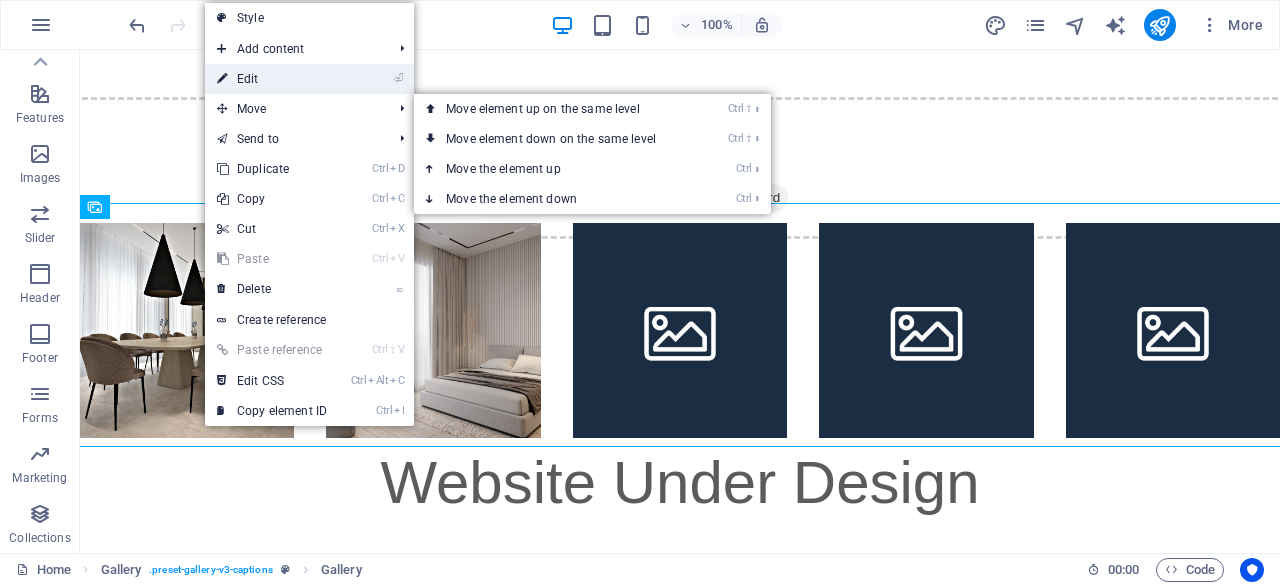 click on "⏎  Edit" at bounding box center (272, 79) 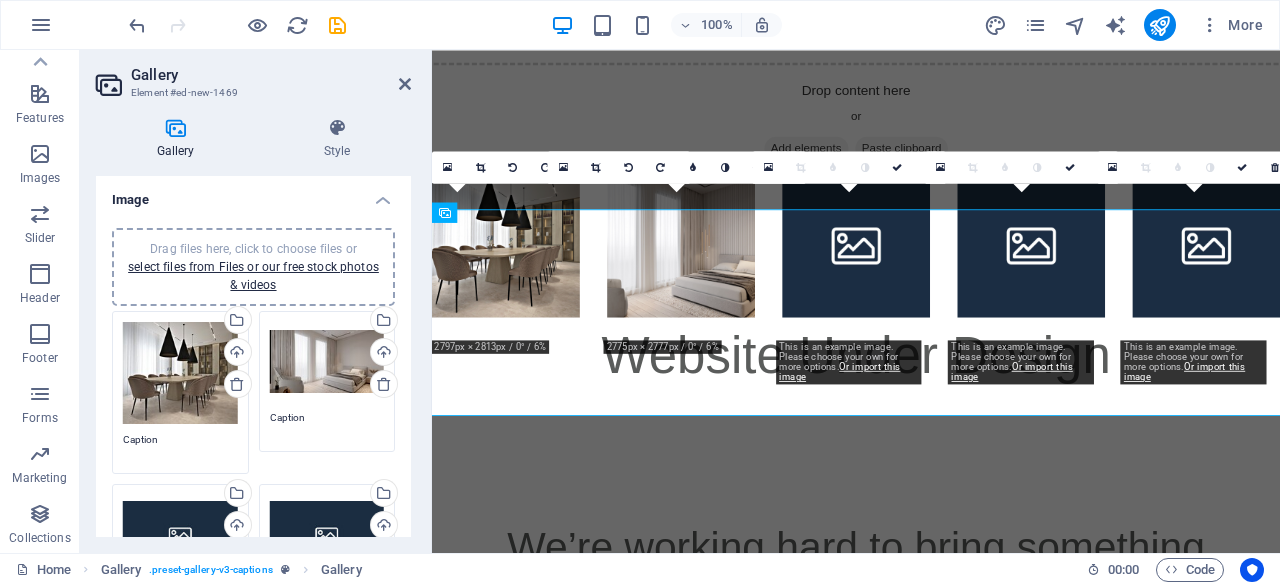 scroll, scrollTop: 715, scrollLeft: 0, axis: vertical 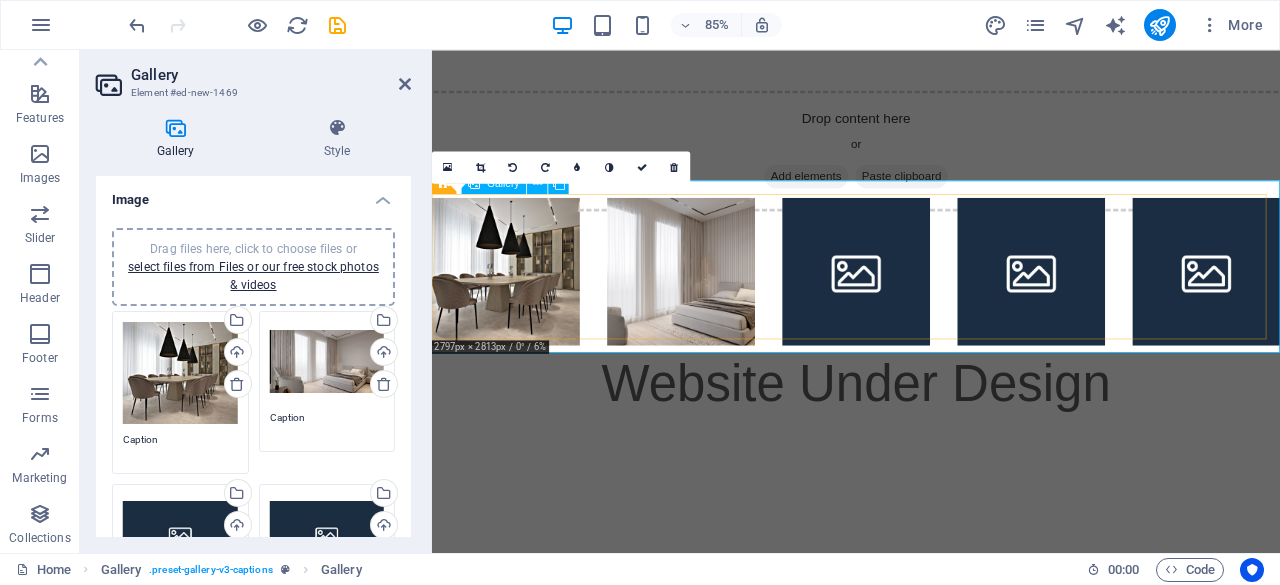 click at bounding box center [519, 310] 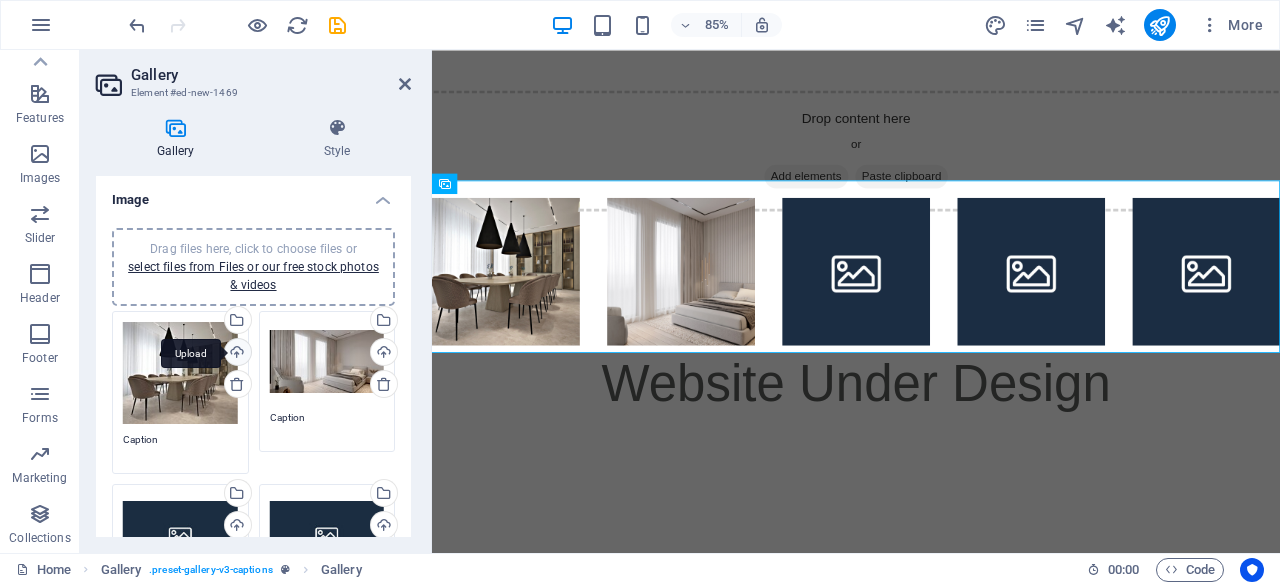 click on "Upload" at bounding box center [236, 354] 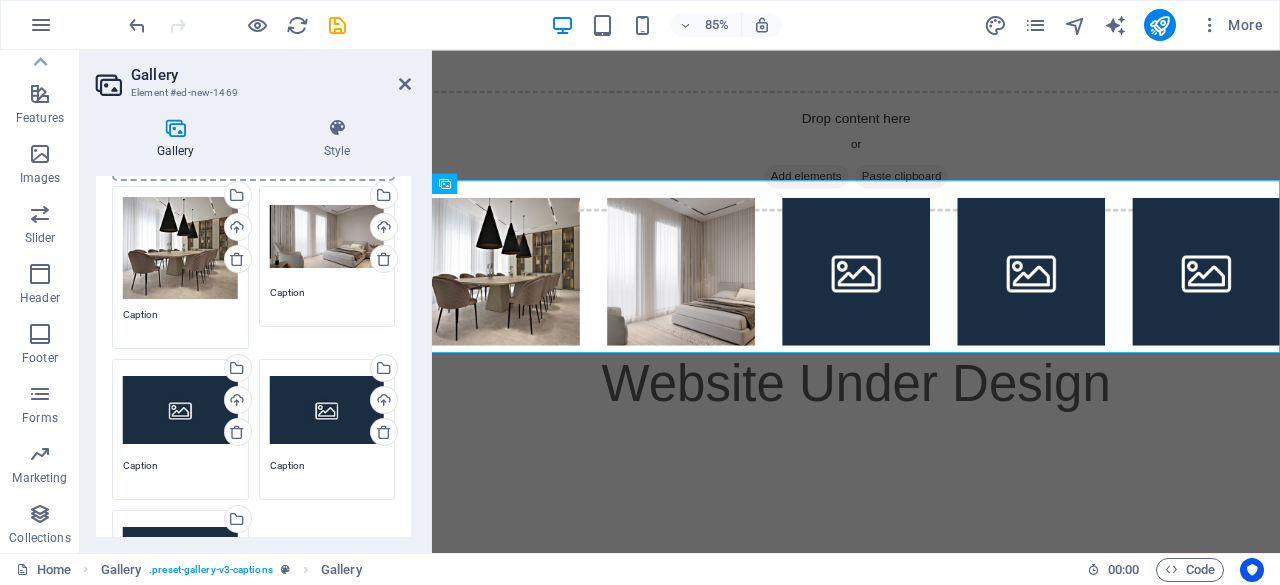 scroll, scrollTop: 141, scrollLeft: 0, axis: vertical 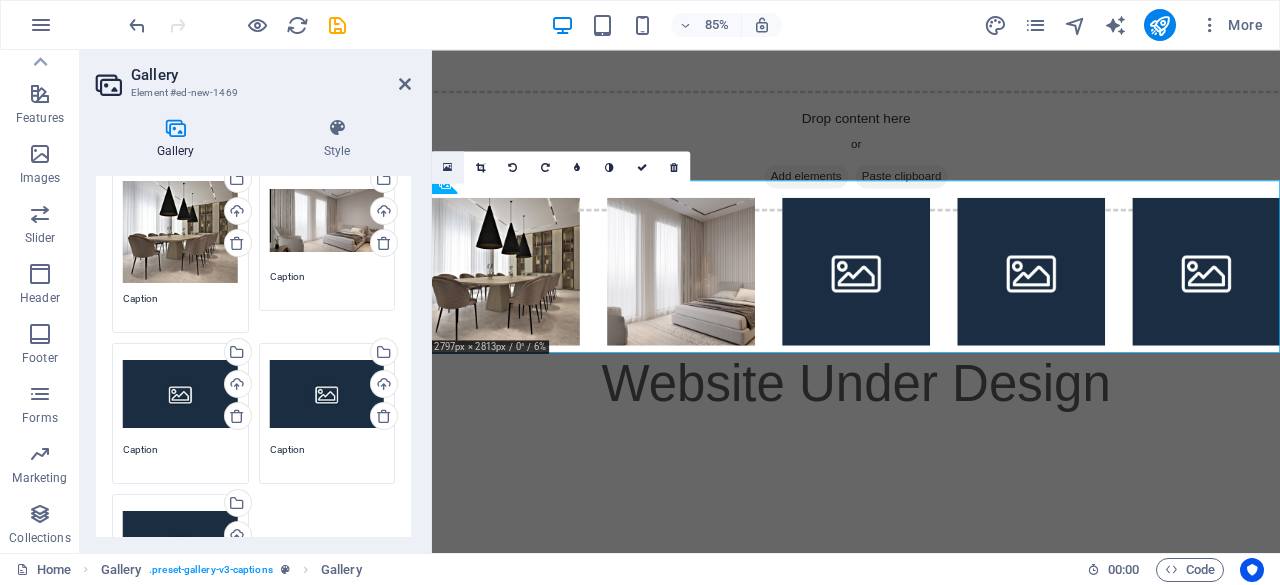 click at bounding box center (447, 168) 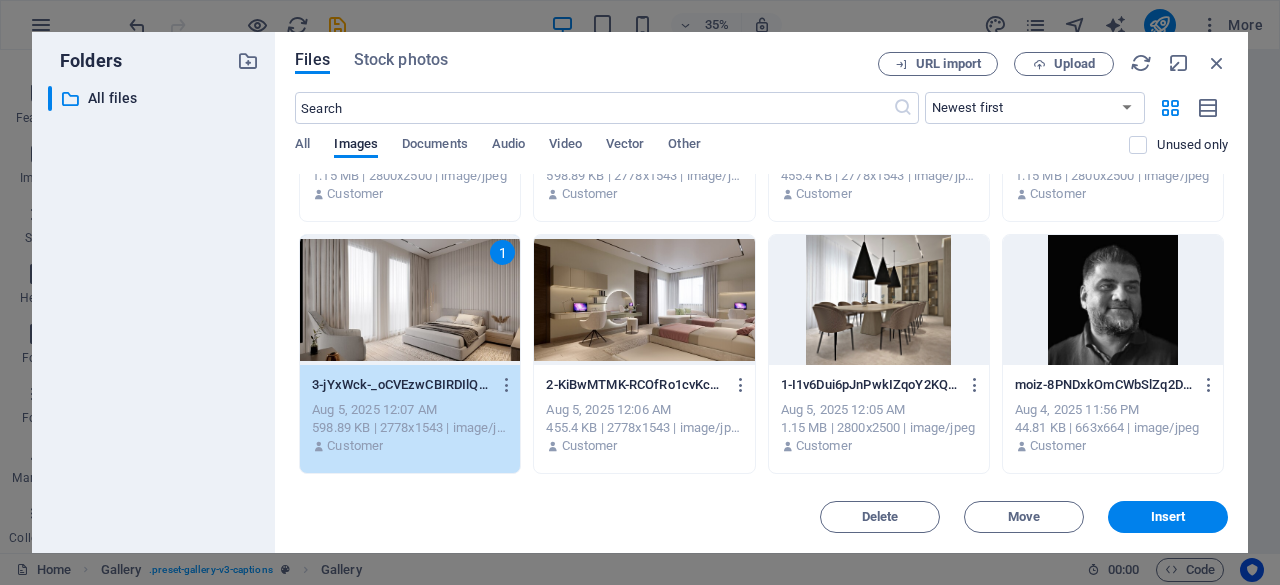 scroll, scrollTop: 210, scrollLeft: 0, axis: vertical 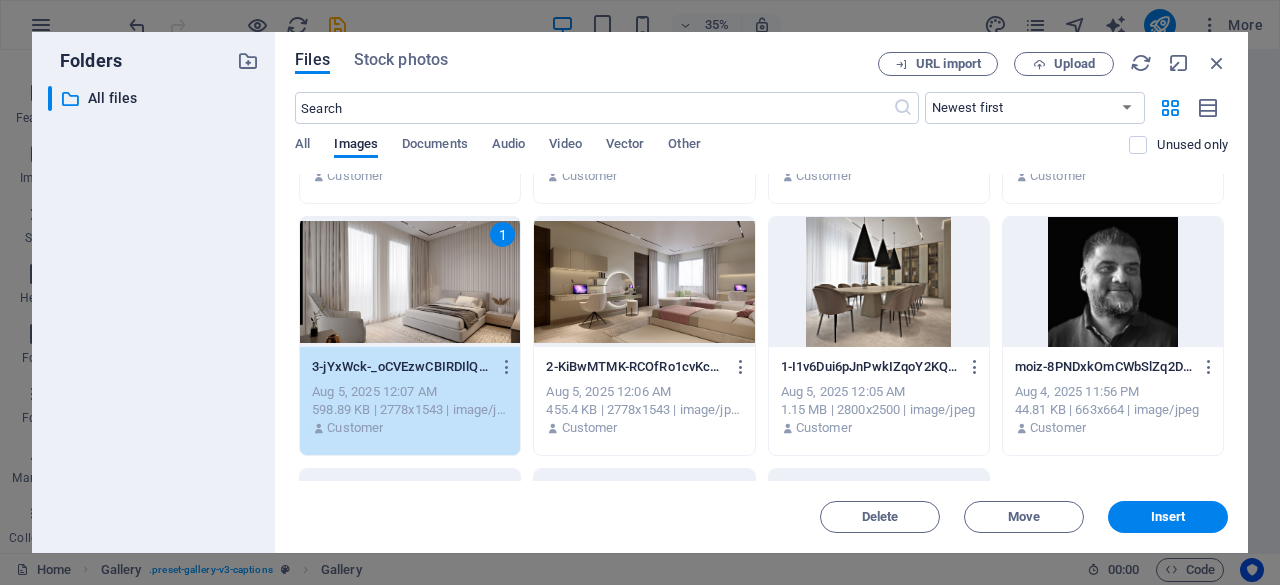 click at bounding box center (644, 282) 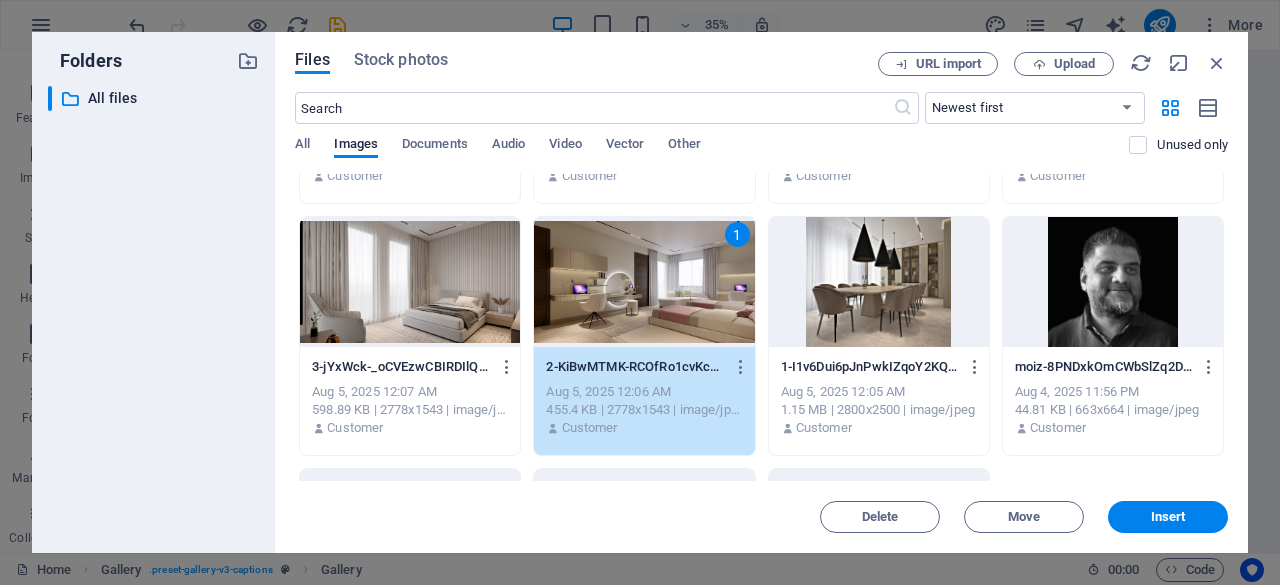 click at bounding box center (410, 282) 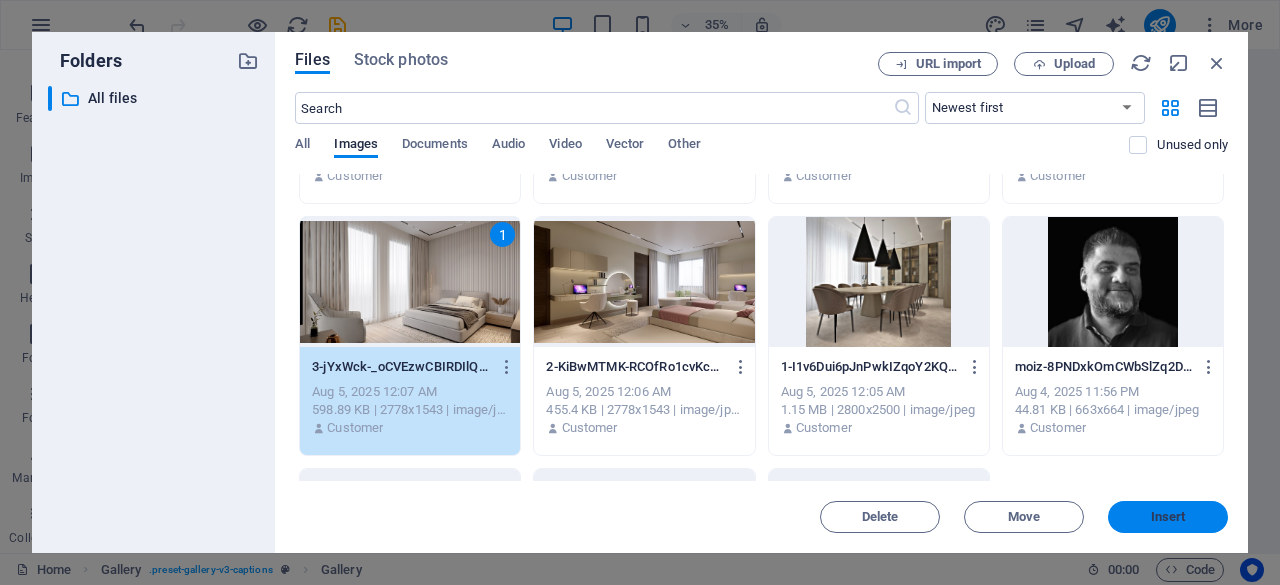 click on "Insert" at bounding box center [1168, 517] 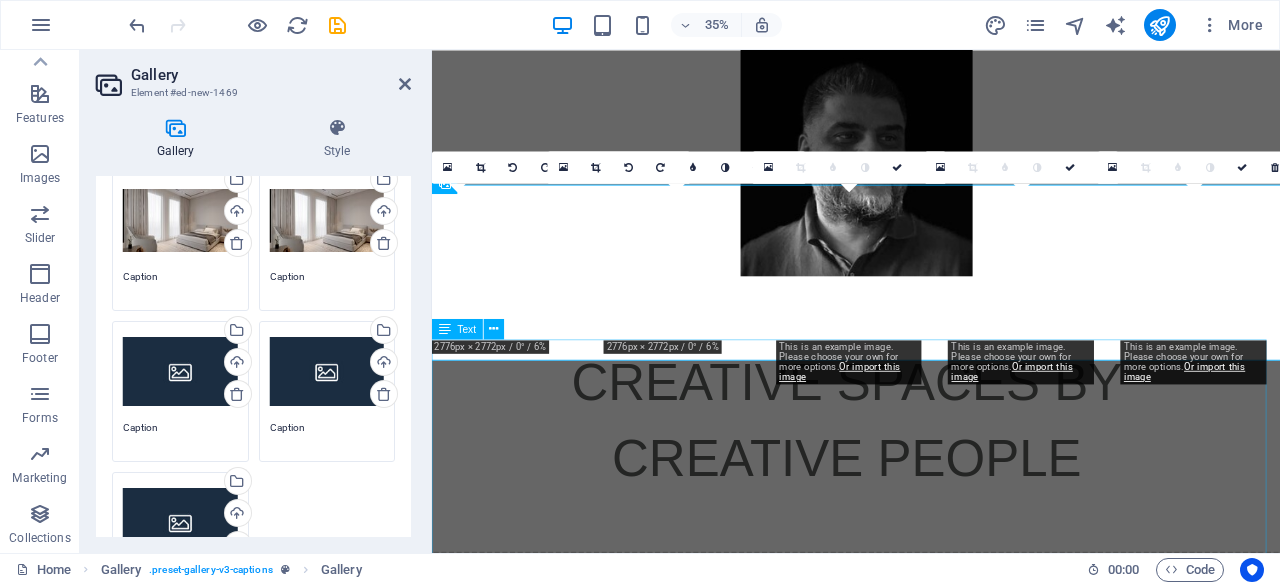 scroll, scrollTop: 715, scrollLeft: 0, axis: vertical 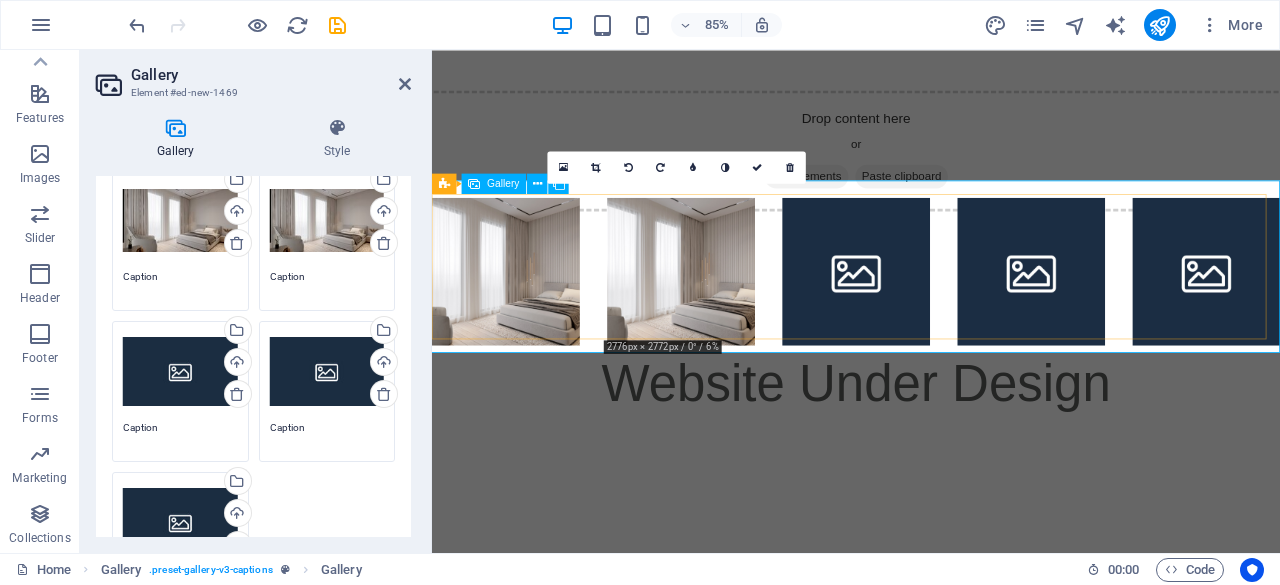 click at bounding box center [725, 310] 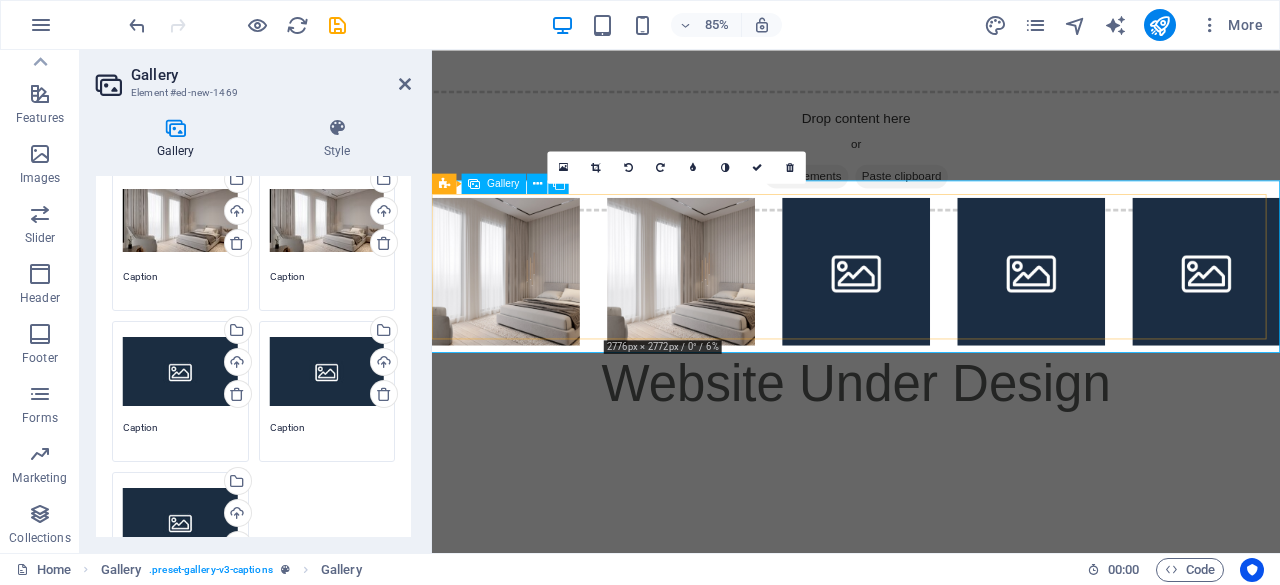 click at bounding box center (725, 310) 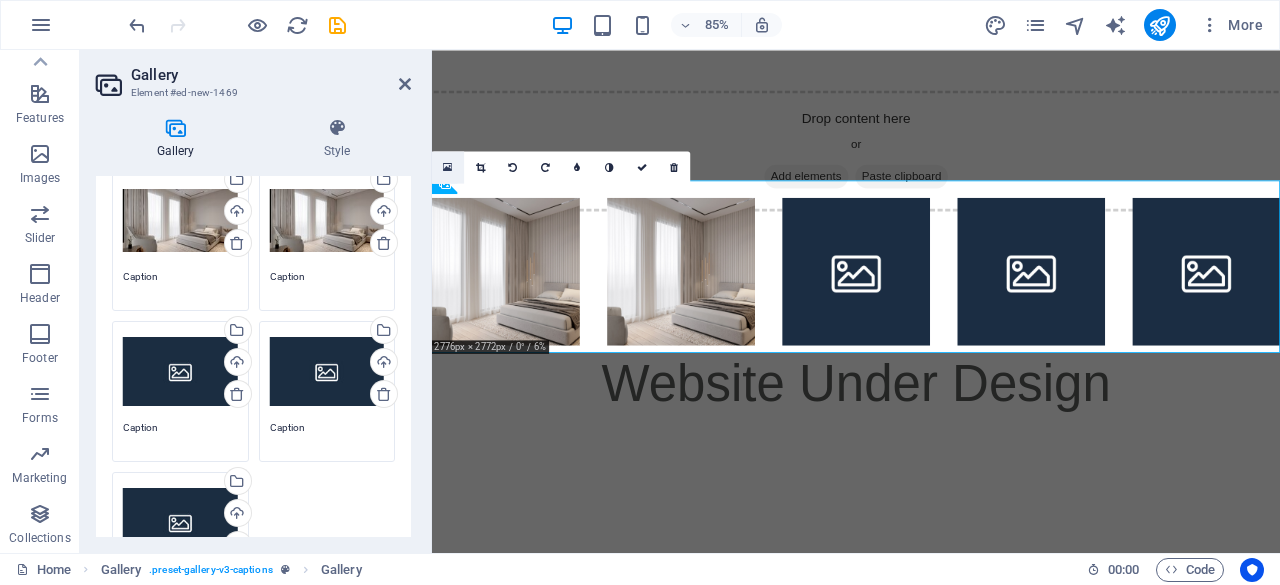 click at bounding box center [448, 167] 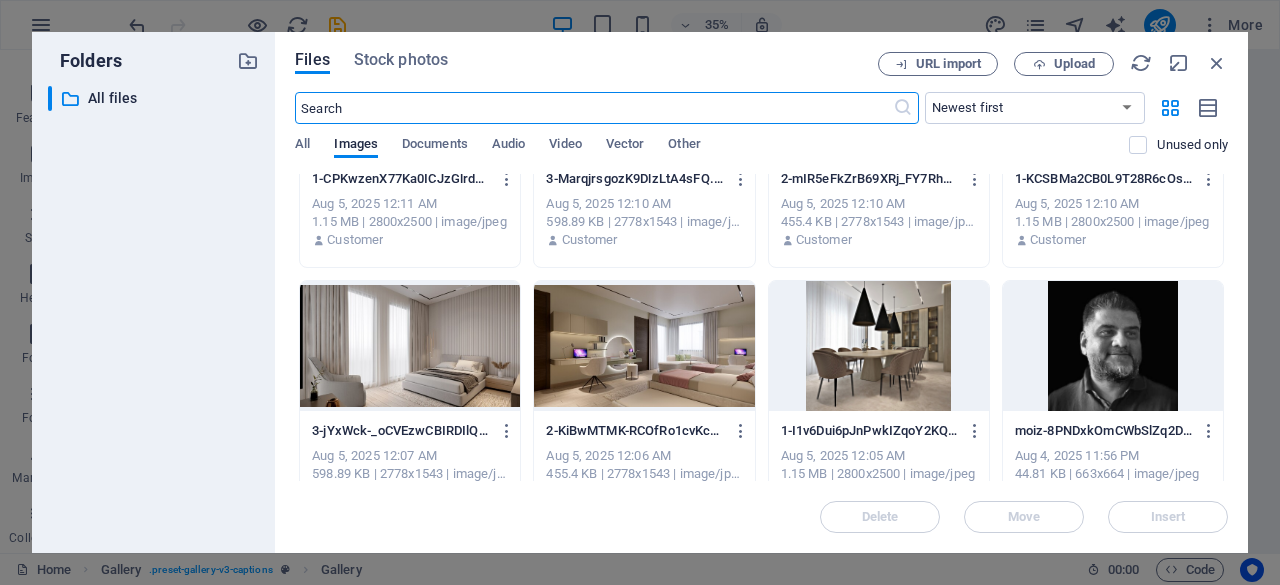scroll, scrollTop: 147, scrollLeft: 0, axis: vertical 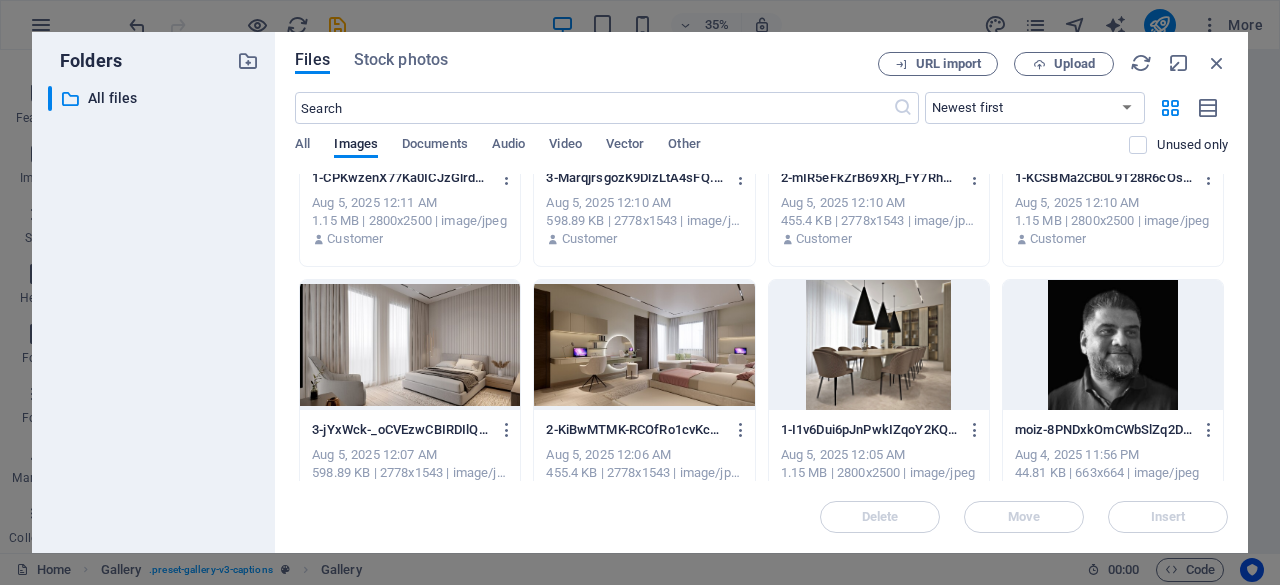 click at bounding box center (644, 345) 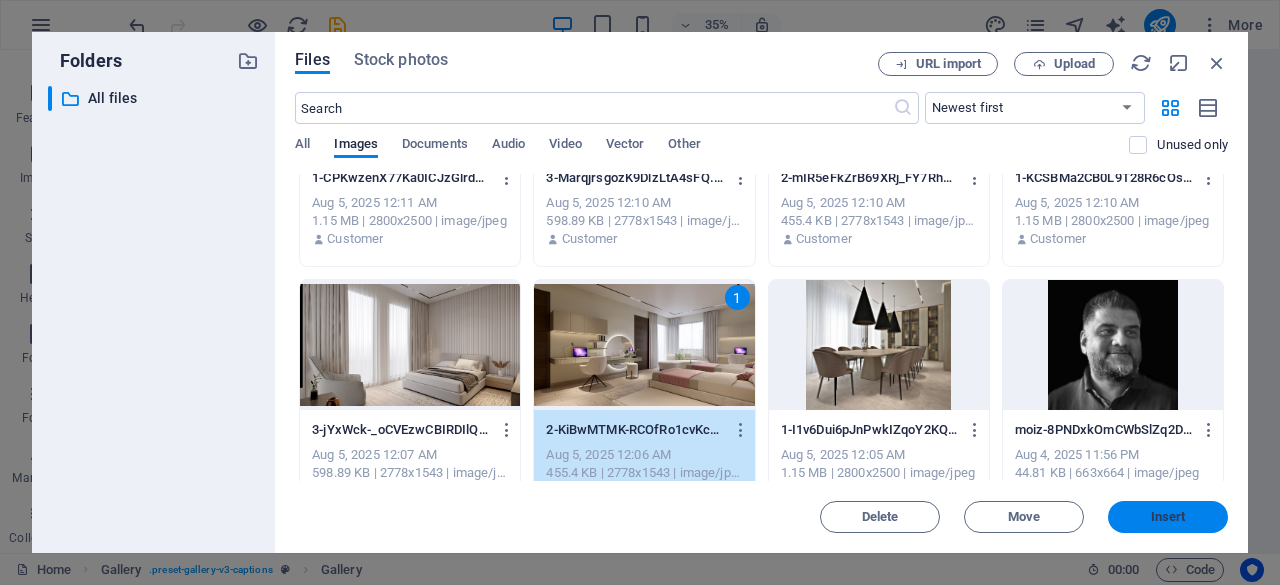 click on "Insert" at bounding box center [1168, 517] 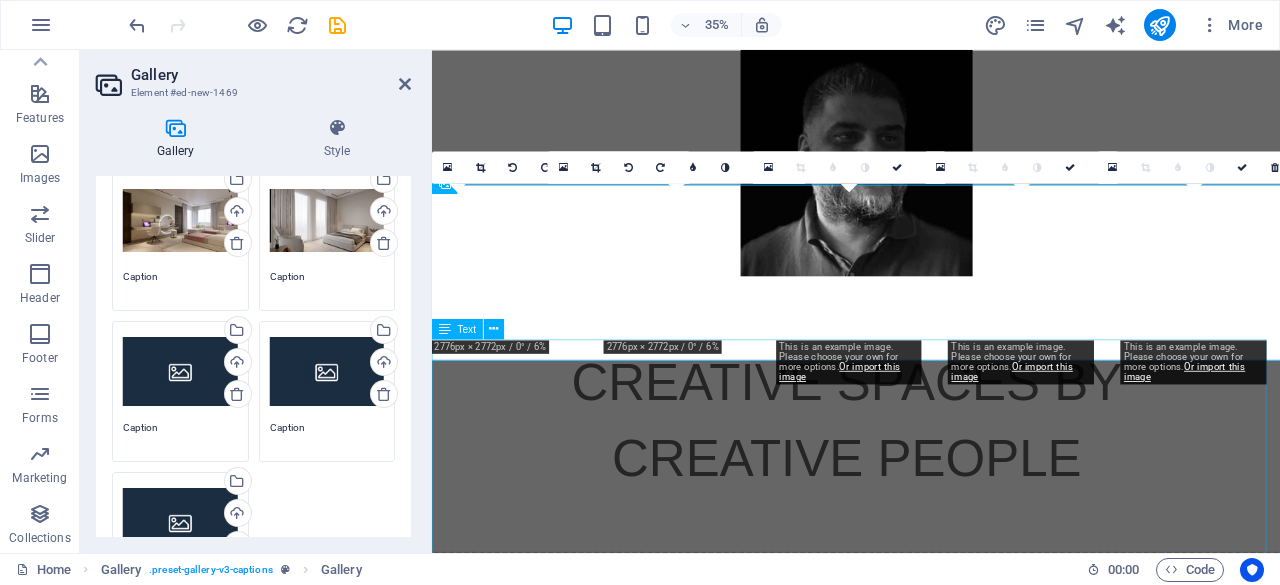 scroll, scrollTop: 715, scrollLeft: 0, axis: vertical 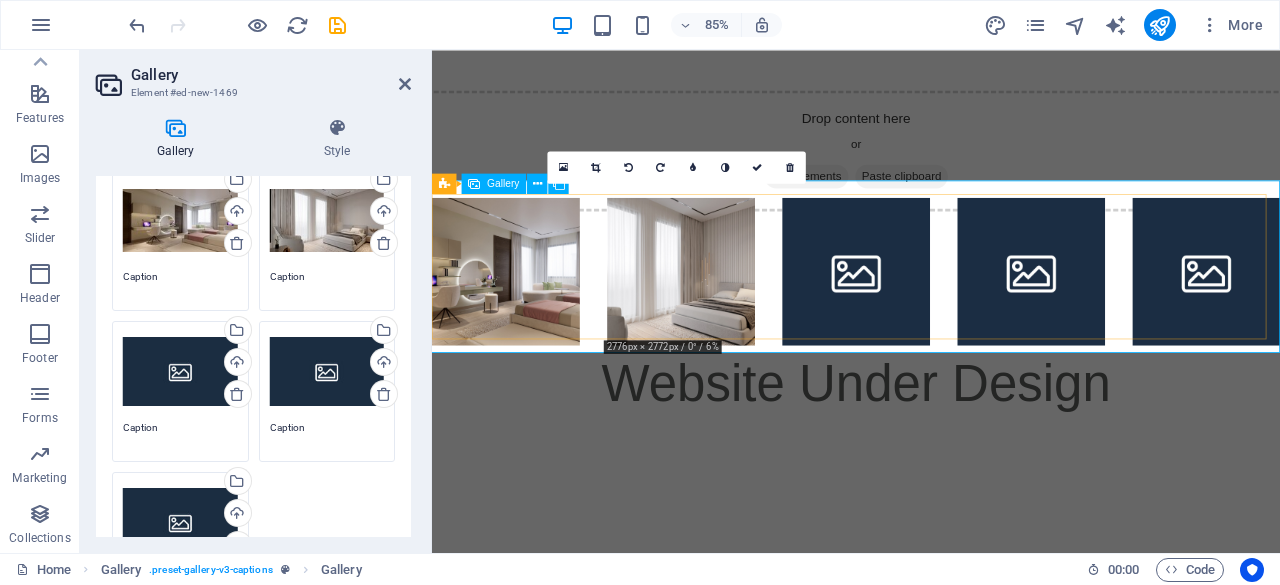 click at bounding box center (725, 310) 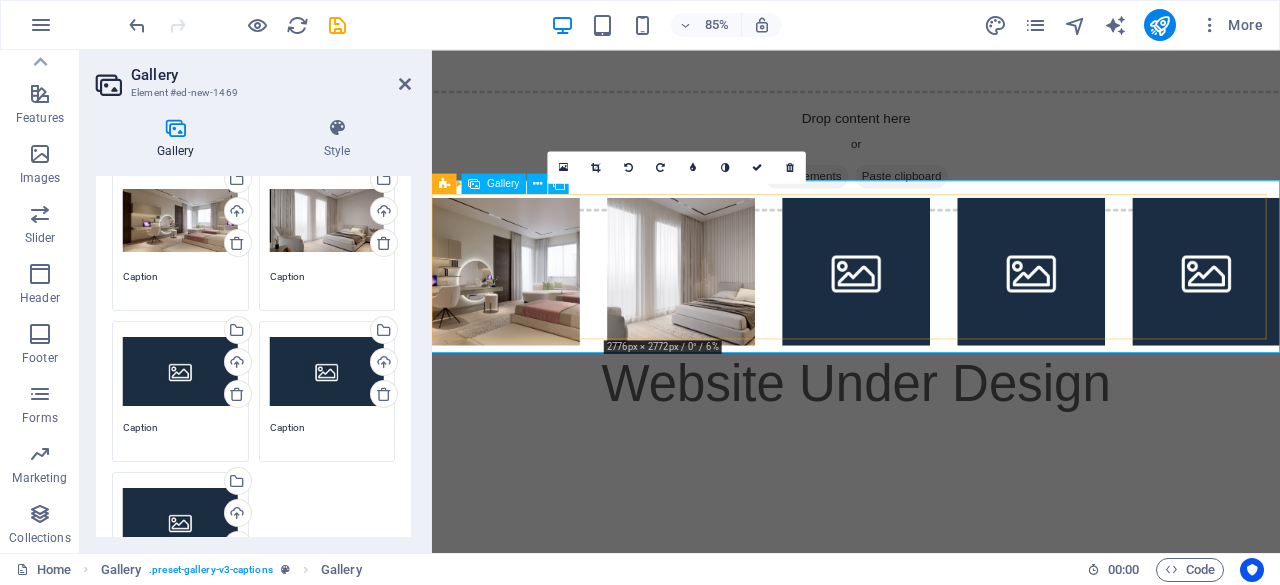 click at bounding box center [725, 310] 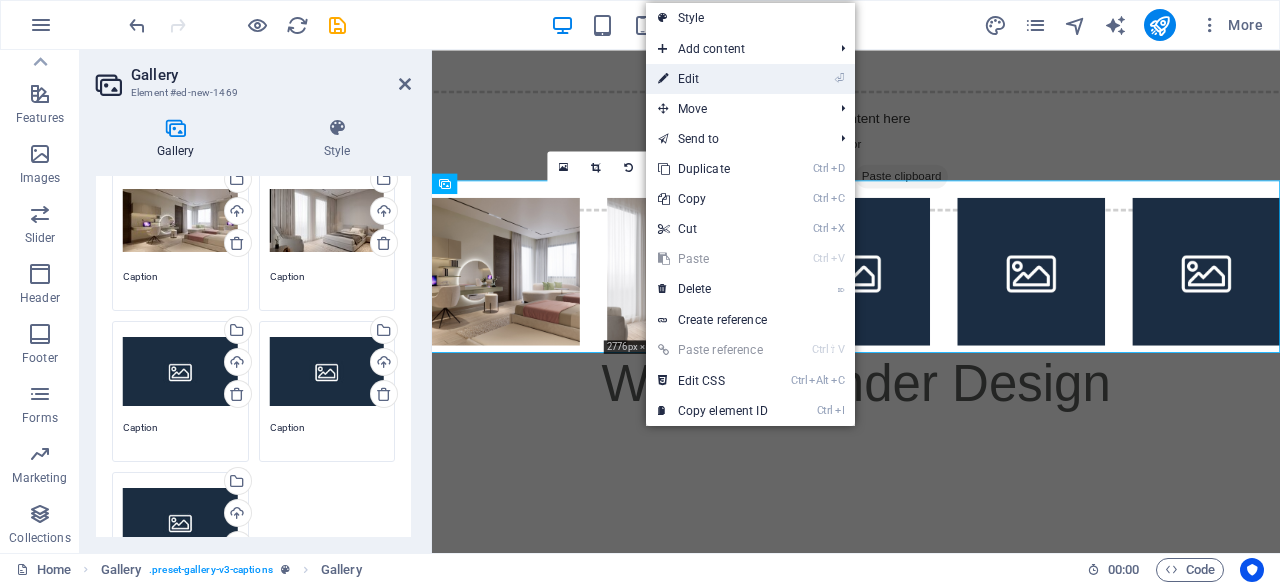 click on "⏎  Edit" at bounding box center (713, 79) 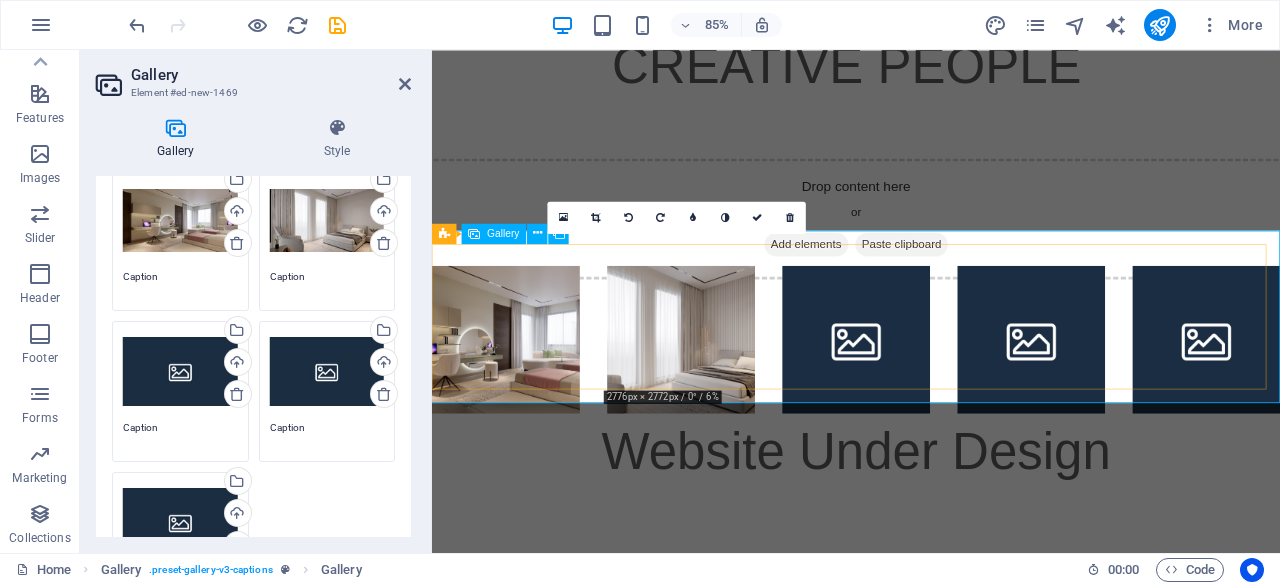 scroll, scrollTop: 606, scrollLeft: 0, axis: vertical 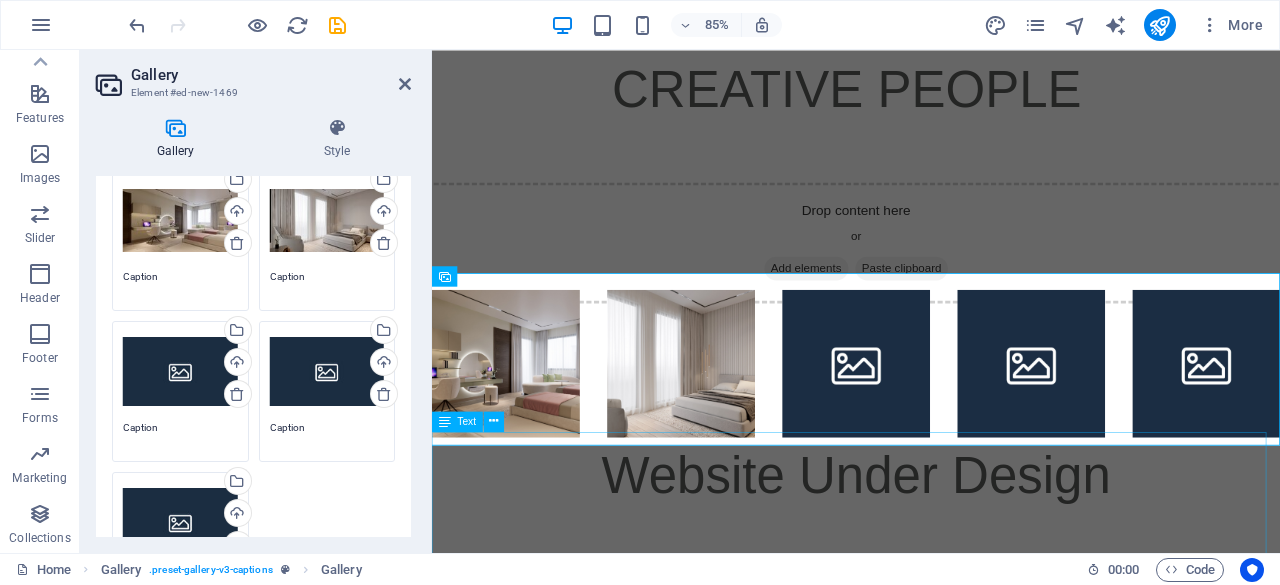 click on "Website Under Design We’re working hard to bring something amazing. Please check back   soon!" at bounding box center [931, 779] 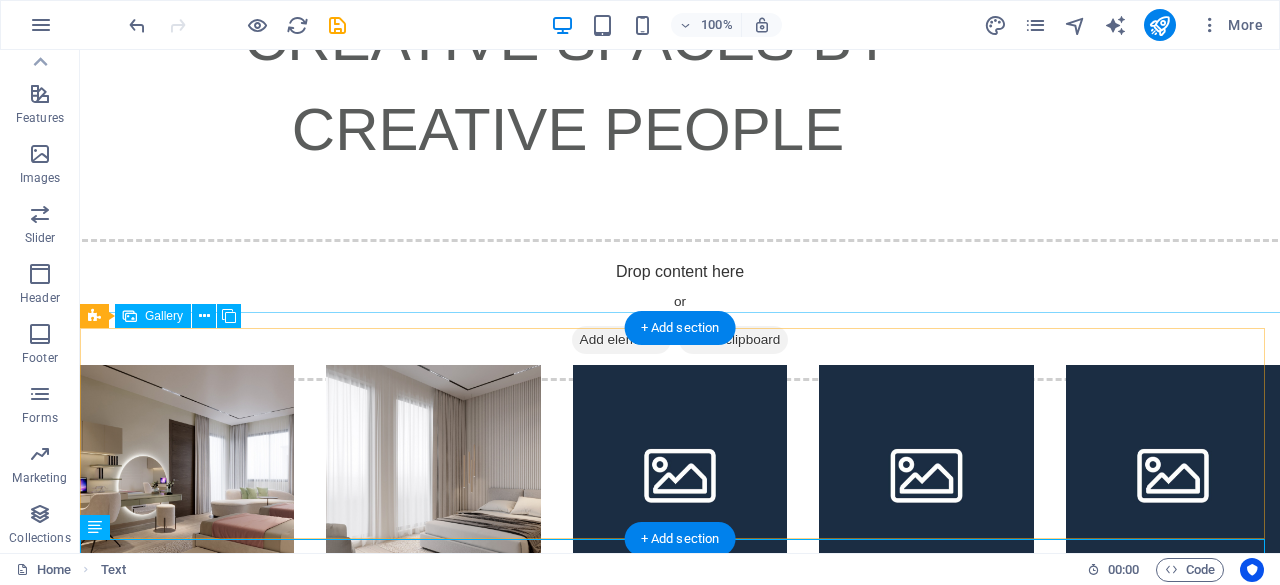 scroll, scrollTop: 640, scrollLeft: 0, axis: vertical 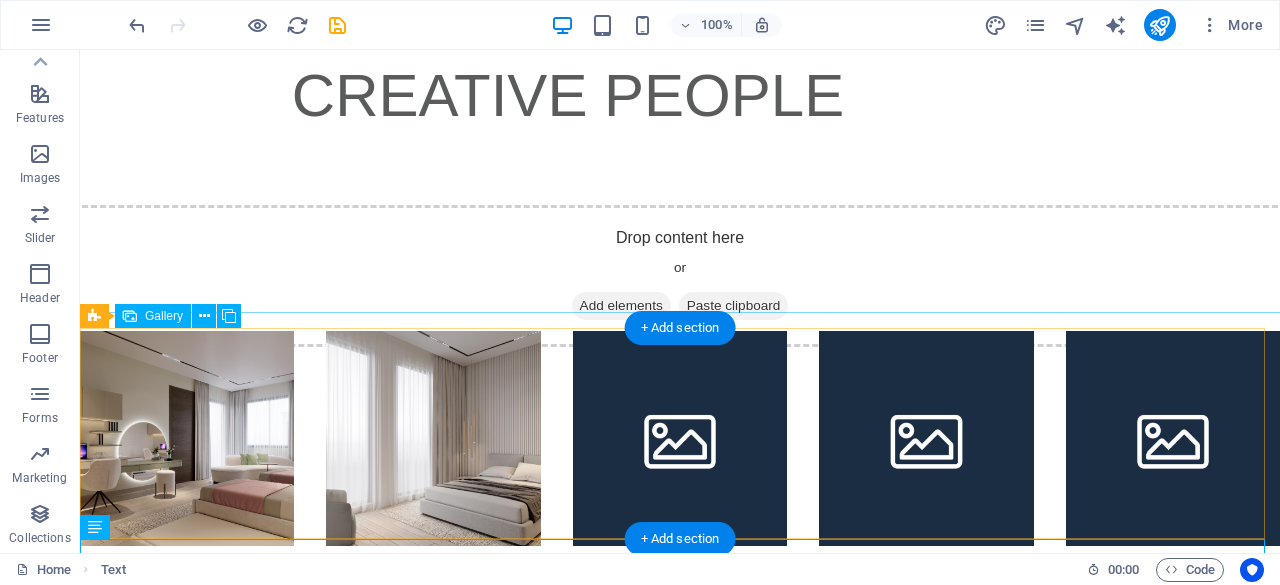 click at bounding box center (433, 438) 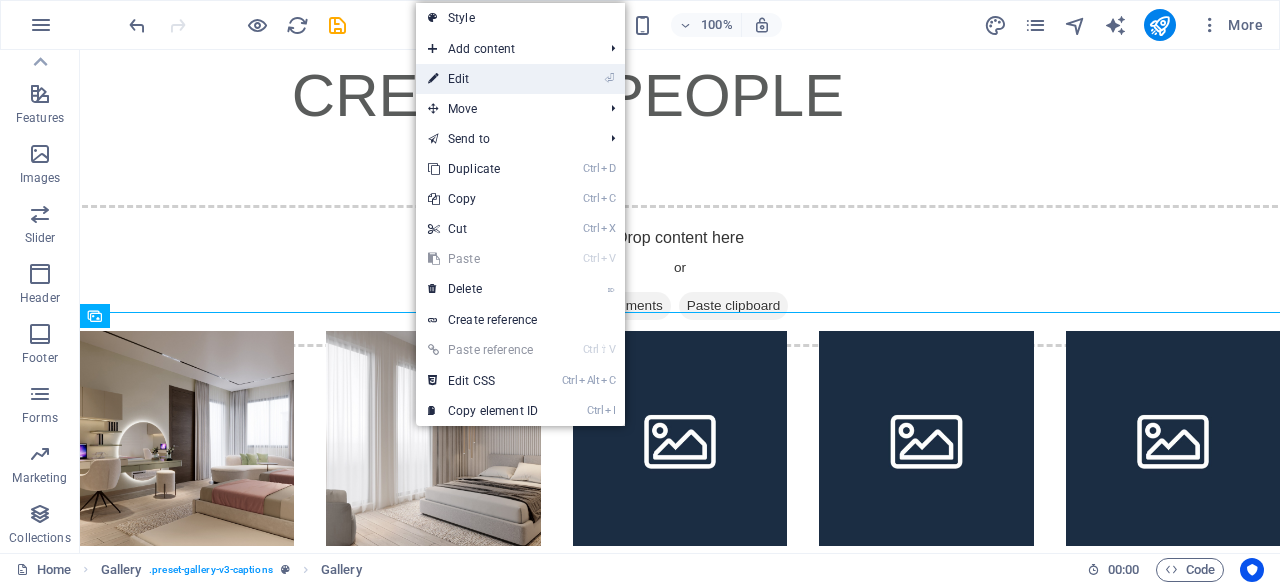 click on "⏎  Edit" at bounding box center [483, 79] 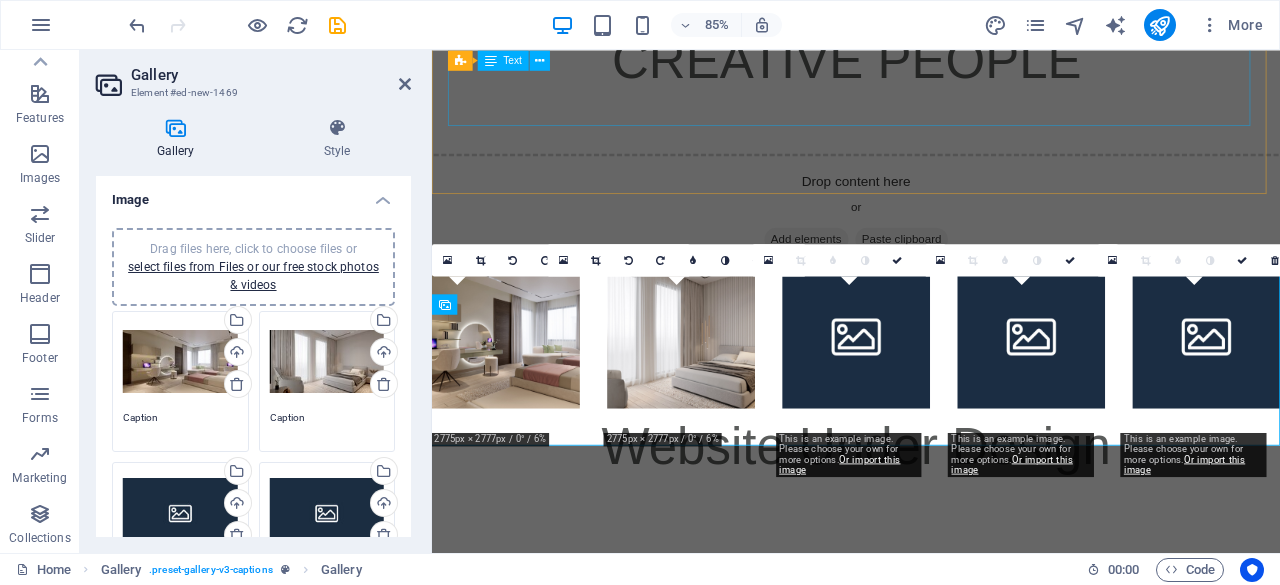 scroll, scrollTop: 606, scrollLeft: 0, axis: vertical 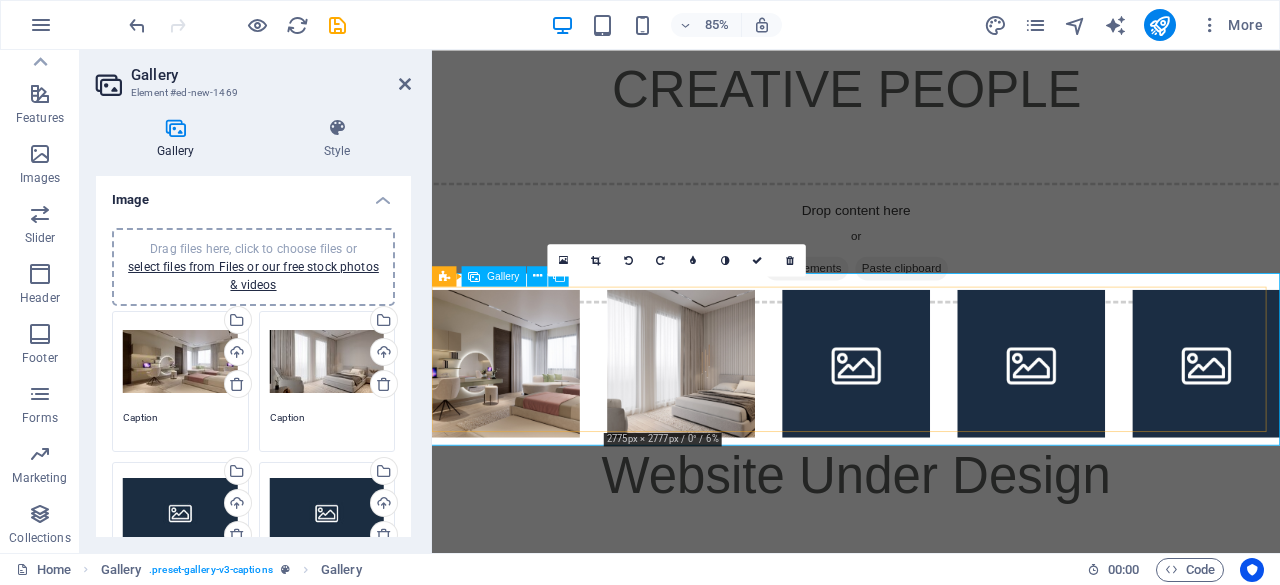 click at bounding box center [725, 419] 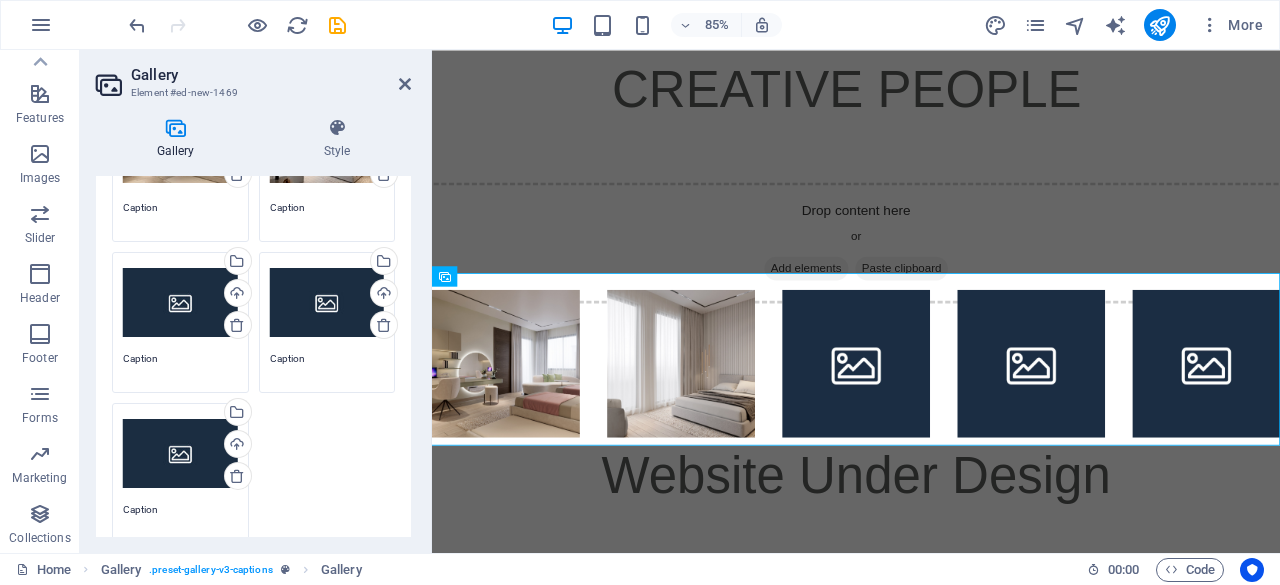 scroll, scrollTop: 211, scrollLeft: 0, axis: vertical 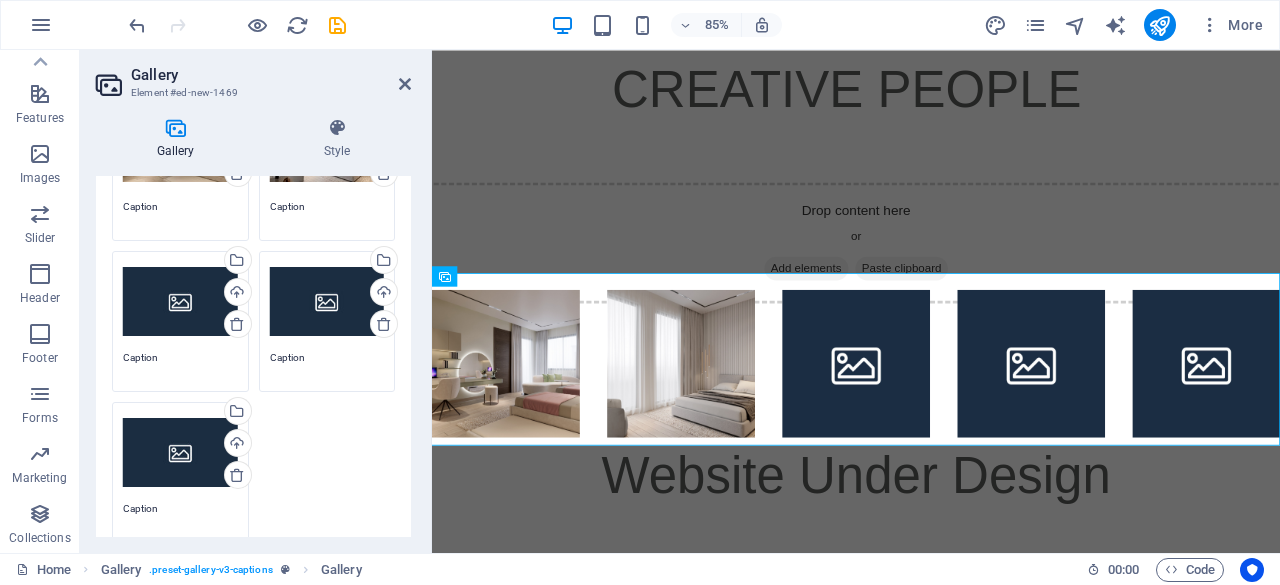 click on "Upload" at bounding box center [382, 143] 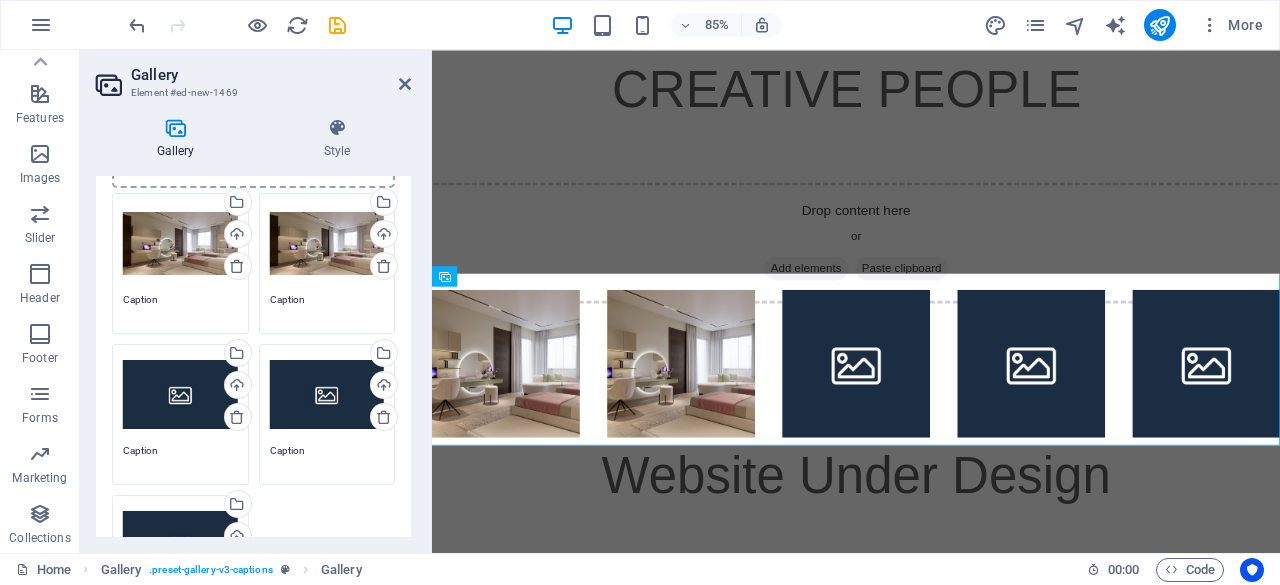 scroll, scrollTop: 119, scrollLeft: 0, axis: vertical 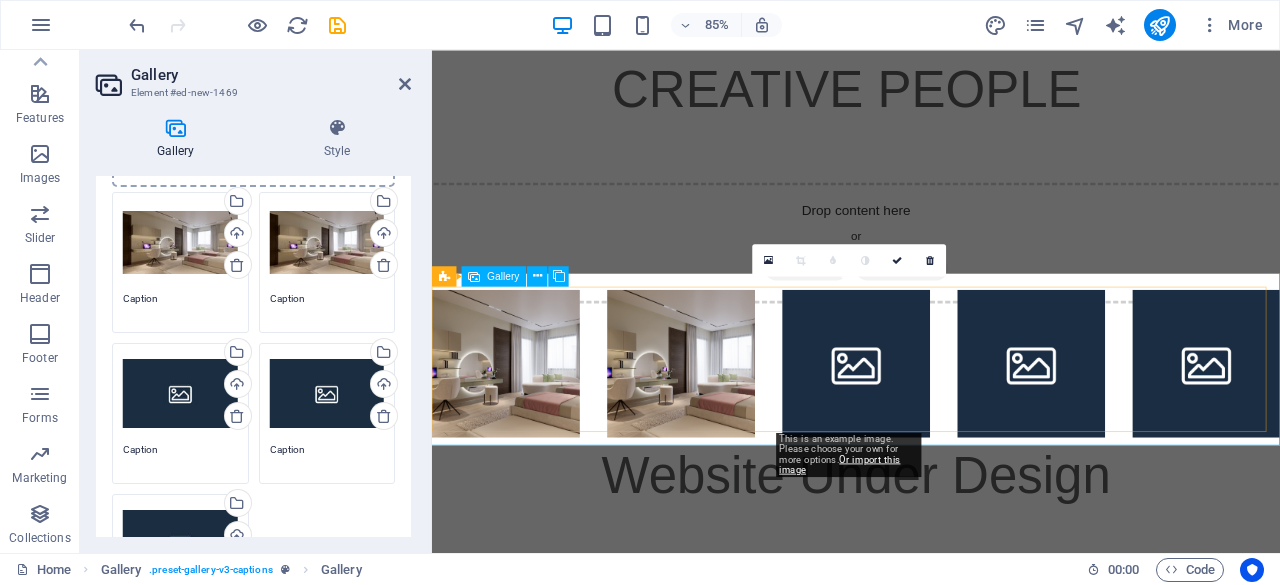 click at bounding box center [931, 419] 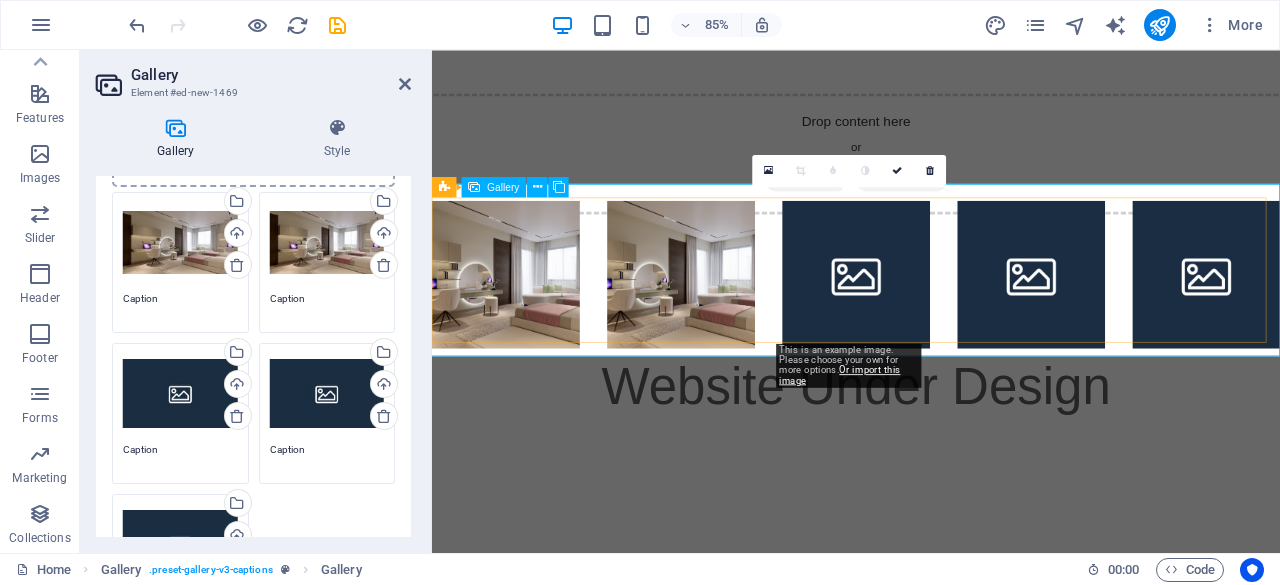 scroll, scrollTop: 712, scrollLeft: 0, axis: vertical 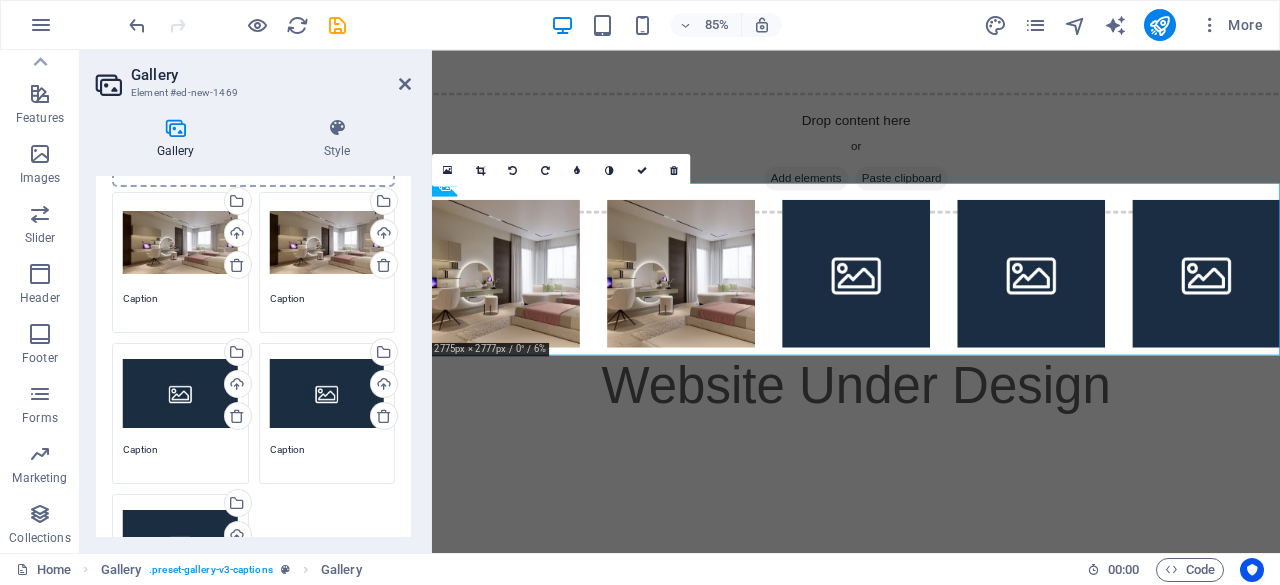 click on "0" at bounding box center (561, 170) 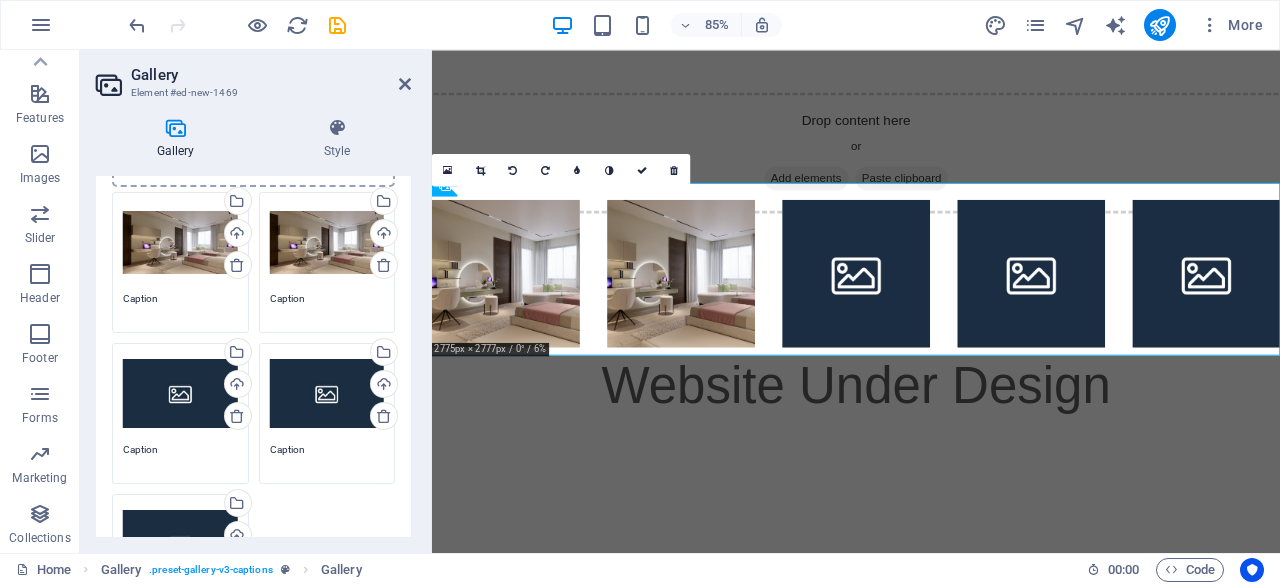 click on "0" at bounding box center [561, 170] 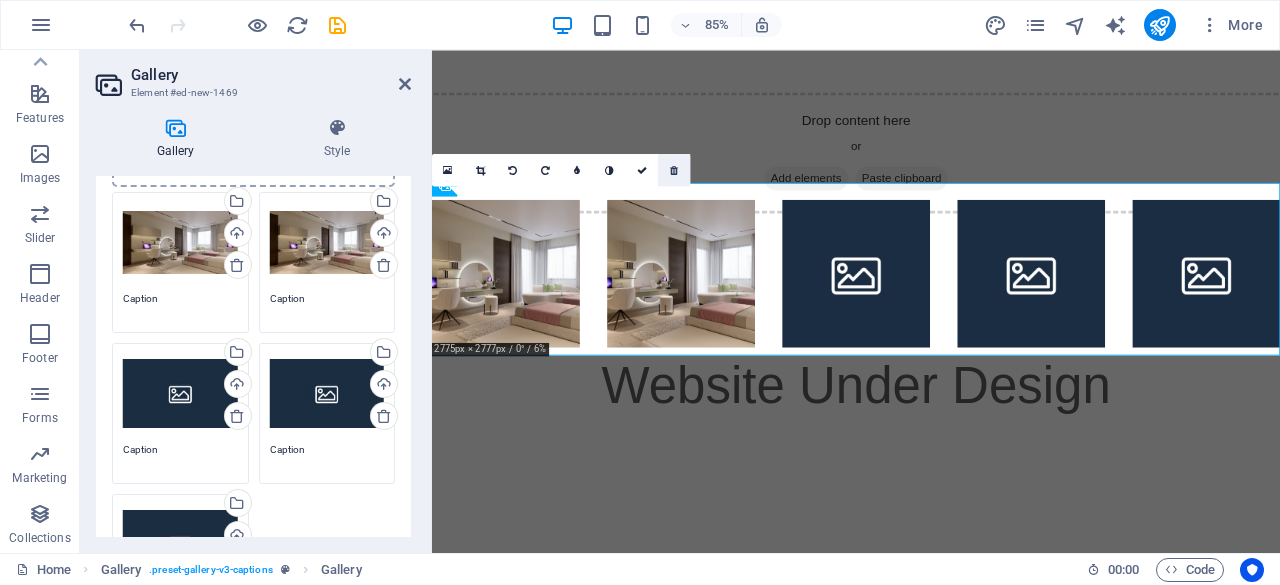 click at bounding box center [674, 170] 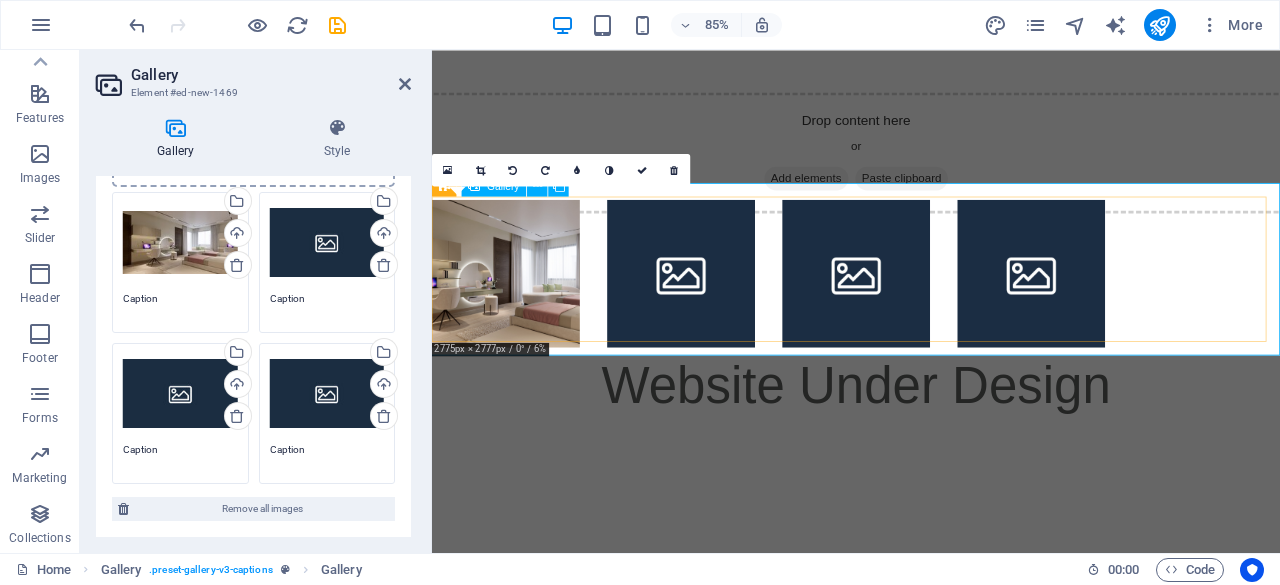 click at bounding box center [519, 313] 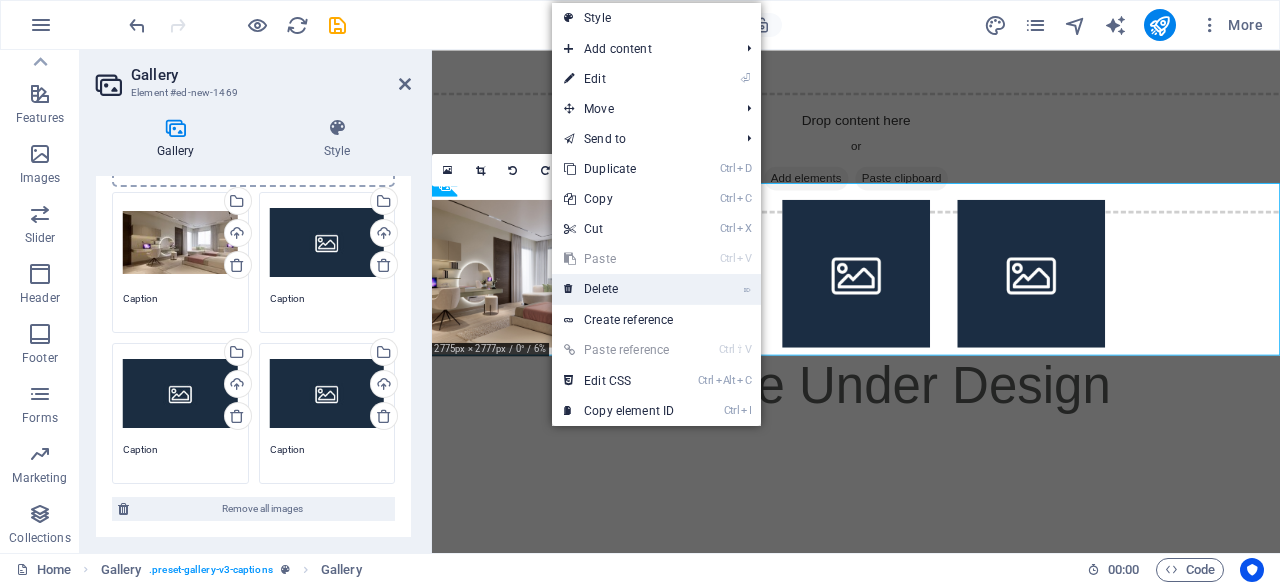 click on "⌦  Delete" at bounding box center [619, 289] 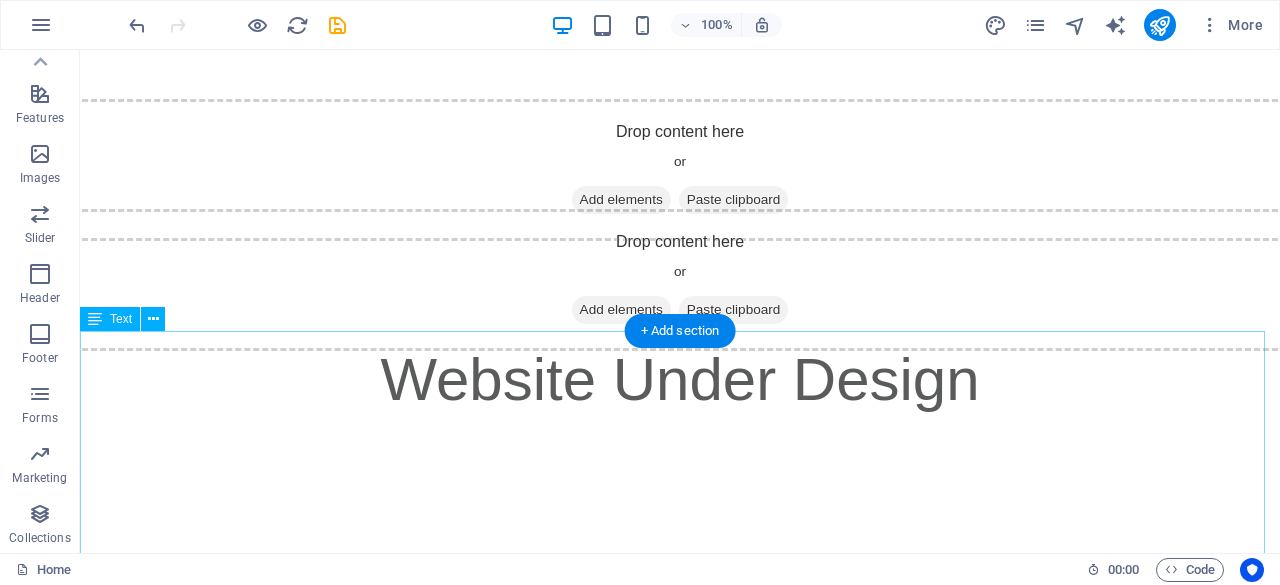 scroll, scrollTop: 716, scrollLeft: 0, axis: vertical 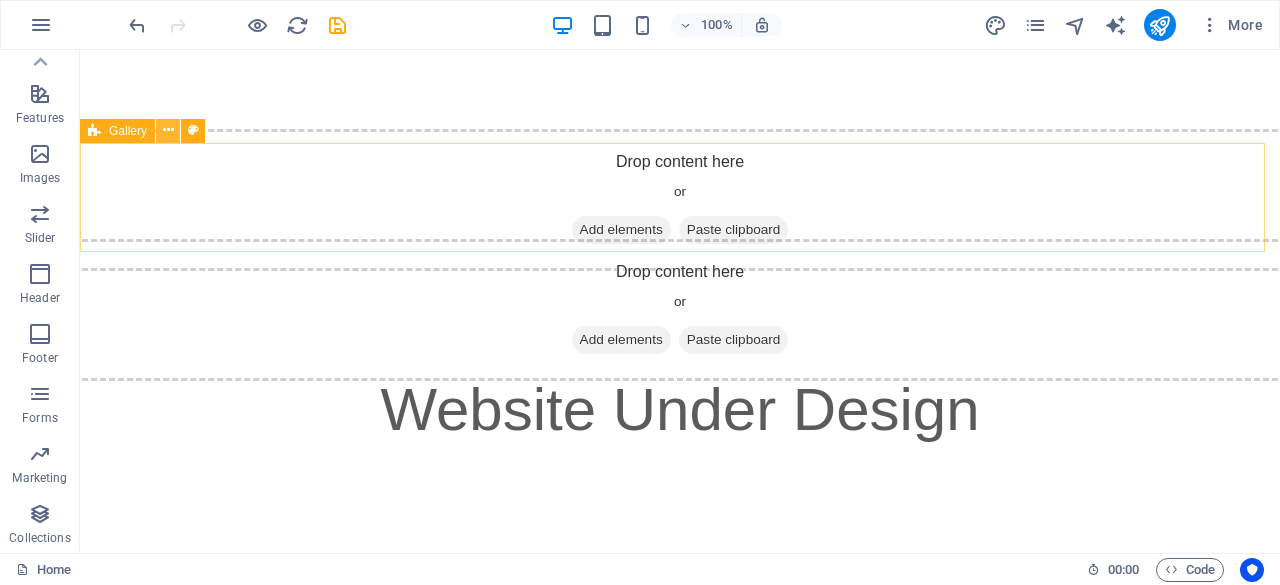 click at bounding box center (168, 130) 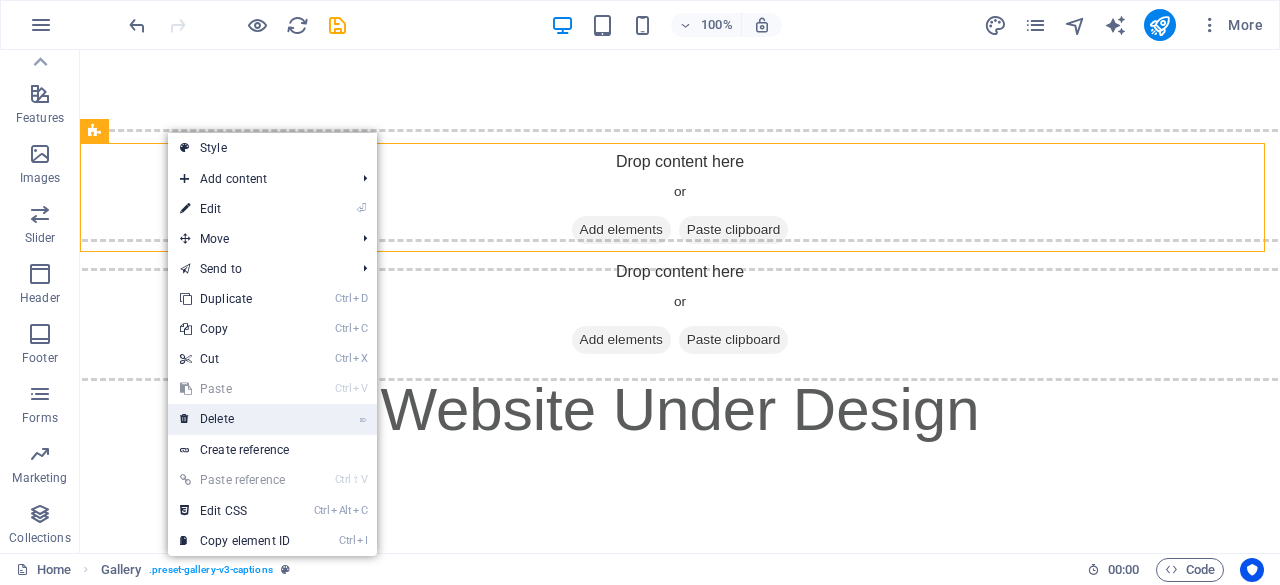 click on "⌦  Delete" at bounding box center [235, 419] 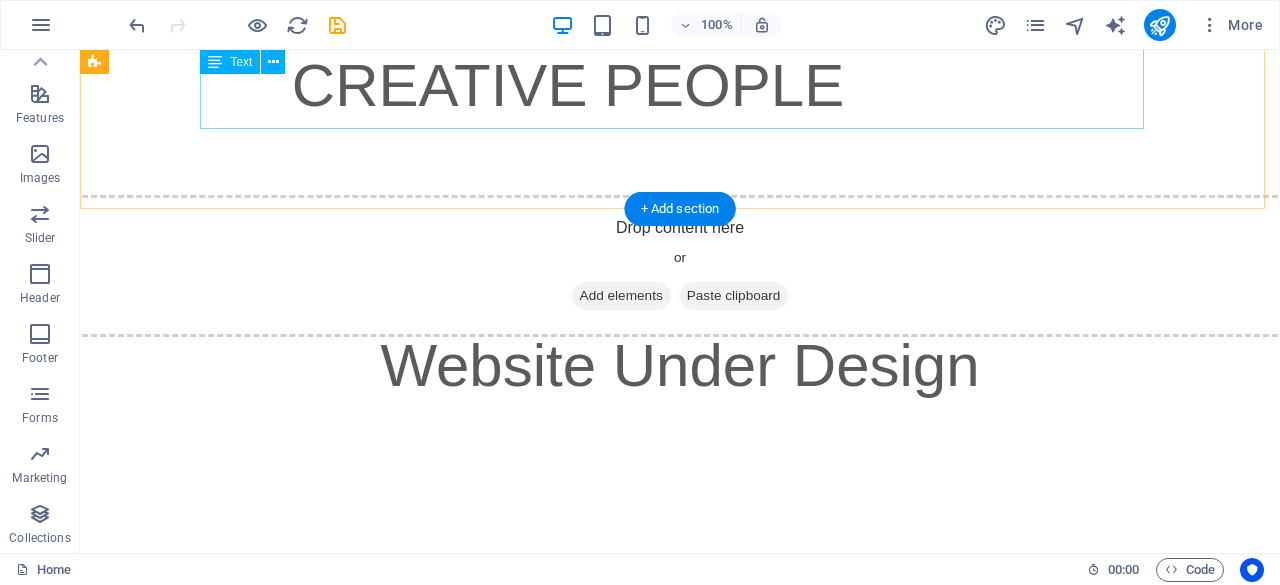 scroll, scrollTop: 646, scrollLeft: 0, axis: vertical 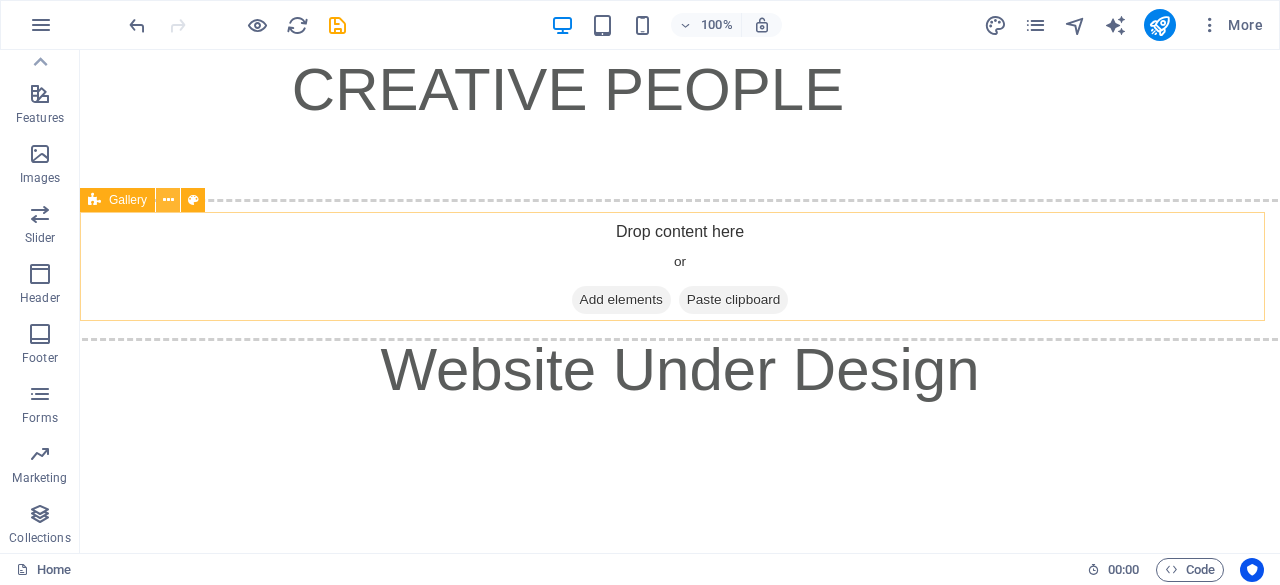 click at bounding box center (168, 200) 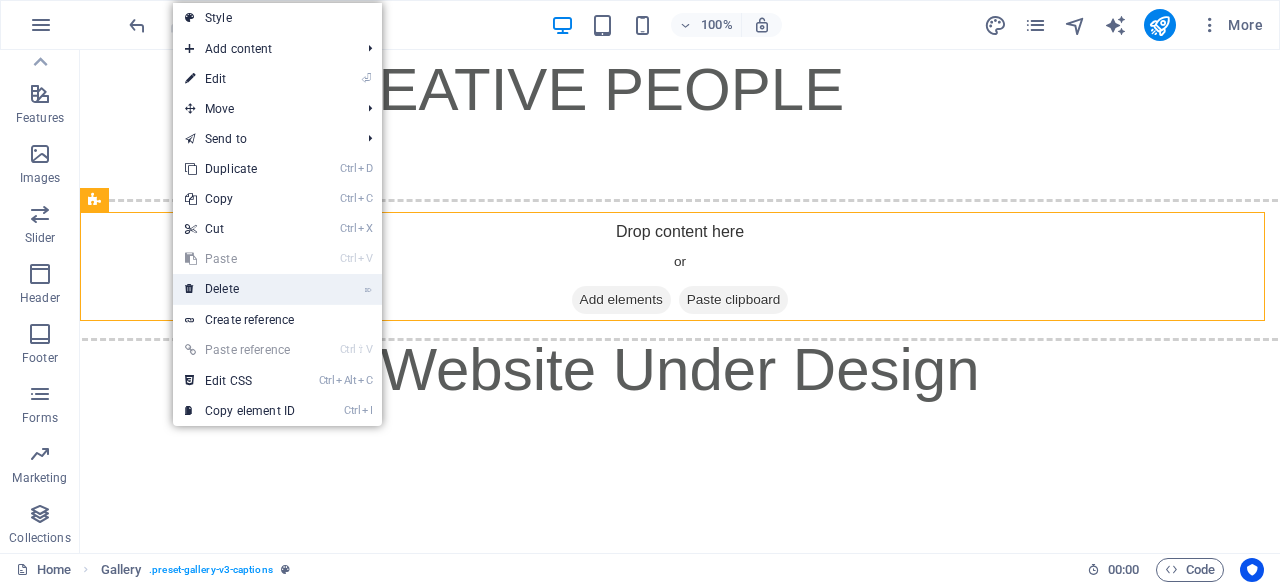 click on "⌦  Delete" at bounding box center [240, 289] 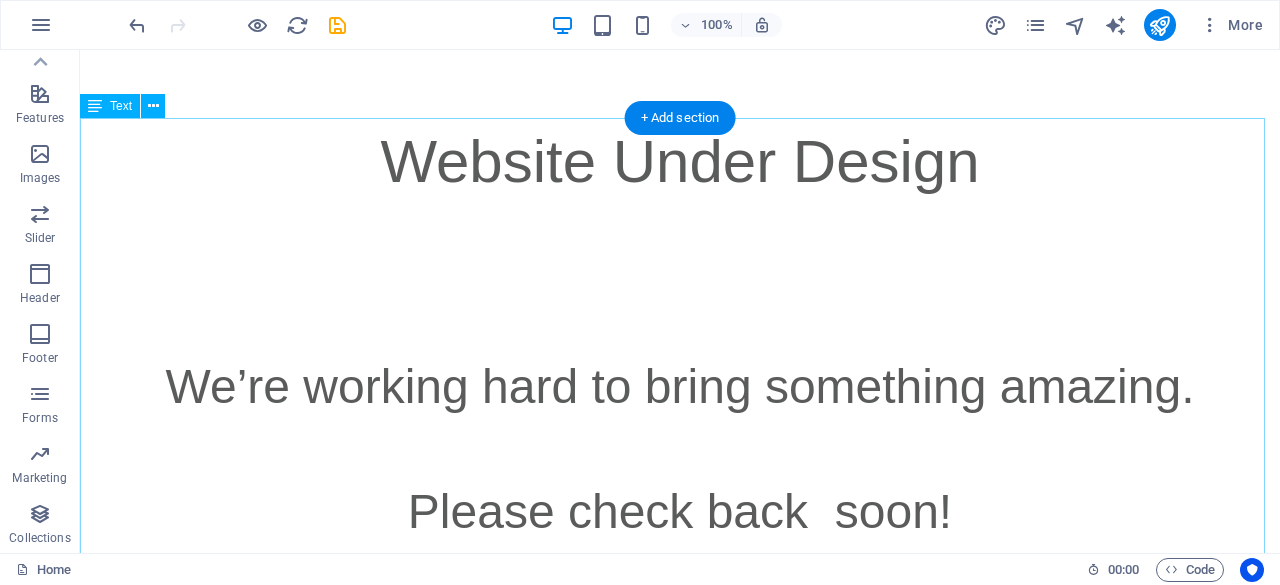 scroll, scrollTop: 779, scrollLeft: 0, axis: vertical 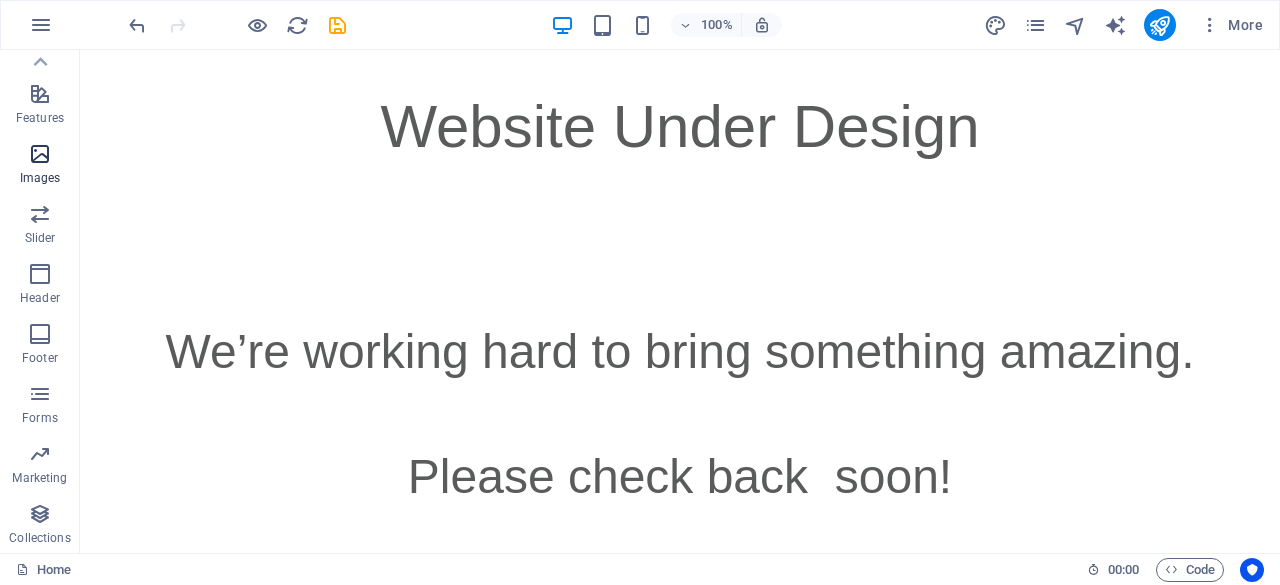 click at bounding box center (40, 154) 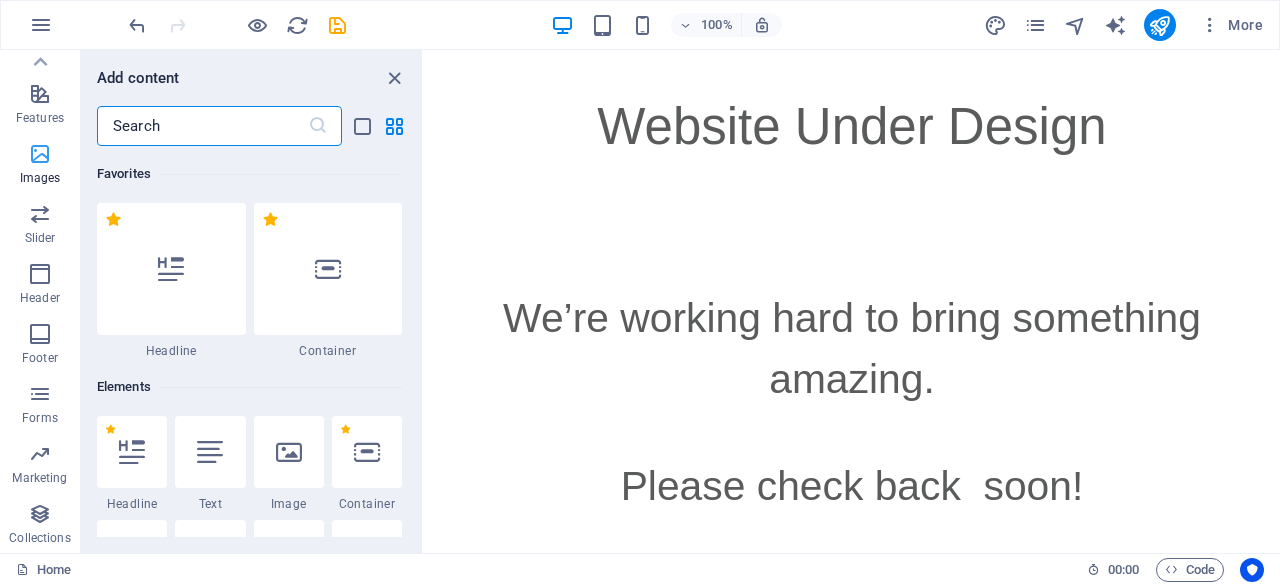 scroll, scrollTop: 730, scrollLeft: 0, axis: vertical 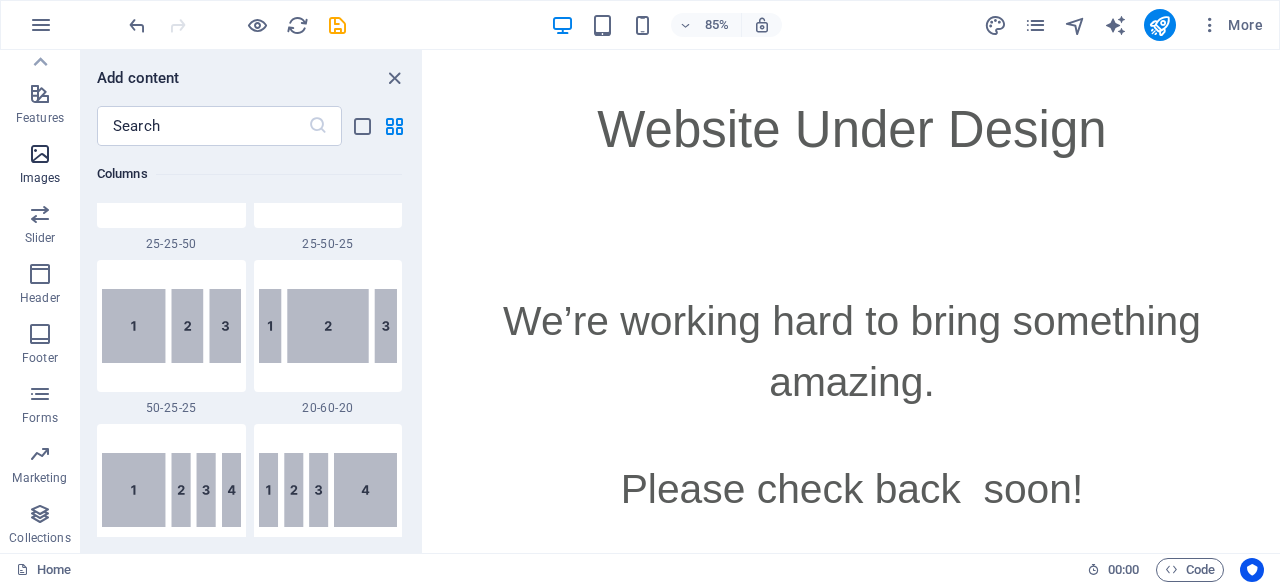 click at bounding box center (40, 154) 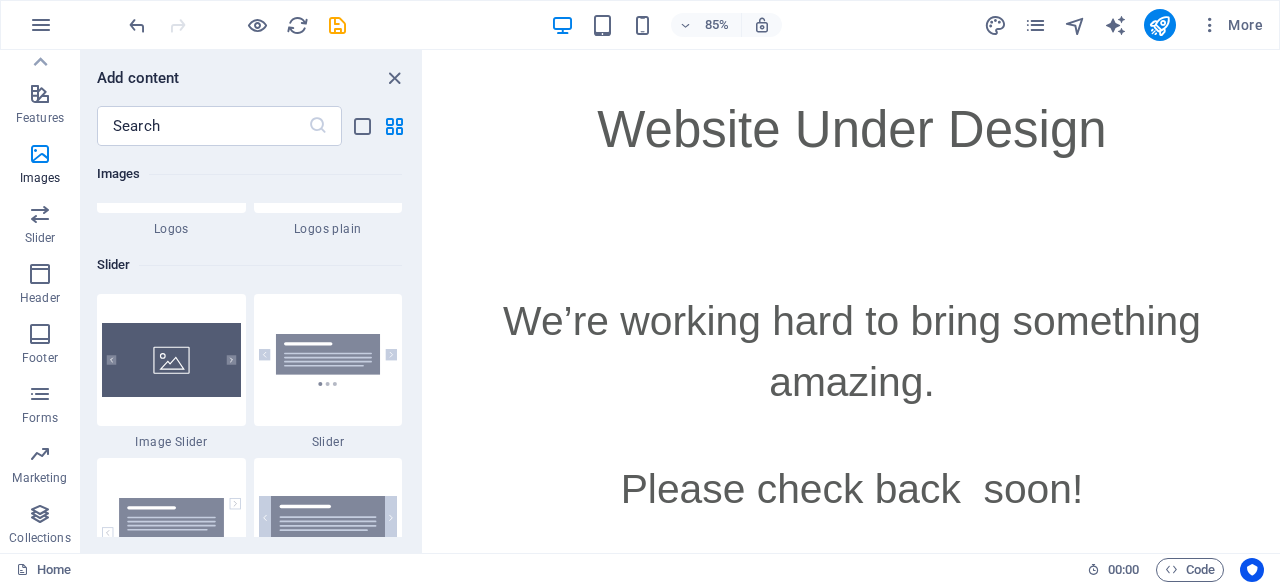 scroll, scrollTop: 11246, scrollLeft: 0, axis: vertical 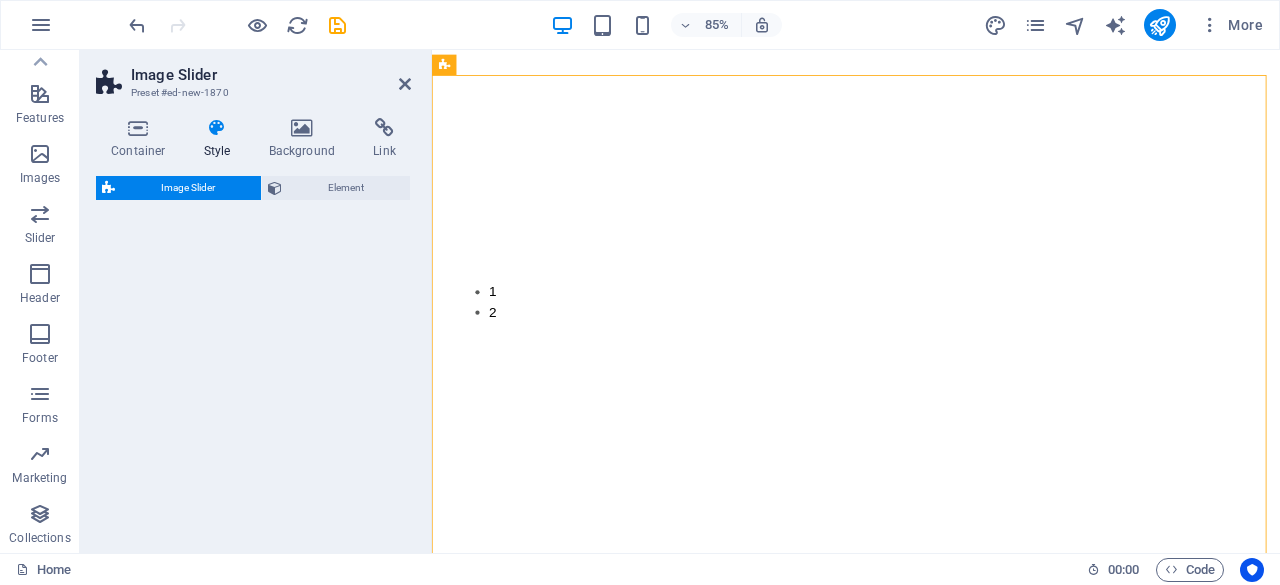 select on "rem" 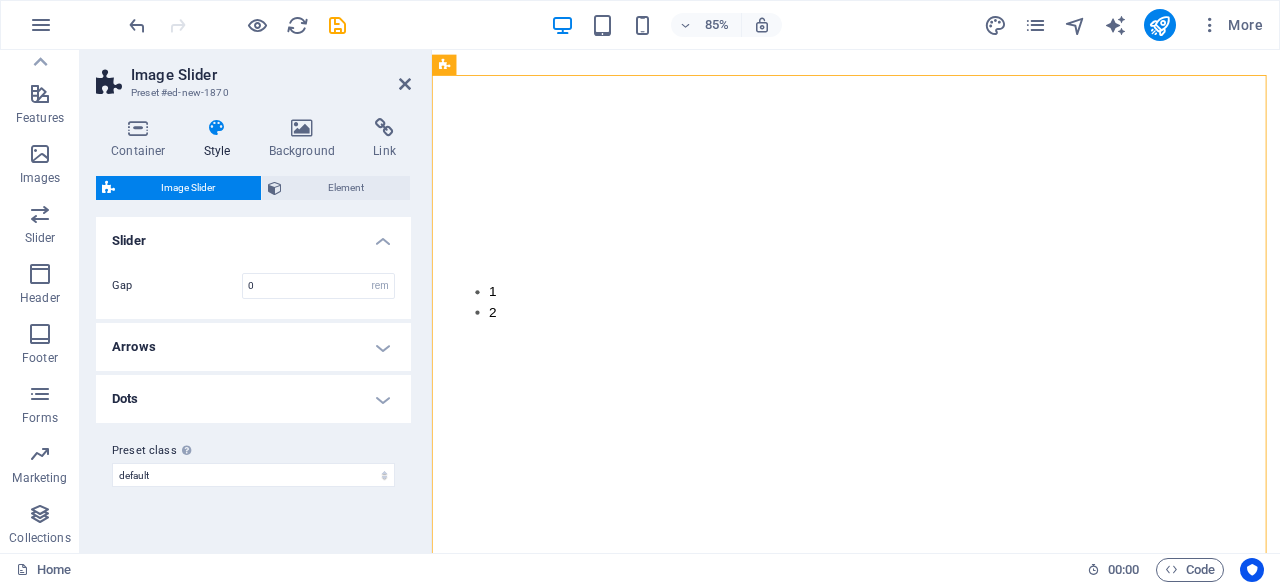 scroll, scrollTop: 746, scrollLeft: 0, axis: vertical 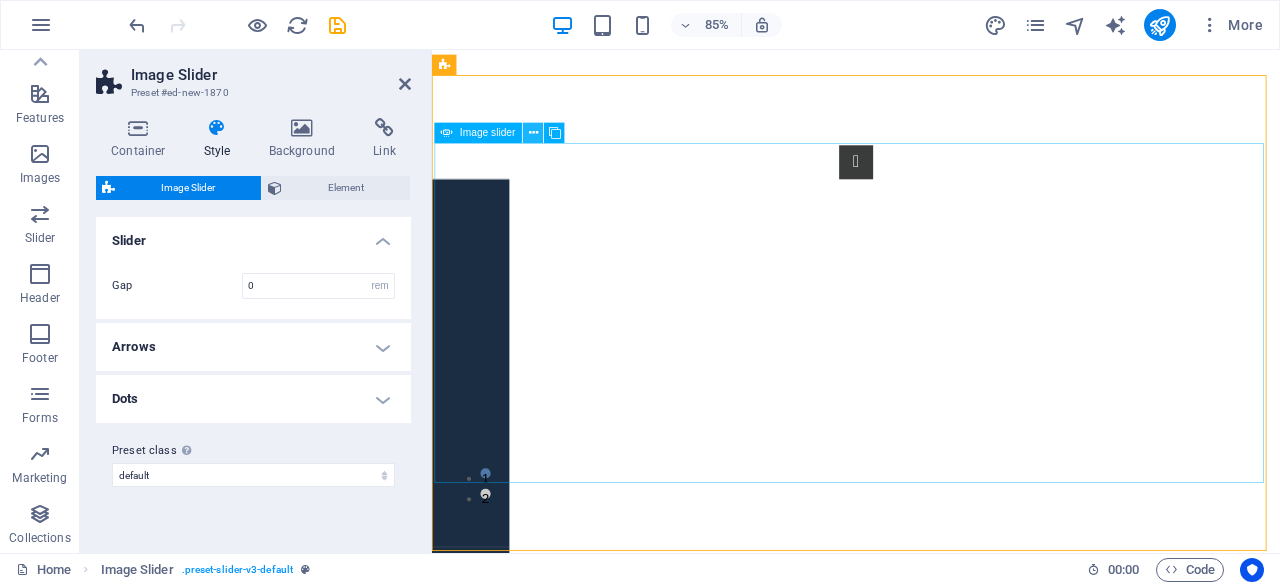 click at bounding box center (533, 133) 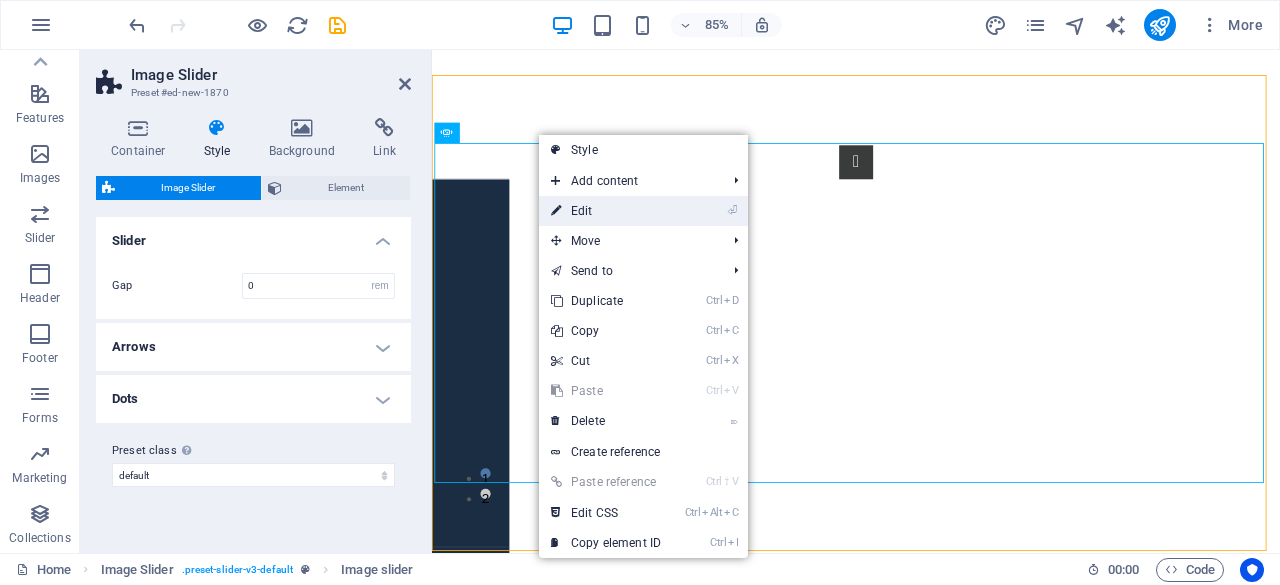 click on "⏎  Edit" at bounding box center [606, 211] 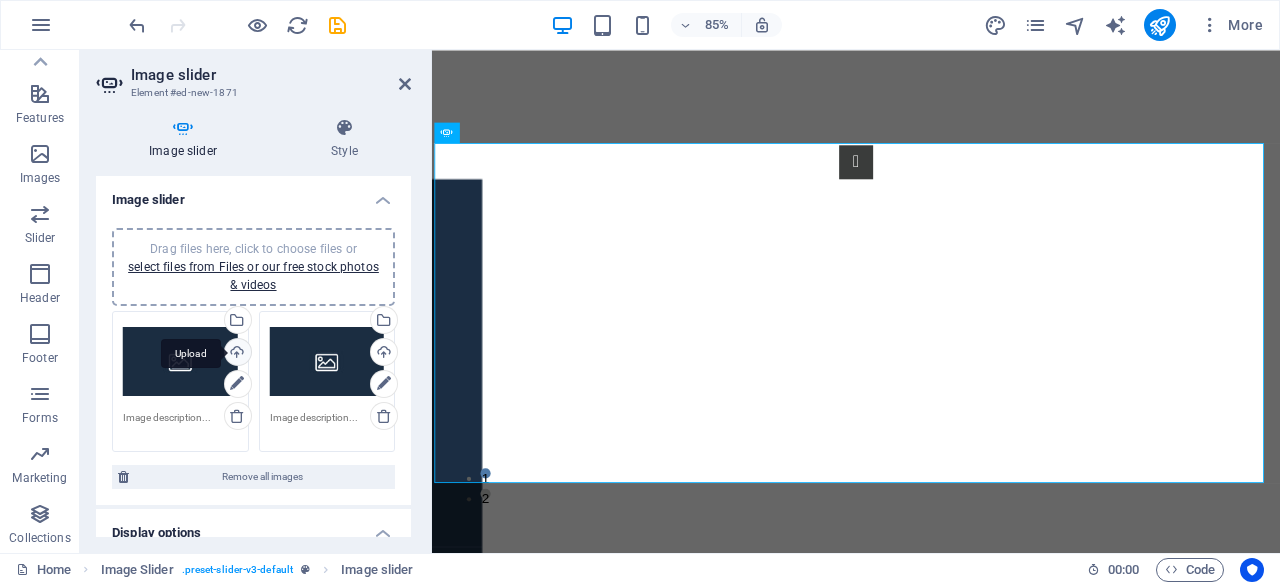 click on "Upload" at bounding box center [236, 354] 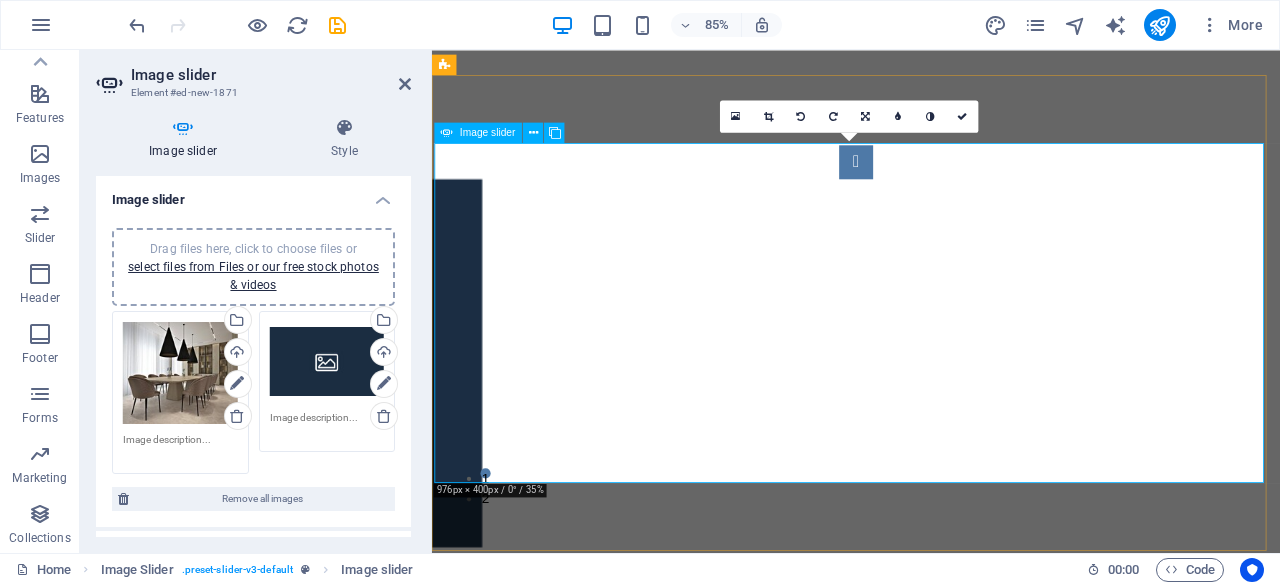 click at bounding box center [931, 182] 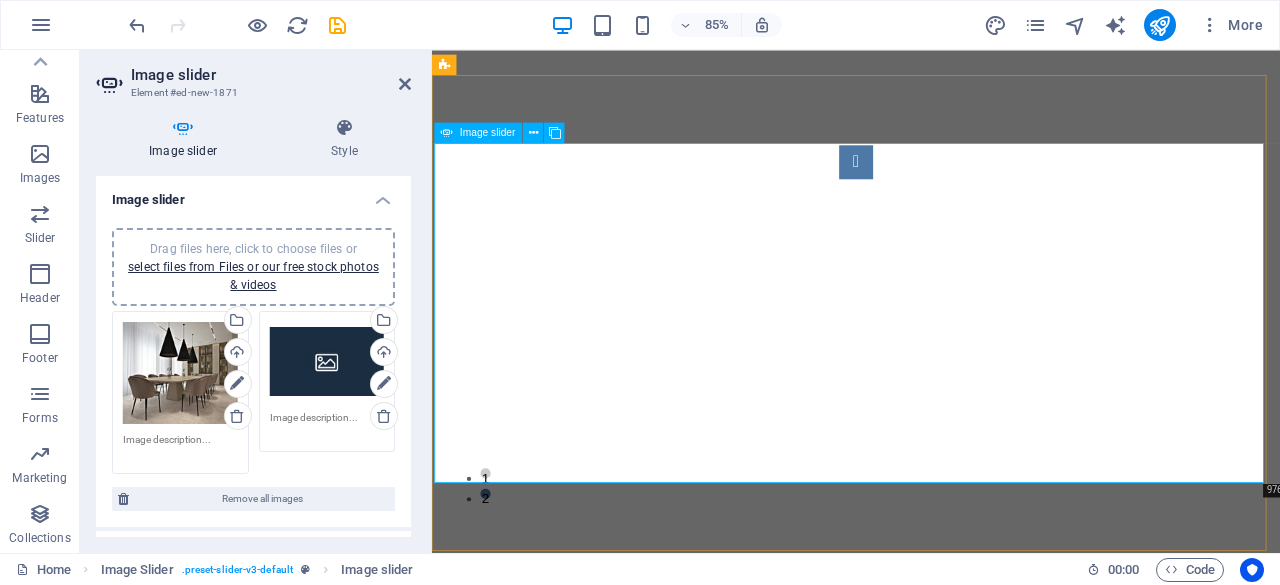 click at bounding box center (931, 182) 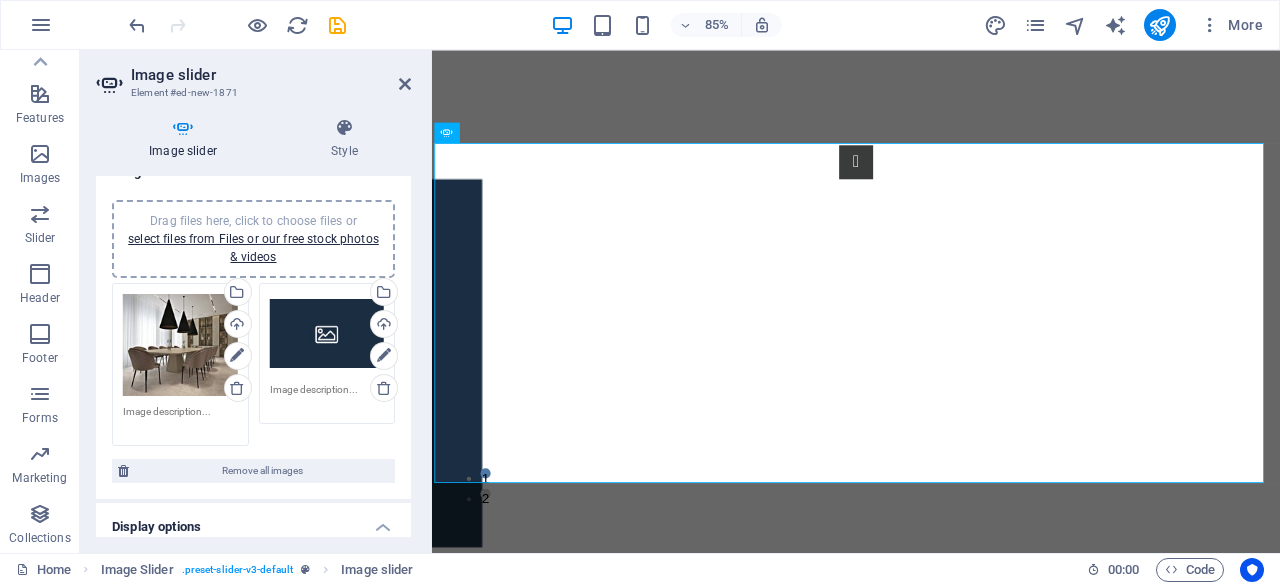 scroll, scrollTop: 15, scrollLeft: 0, axis: vertical 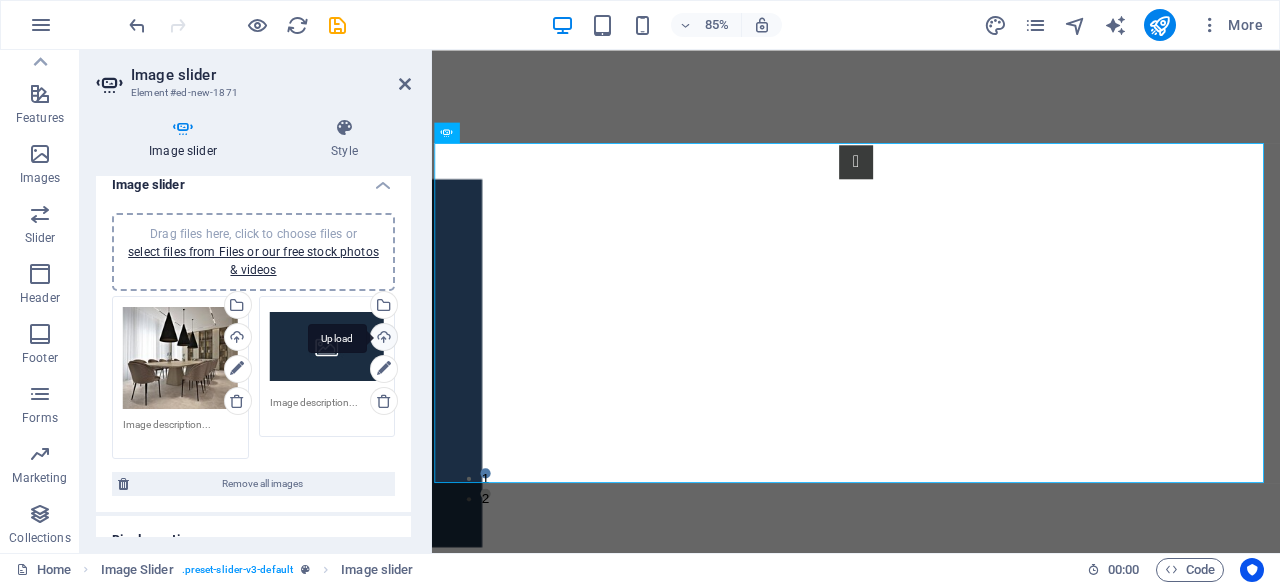 click on "Upload" at bounding box center [382, 339] 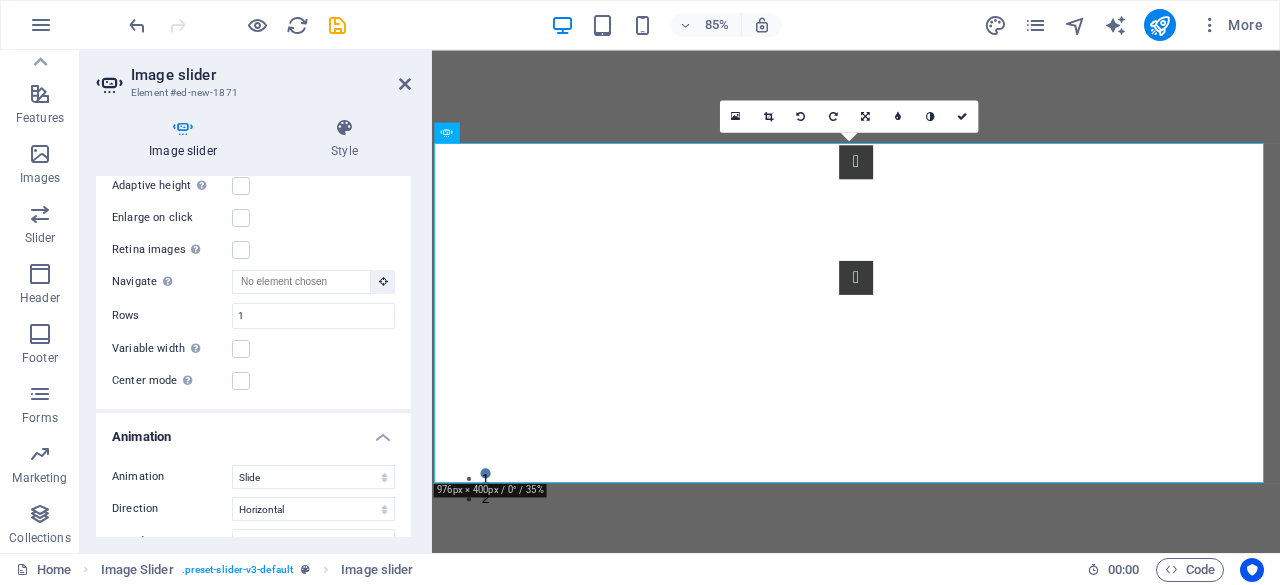 scroll, scrollTop: 547, scrollLeft: 0, axis: vertical 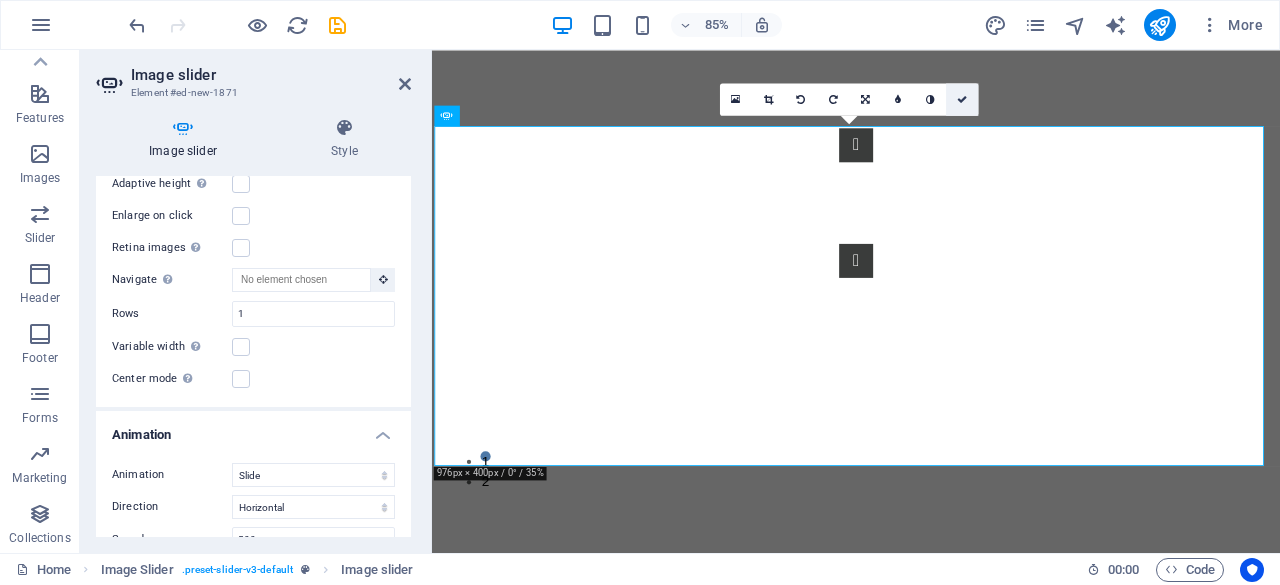 click at bounding box center [962, 99] 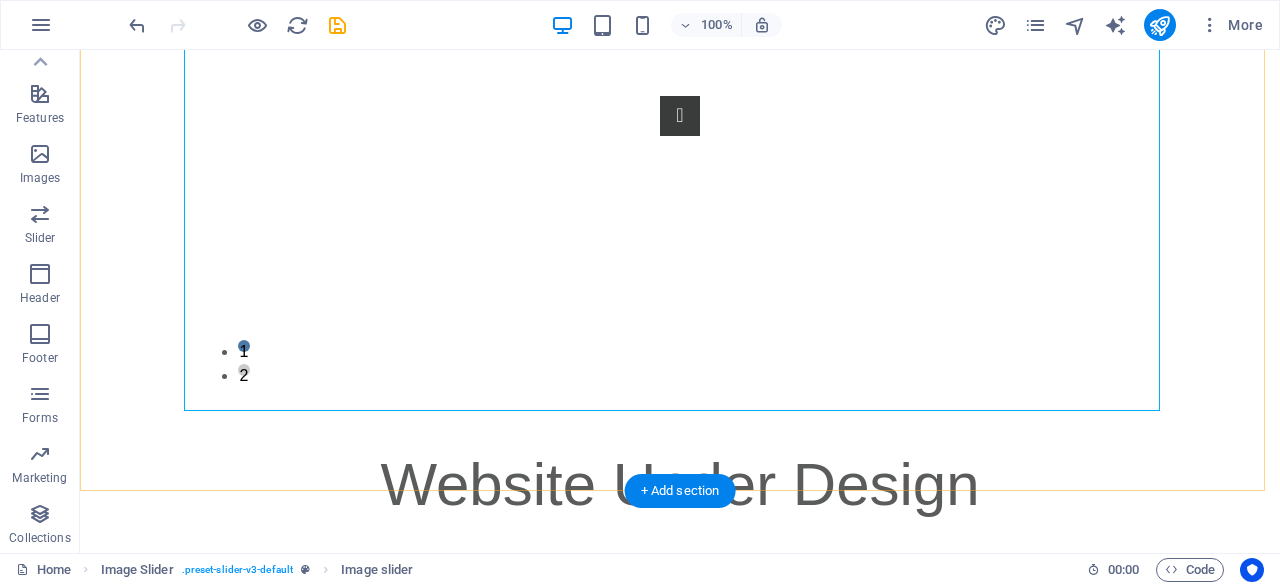 scroll, scrollTop: 987, scrollLeft: 0, axis: vertical 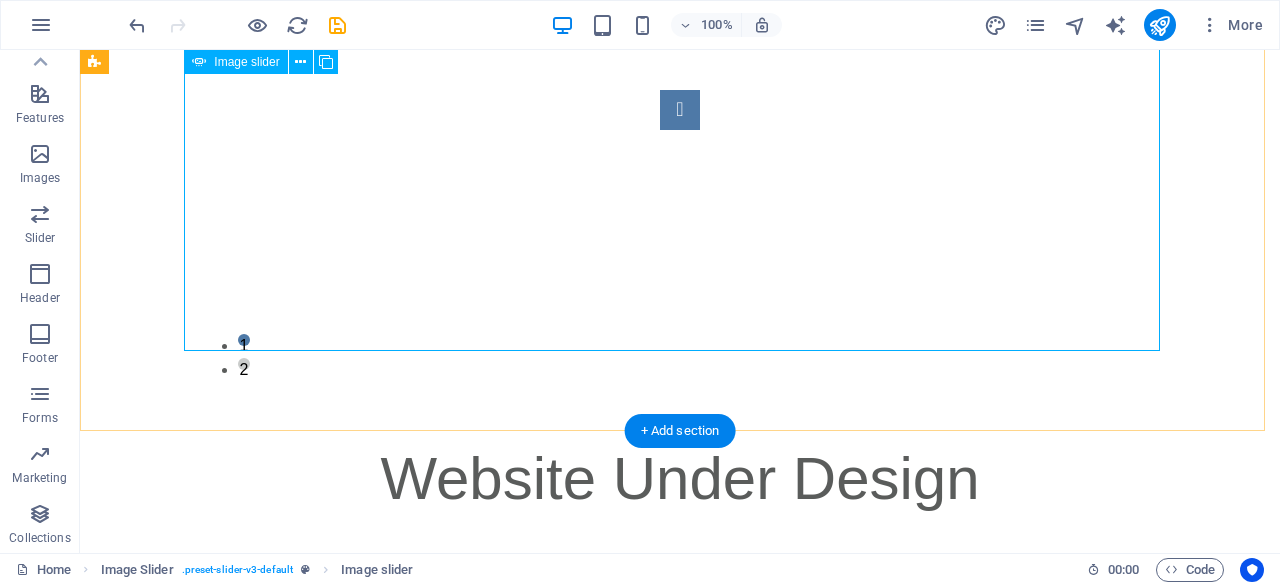click at bounding box center (680, 110) 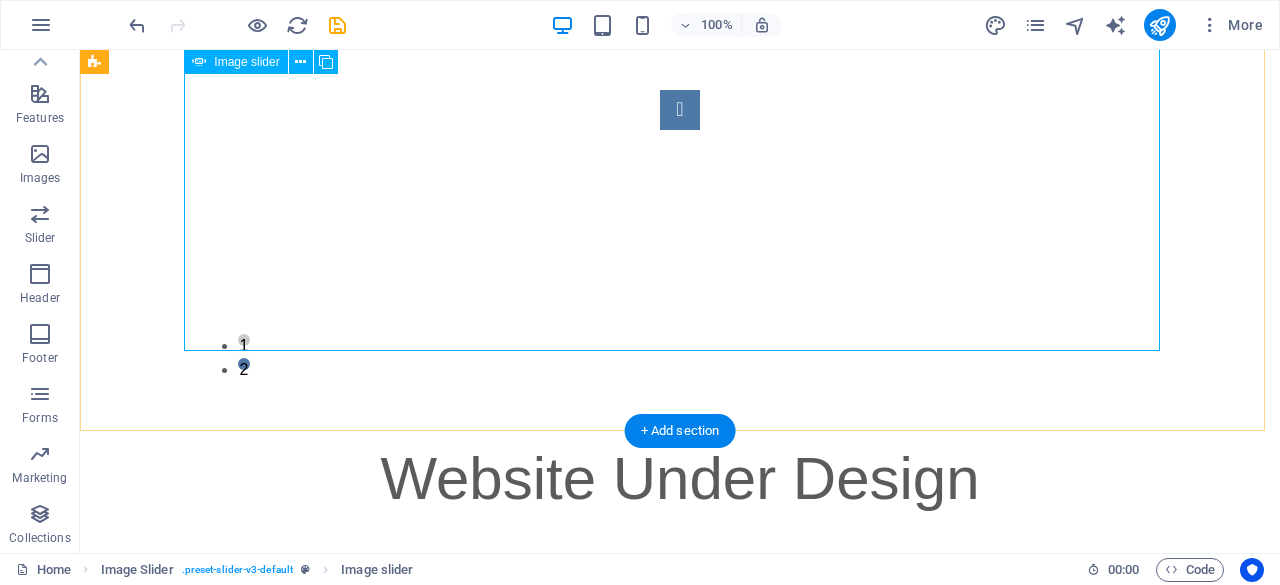 click at bounding box center [680, 110] 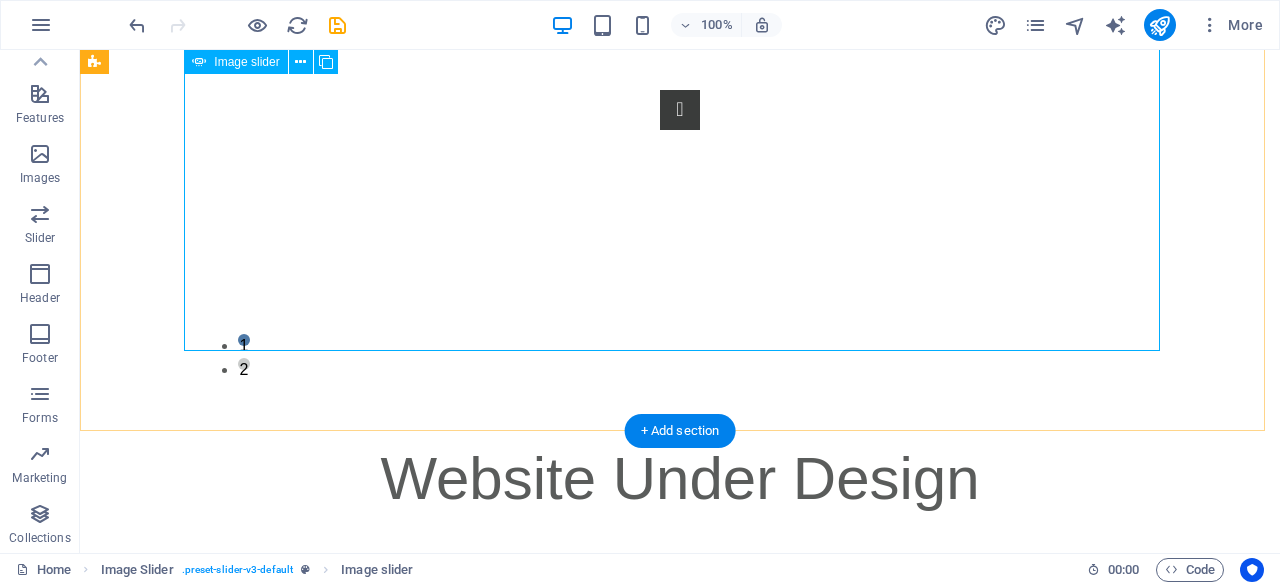 click at bounding box center [680, -26] 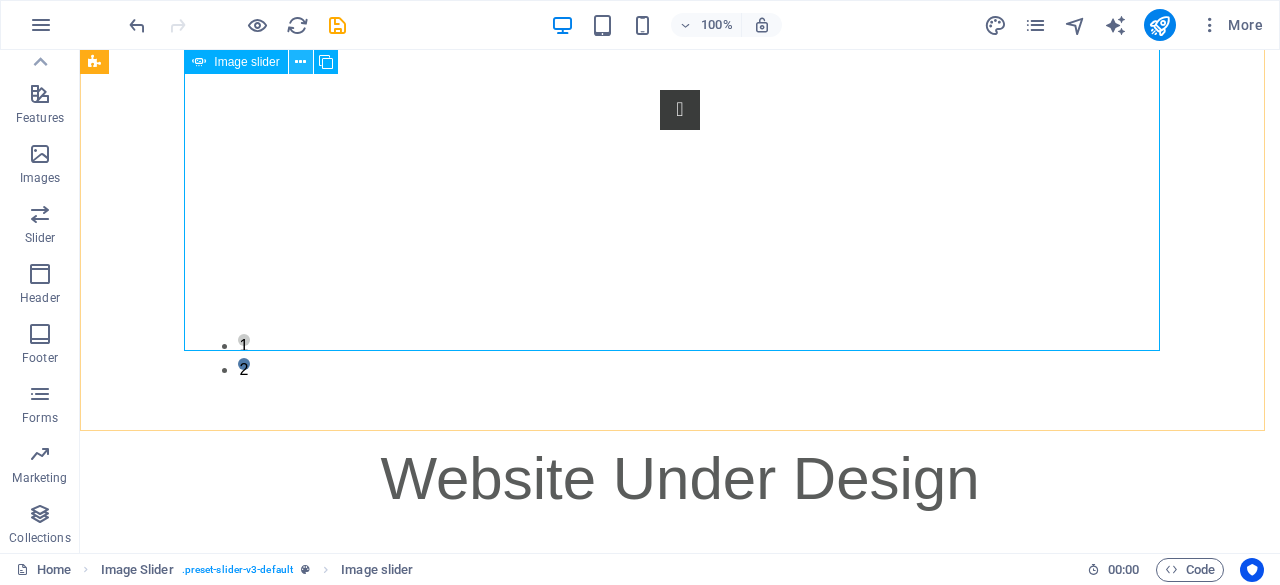 click at bounding box center [300, 62] 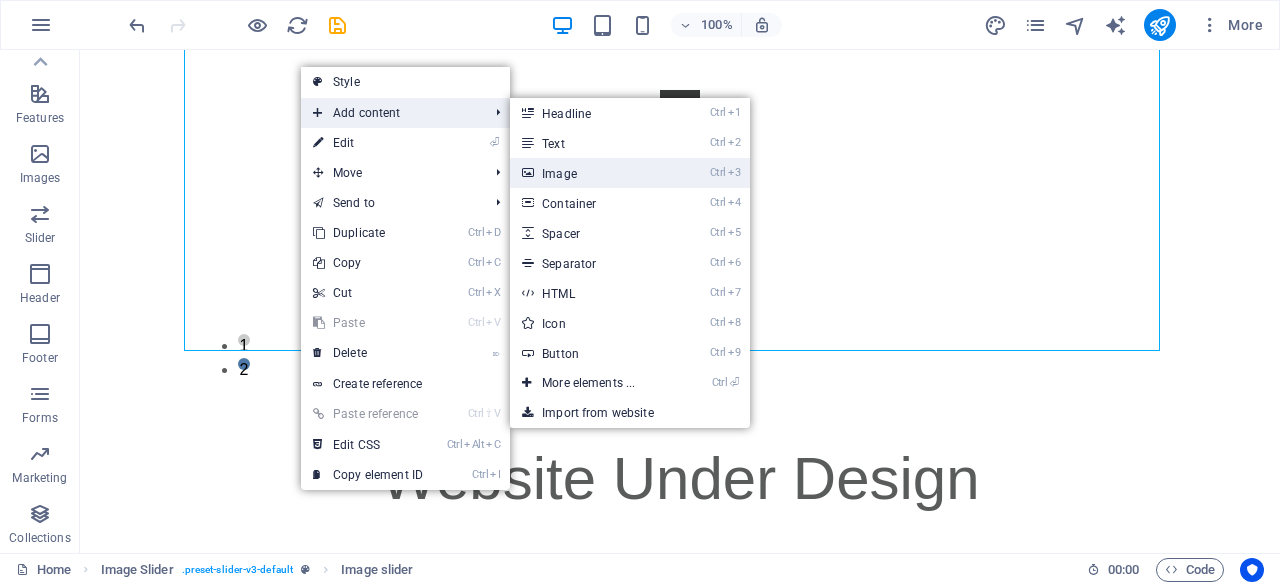 click on "Ctrl 3  Image" at bounding box center (592, 173) 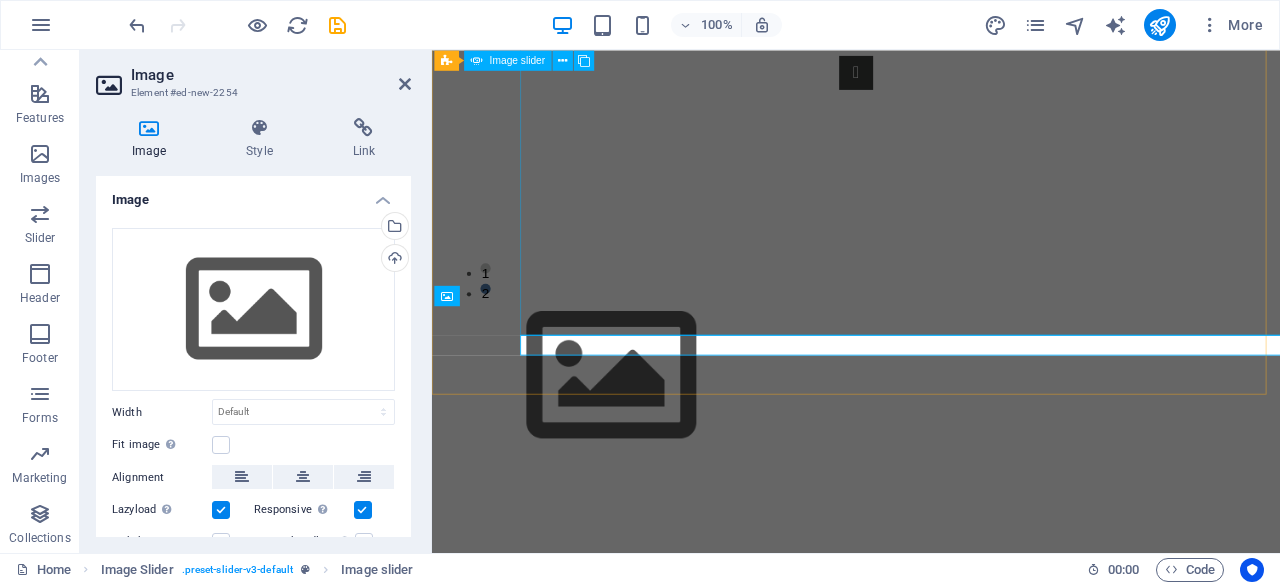 scroll, scrollTop: 954, scrollLeft: 0, axis: vertical 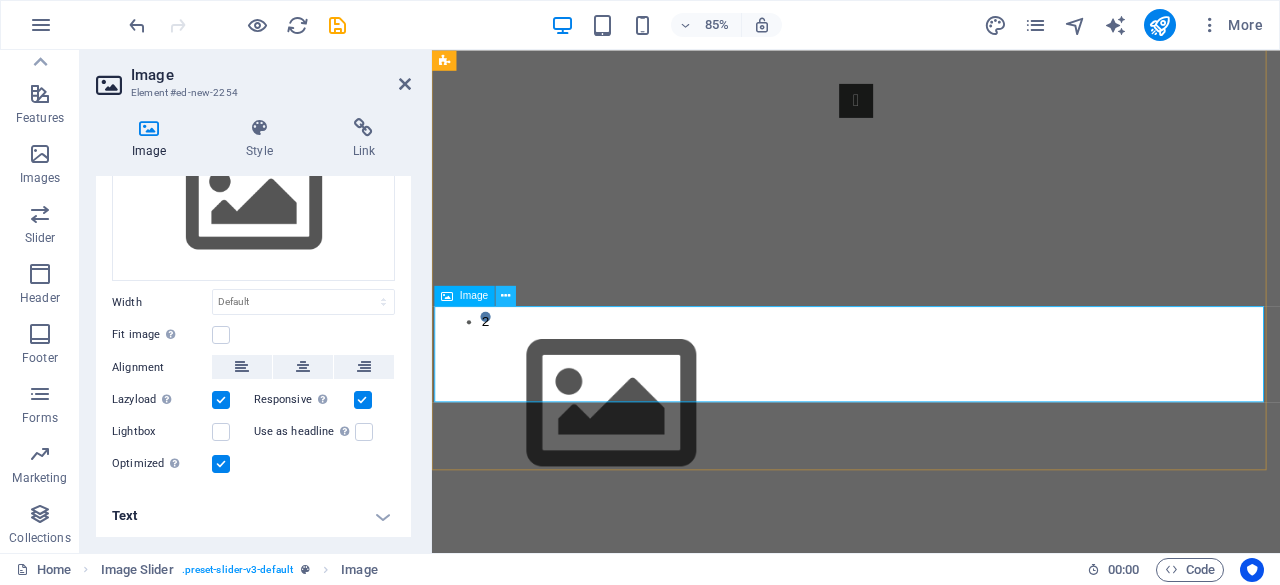 click at bounding box center (506, 296) 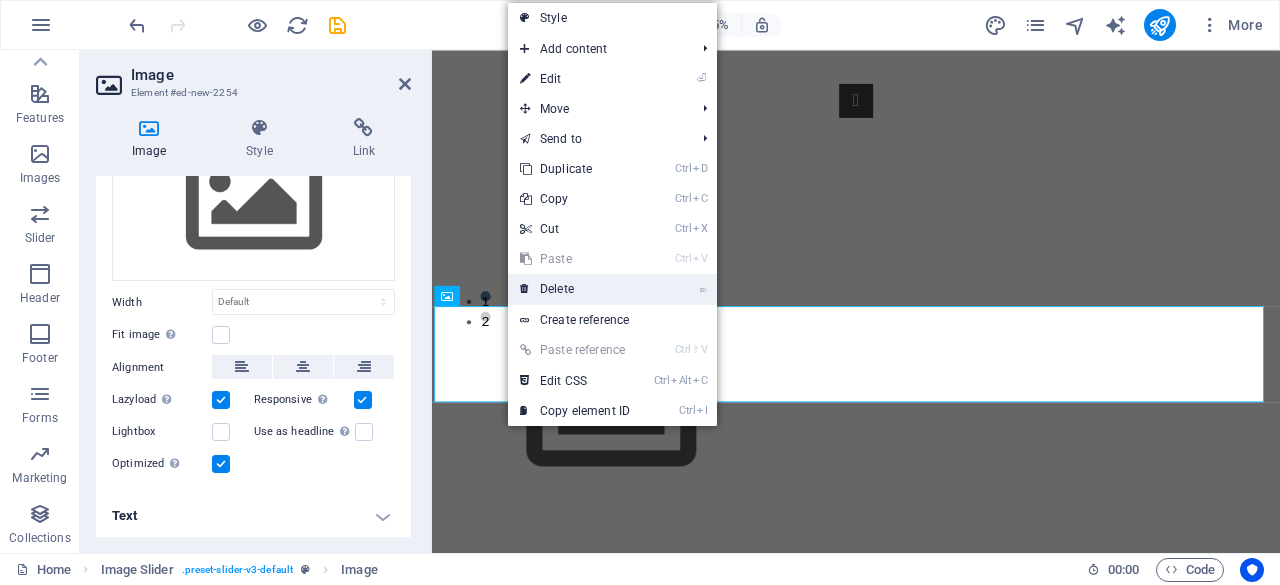 click on "⌦  Delete" at bounding box center [575, 289] 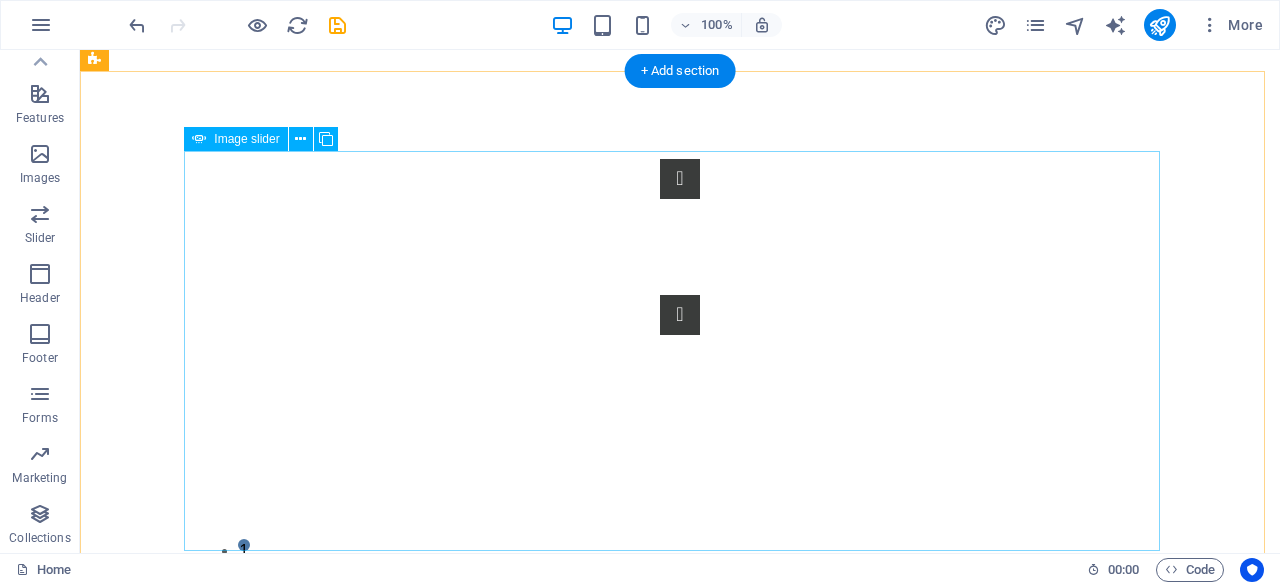 scroll, scrollTop: 787, scrollLeft: 0, axis: vertical 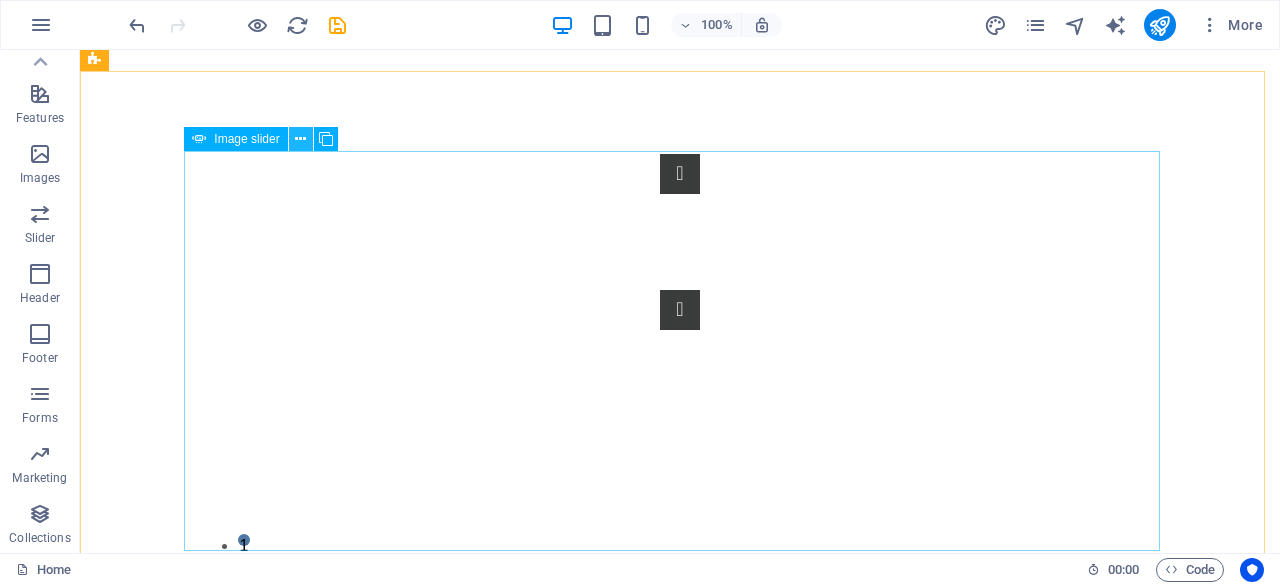 click at bounding box center (300, 139) 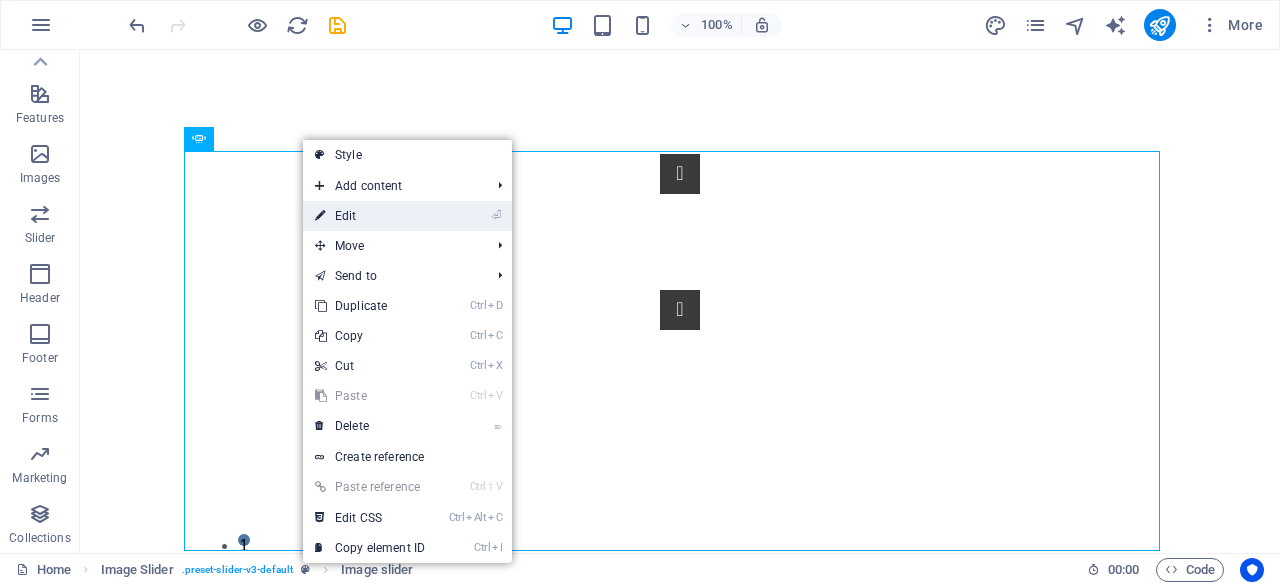 click on "⏎  Edit" at bounding box center [370, 216] 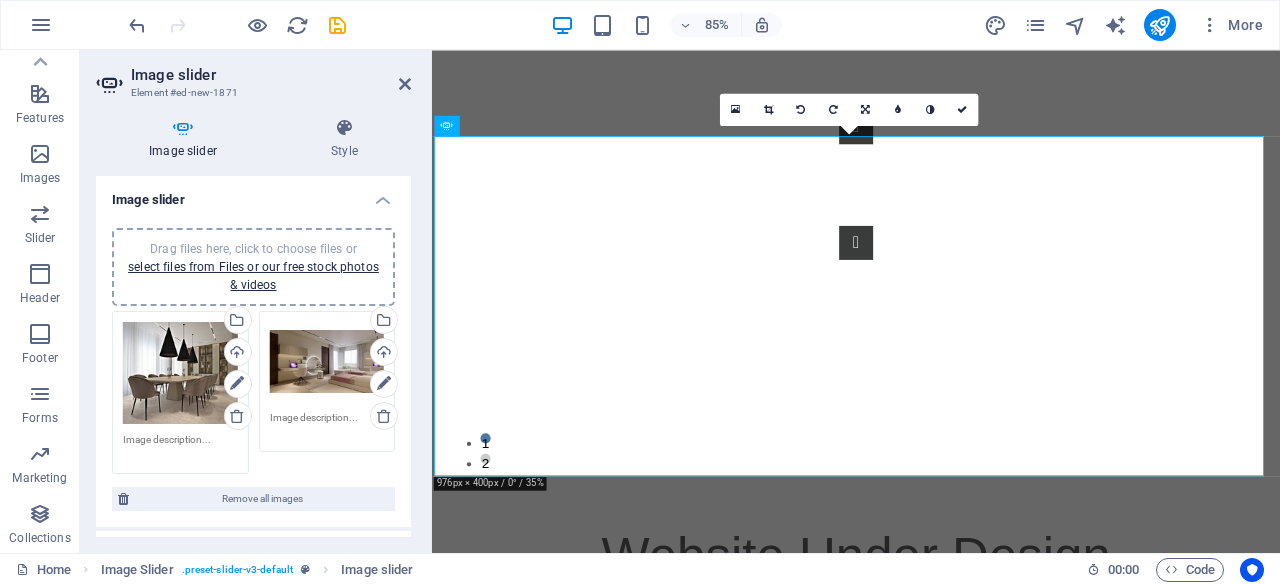 scroll, scrollTop: 754, scrollLeft: 0, axis: vertical 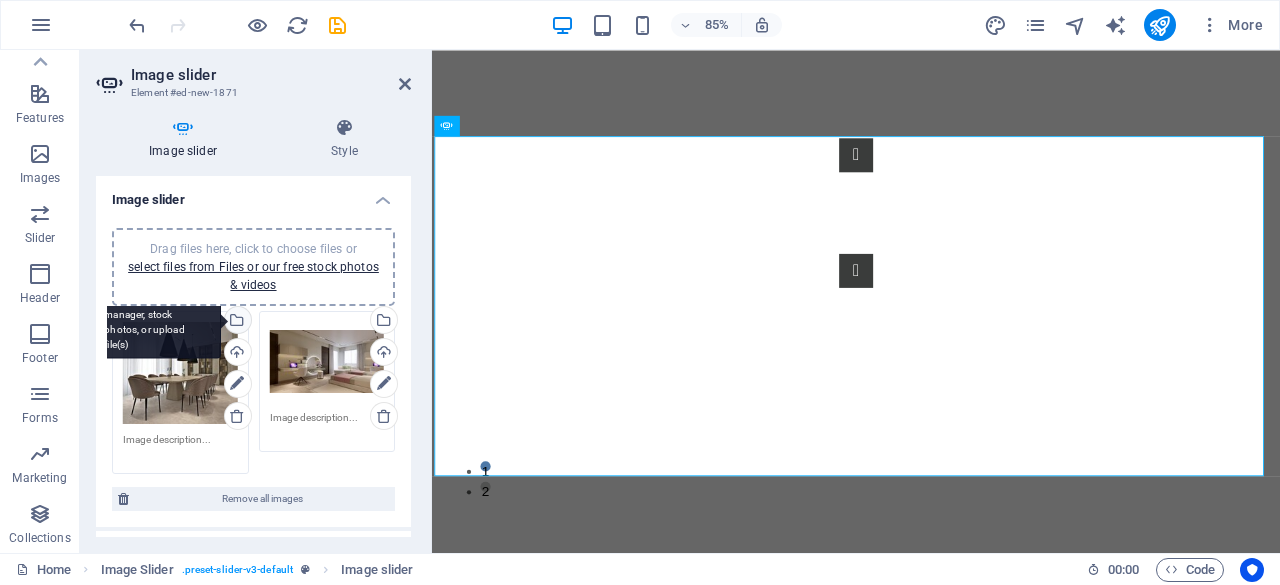 click on "Select files from the file manager, stock photos, or upload file(s)" at bounding box center (156, 321) 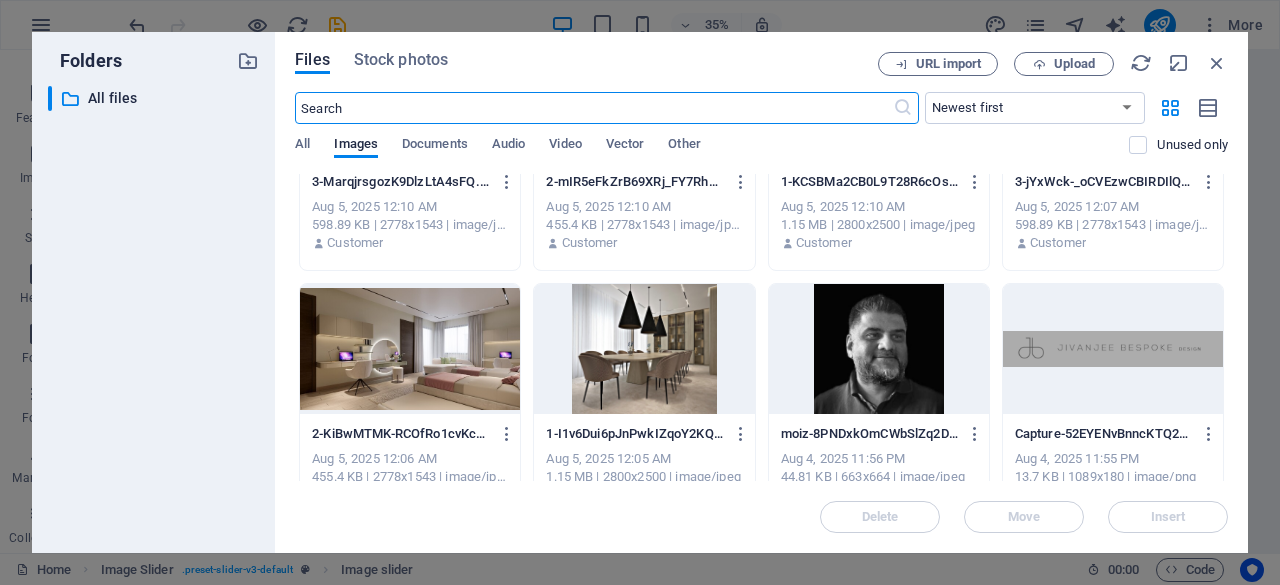 scroll, scrollTop: 399, scrollLeft: 0, axis: vertical 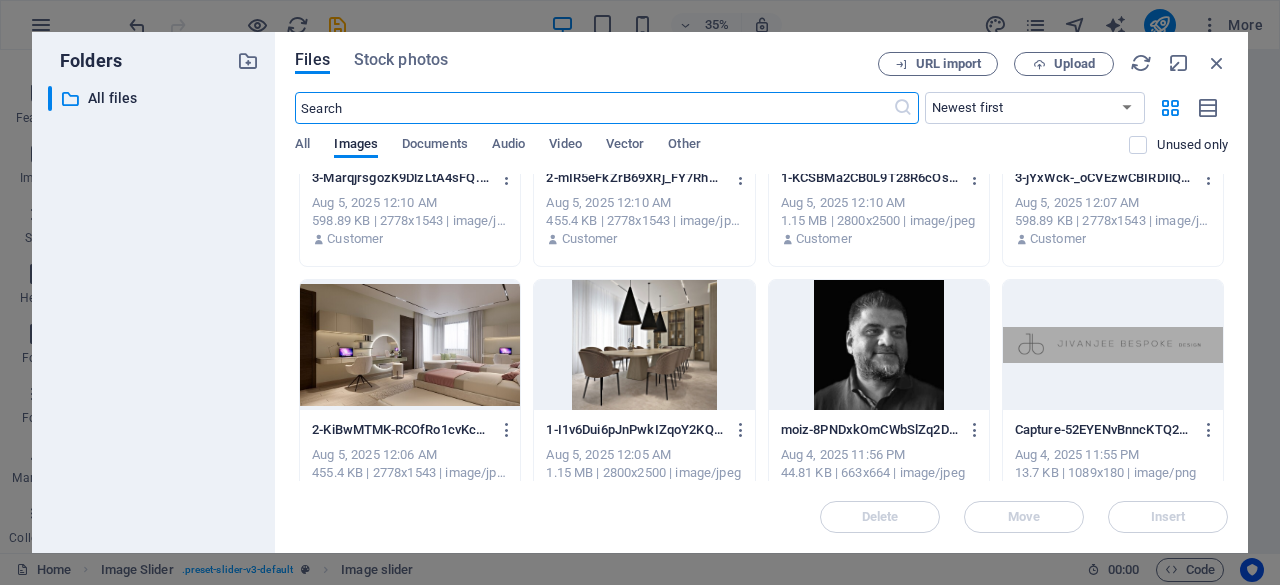 click at bounding box center (410, 345) 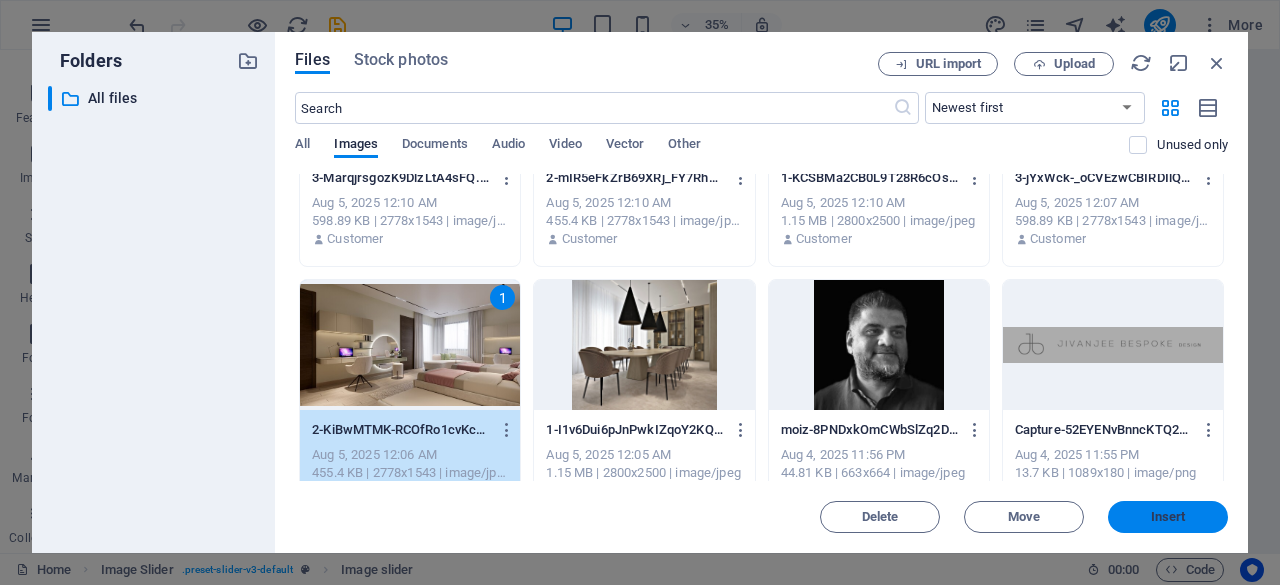 click on "Insert" at bounding box center [1168, 517] 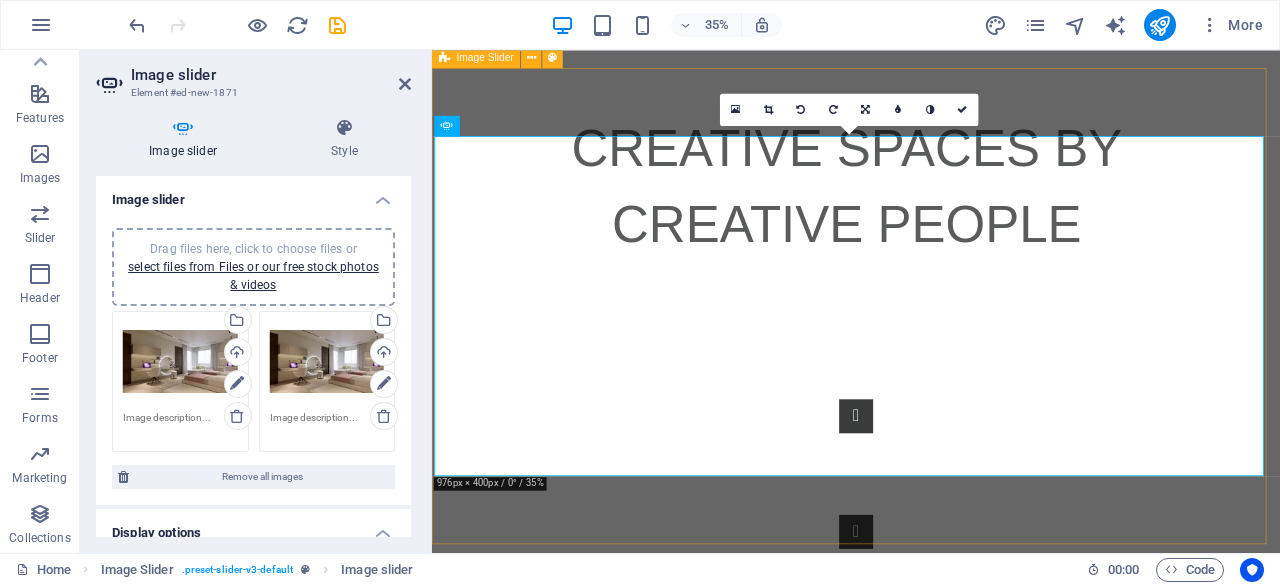 scroll, scrollTop: 754, scrollLeft: 0, axis: vertical 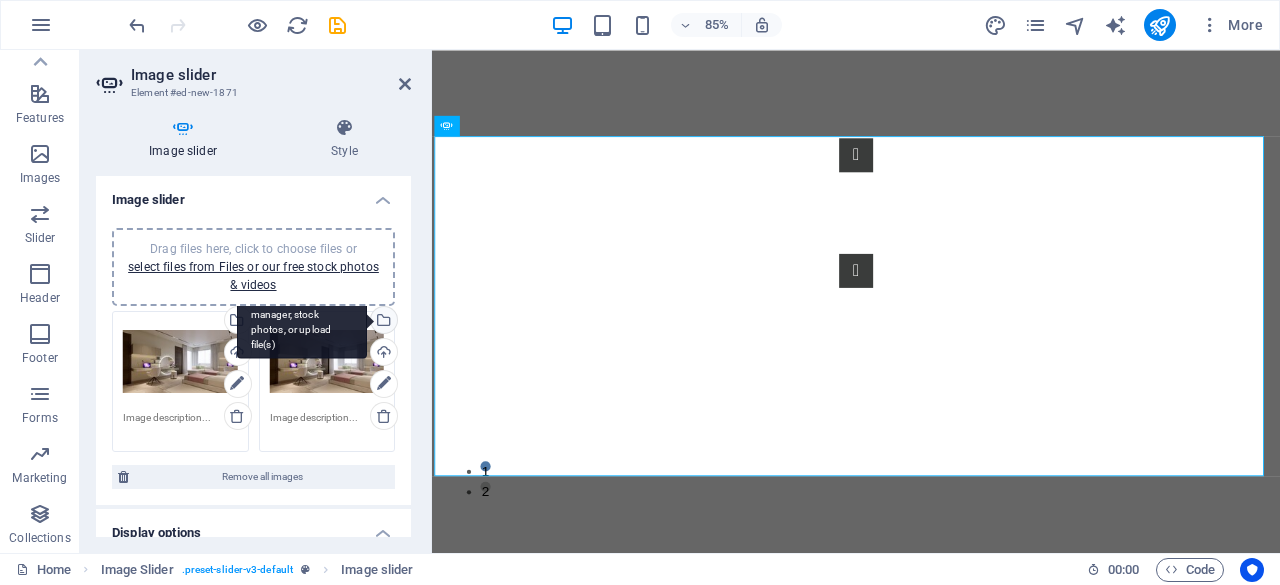 click on "Select files from the file manager, stock photos, or upload file(s)" at bounding box center [382, 322] 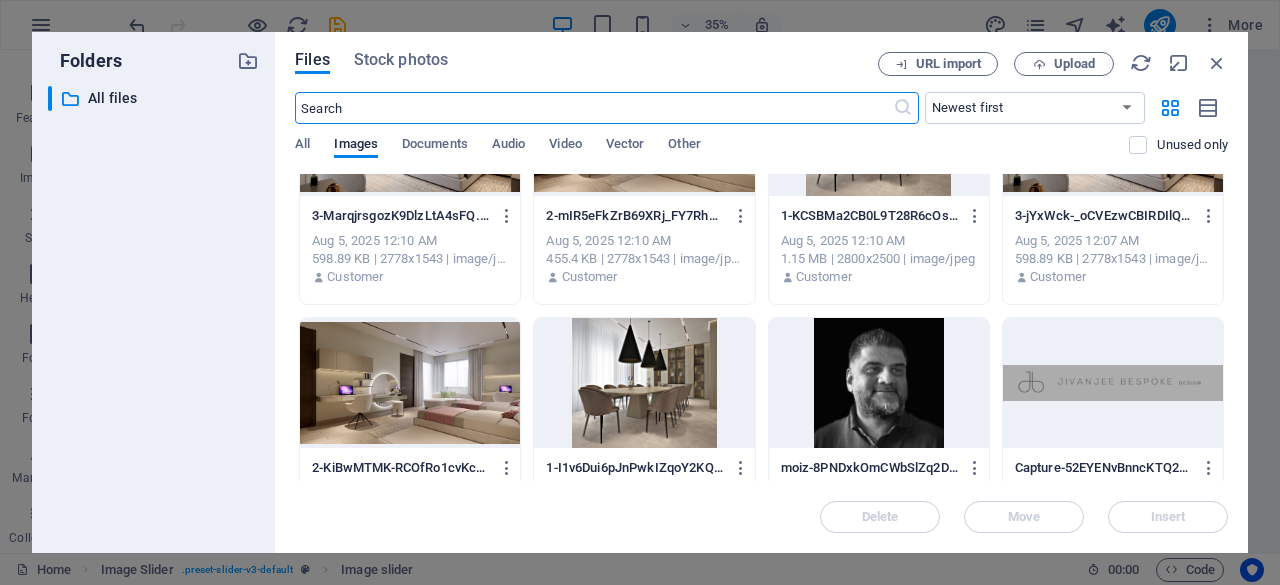 scroll, scrollTop: 262, scrollLeft: 0, axis: vertical 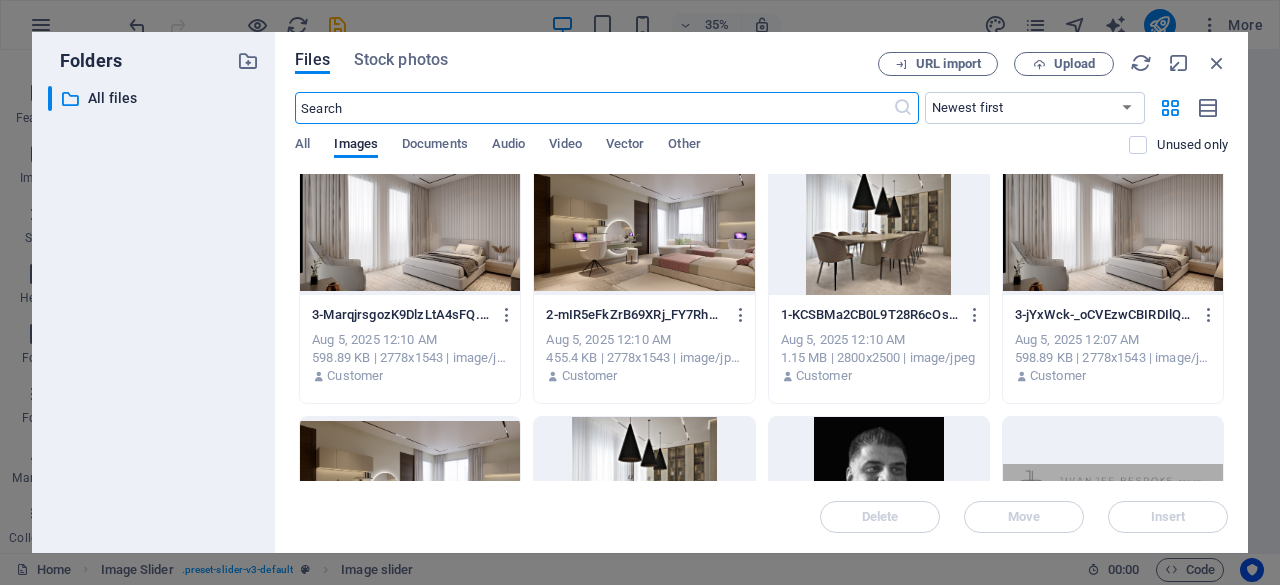 click at bounding box center [1113, 230] 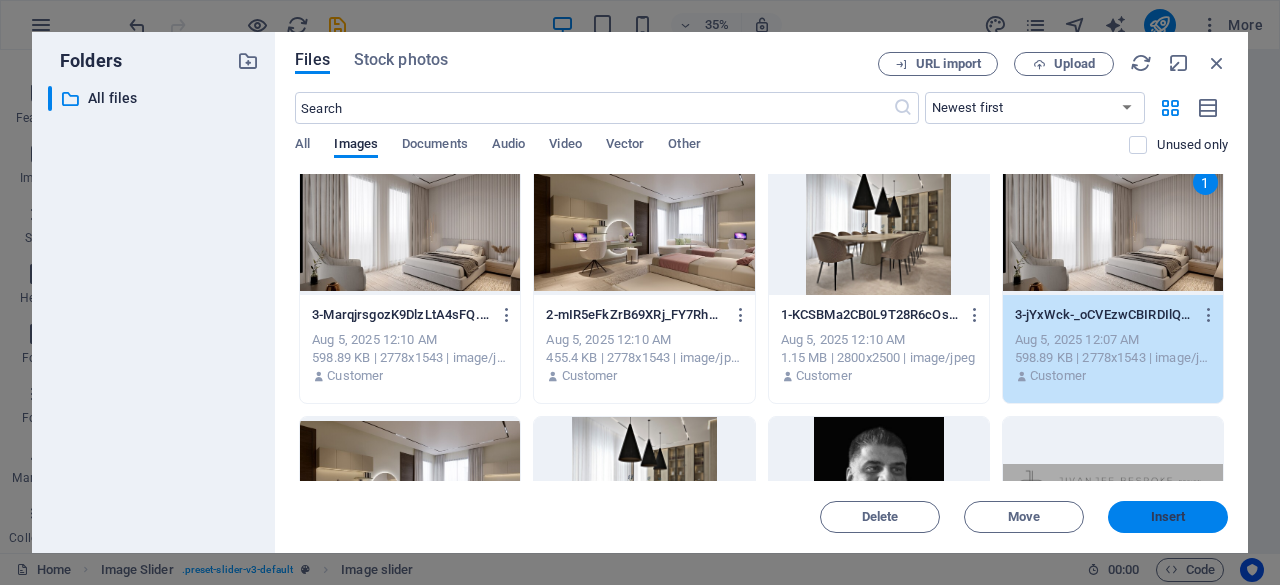 click on "Insert" at bounding box center [1168, 517] 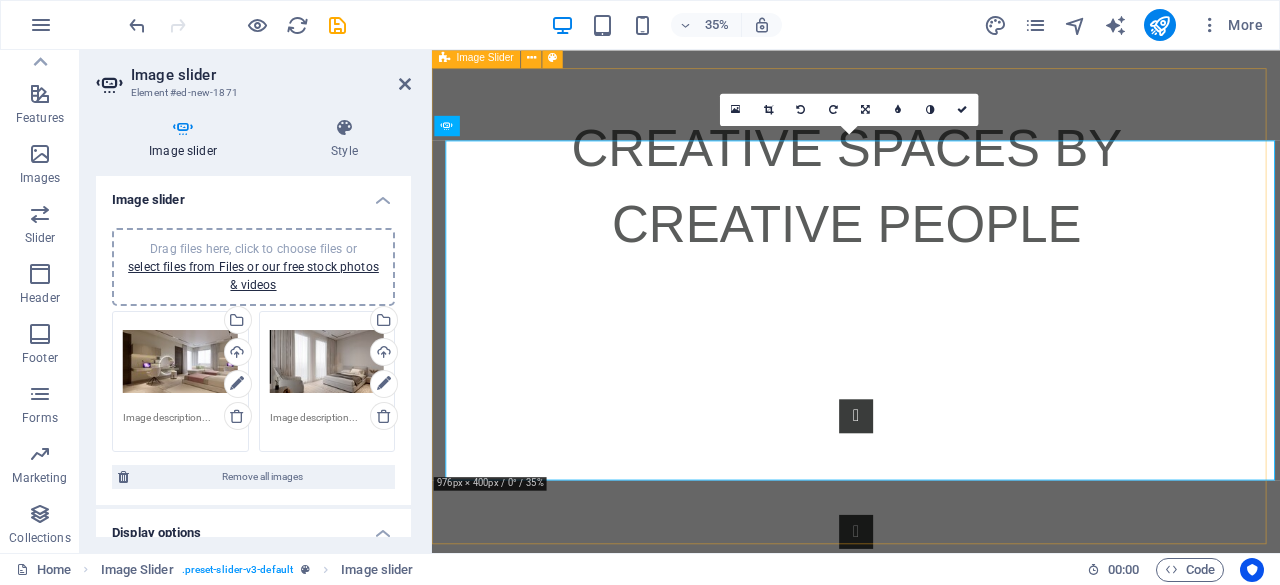 scroll, scrollTop: 754, scrollLeft: 0, axis: vertical 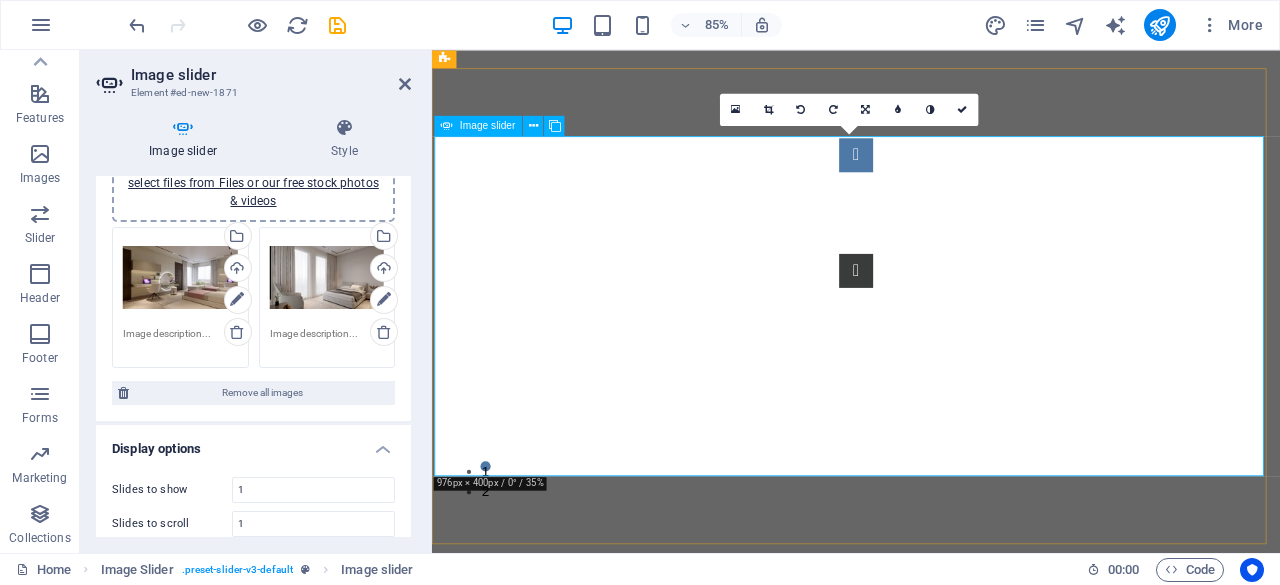 click at bounding box center [931, 174] 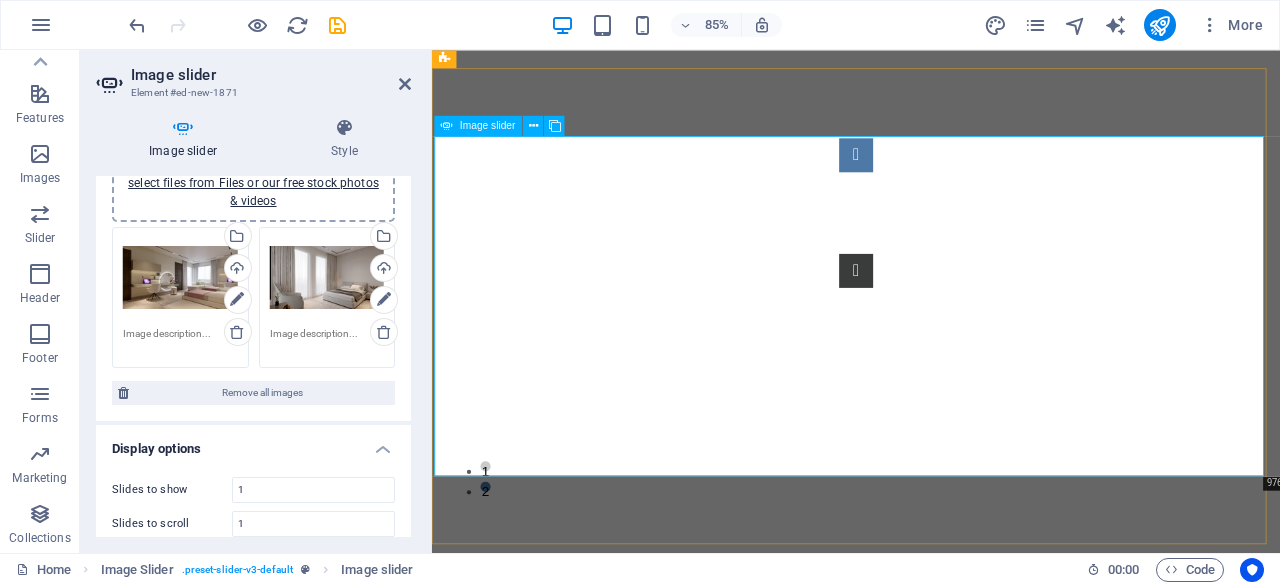 click at bounding box center [931, 174] 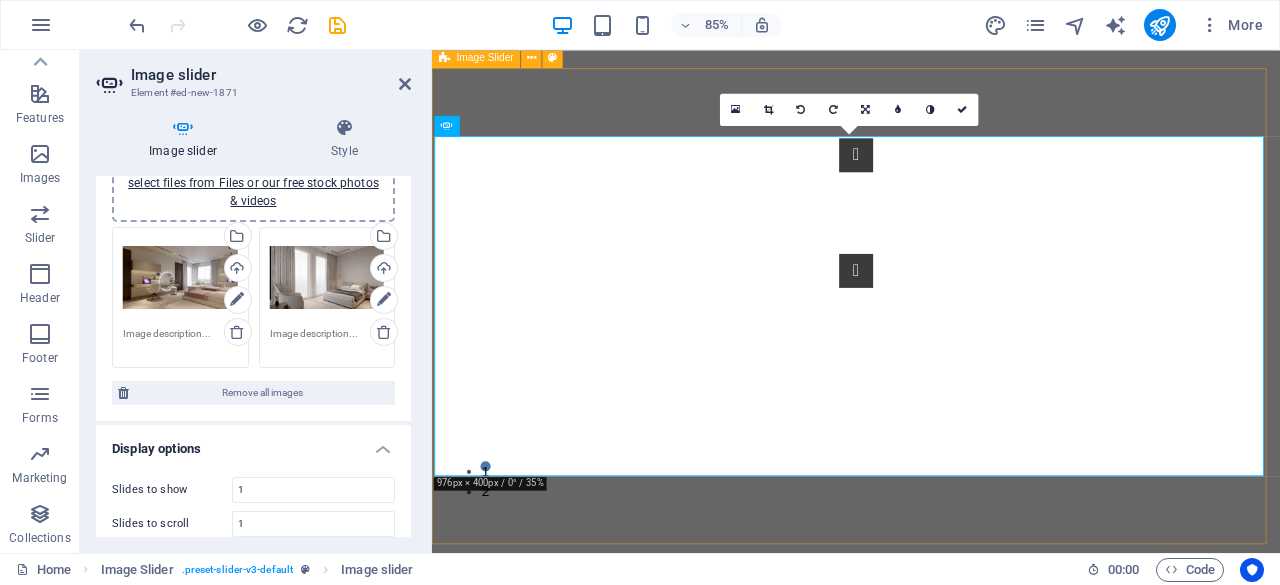 click on "1 2" at bounding box center [931, 354] 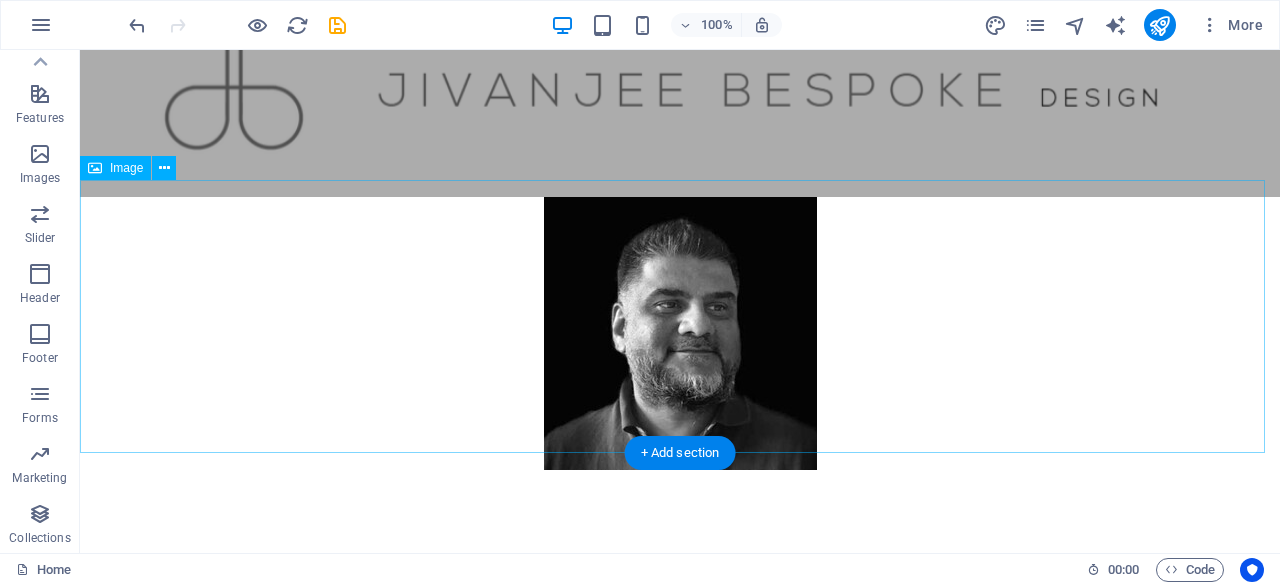 scroll, scrollTop: 128, scrollLeft: 0, axis: vertical 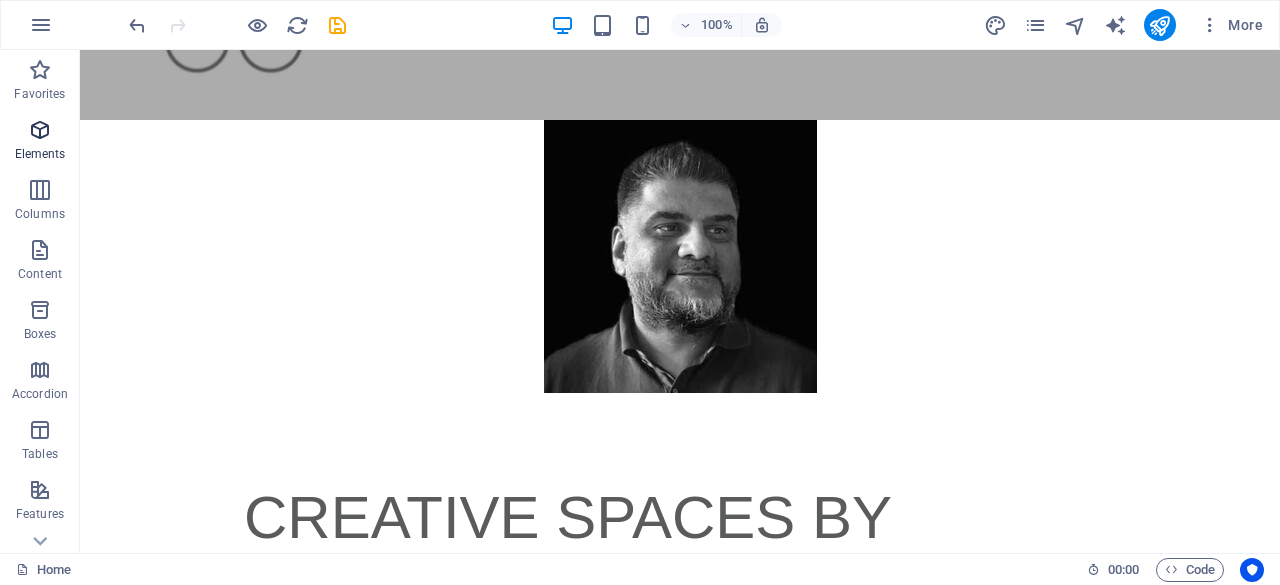 click at bounding box center (40, 130) 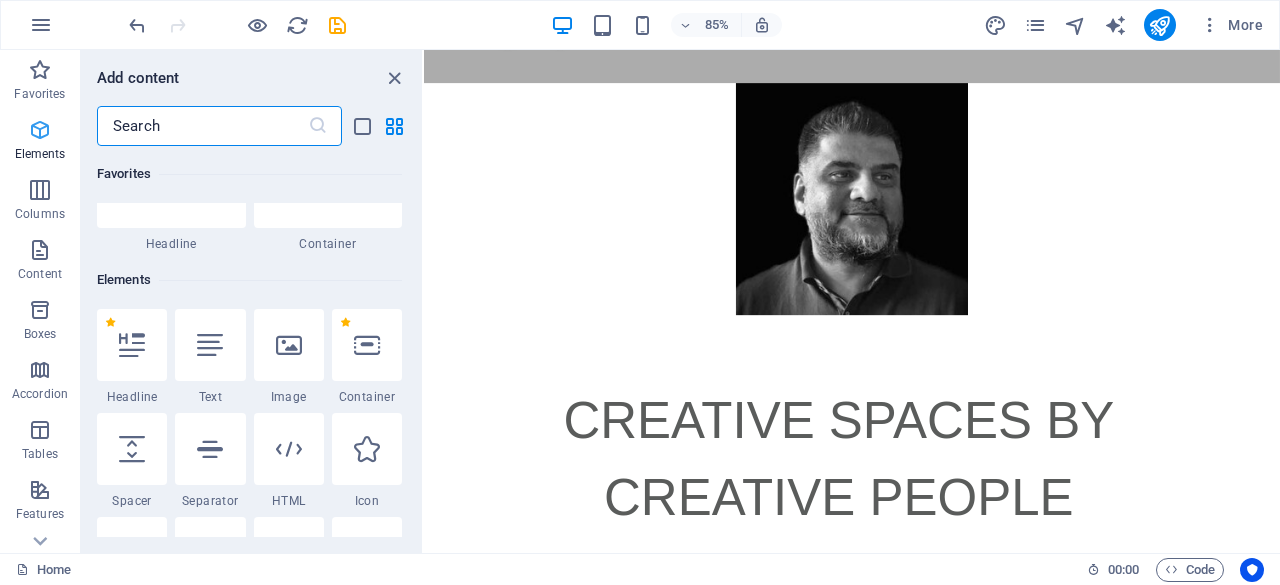 scroll, scrollTop: 213, scrollLeft: 0, axis: vertical 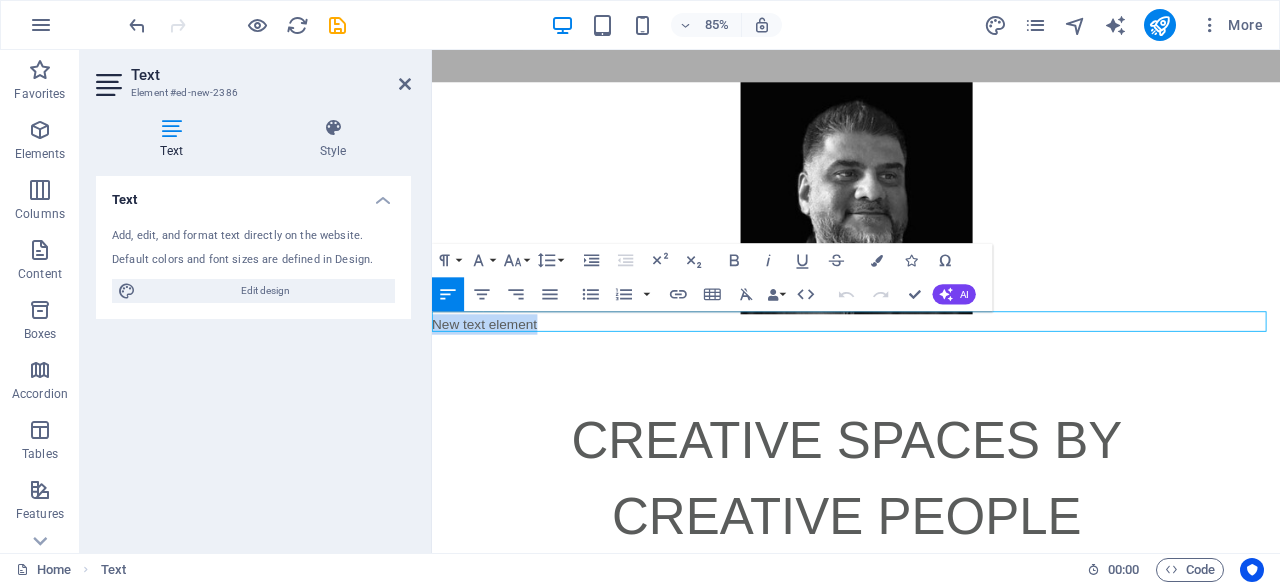 click on "New text element" at bounding box center (931, 372) 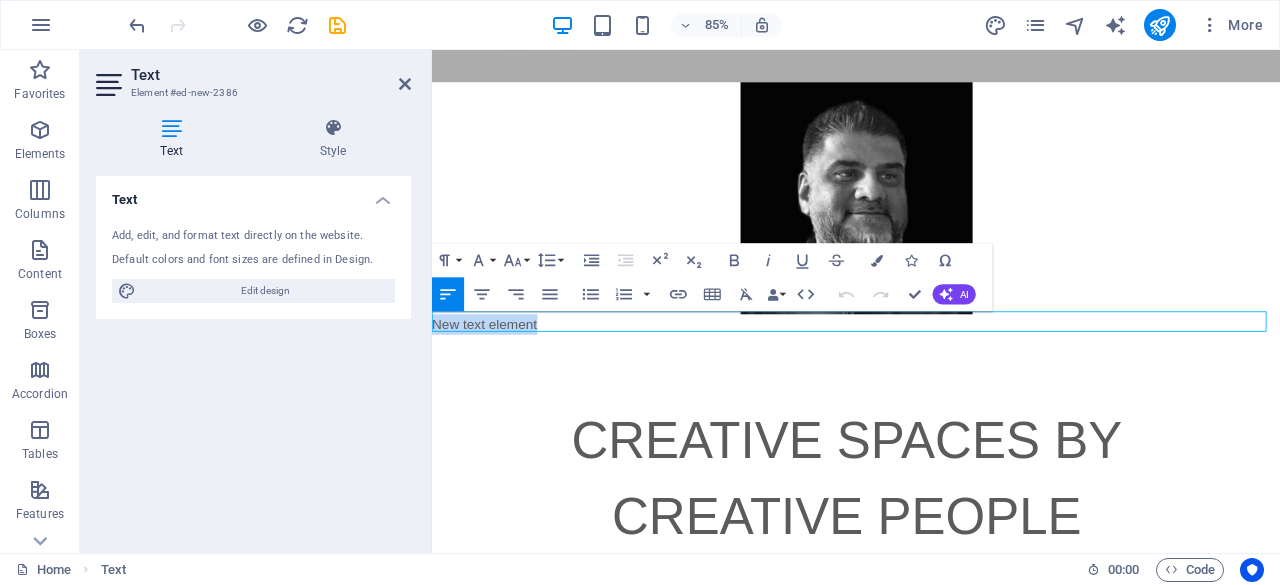 drag, startPoint x: 561, startPoint y: 370, endPoint x: 402, endPoint y: 367, distance: 159.0283 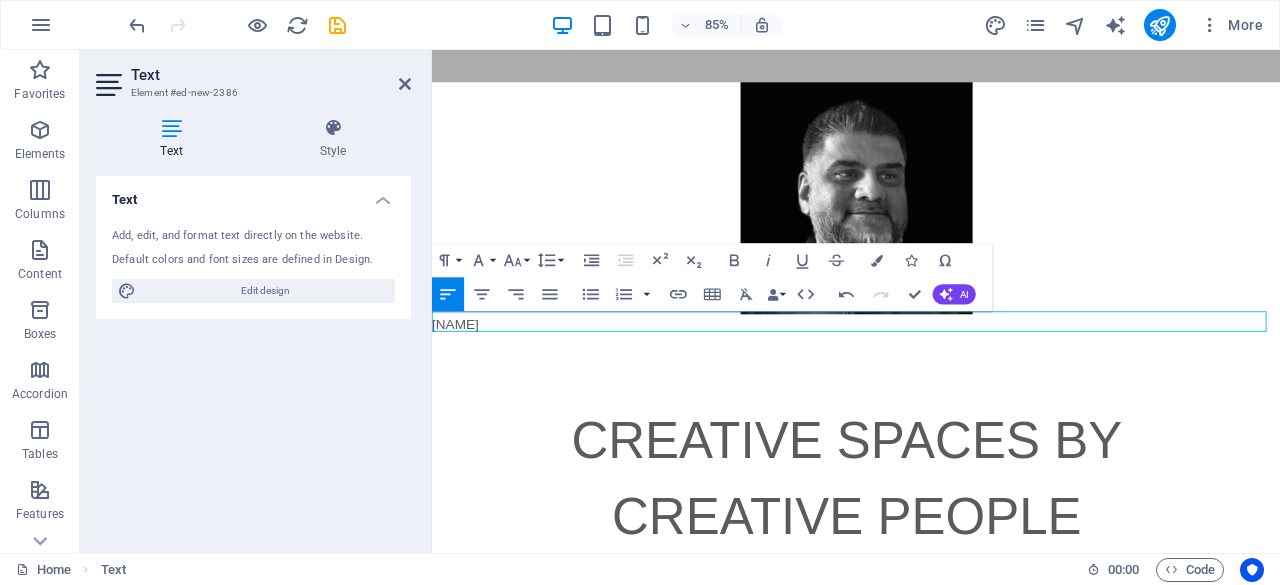drag, startPoint x: 562, startPoint y: 368, endPoint x: 423, endPoint y: 371, distance: 139.03236 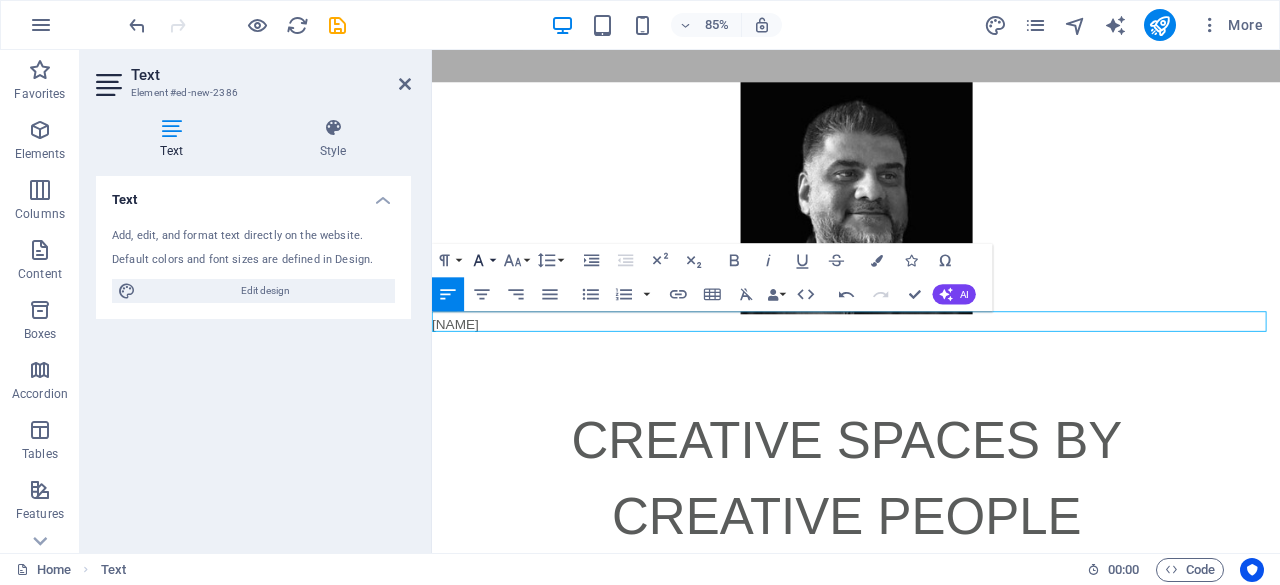 click on "Font Family" at bounding box center (482, 260) 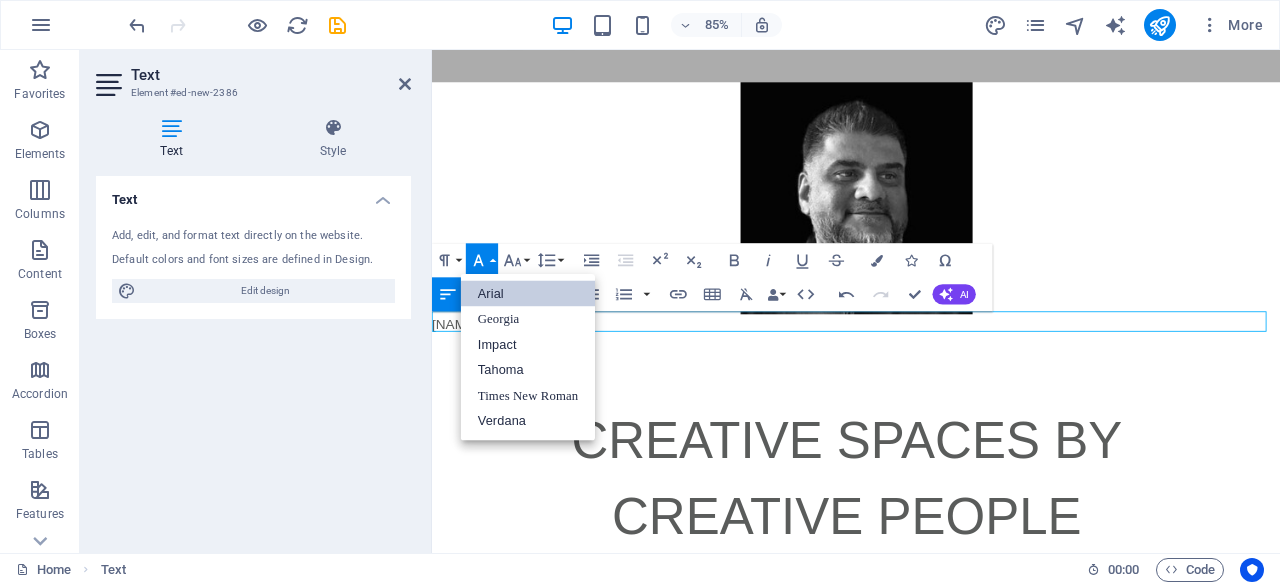 scroll, scrollTop: 0, scrollLeft: 0, axis: both 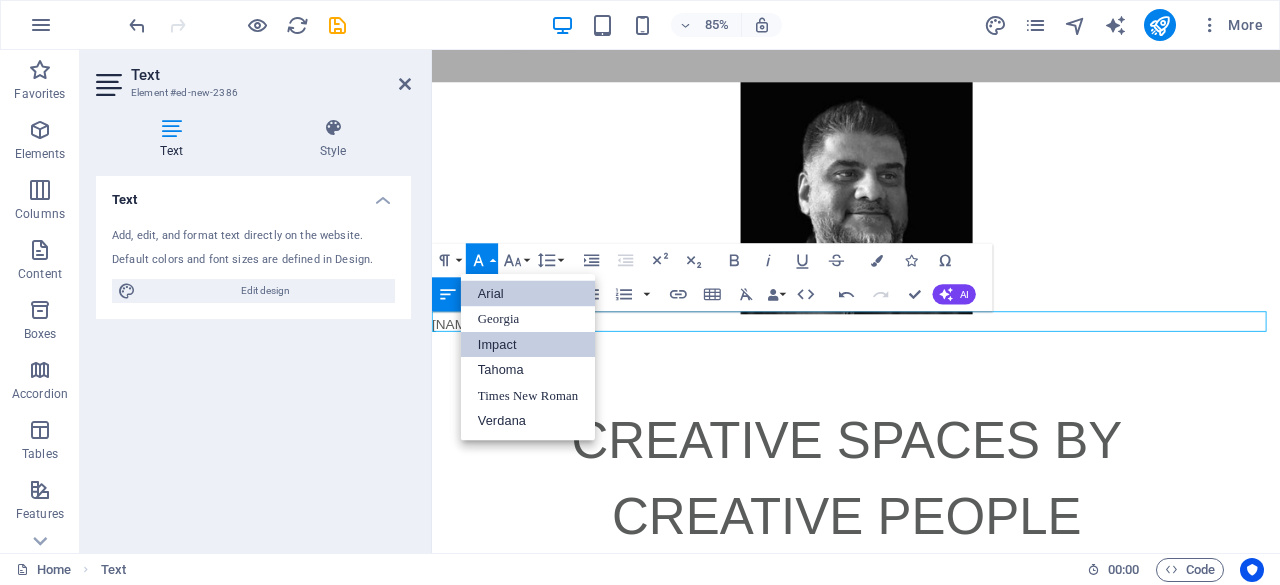 click on "Impact" at bounding box center [528, 345] 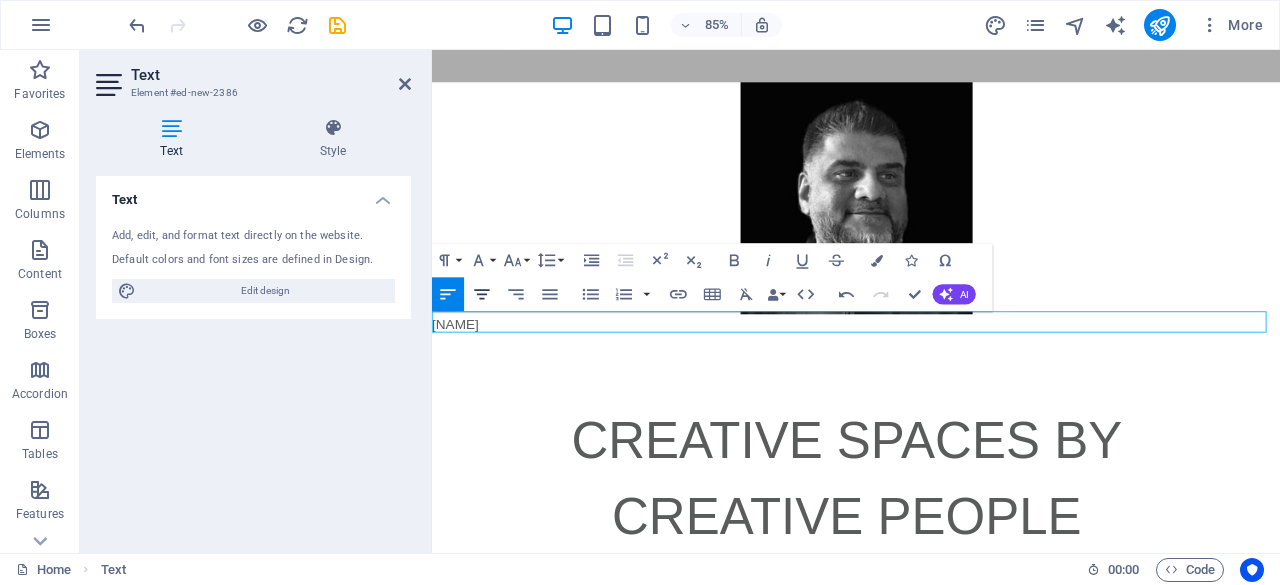 click 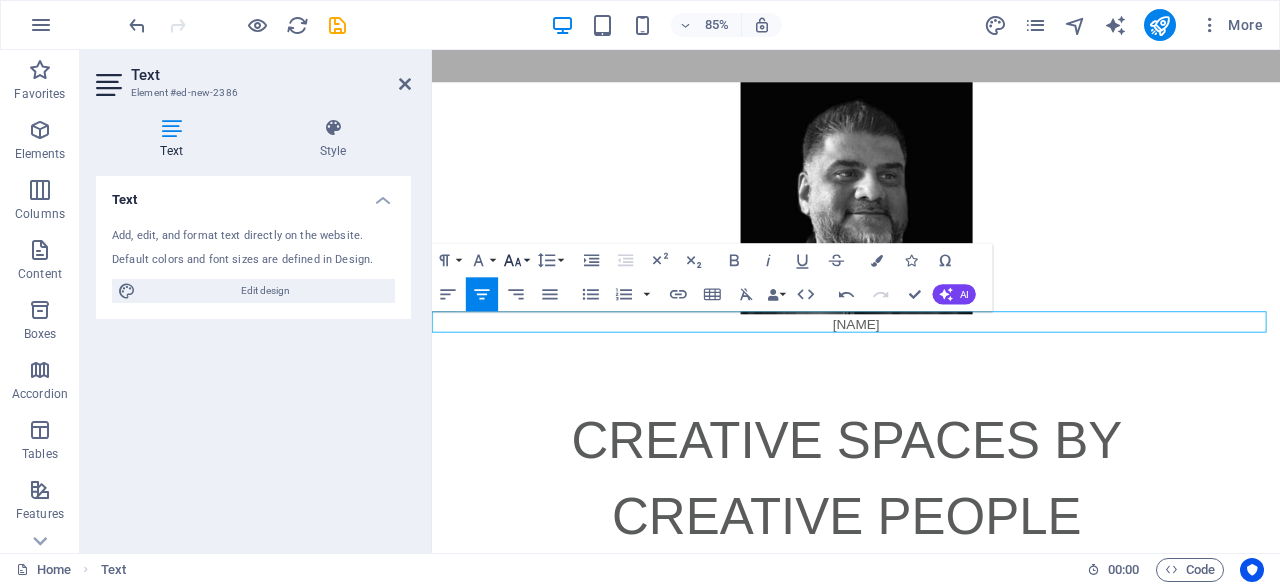 click on "Font Size" at bounding box center [516, 260] 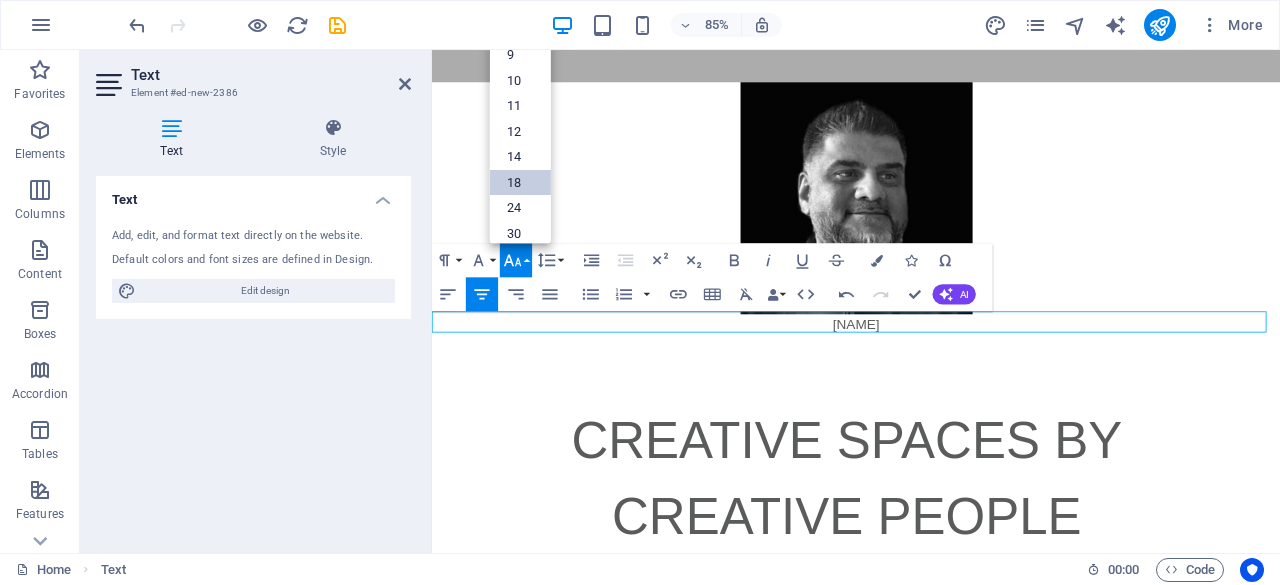 click on "18" at bounding box center [520, 182] 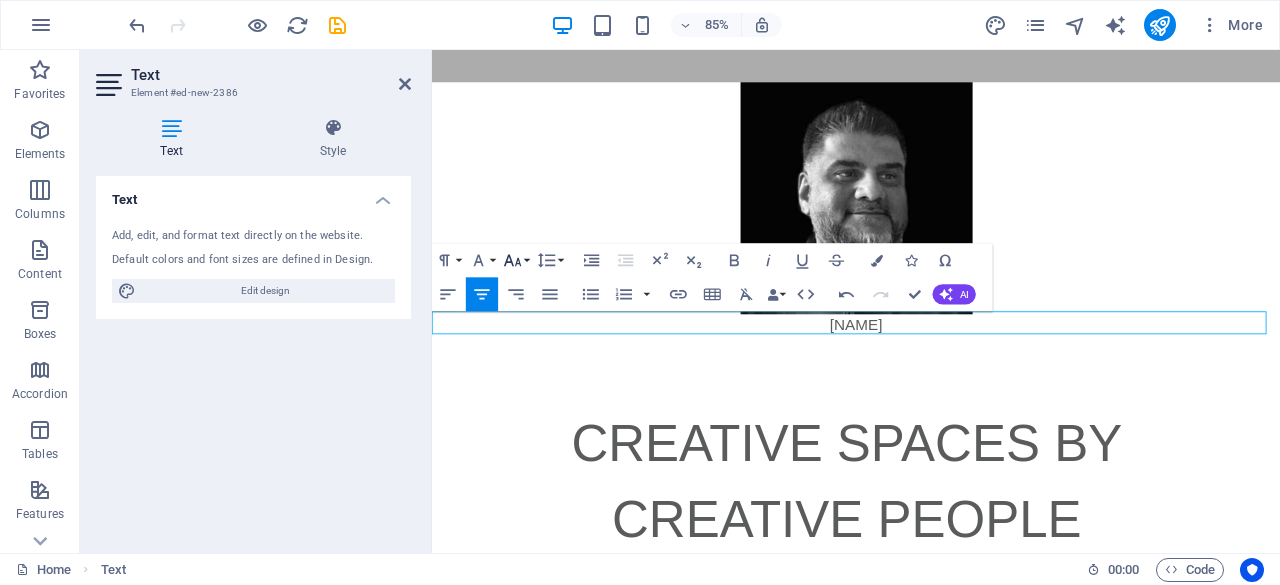 click on "Font Size" at bounding box center [516, 260] 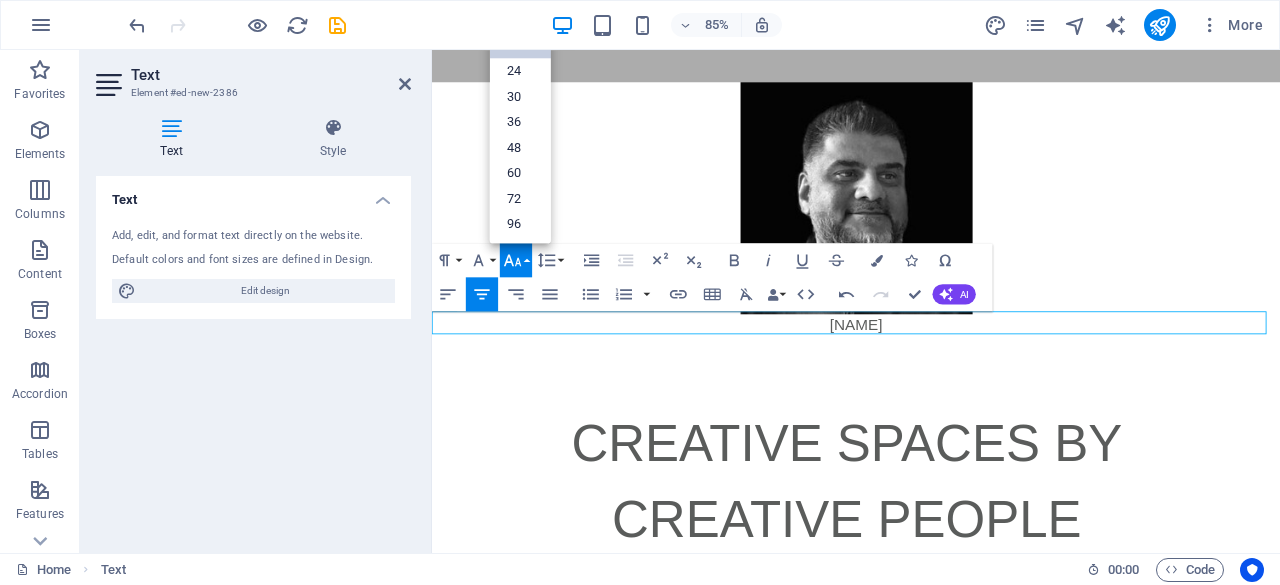 scroll, scrollTop: 160, scrollLeft: 0, axis: vertical 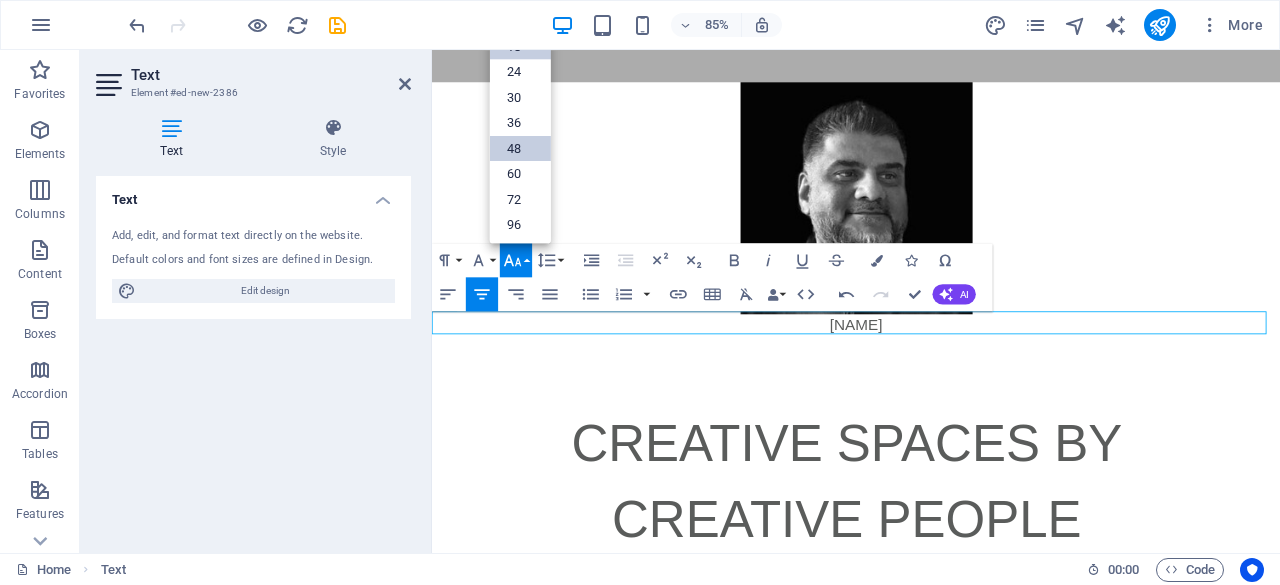 click on "48" at bounding box center (520, 148) 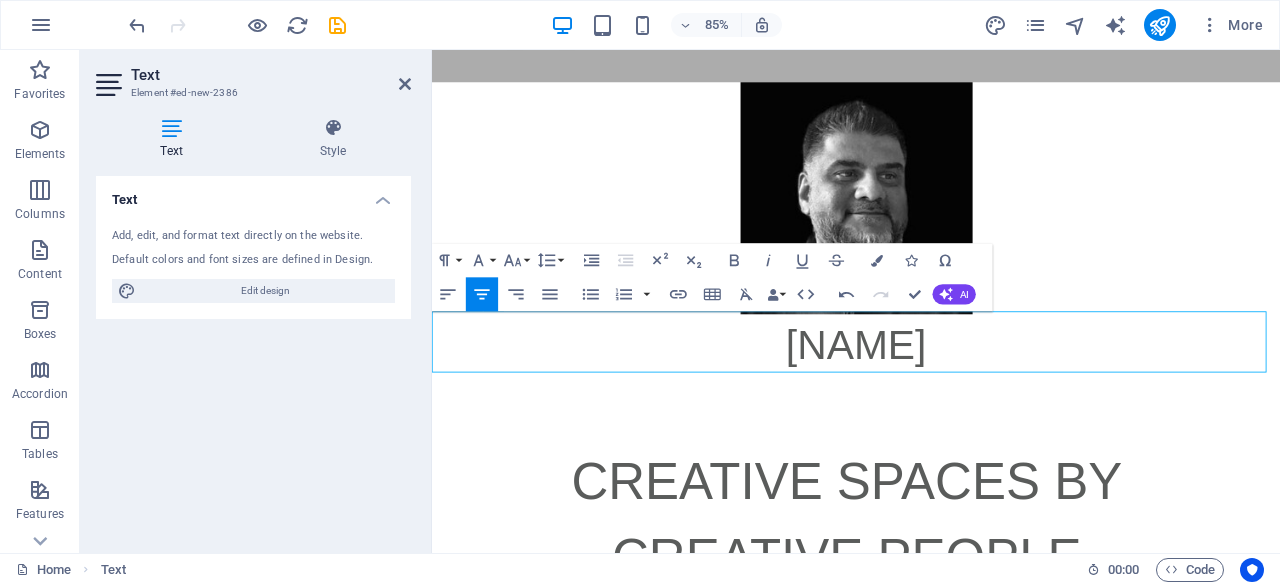 click on "MOIZ JIVANJEE" at bounding box center (930, 395) 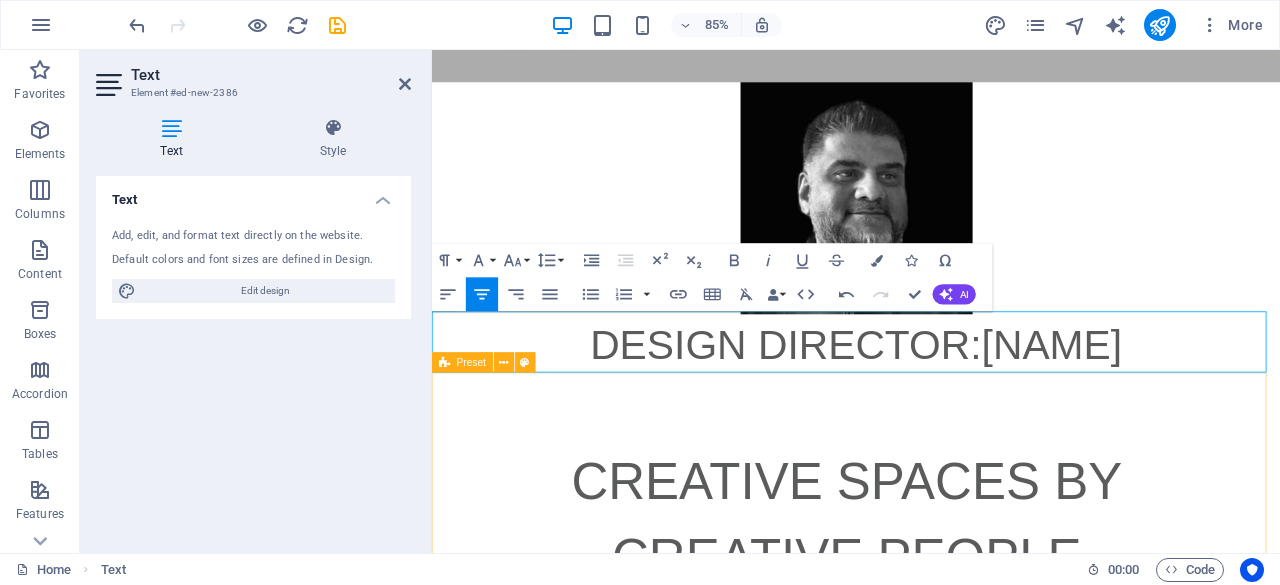 click on "CREATIVE SPACES BY CREATIVE PEOPLE" at bounding box center (931, 602) 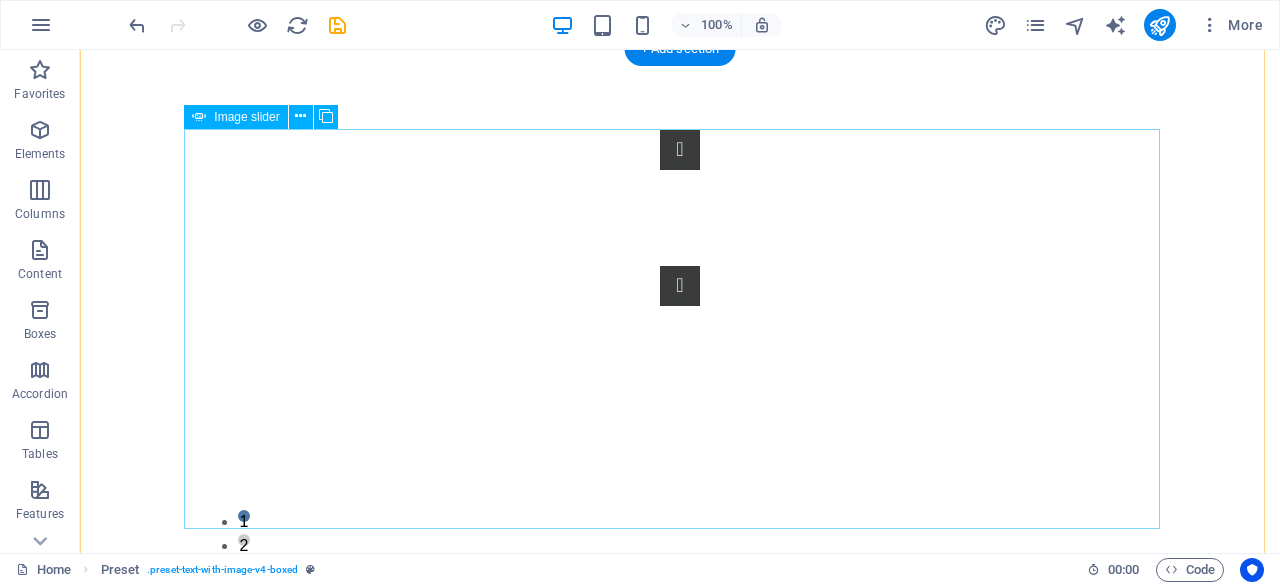 scroll, scrollTop: 886, scrollLeft: 0, axis: vertical 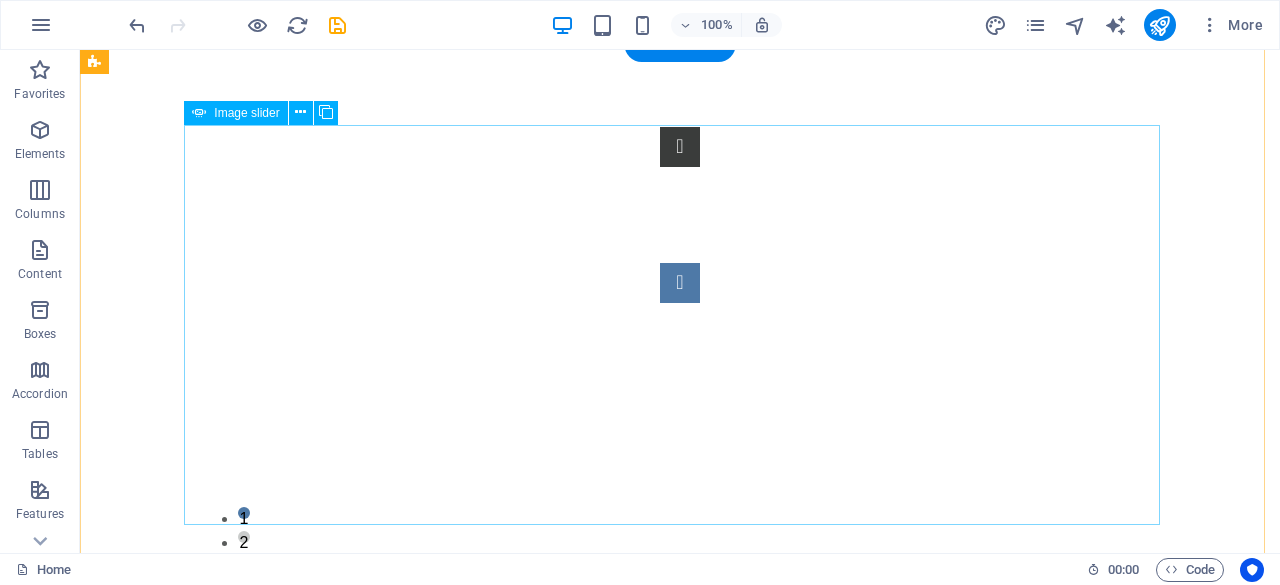 click at bounding box center [680, 283] 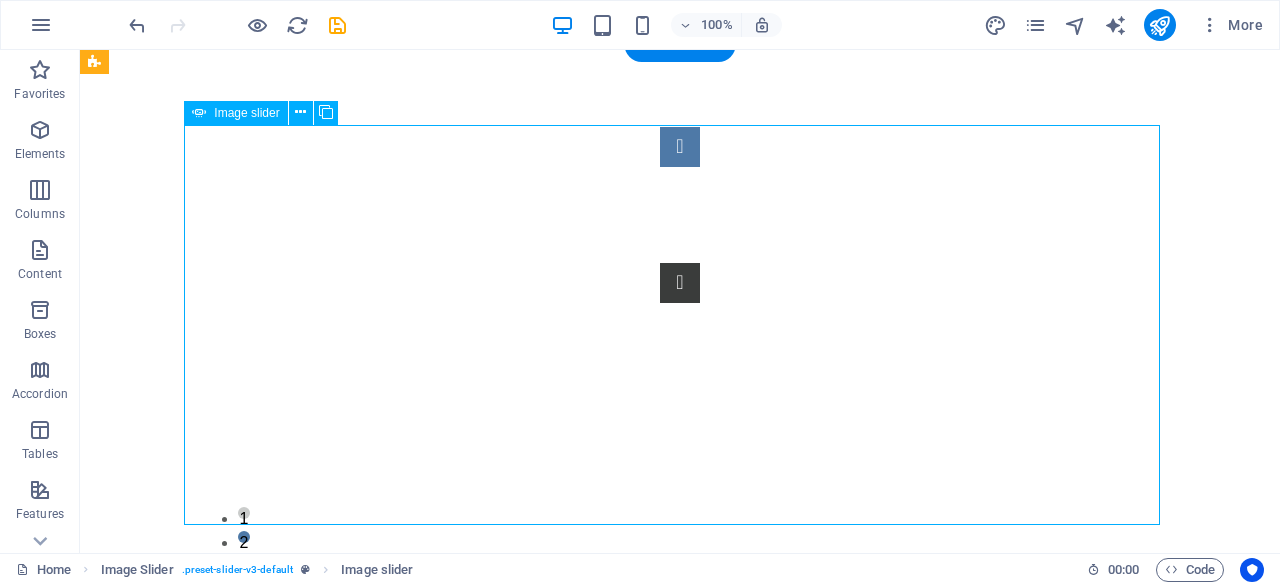 click at bounding box center (680, 147) 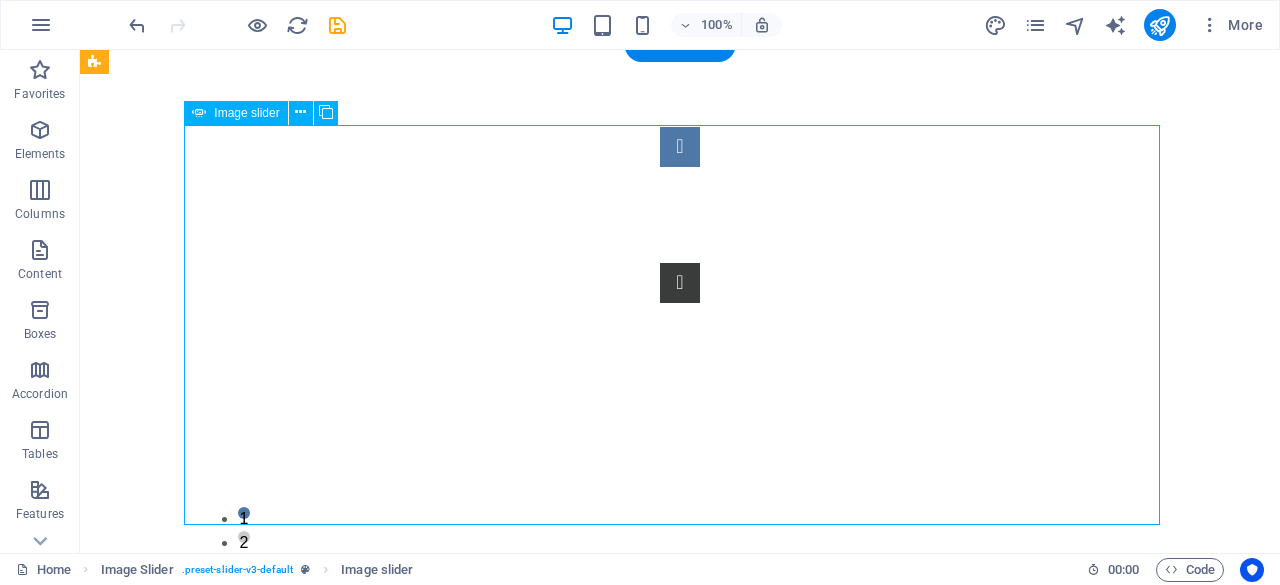 click at bounding box center [680, 147] 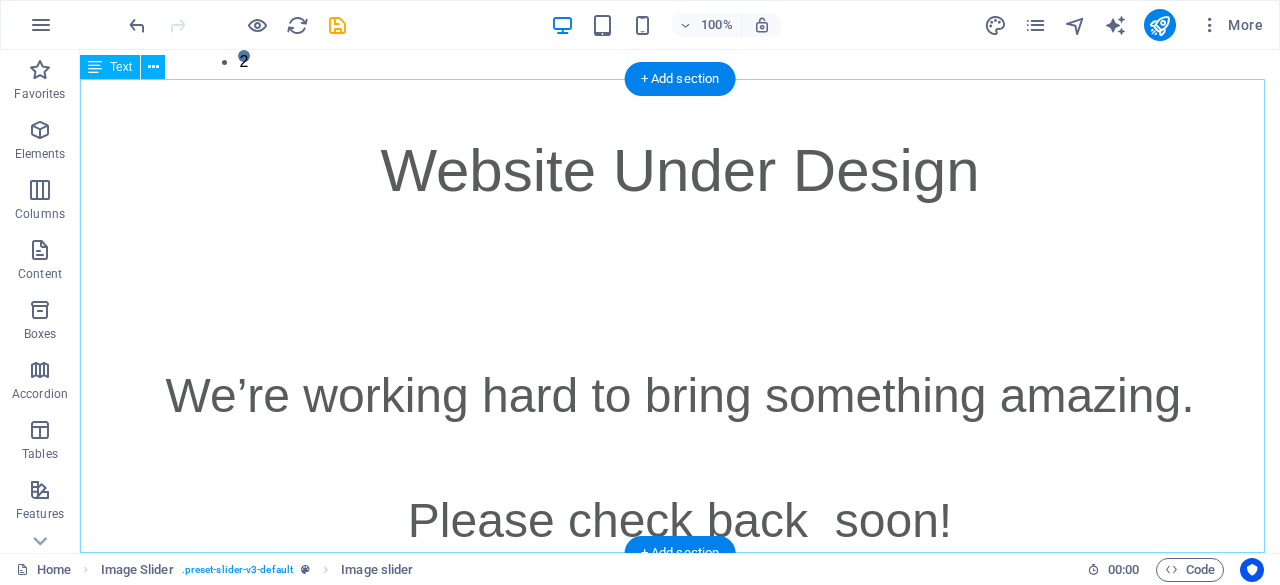 scroll, scrollTop: 1411, scrollLeft: 0, axis: vertical 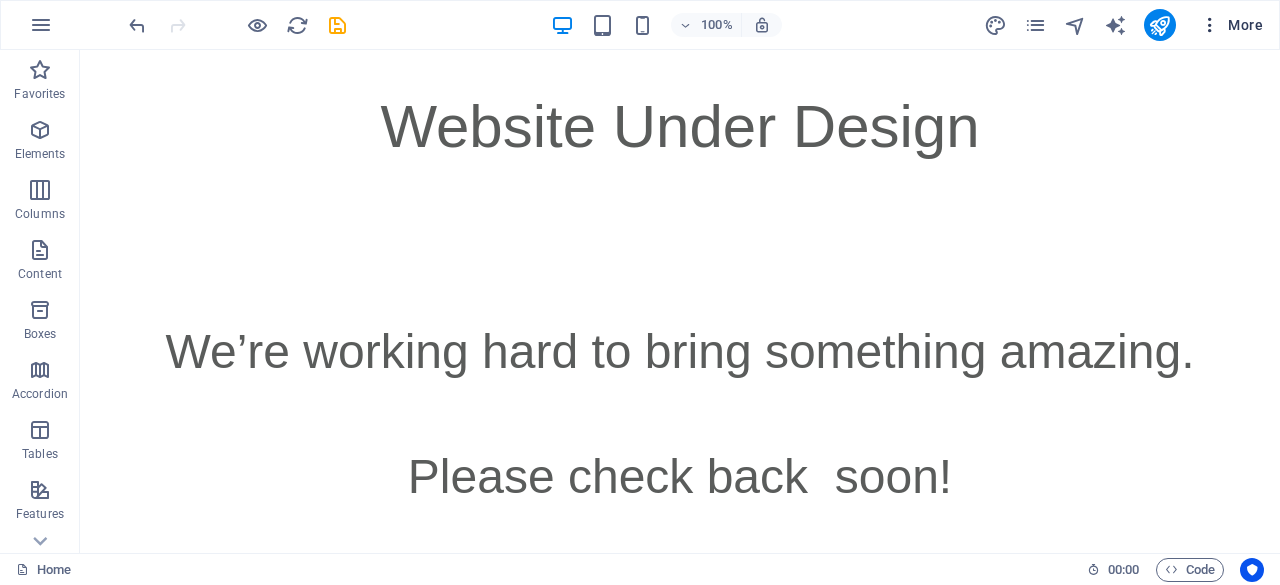 click at bounding box center [1210, 25] 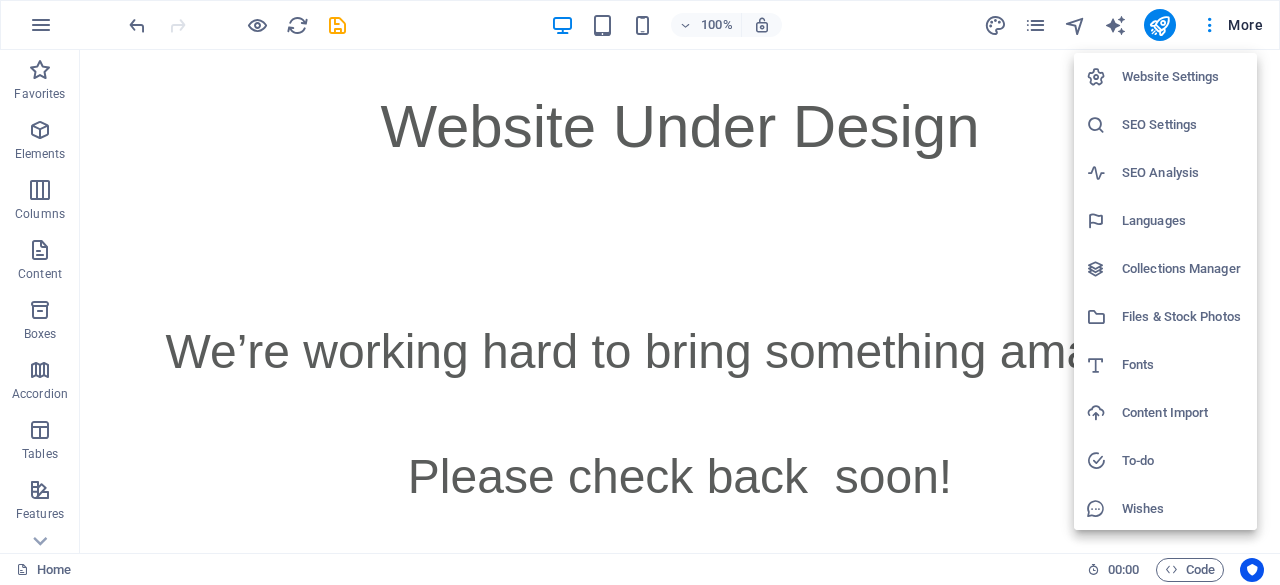 click at bounding box center [640, 292] 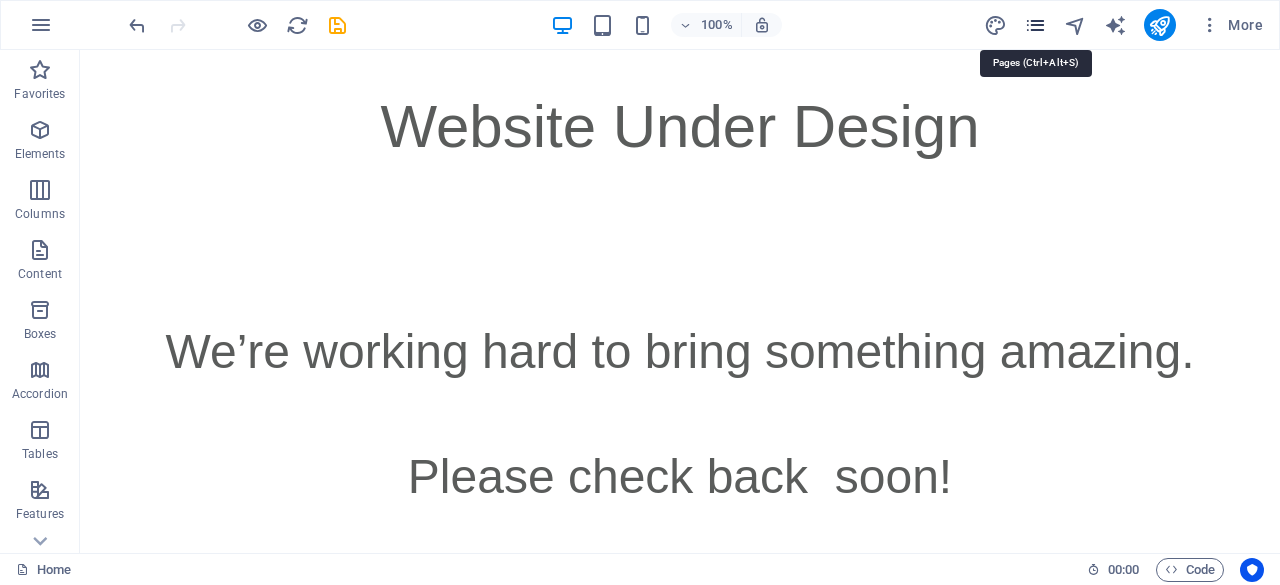 click at bounding box center [1035, 25] 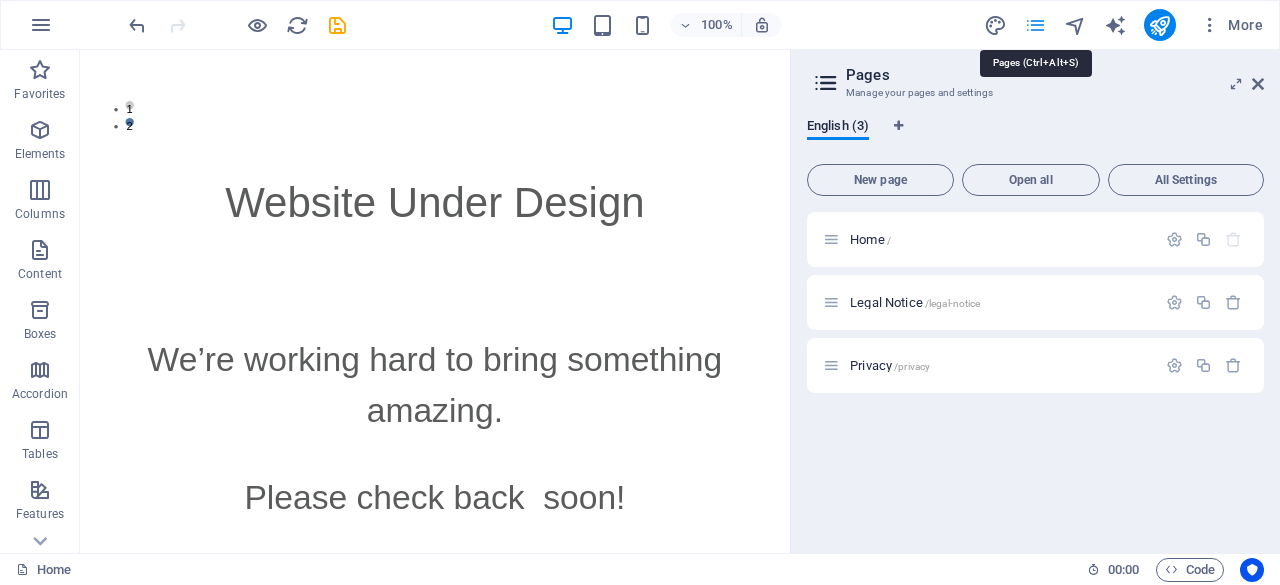scroll, scrollTop: 1236, scrollLeft: 0, axis: vertical 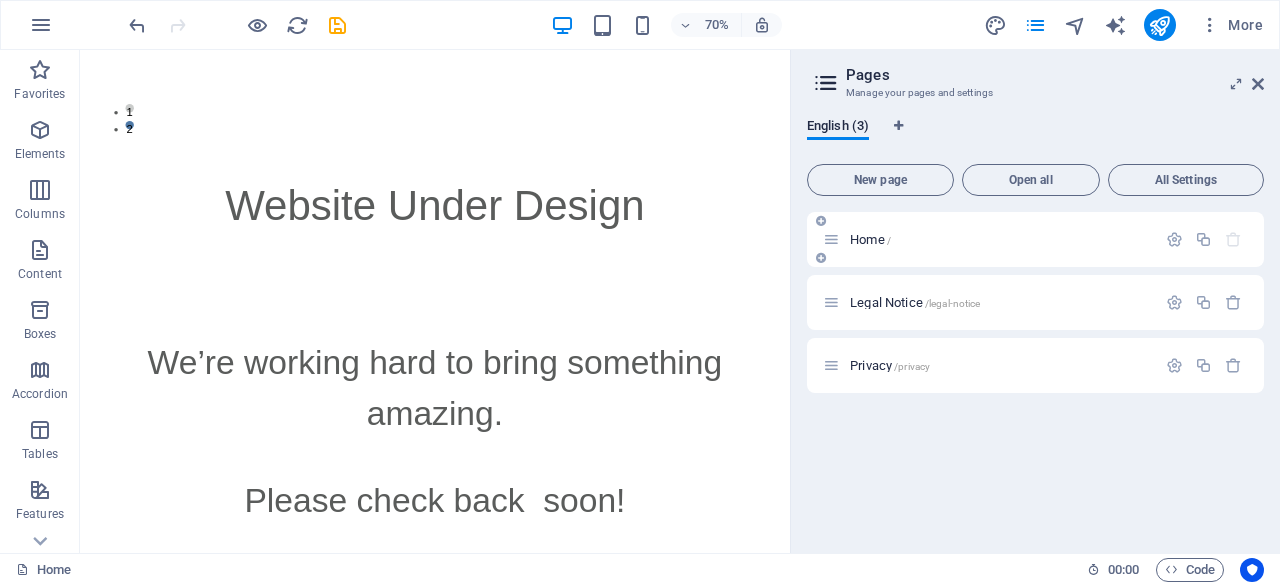 click on "Home /" at bounding box center (870, 239) 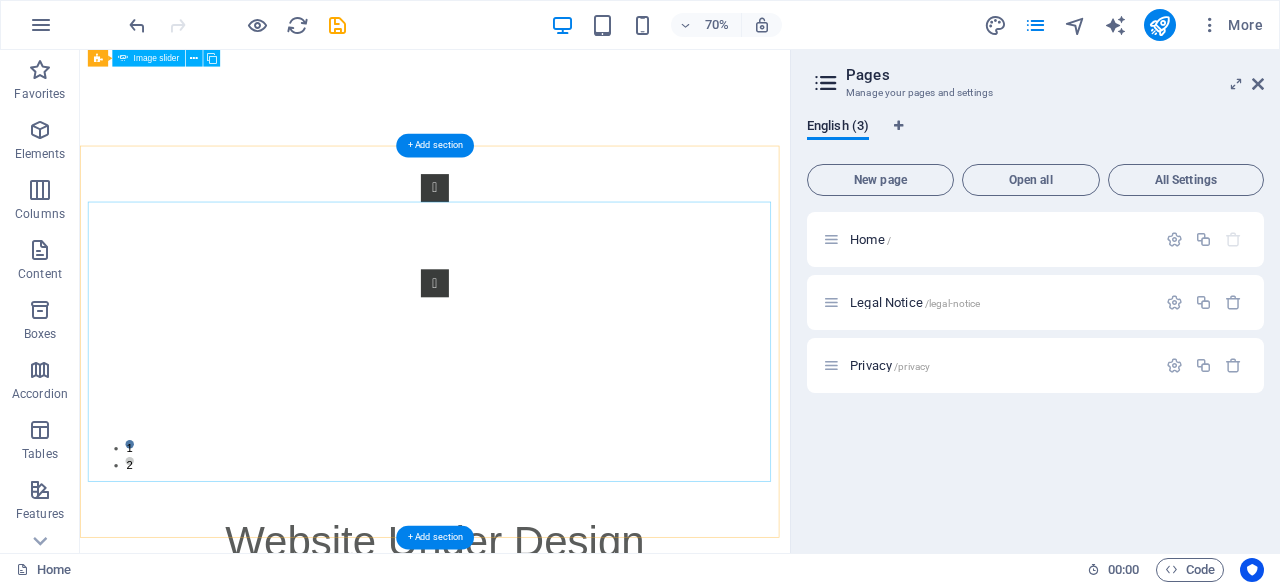 scroll, scrollTop: 678, scrollLeft: 0, axis: vertical 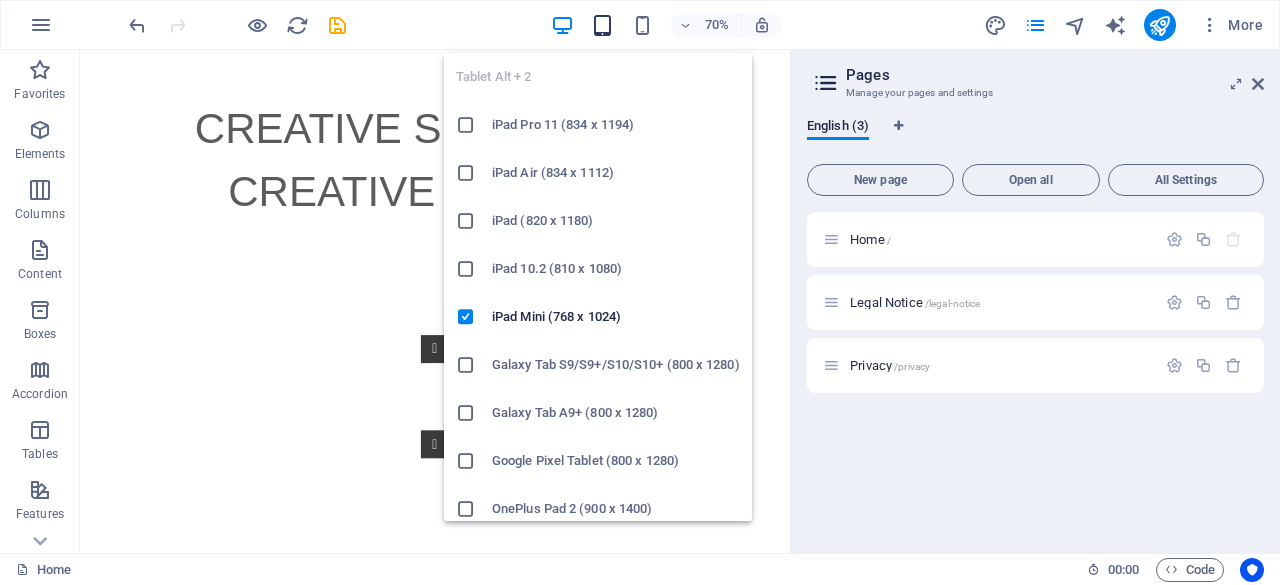 click at bounding box center (602, 25) 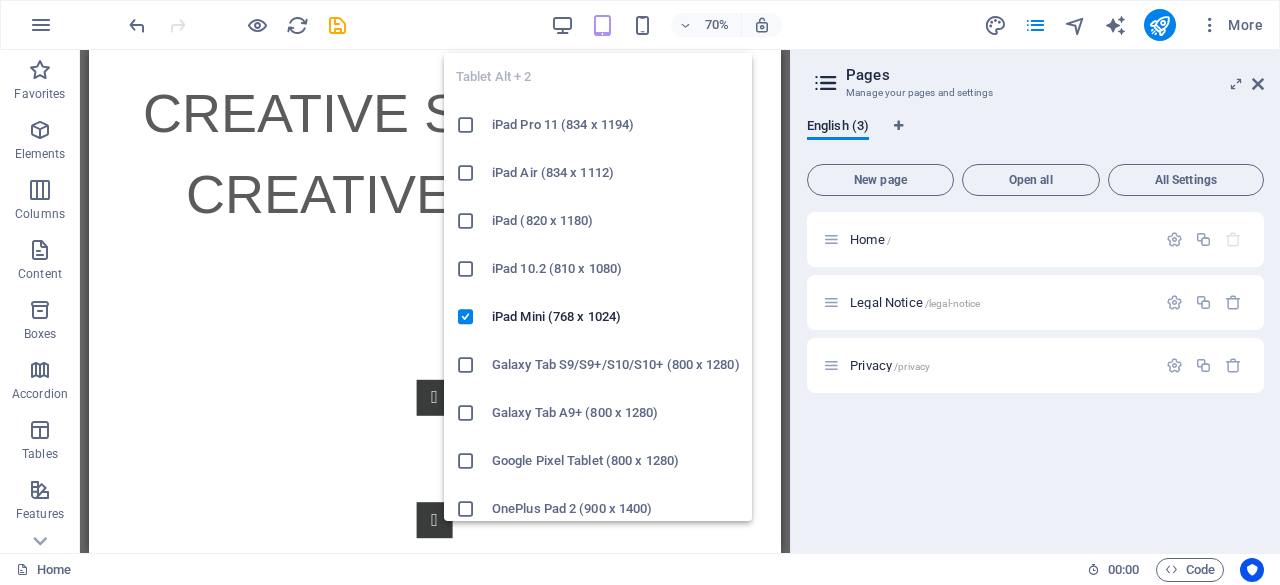 scroll, scrollTop: 485, scrollLeft: 0, axis: vertical 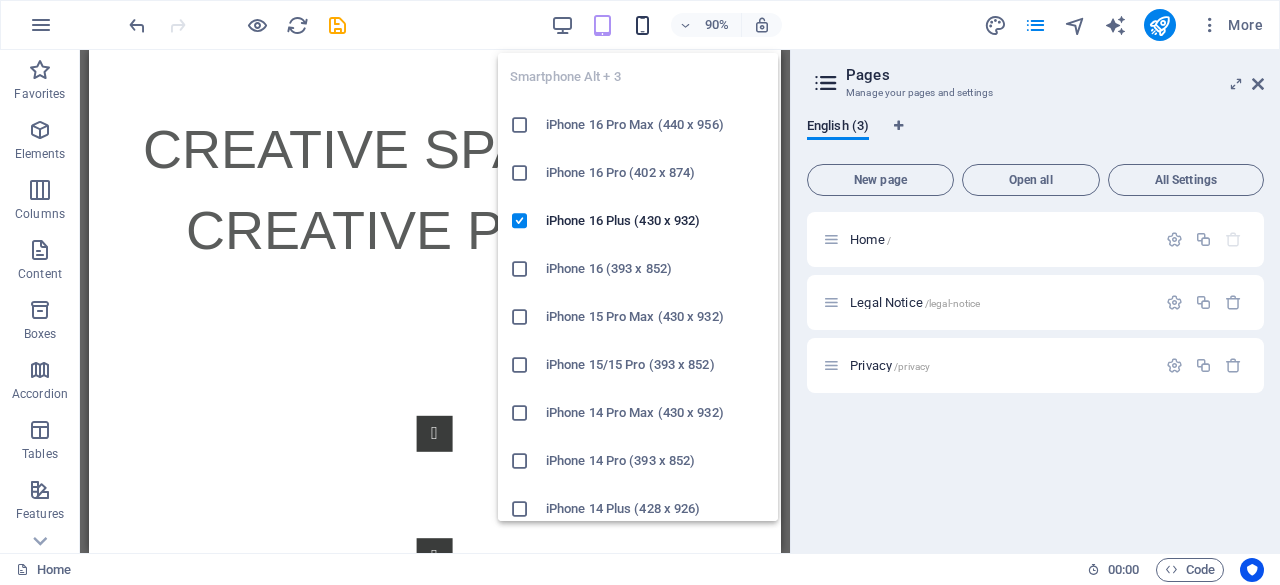 click at bounding box center [642, 25] 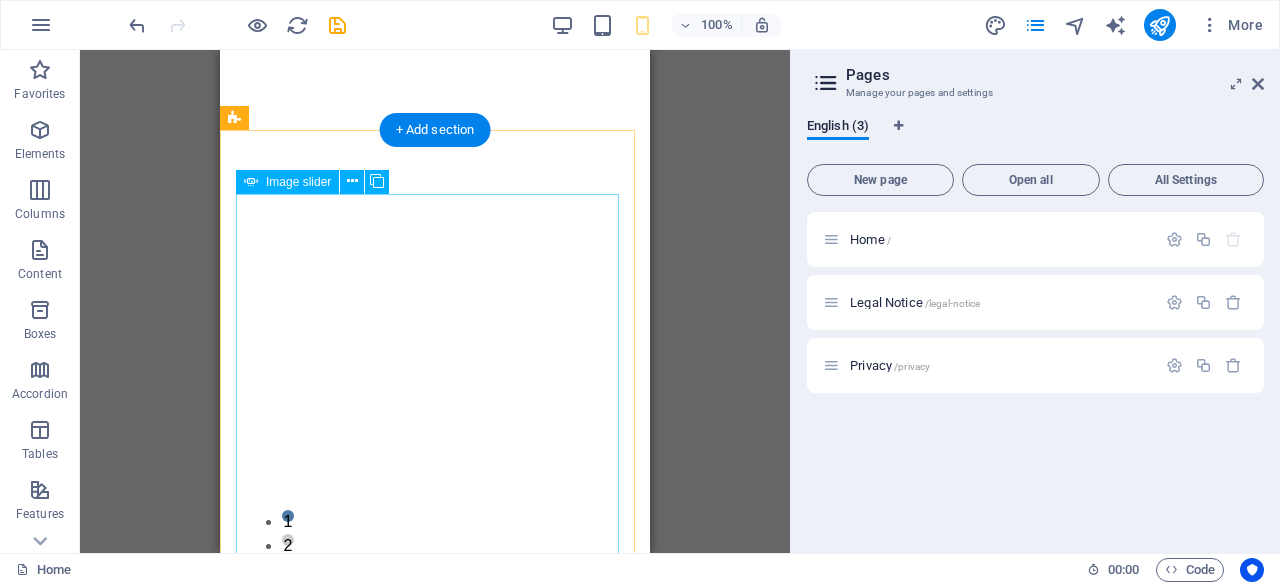 scroll, scrollTop: 896, scrollLeft: 0, axis: vertical 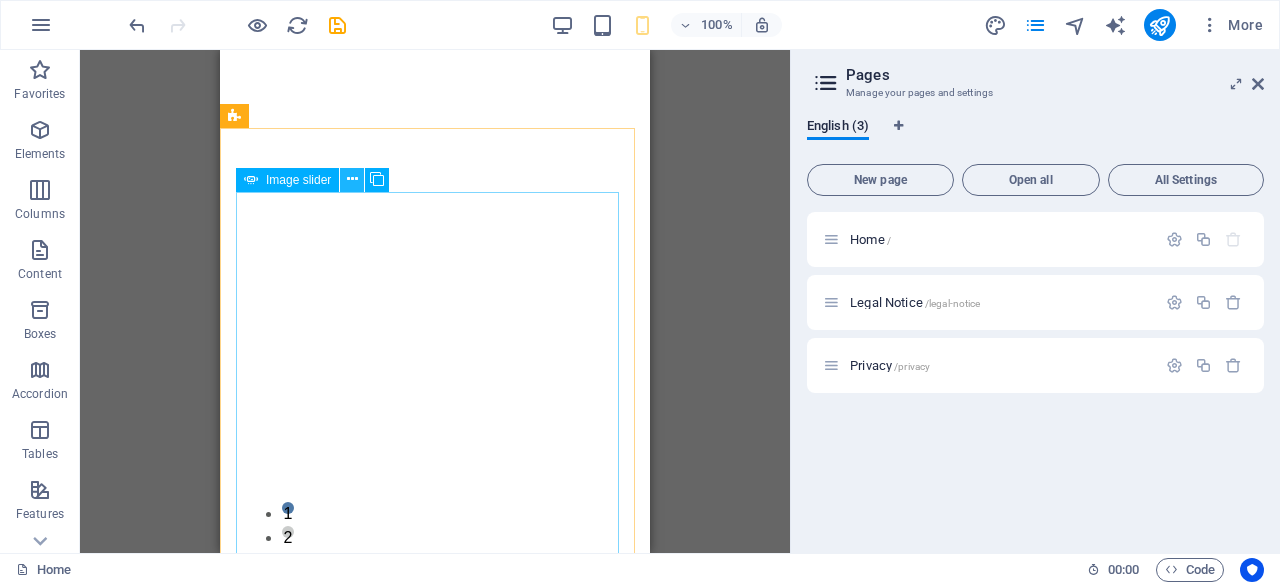 click at bounding box center [352, 179] 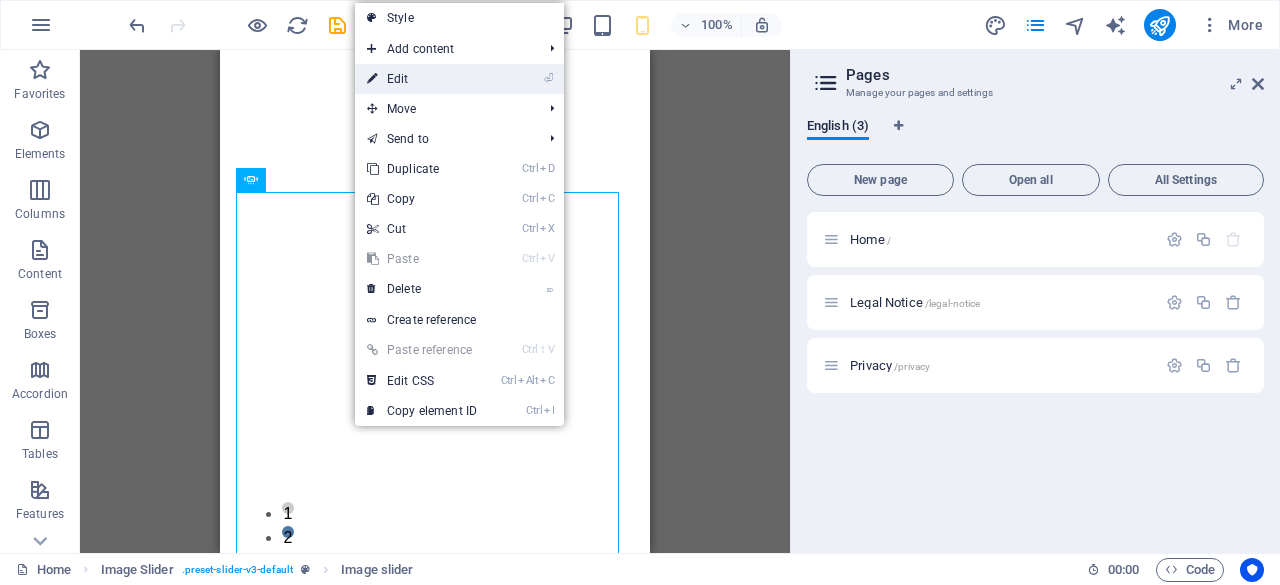 click on "⏎  Edit" at bounding box center (422, 79) 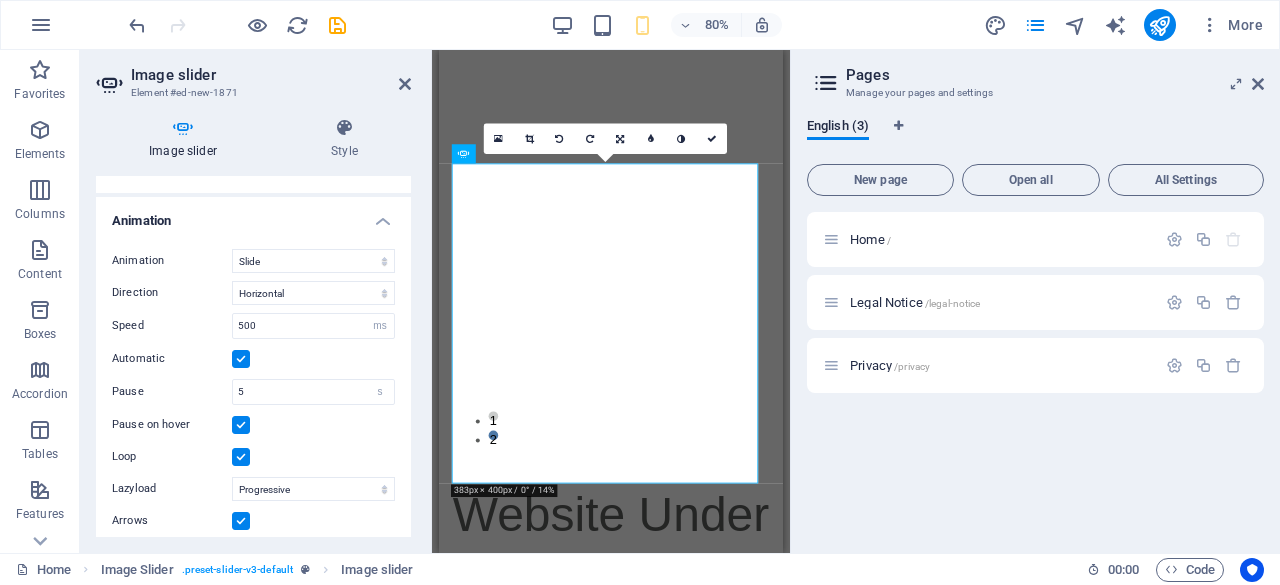 scroll, scrollTop: 777, scrollLeft: 0, axis: vertical 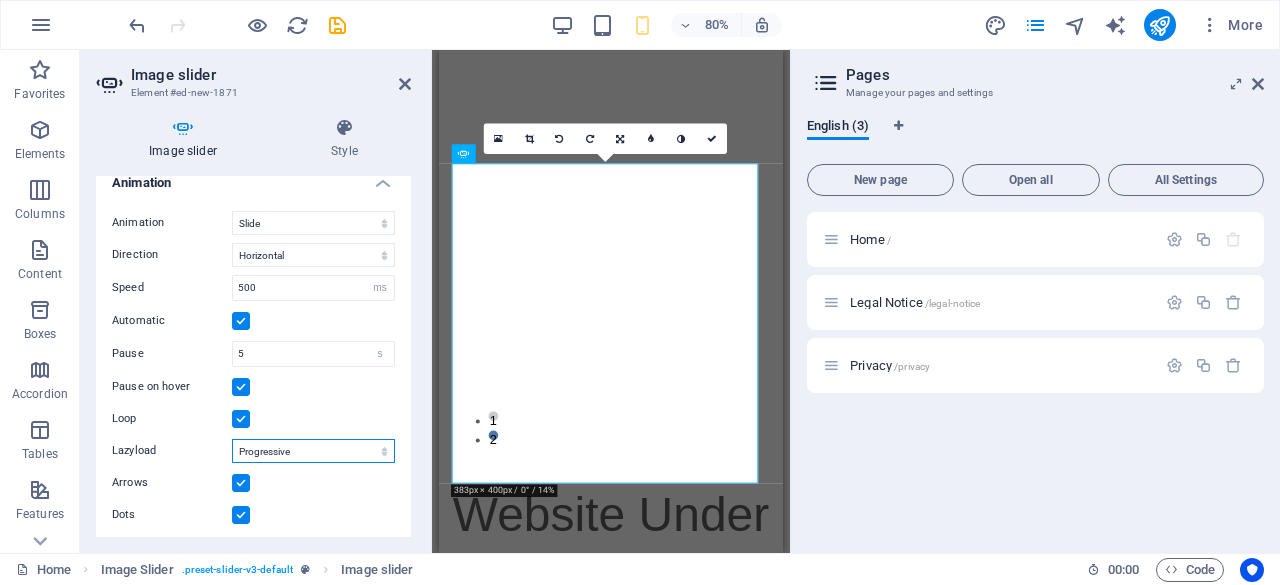 click on "Off On demand Progressive" at bounding box center [313, 451] 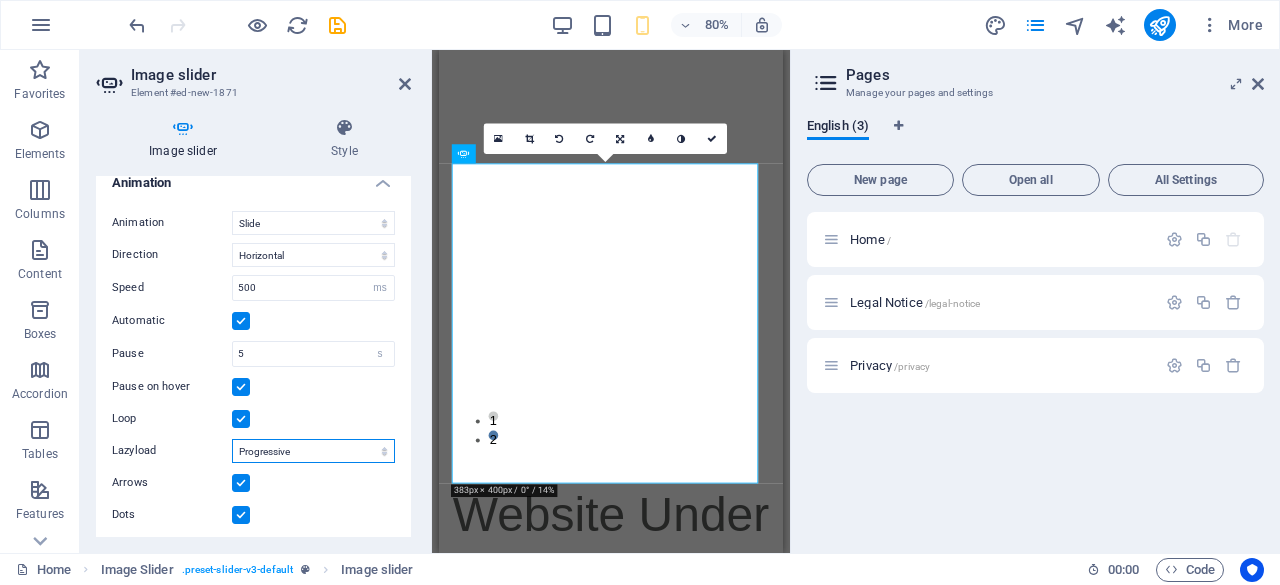 click on "Off On demand Progressive" at bounding box center (313, 451) 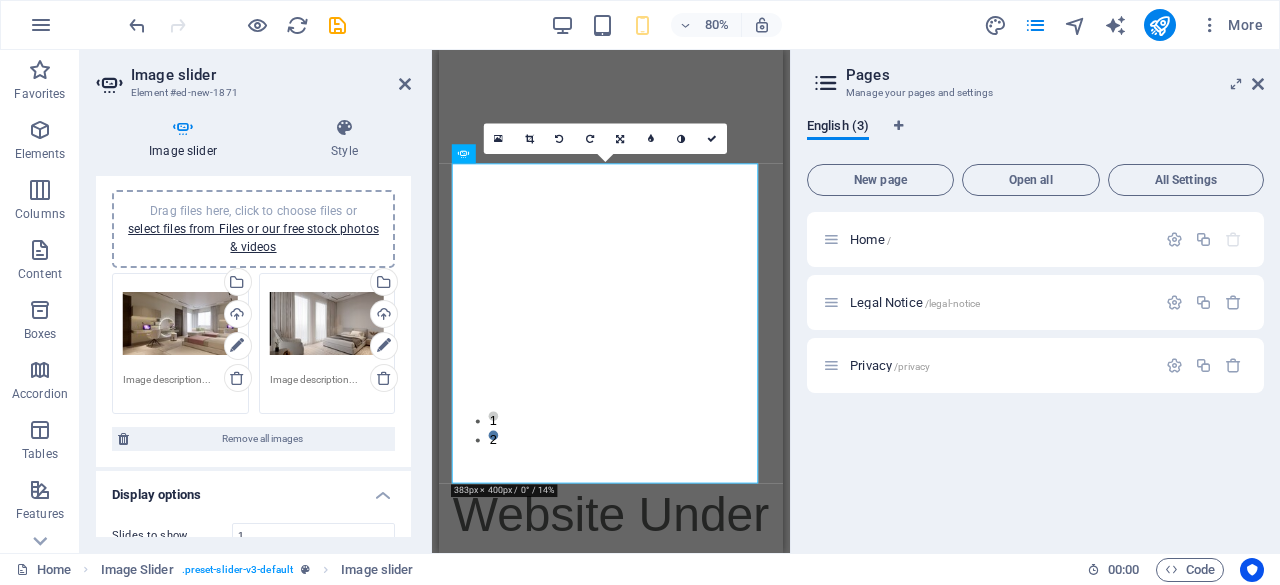 scroll, scrollTop: 2, scrollLeft: 0, axis: vertical 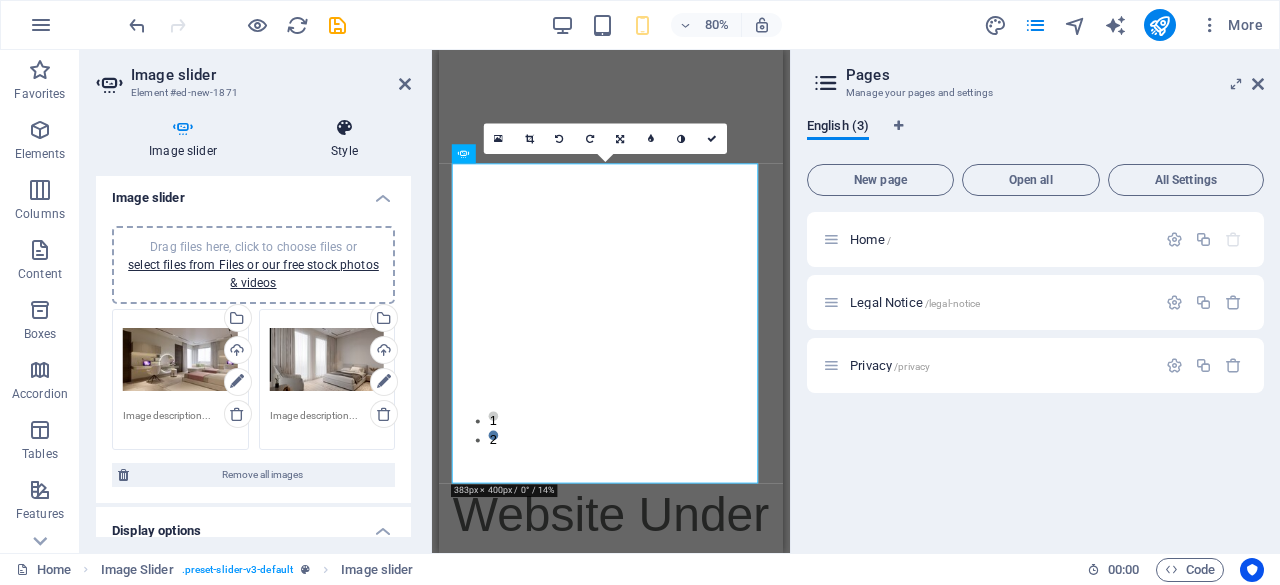 click at bounding box center (344, 128) 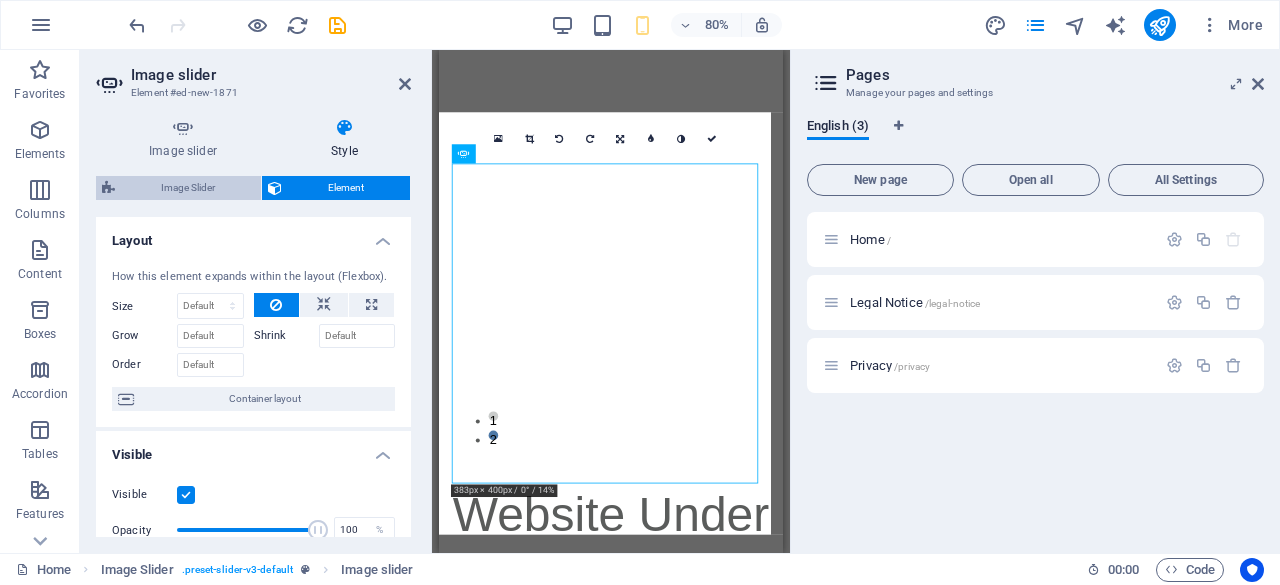click on "Image Slider" at bounding box center [188, 188] 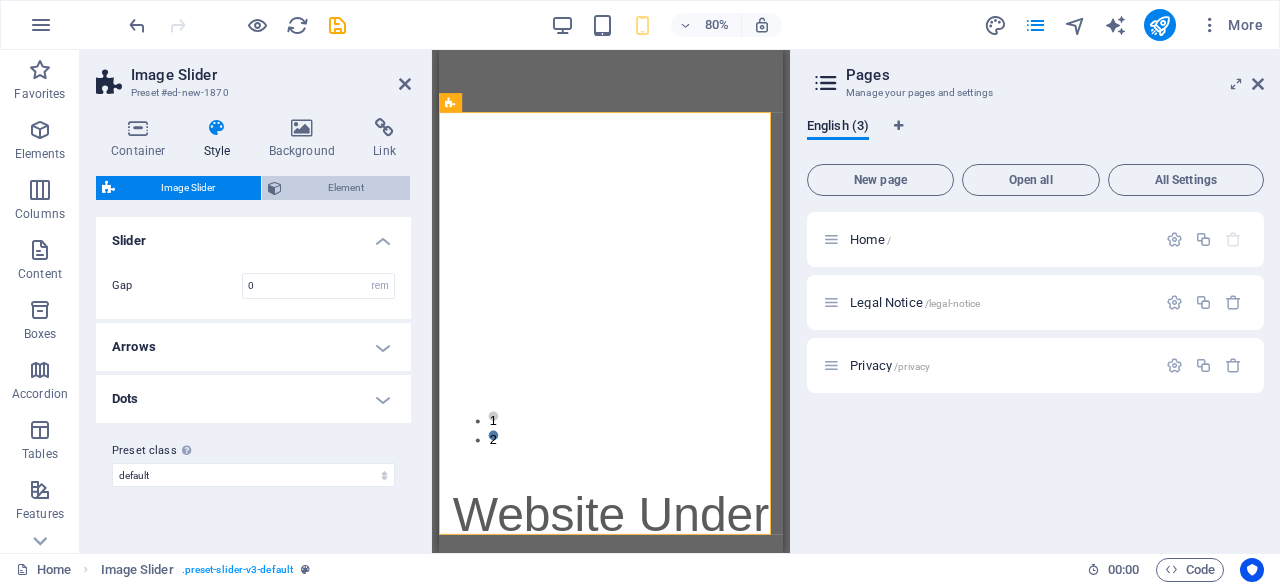 click on "Element" at bounding box center [346, 188] 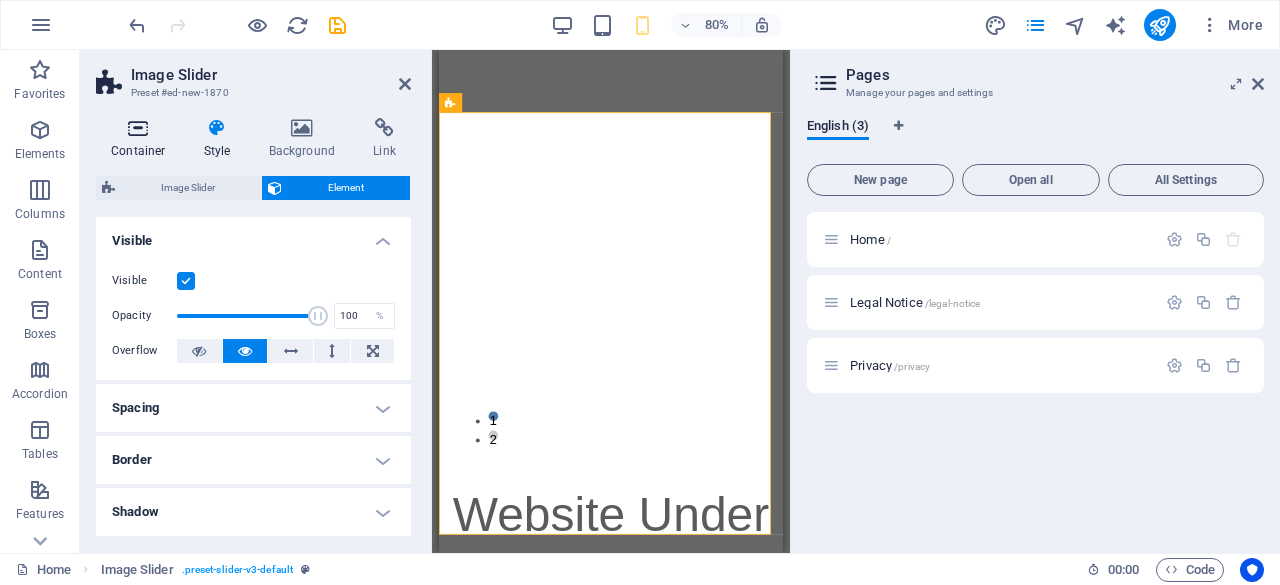 click at bounding box center (138, 128) 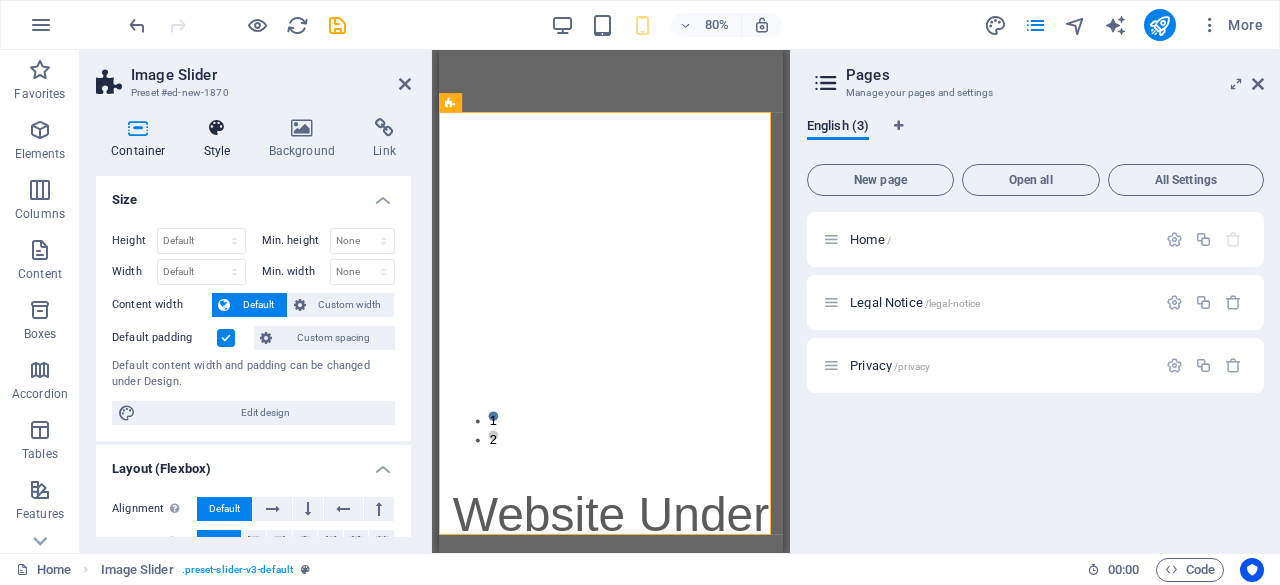 click on "Style" at bounding box center [221, 139] 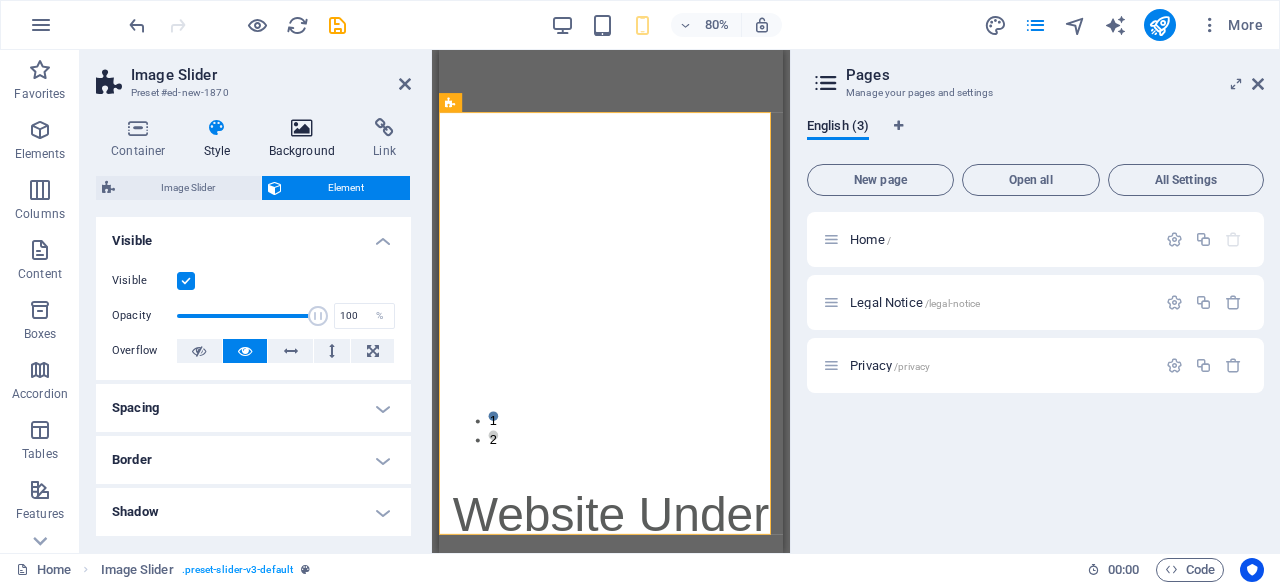 click on "Background" at bounding box center [306, 139] 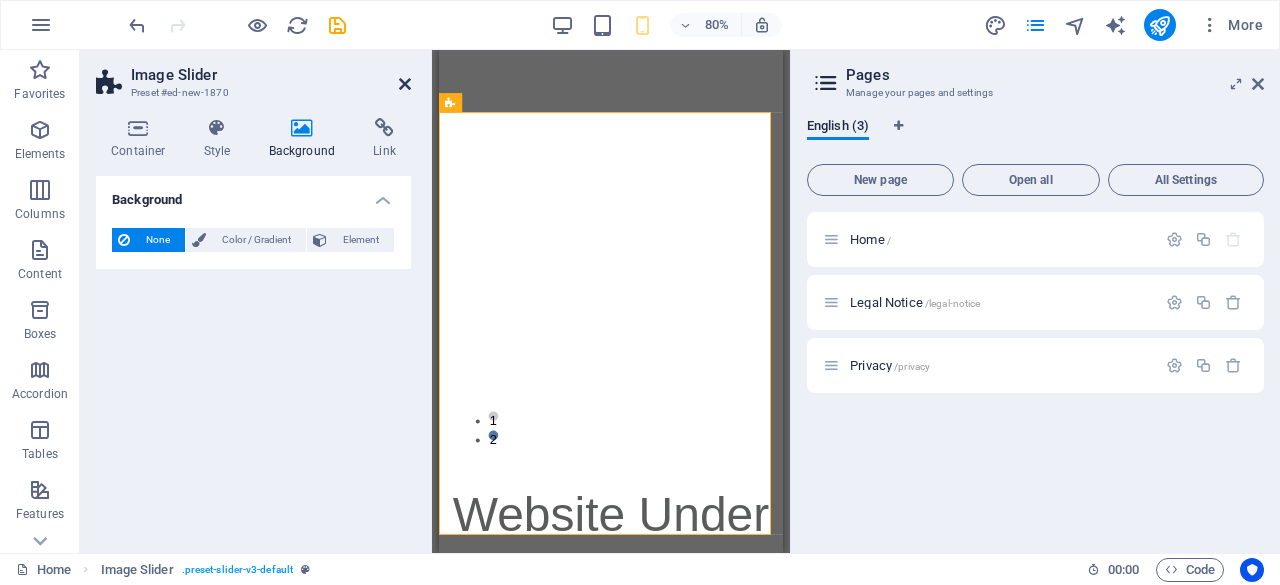click at bounding box center [405, 84] 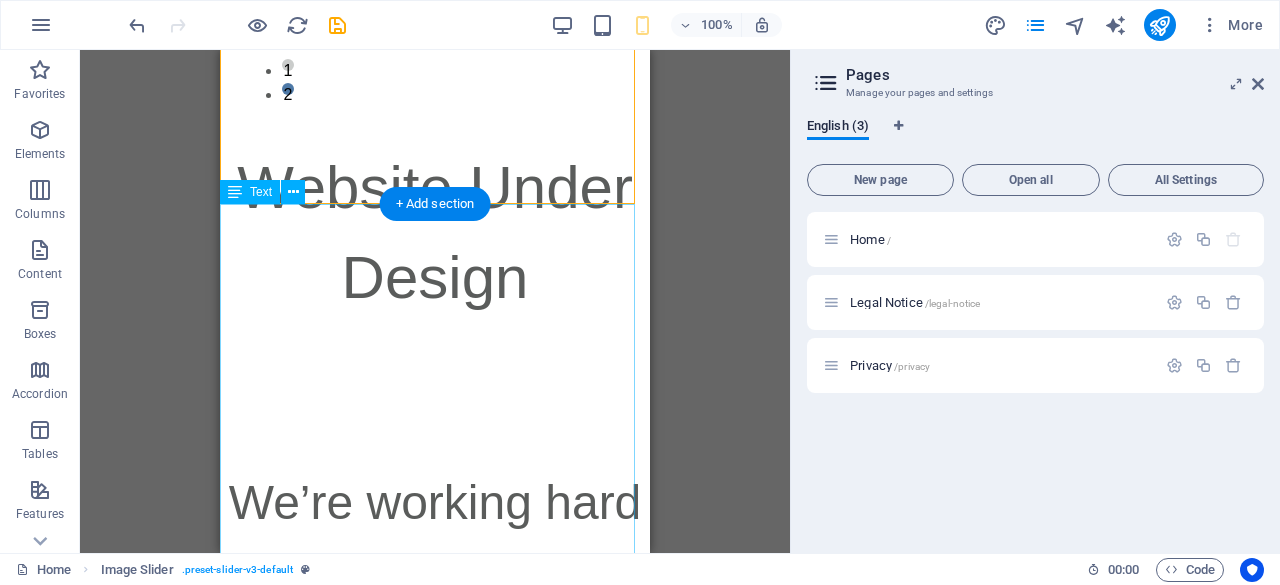 scroll, scrollTop: 1354, scrollLeft: 0, axis: vertical 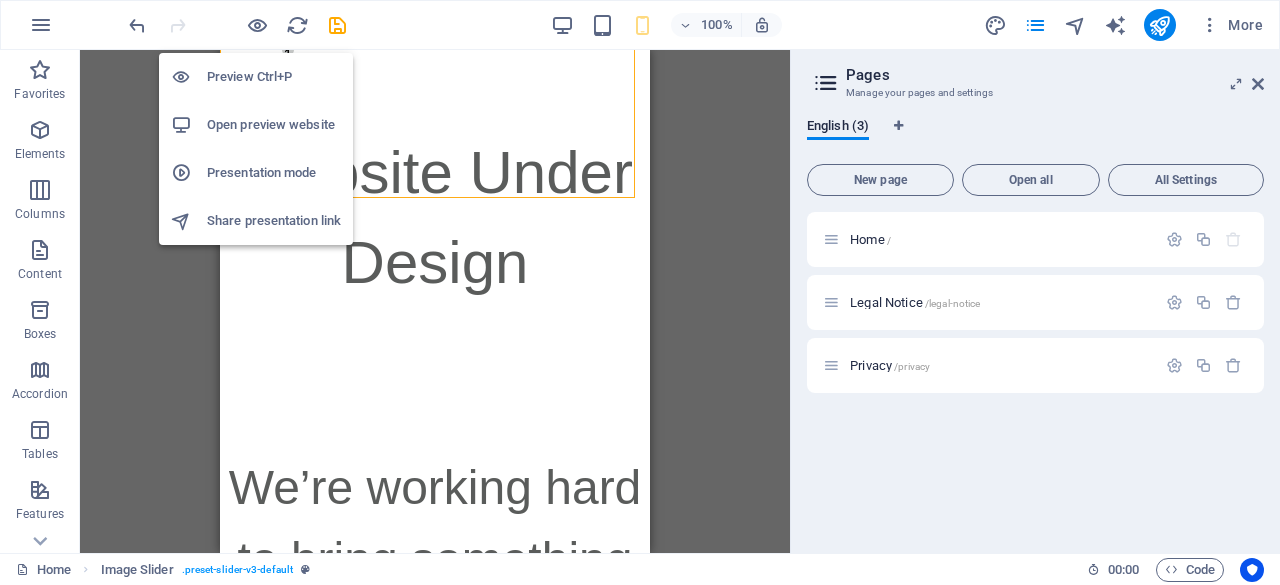 click on "Preview Ctrl+P" at bounding box center [274, 77] 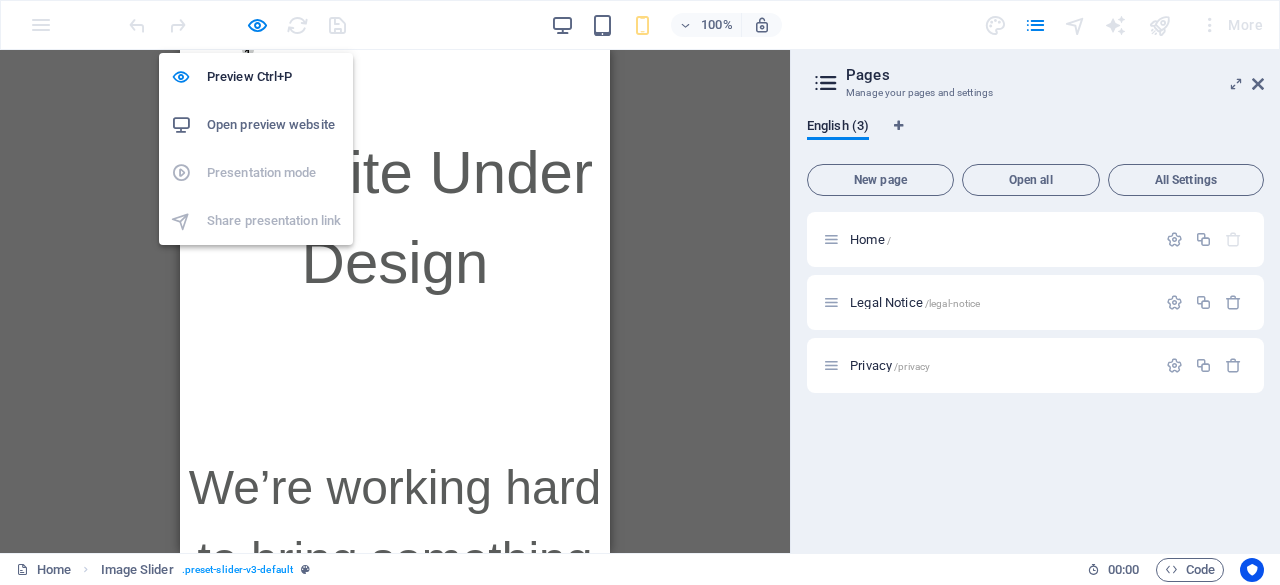click on "Open preview website" at bounding box center [274, 125] 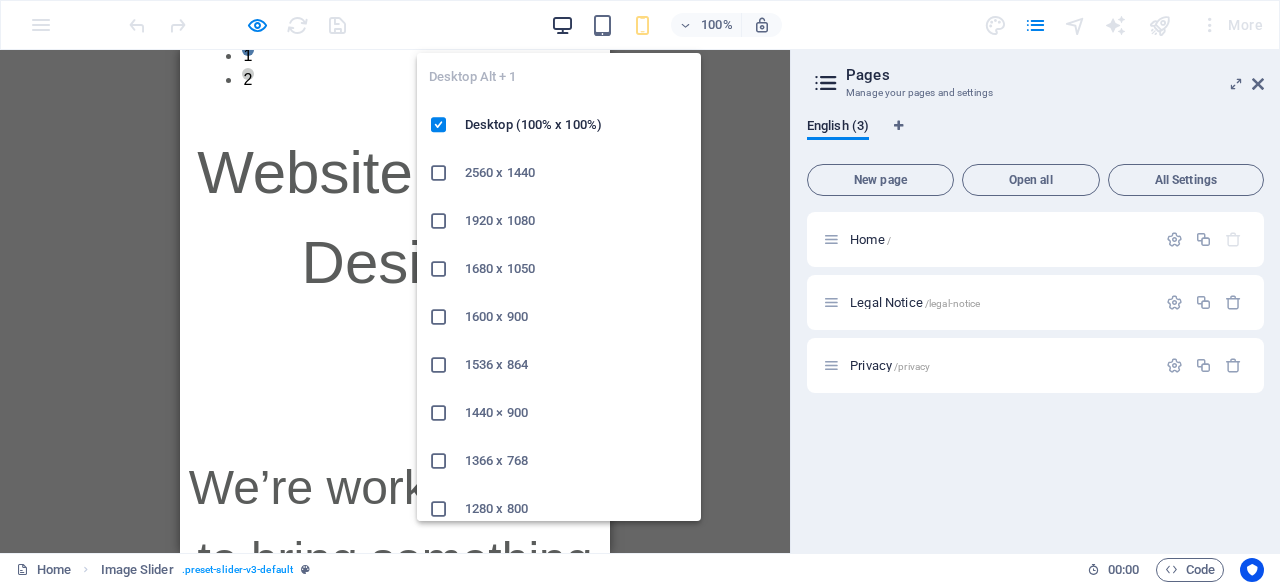 click at bounding box center [562, 25] 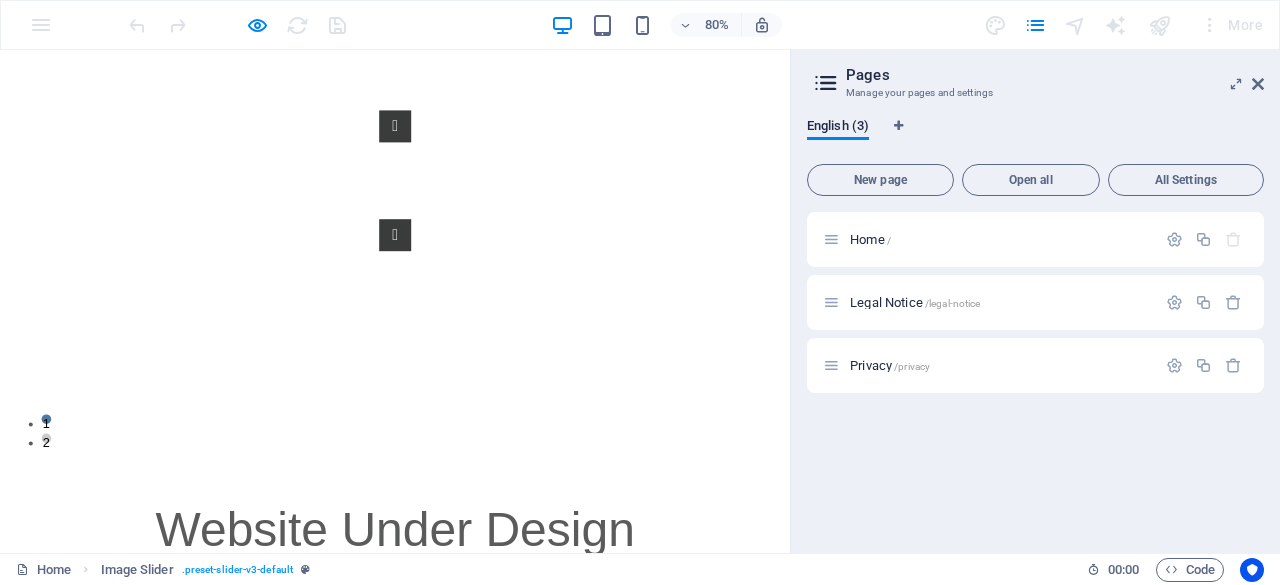 scroll, scrollTop: 848, scrollLeft: 0, axis: vertical 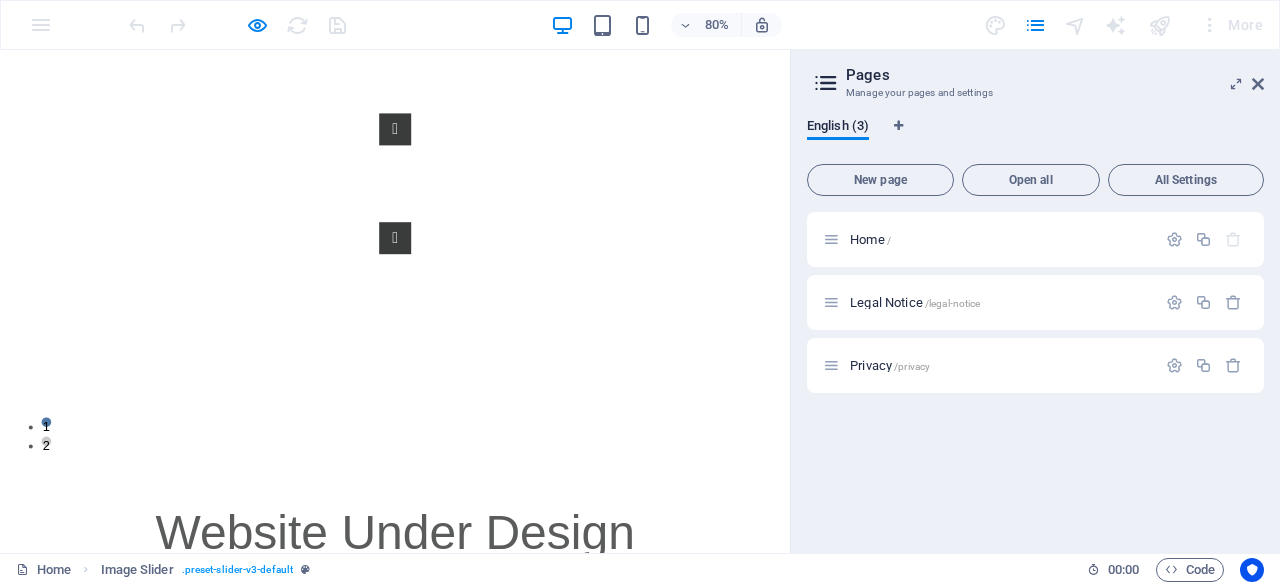 click at bounding box center (-966, 207) 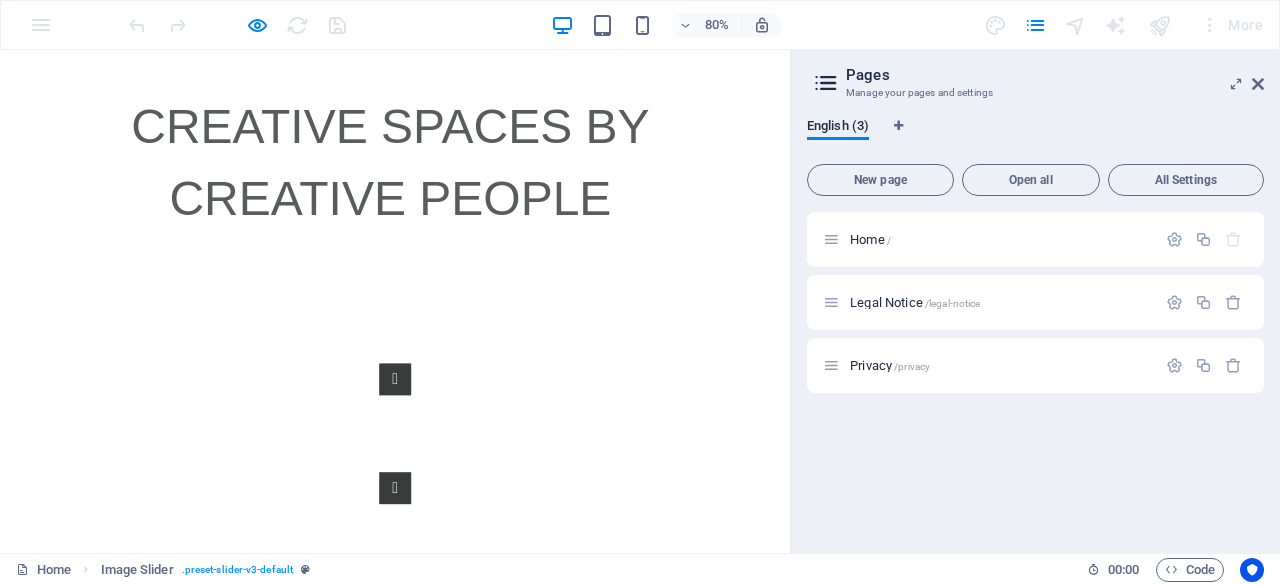 scroll, scrollTop: 532, scrollLeft: 0, axis: vertical 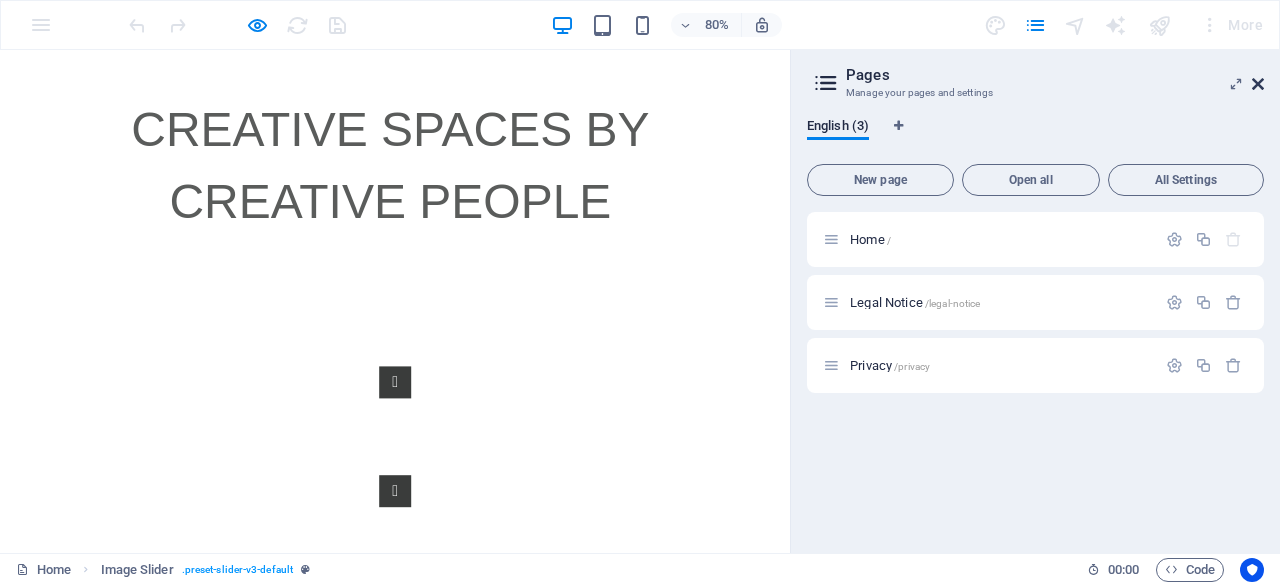 click at bounding box center (1258, 84) 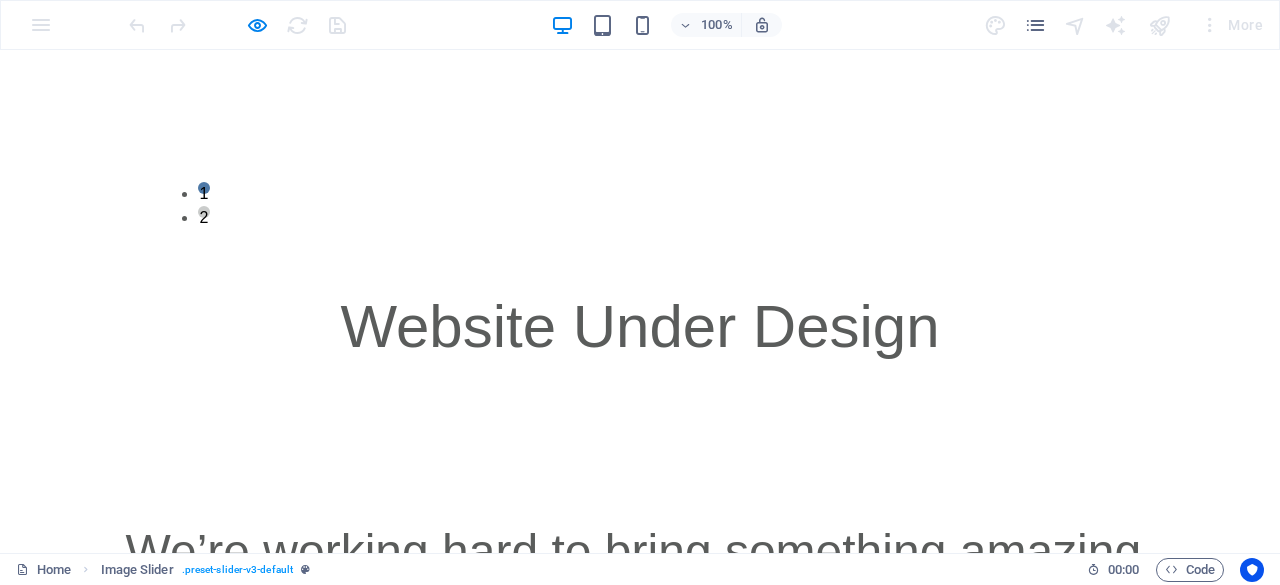 scroll, scrollTop: 1231, scrollLeft: 0, axis: vertical 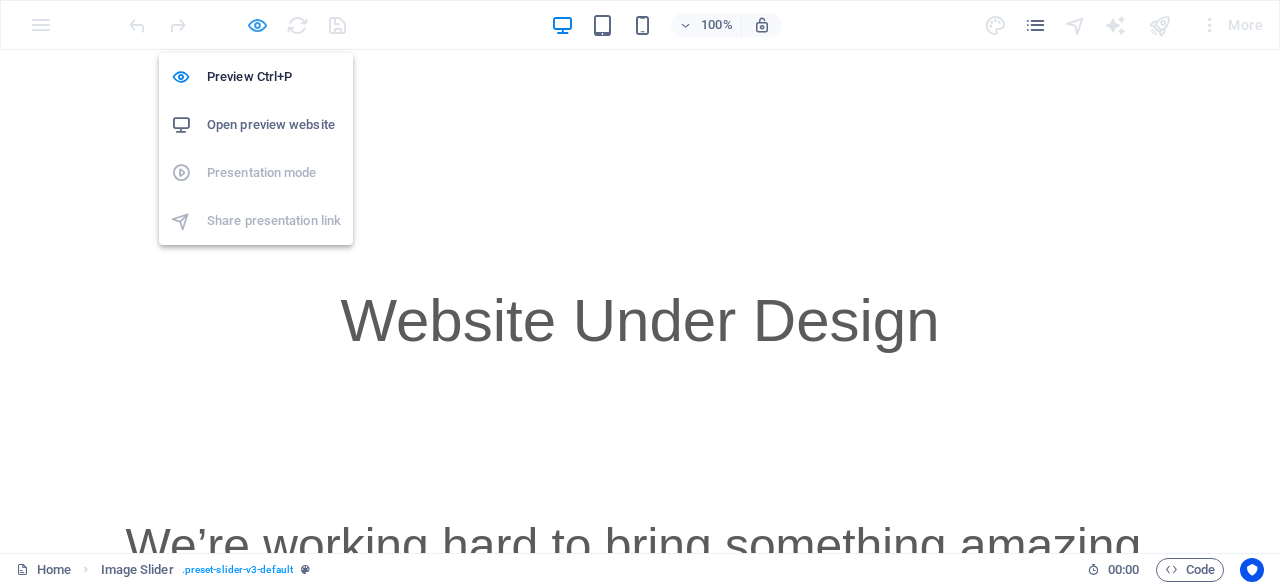 click at bounding box center [257, 25] 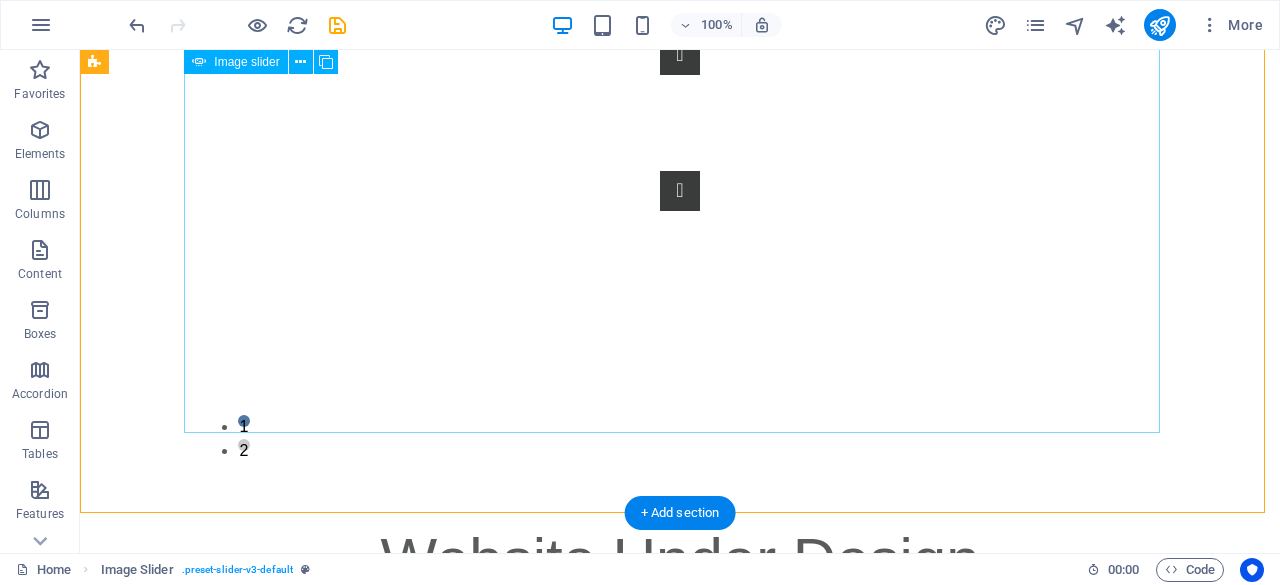 scroll, scrollTop: 977, scrollLeft: 0, axis: vertical 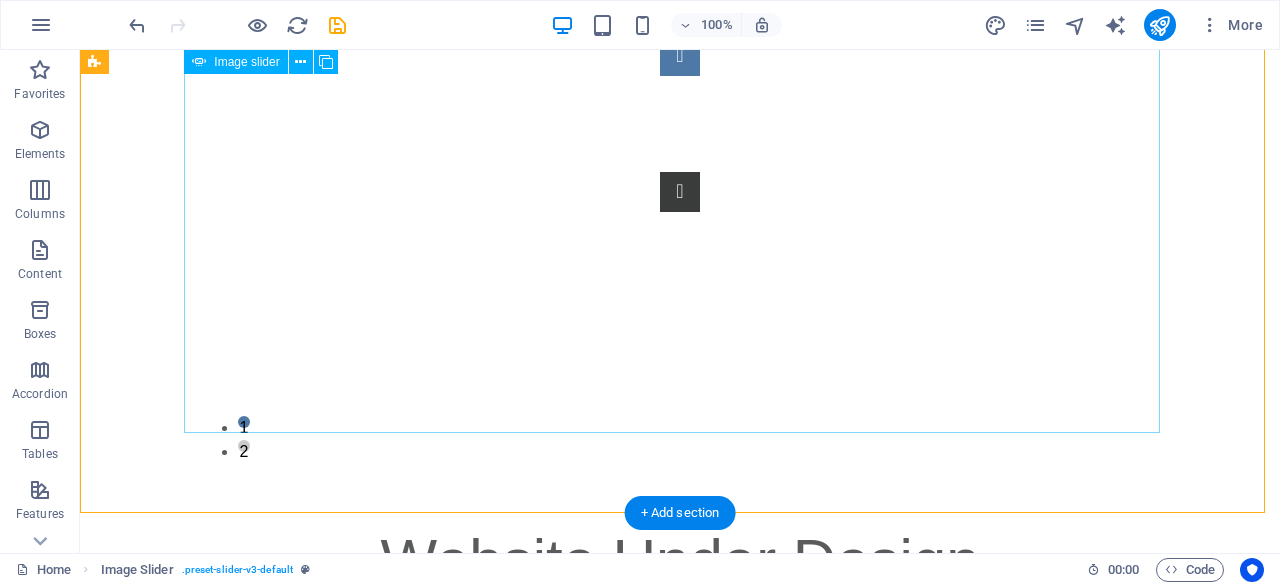 click at bounding box center (680, 56) 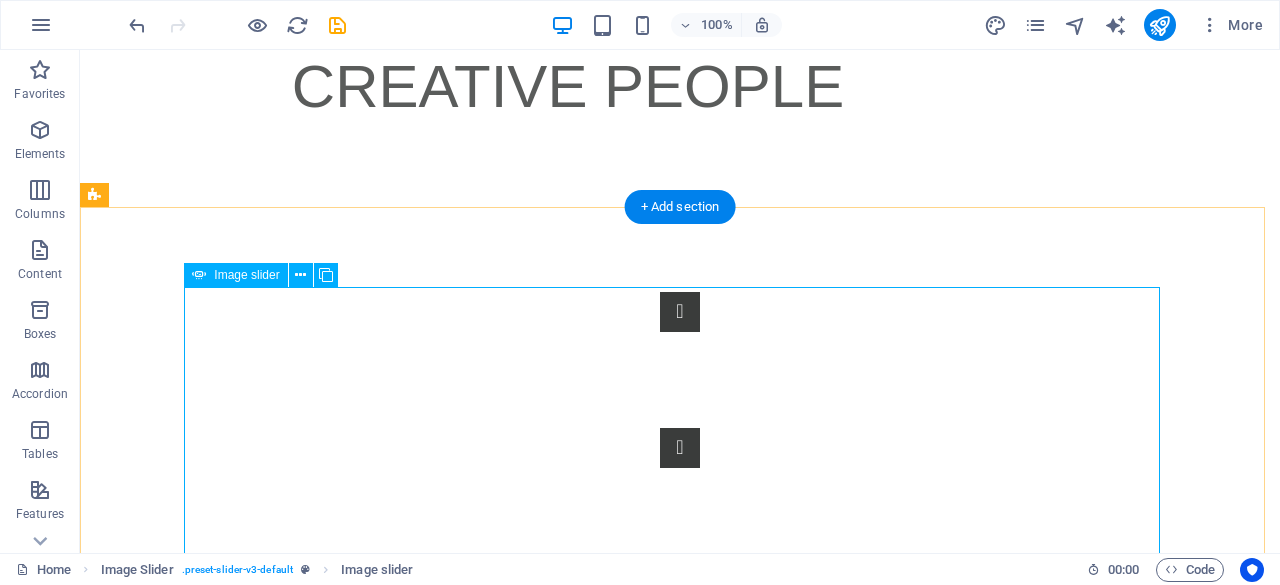 scroll, scrollTop: 723, scrollLeft: 0, axis: vertical 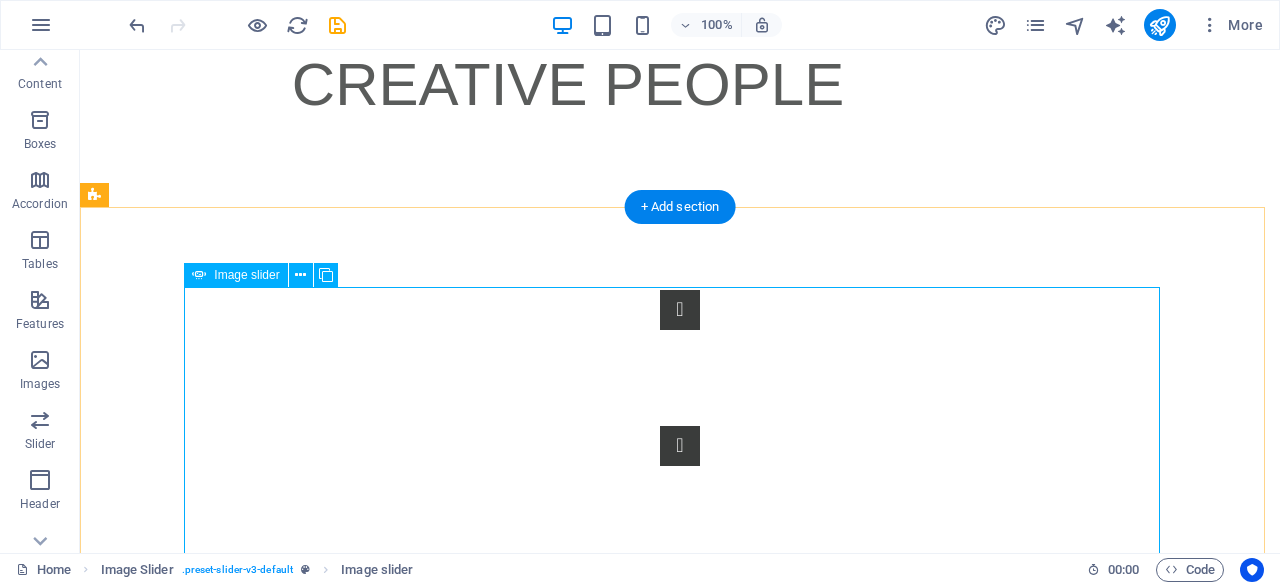 drag, startPoint x: 119, startPoint y: 413, endPoint x: 262, endPoint y: 389, distance: 145 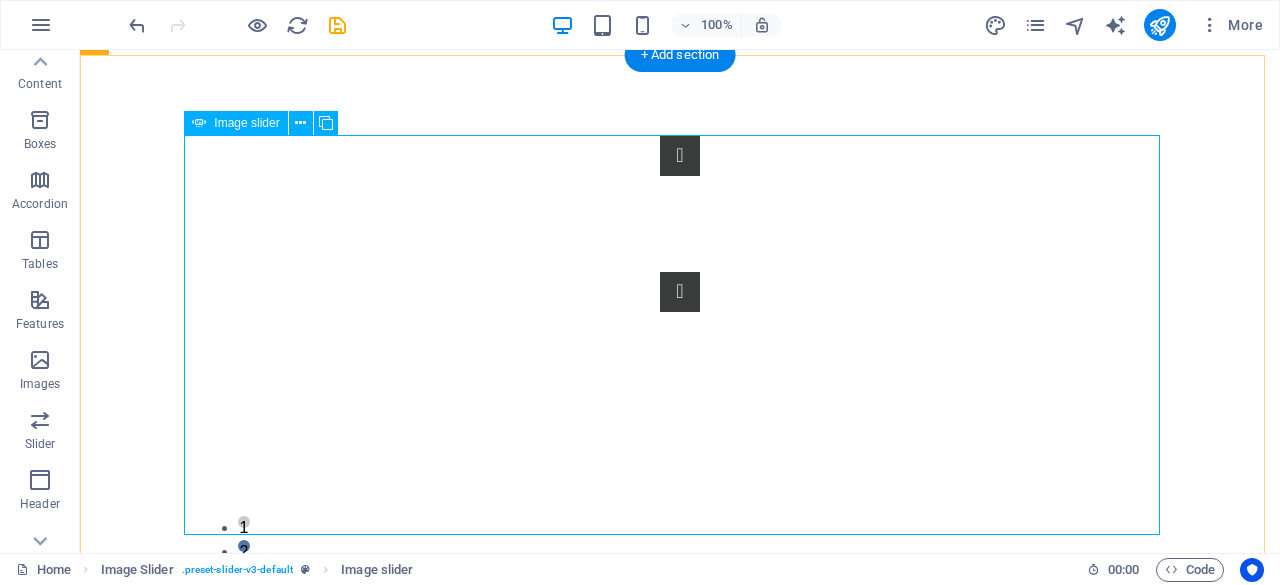 scroll, scrollTop: 875, scrollLeft: 0, axis: vertical 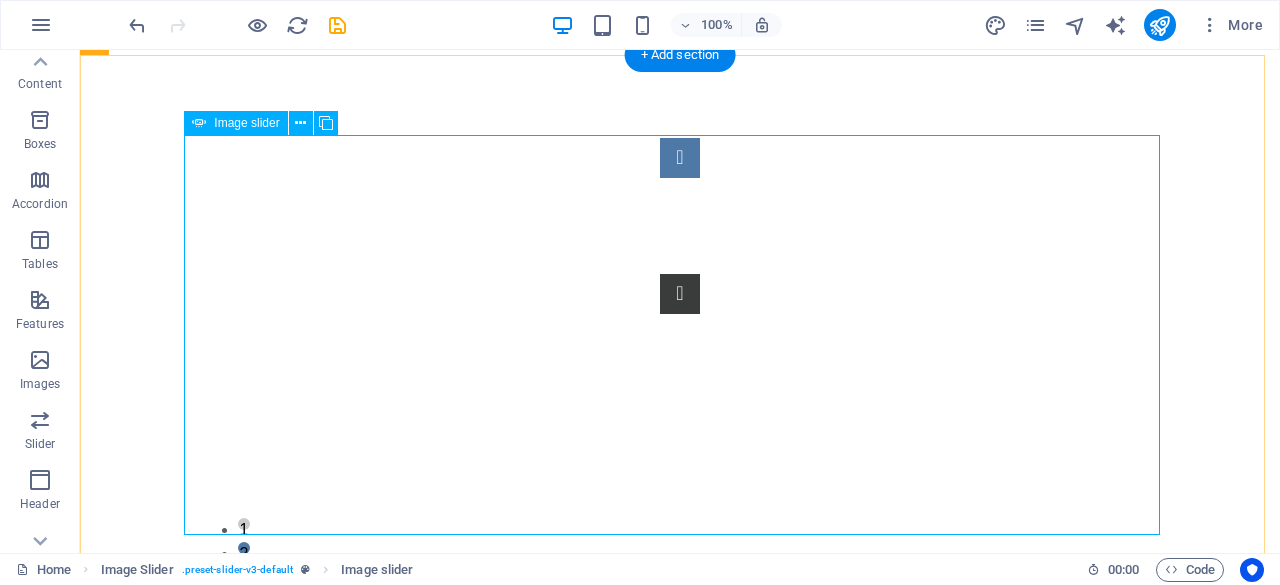 click at bounding box center [680, 158] 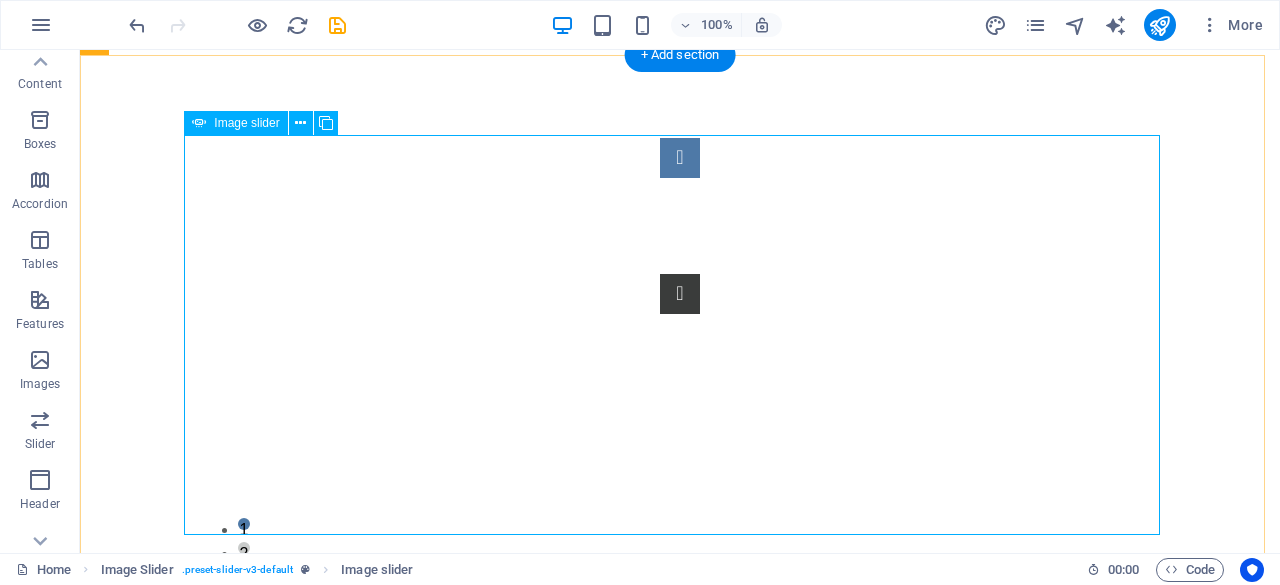 click at bounding box center (680, 158) 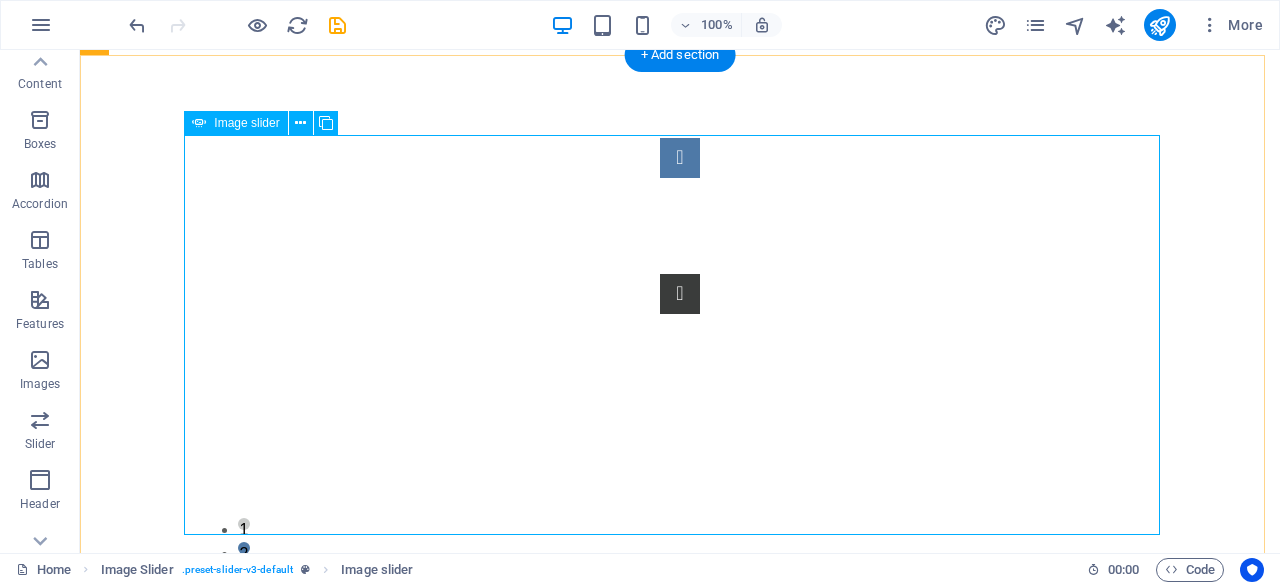 click at bounding box center [680, 158] 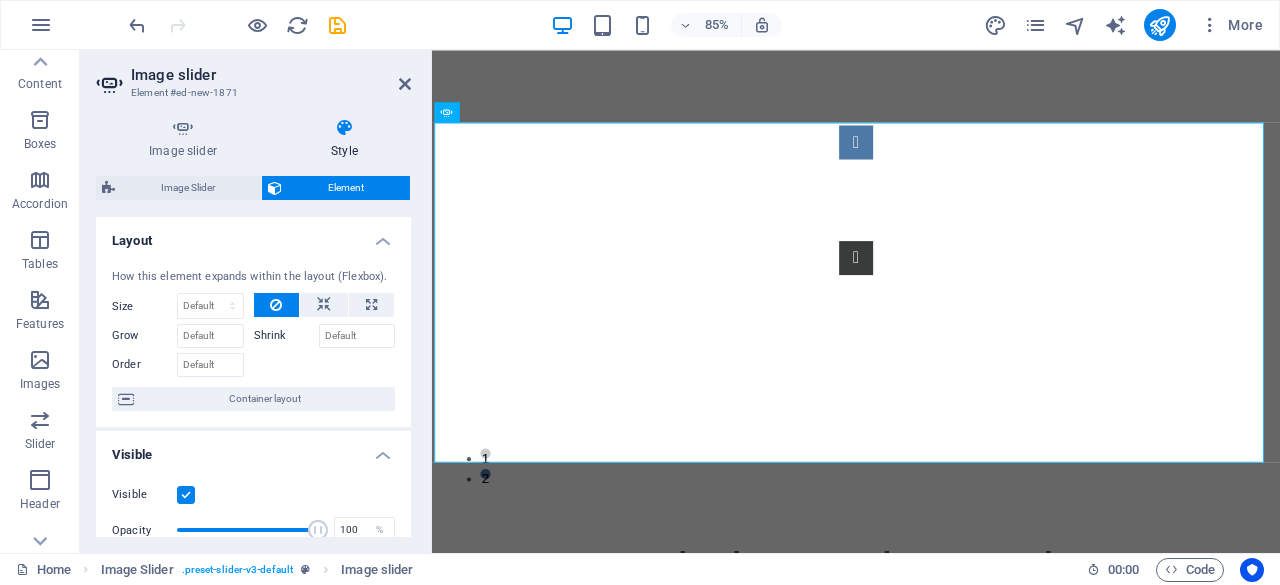 click on "Grow" at bounding box center [210, 336] 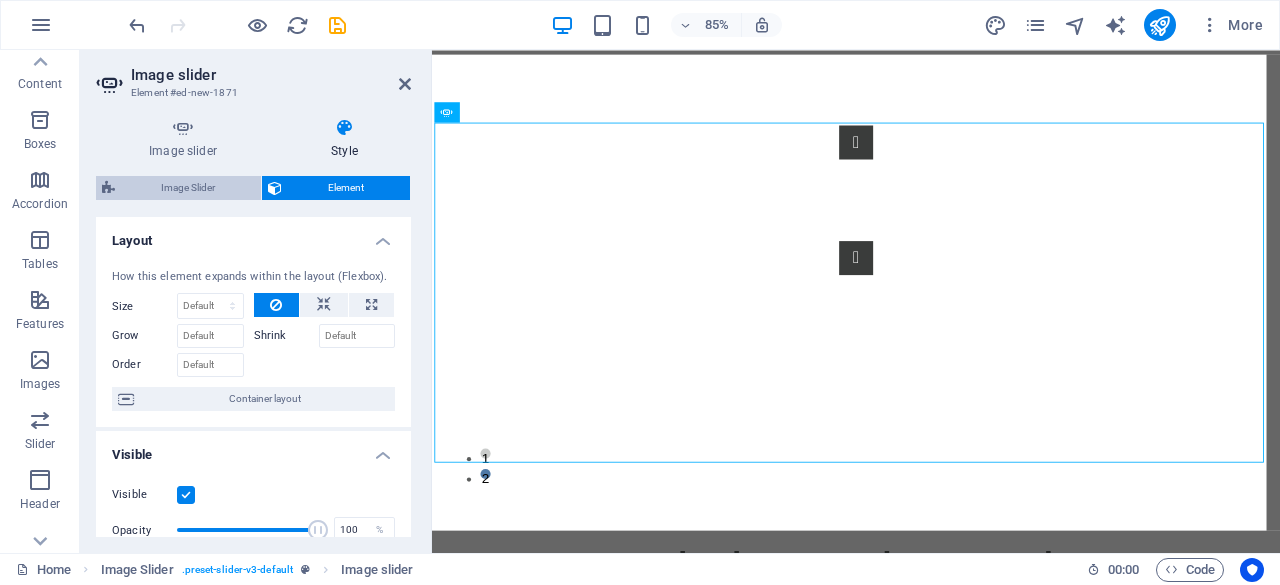 click on "Image Slider" at bounding box center (188, 188) 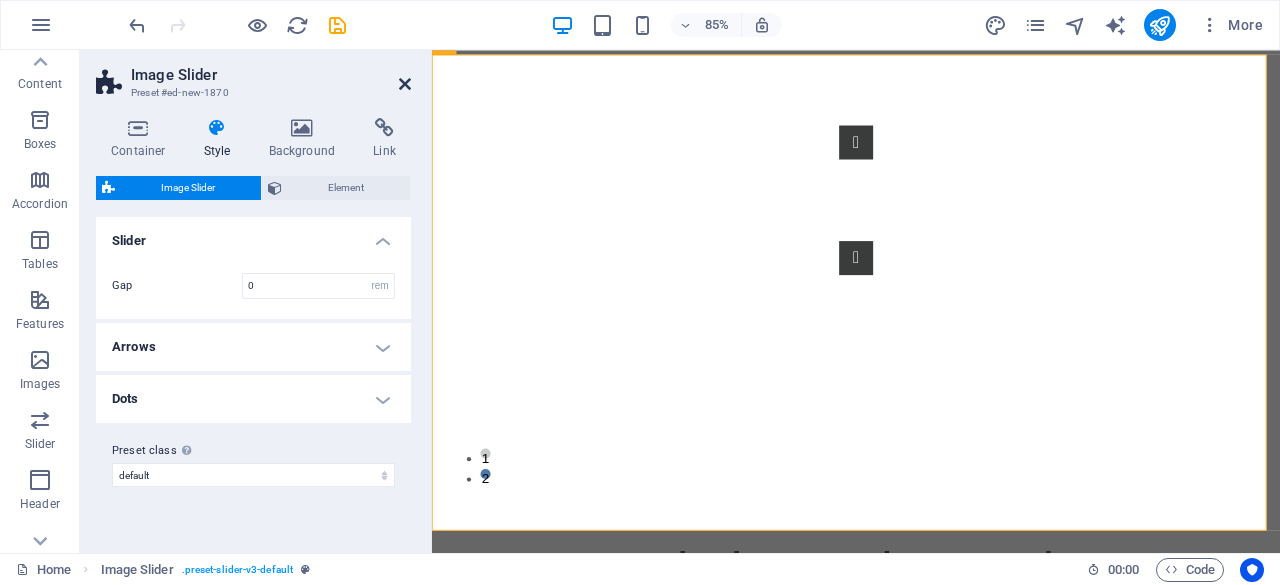 click at bounding box center (405, 84) 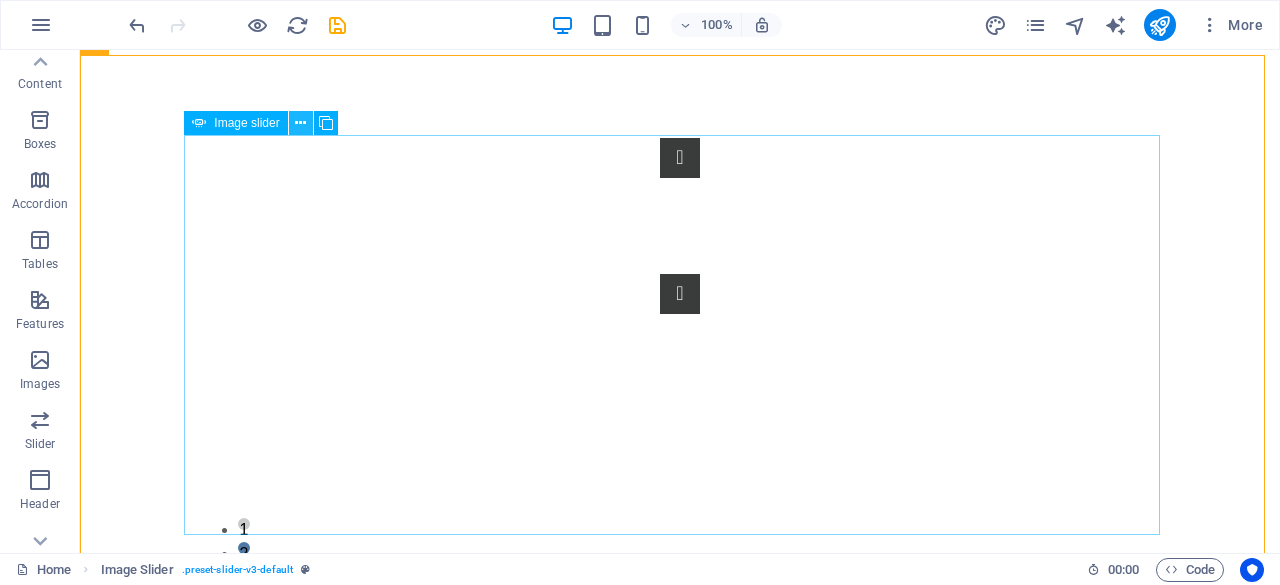 click at bounding box center (300, 123) 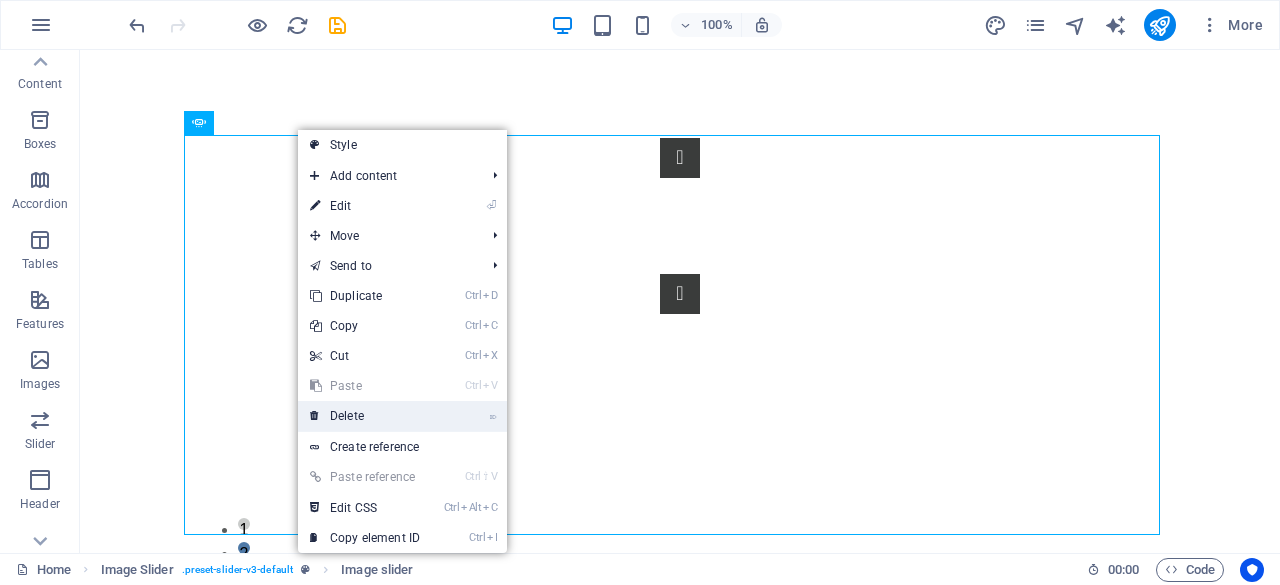 click on "⌦  Delete" at bounding box center [365, 416] 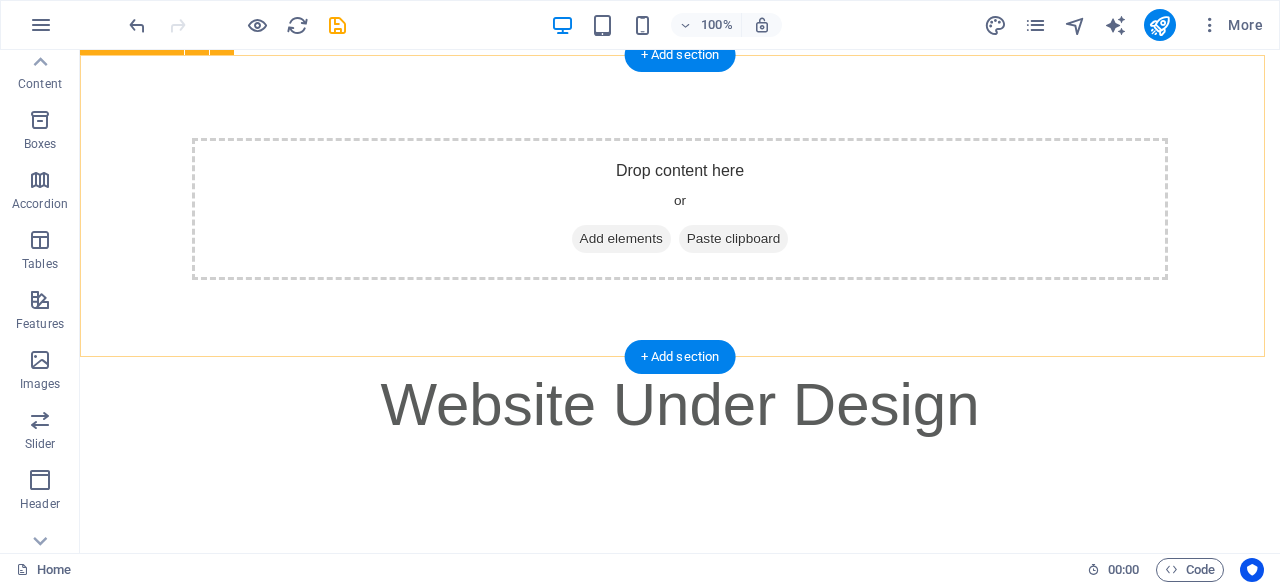 click on "Drop content here or  Add elements  Paste clipboard" at bounding box center (680, 209) 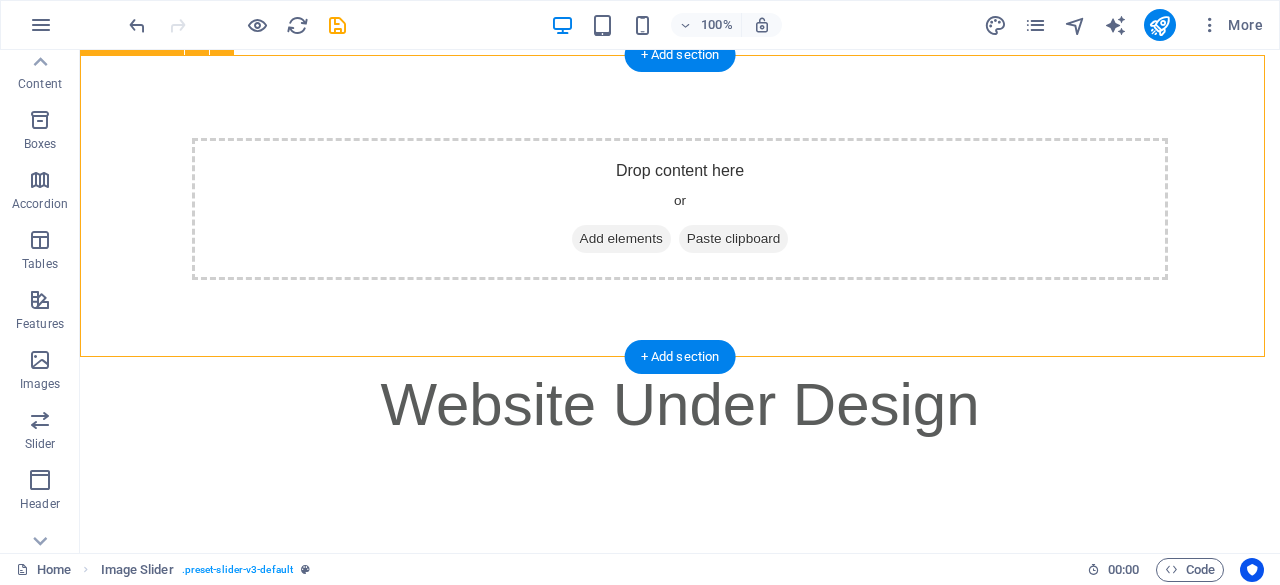 click on "Add elements" at bounding box center (621, 239) 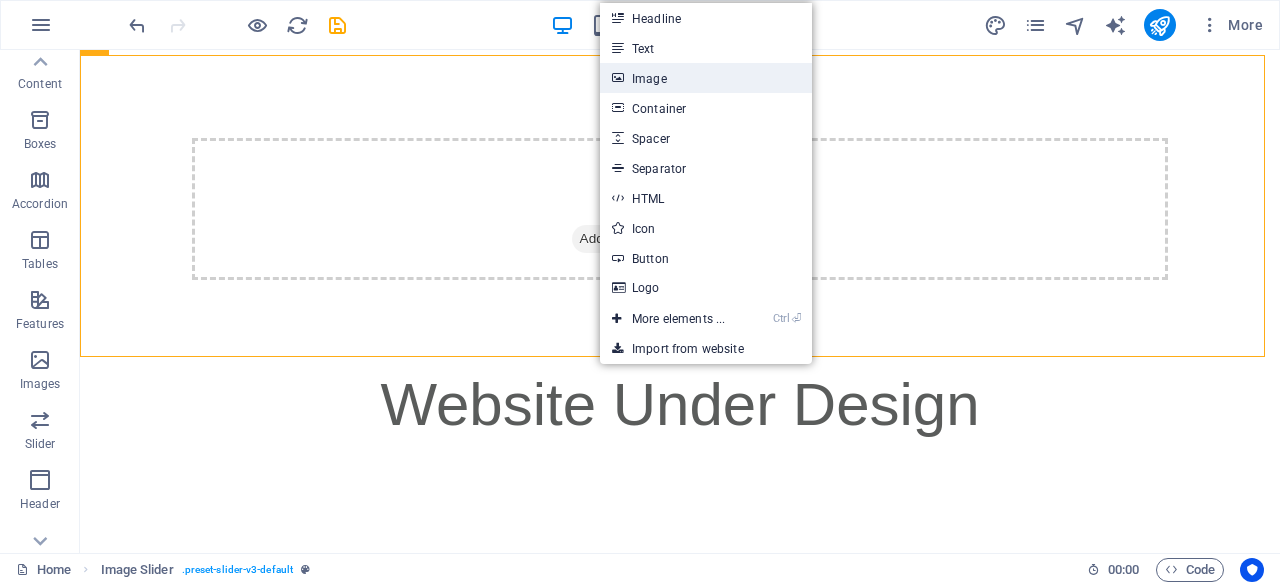 click on "Image" at bounding box center [706, 78] 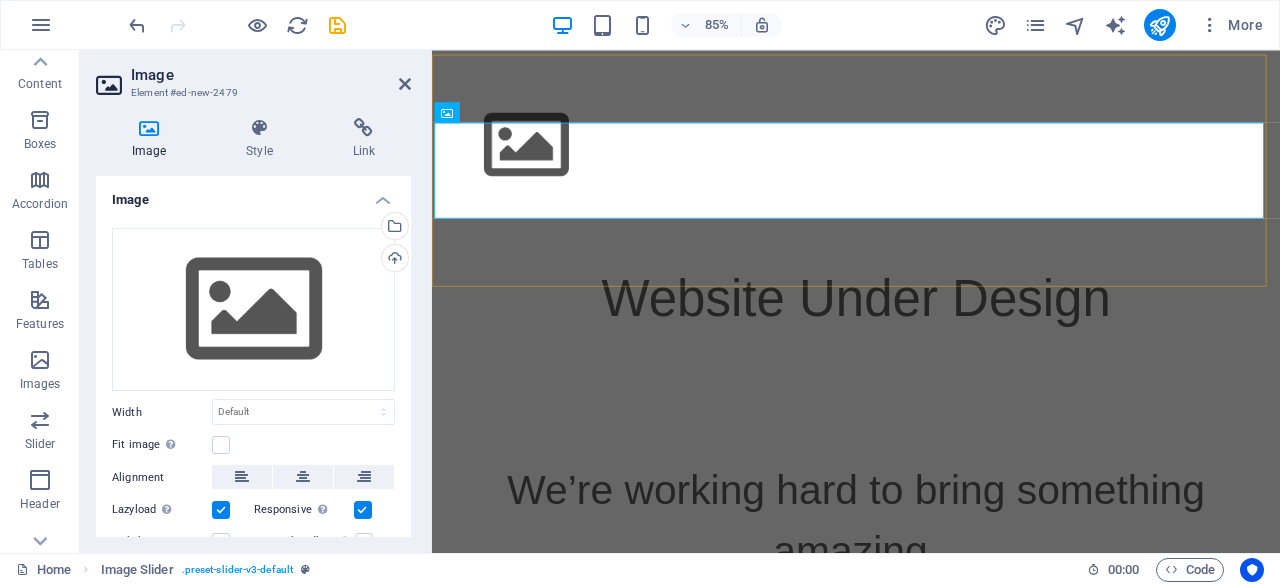 scroll, scrollTop: 842, scrollLeft: 0, axis: vertical 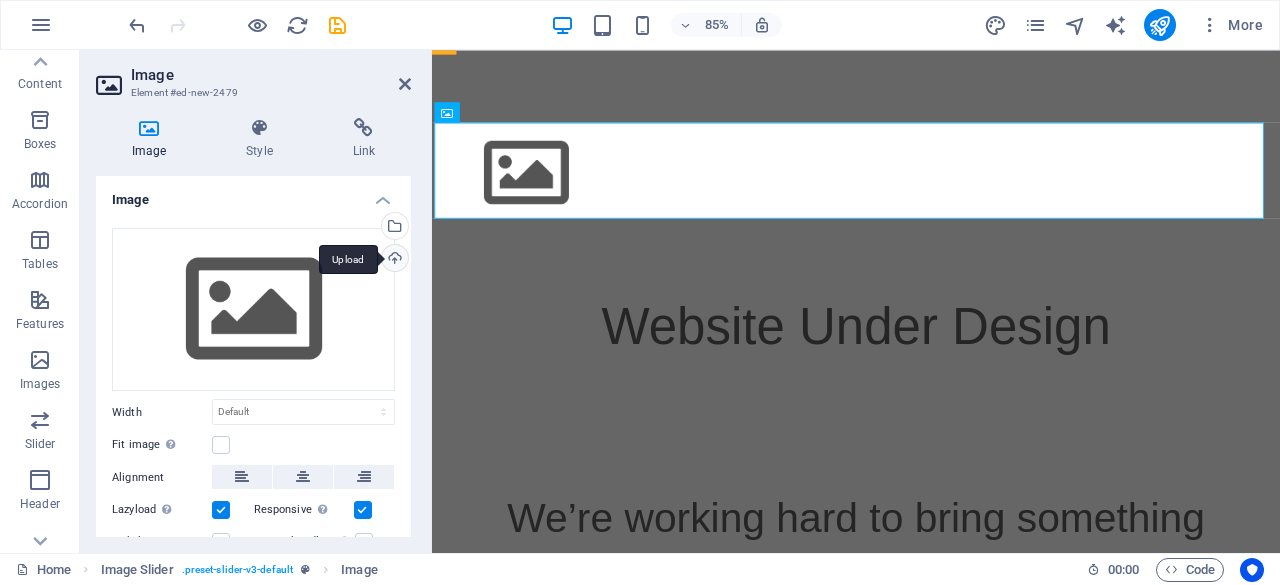 click on "Upload" at bounding box center (393, 260) 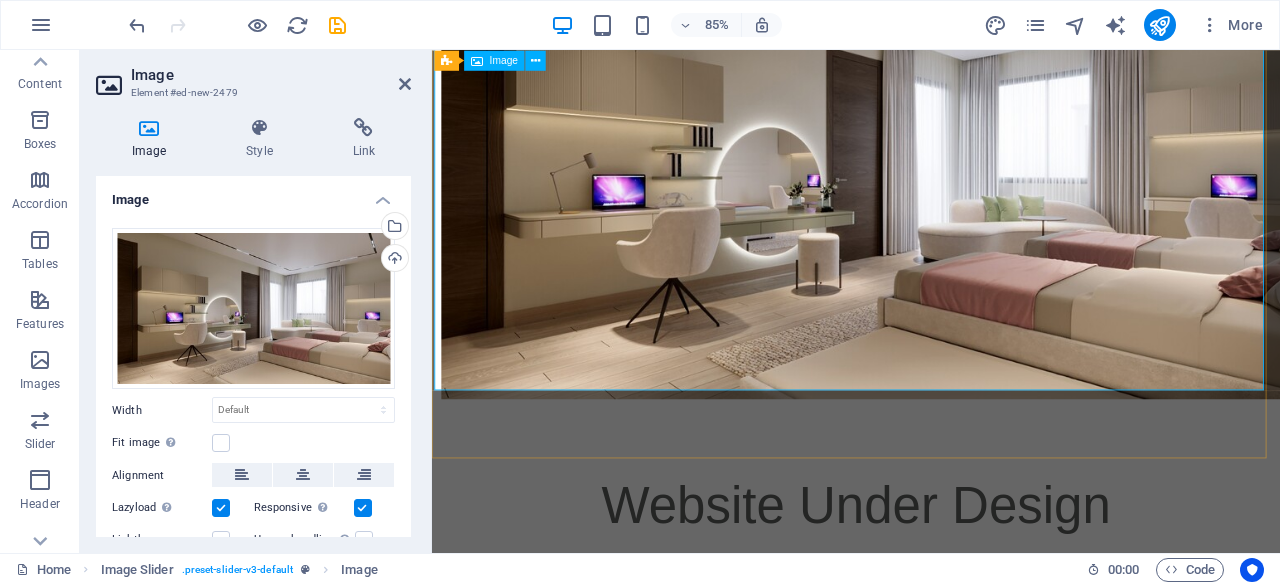 scroll, scrollTop: 1068, scrollLeft: 0, axis: vertical 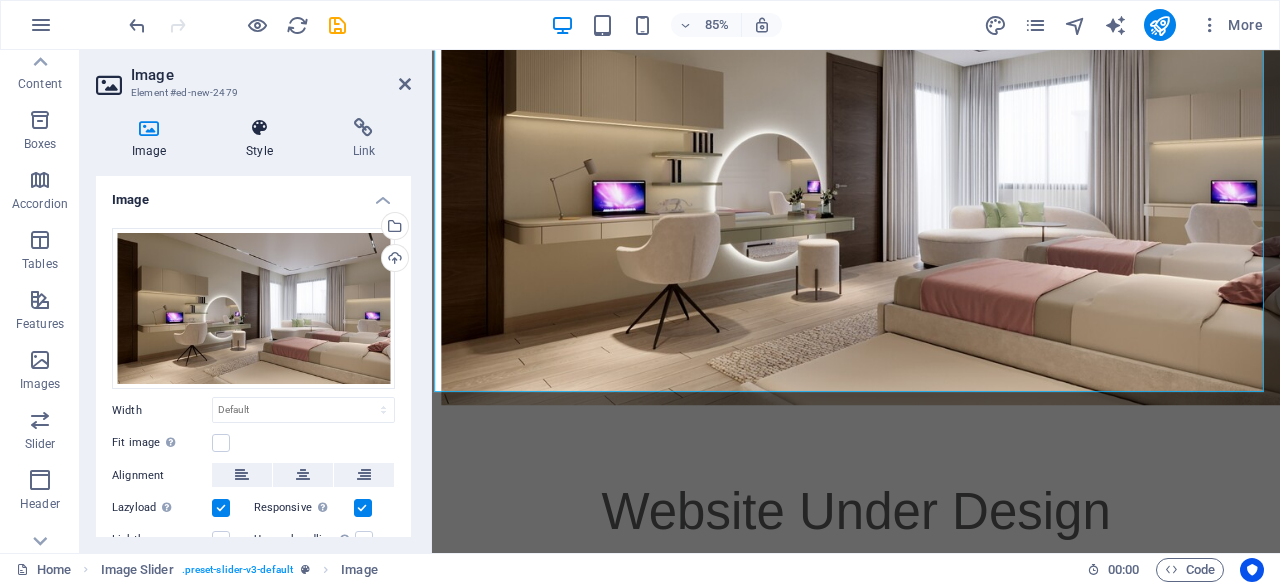 click on "Style" at bounding box center [263, 139] 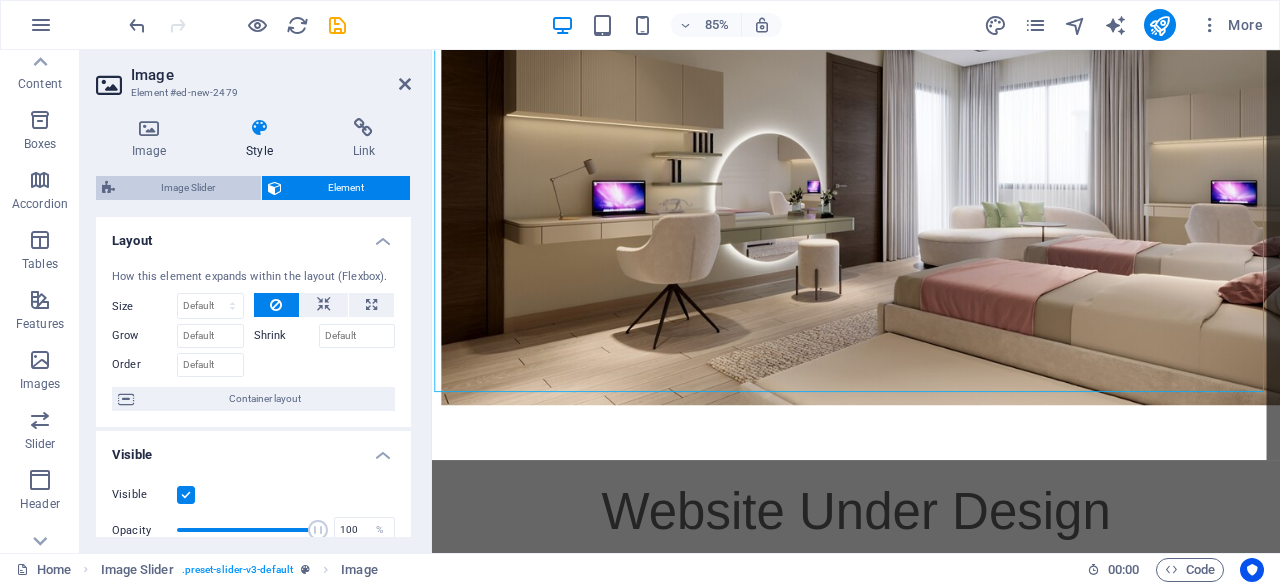 click on "Image Slider" at bounding box center (188, 188) 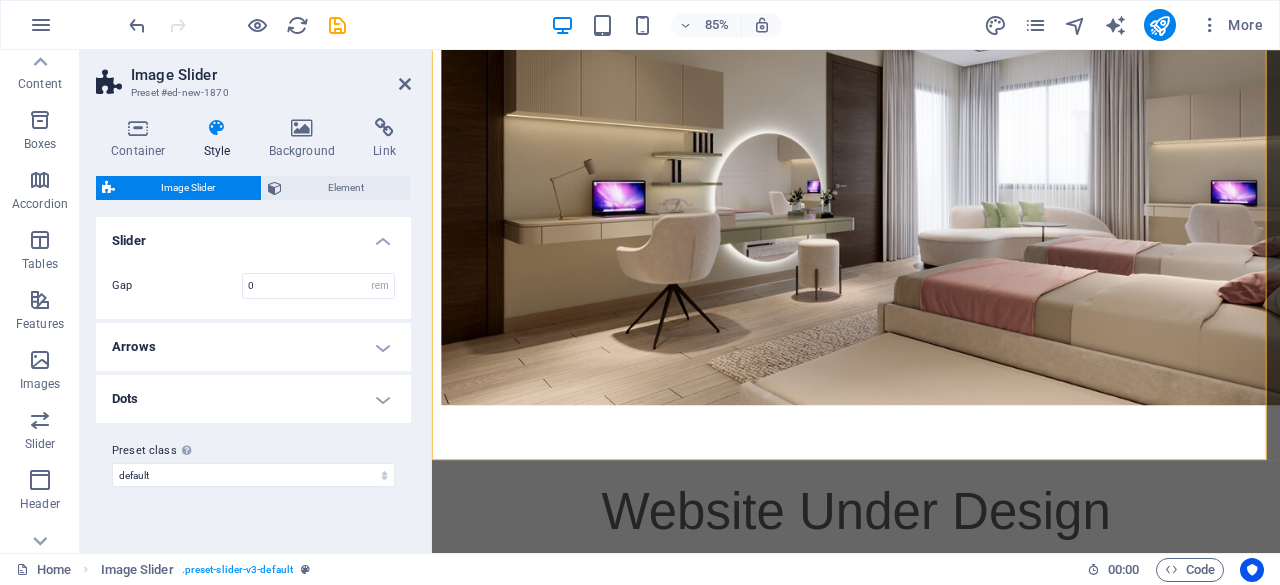 click on "Dots" at bounding box center (253, 399) 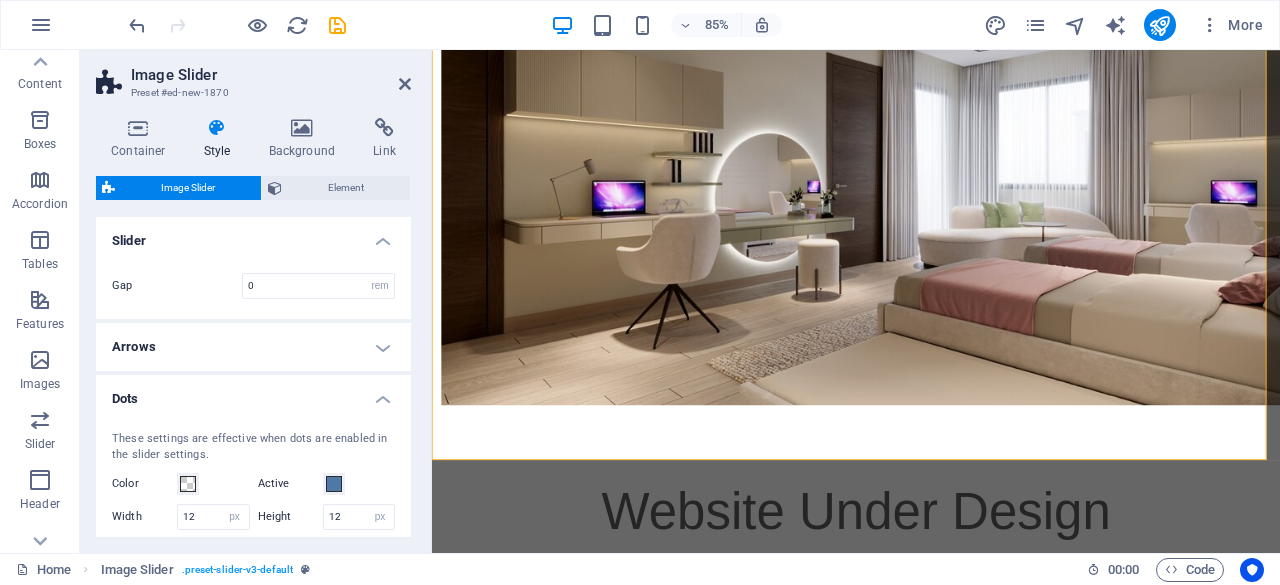 click on "Dots" at bounding box center [253, 393] 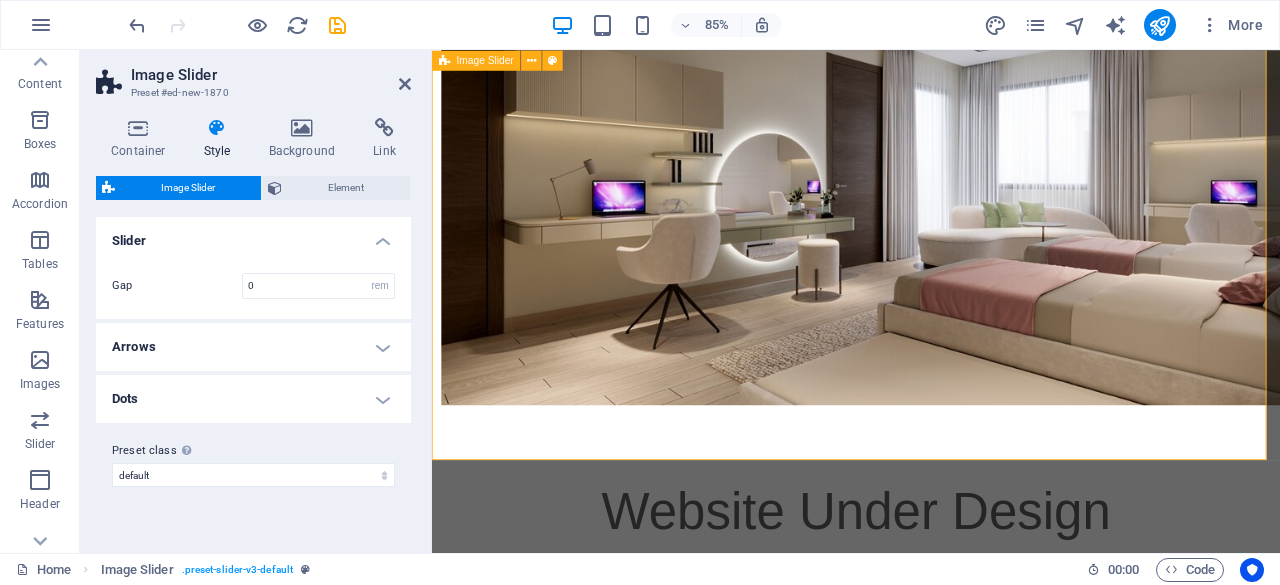click at bounding box center (931, 189) 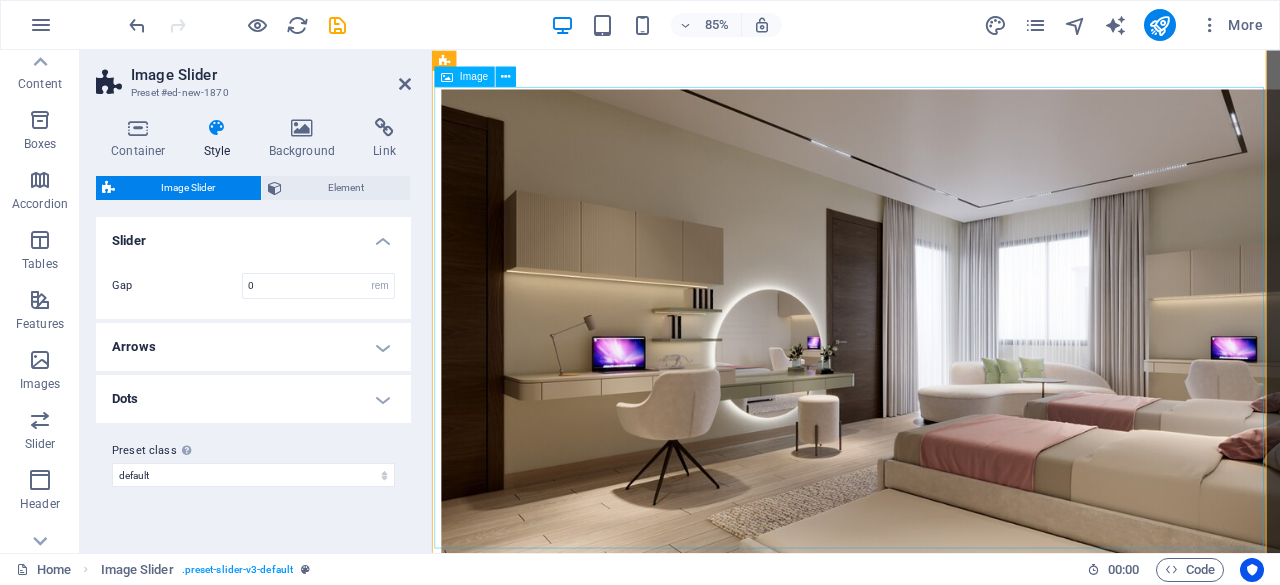 scroll, scrollTop: 884, scrollLeft: 0, axis: vertical 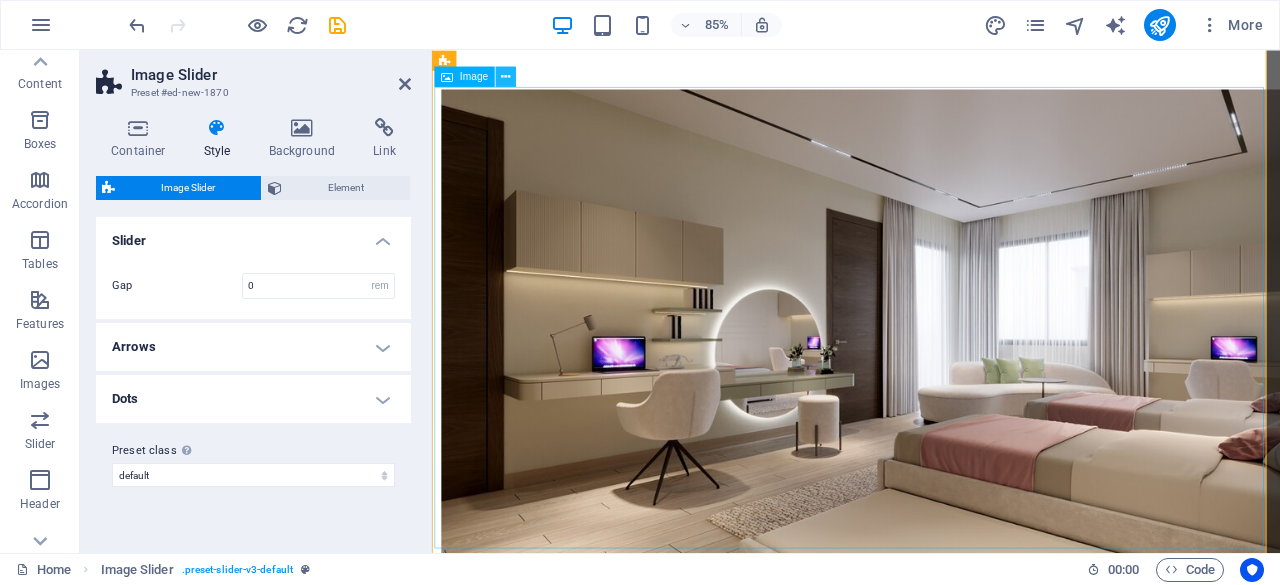 click at bounding box center (506, 77) 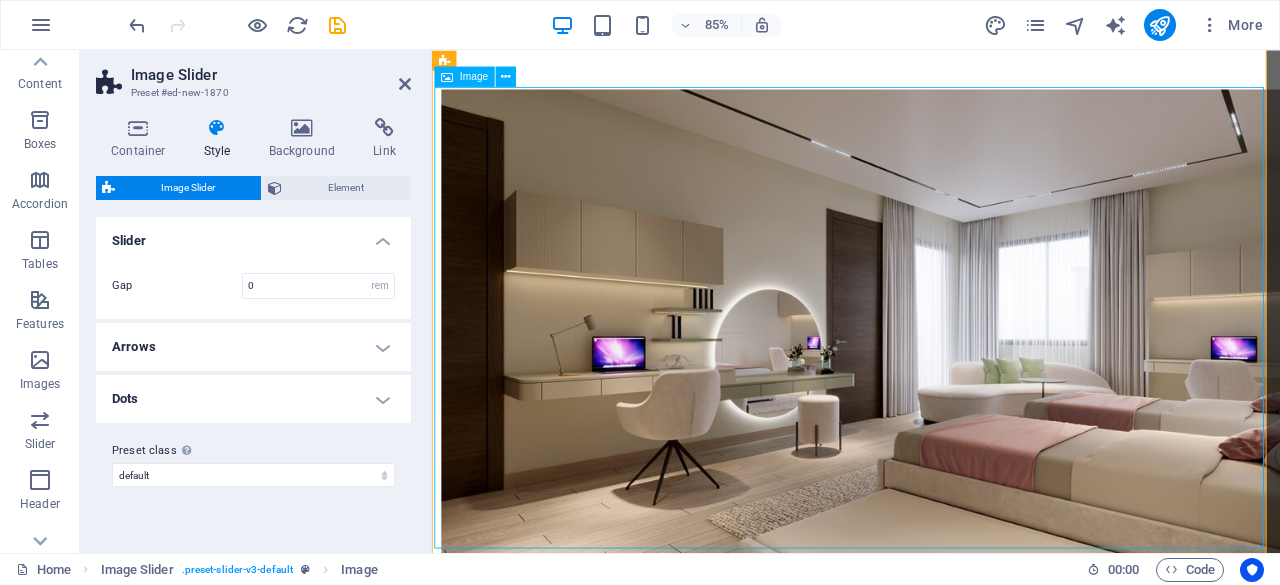 click at bounding box center (931, 373) 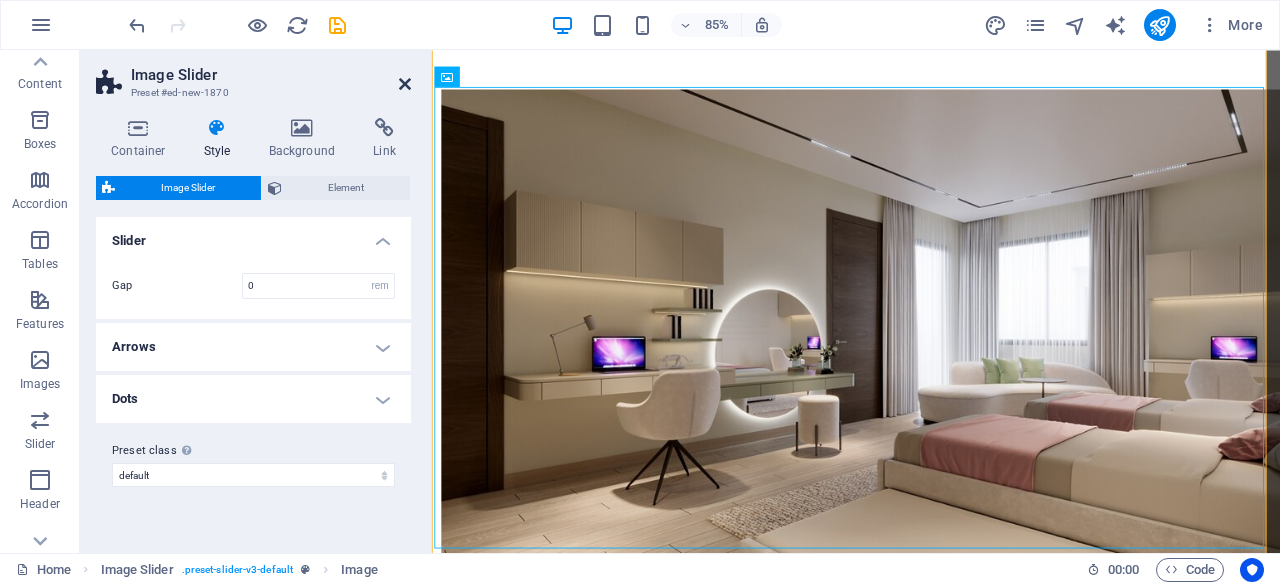 click at bounding box center (405, 84) 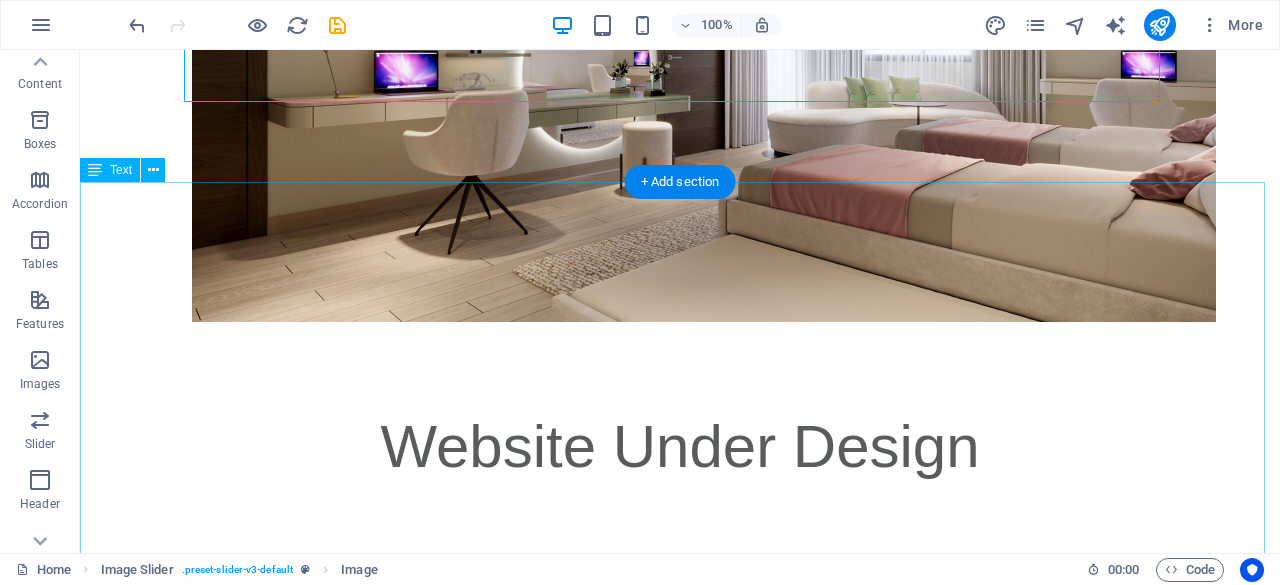 scroll, scrollTop: 1554, scrollLeft: 0, axis: vertical 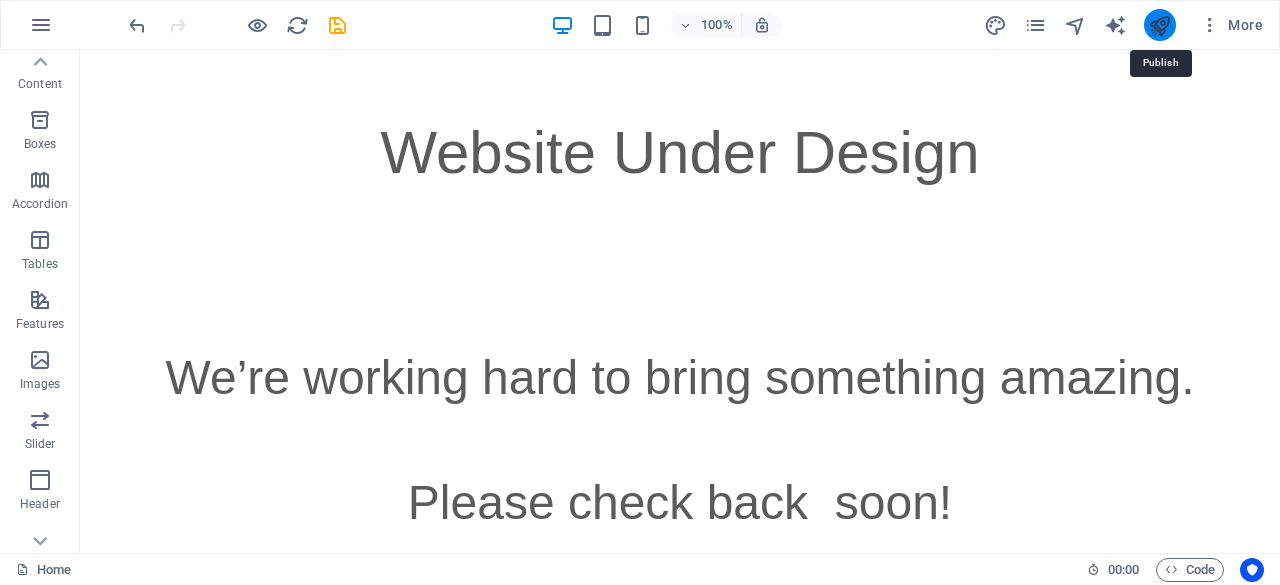 click at bounding box center (1159, 25) 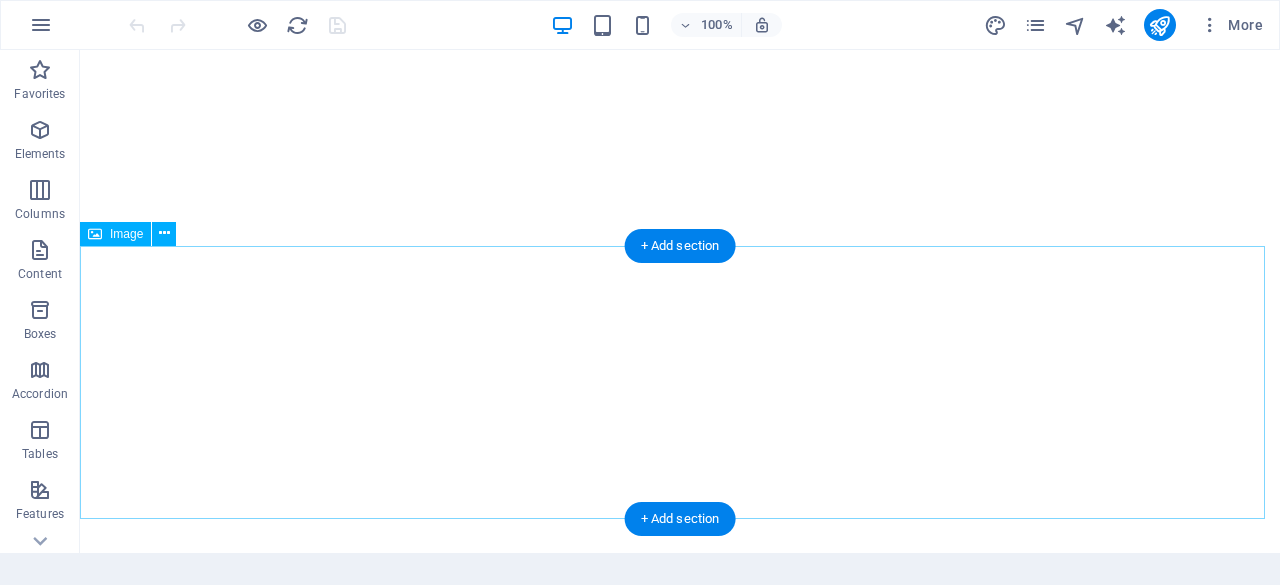 scroll, scrollTop: 0, scrollLeft: 0, axis: both 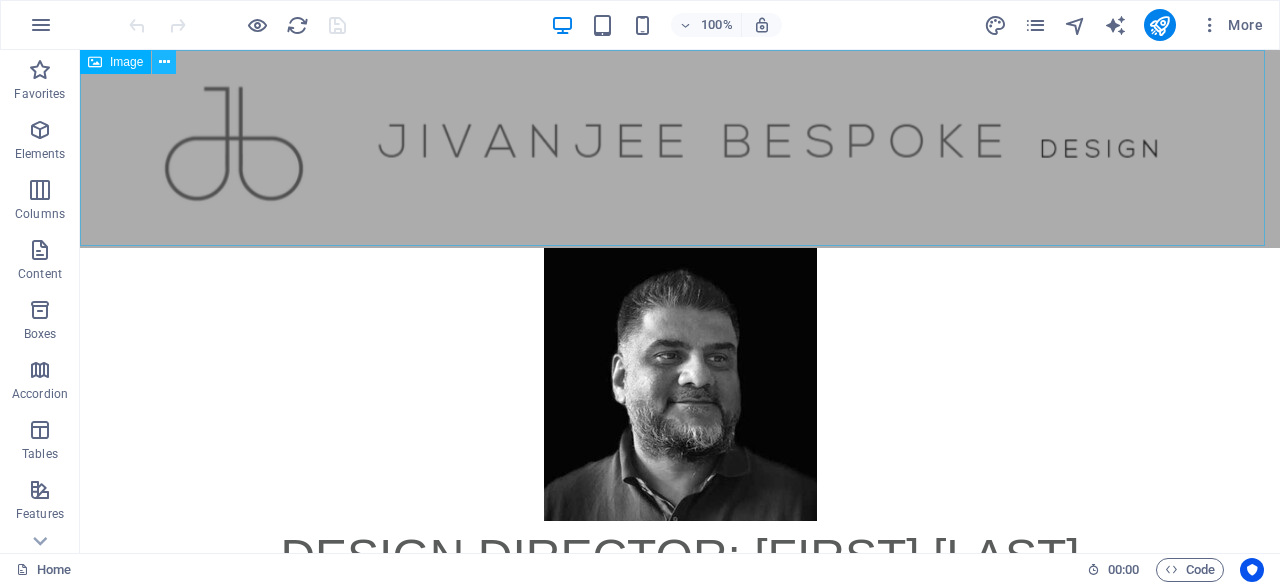 click at bounding box center (164, 62) 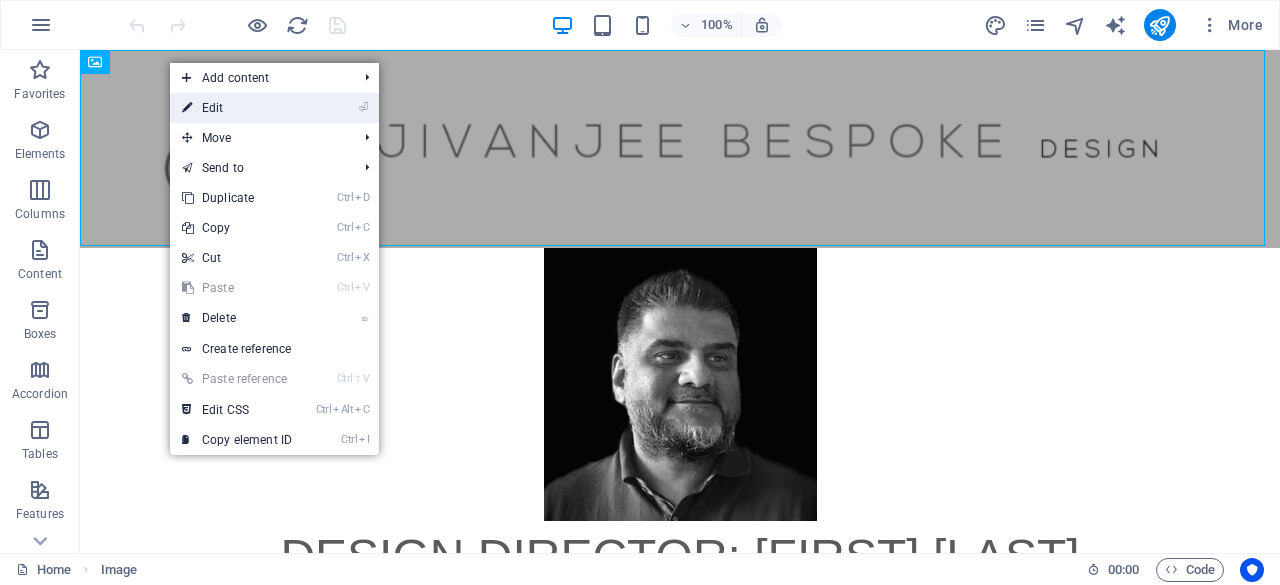 click on "⏎  Edit" at bounding box center (237, 108) 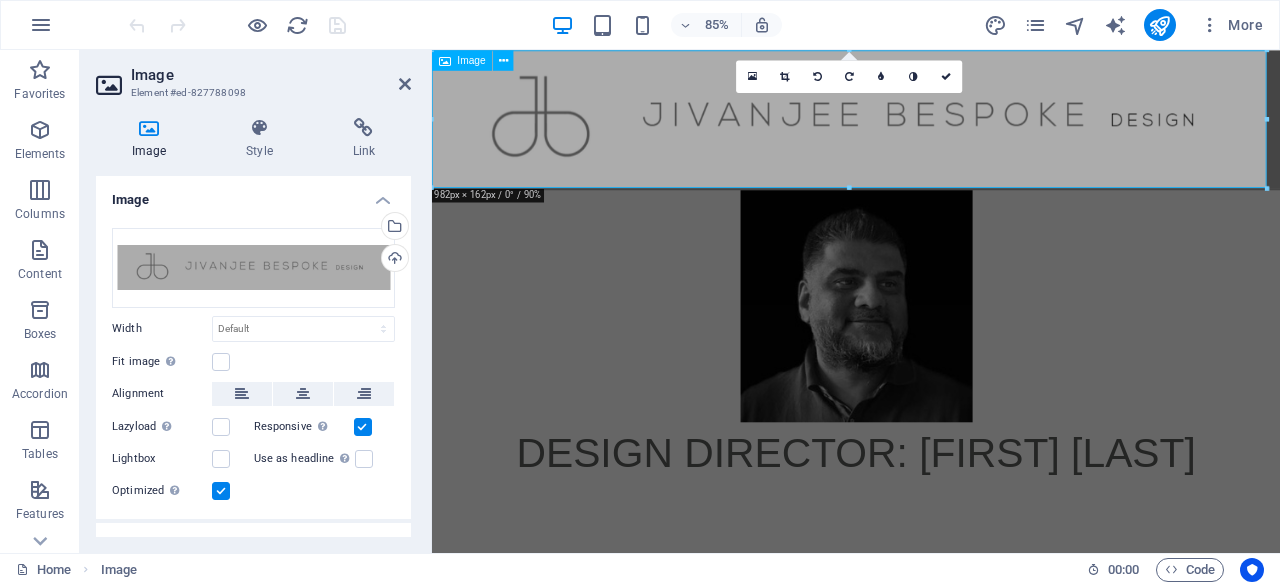 click at bounding box center [931, 132] 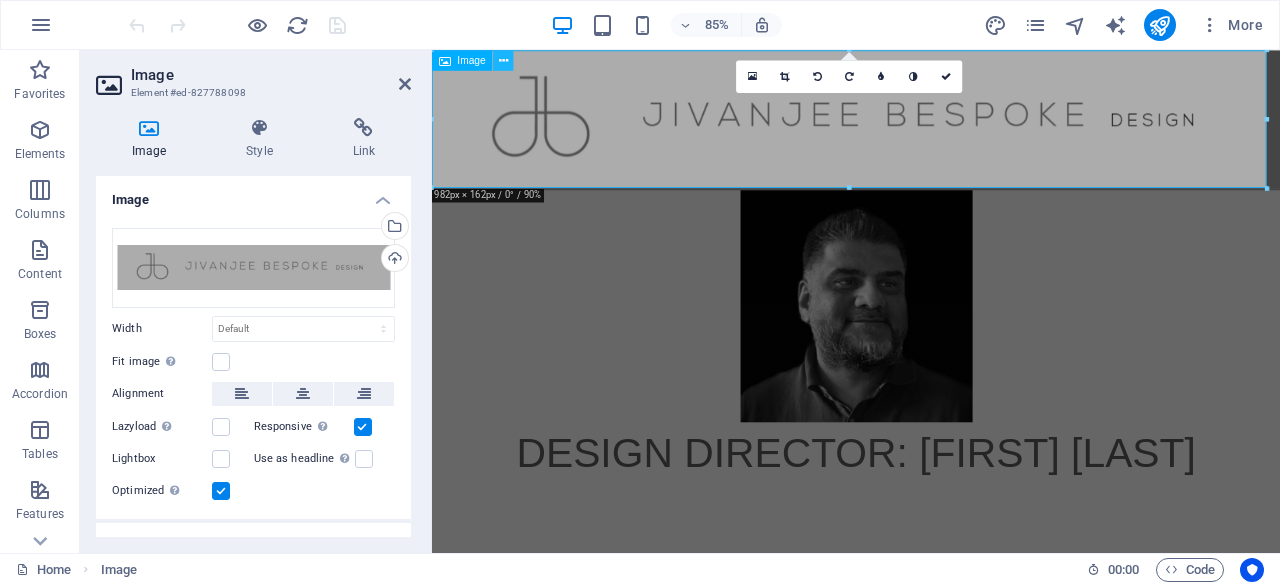 click at bounding box center [503, 60] 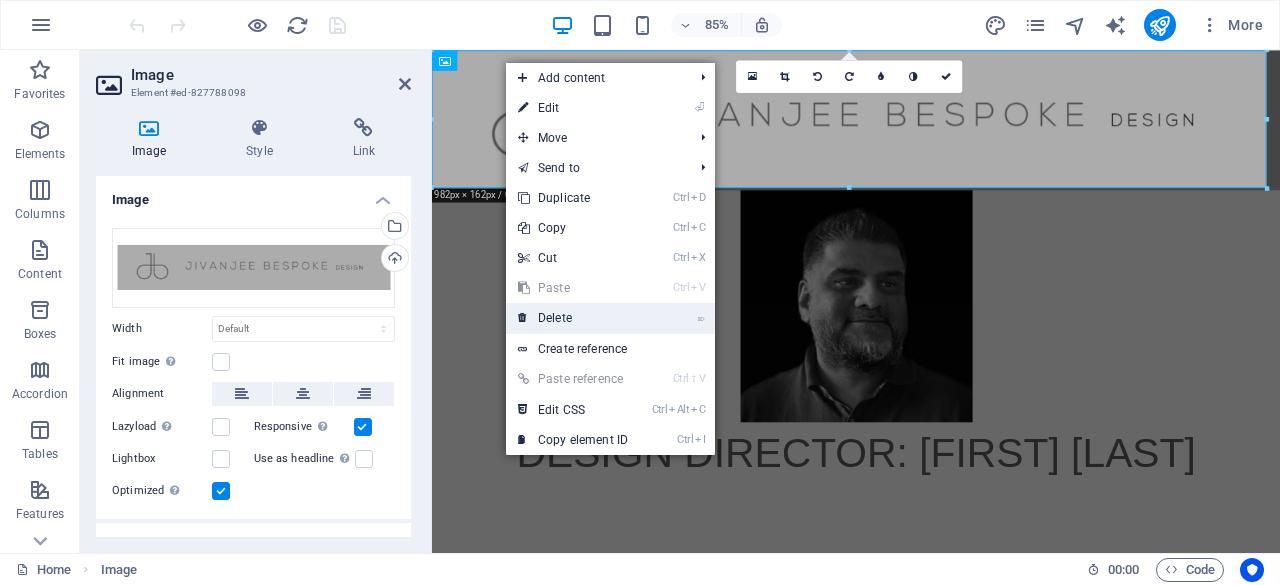 click on "⌦  Delete" at bounding box center (573, 318) 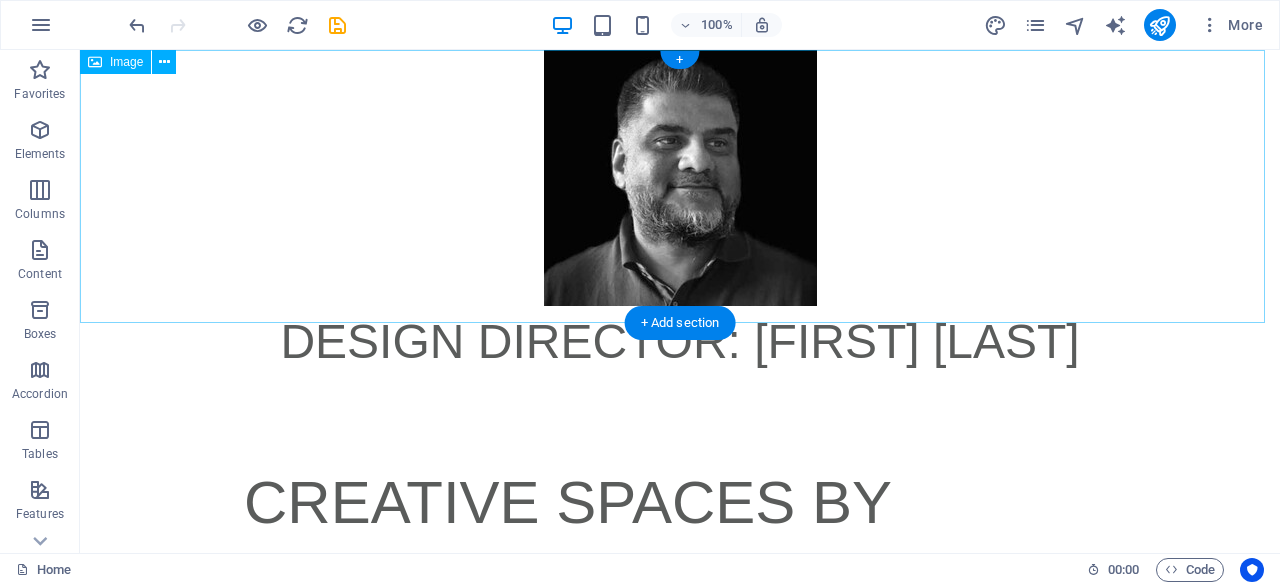 scroll, scrollTop: 0, scrollLeft: 0, axis: both 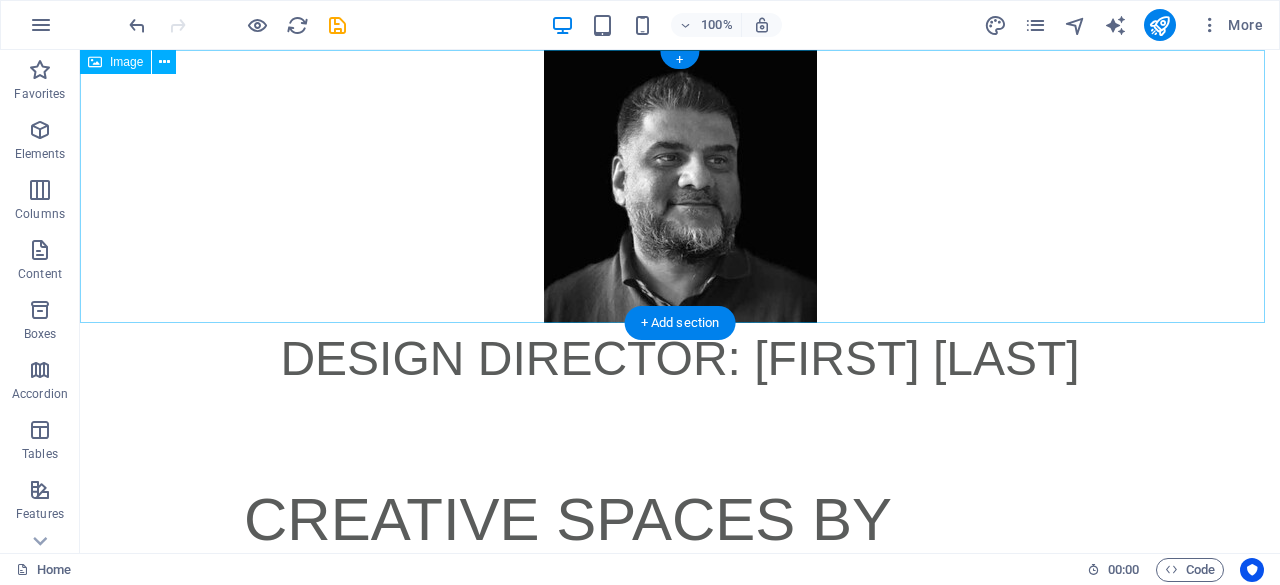 drag, startPoint x: 114, startPoint y: 185, endPoint x: 197, endPoint y: 269, distance: 118.08895 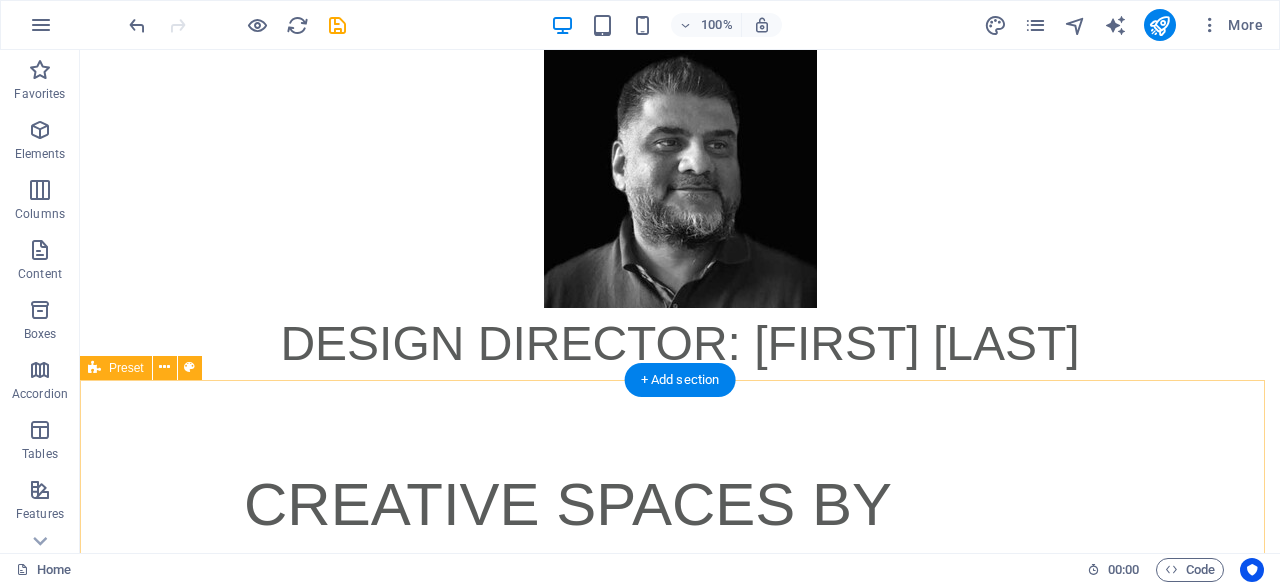 scroll, scrollTop: 19, scrollLeft: 0, axis: vertical 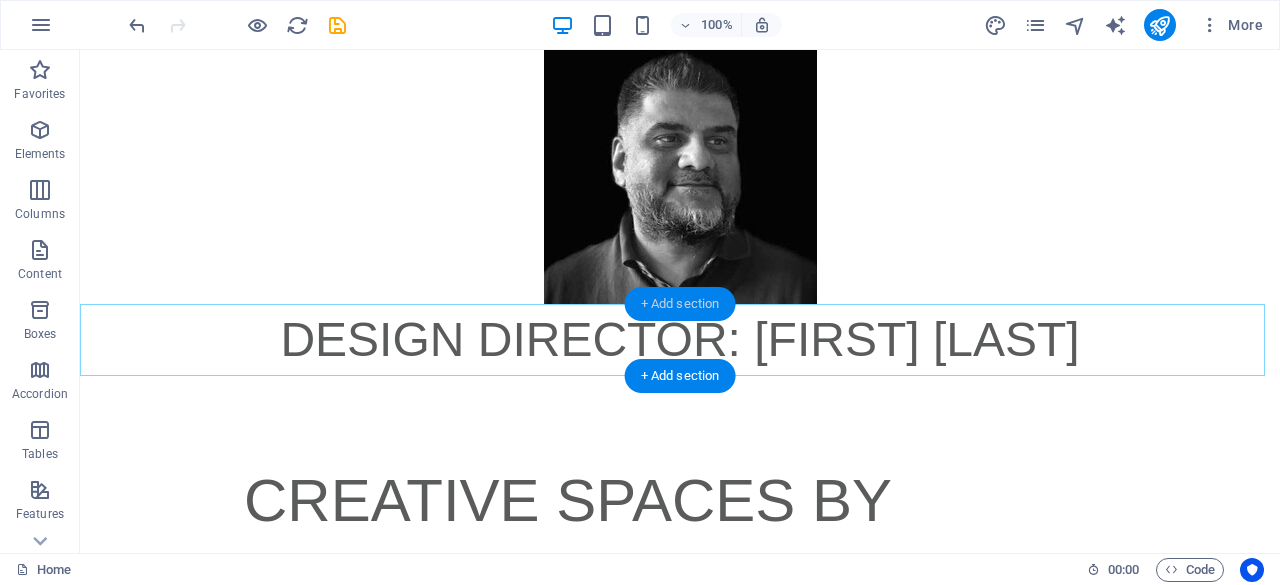 click on "+ Add section" at bounding box center (680, 304) 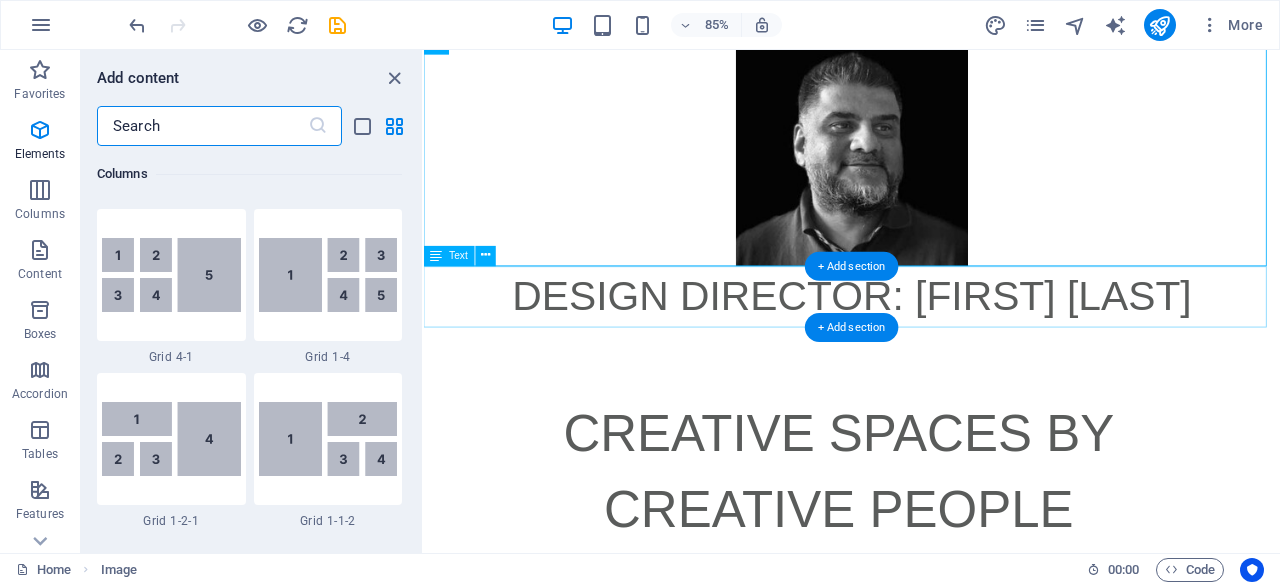 scroll, scrollTop: 3499, scrollLeft: 0, axis: vertical 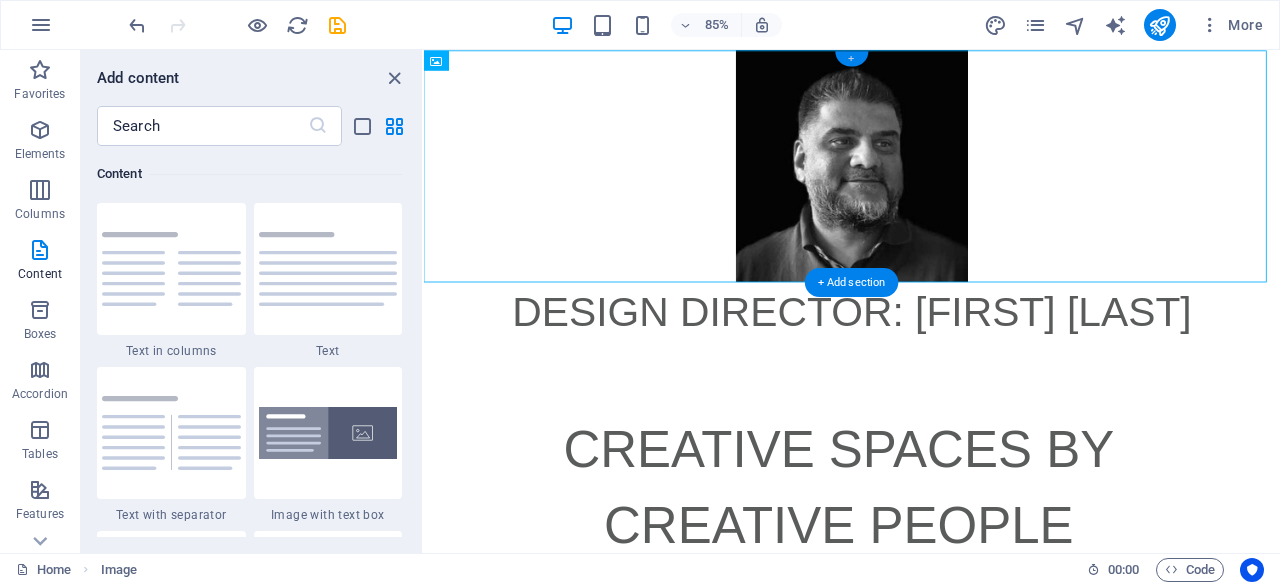 click on "+" at bounding box center (851, 58) 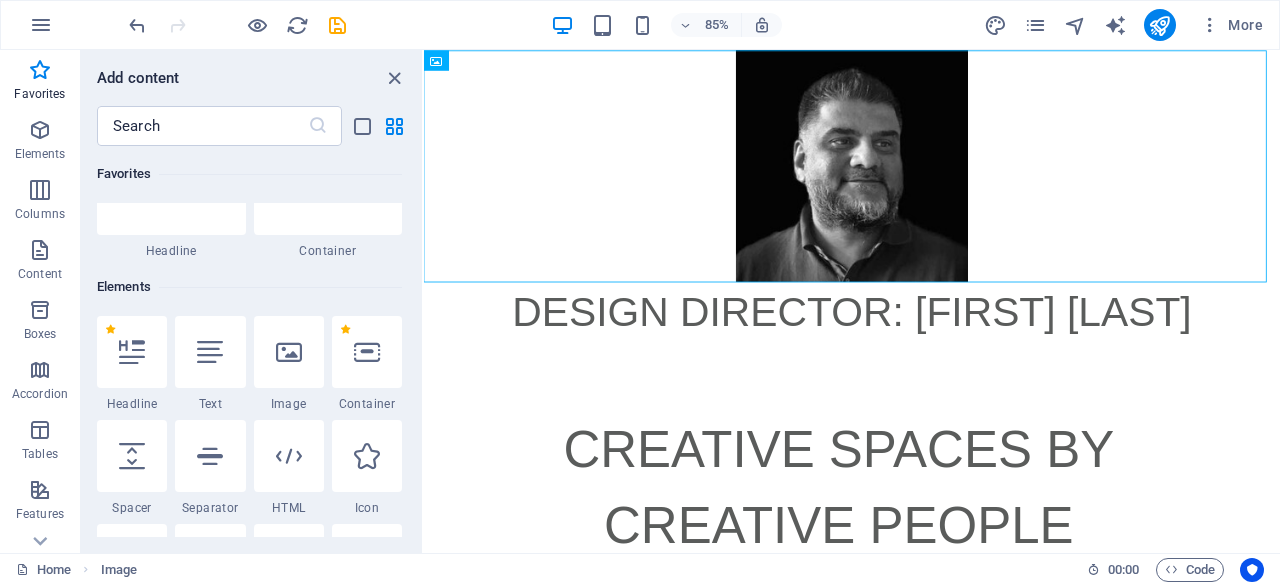 scroll, scrollTop: 97, scrollLeft: 0, axis: vertical 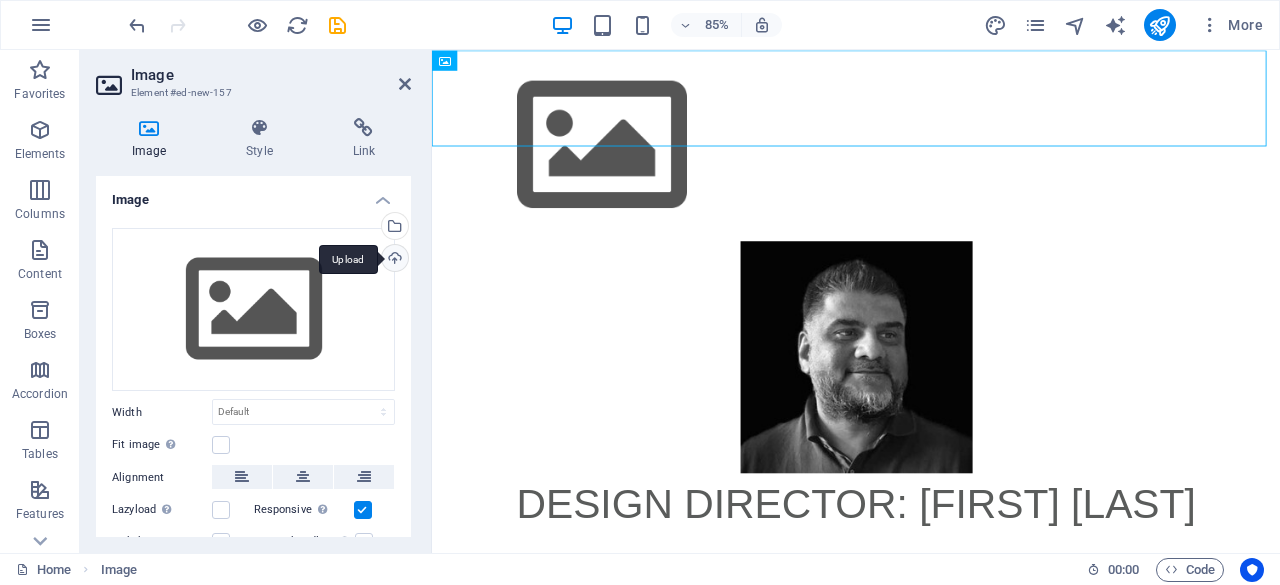 click on "Upload" at bounding box center [393, 260] 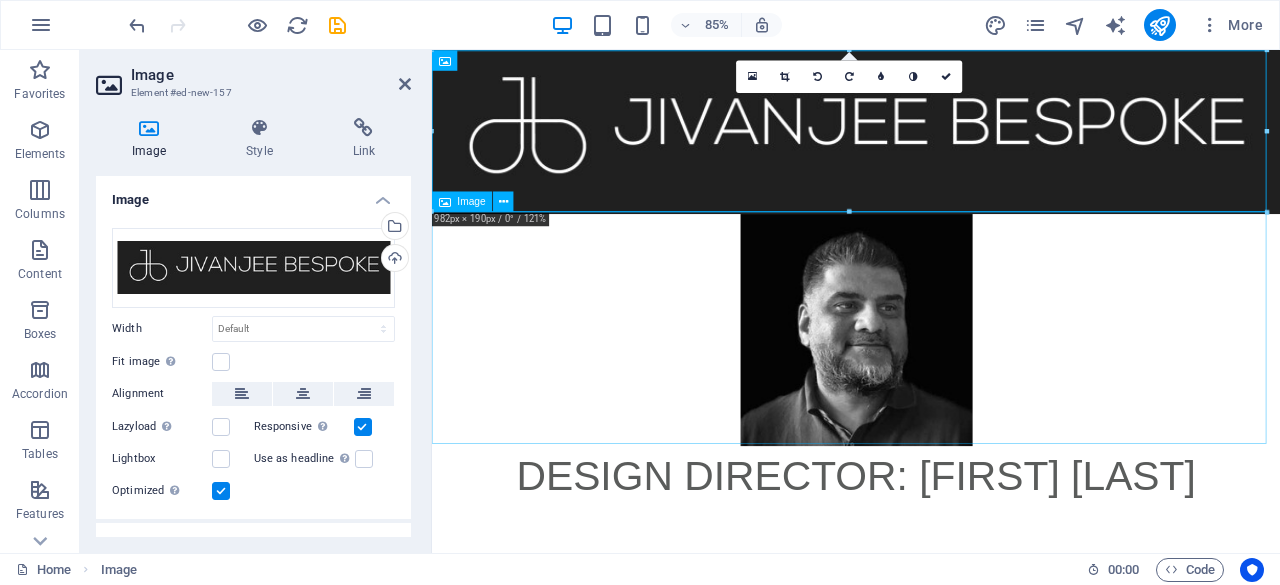 click at bounding box center (931, 379) 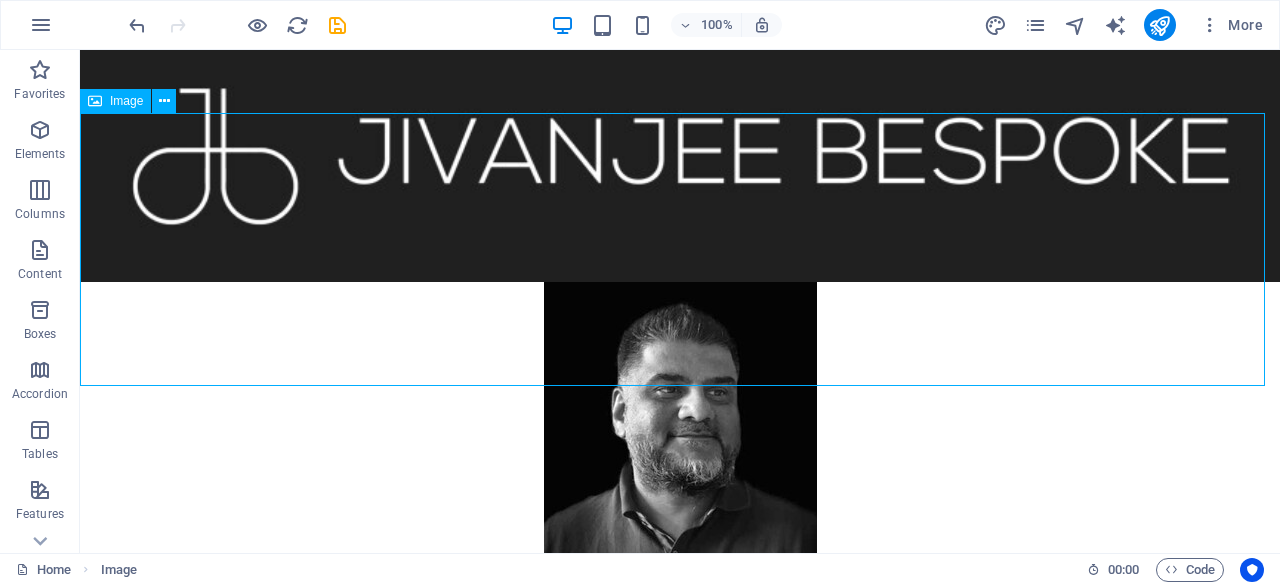 scroll, scrollTop: 226, scrollLeft: 0, axis: vertical 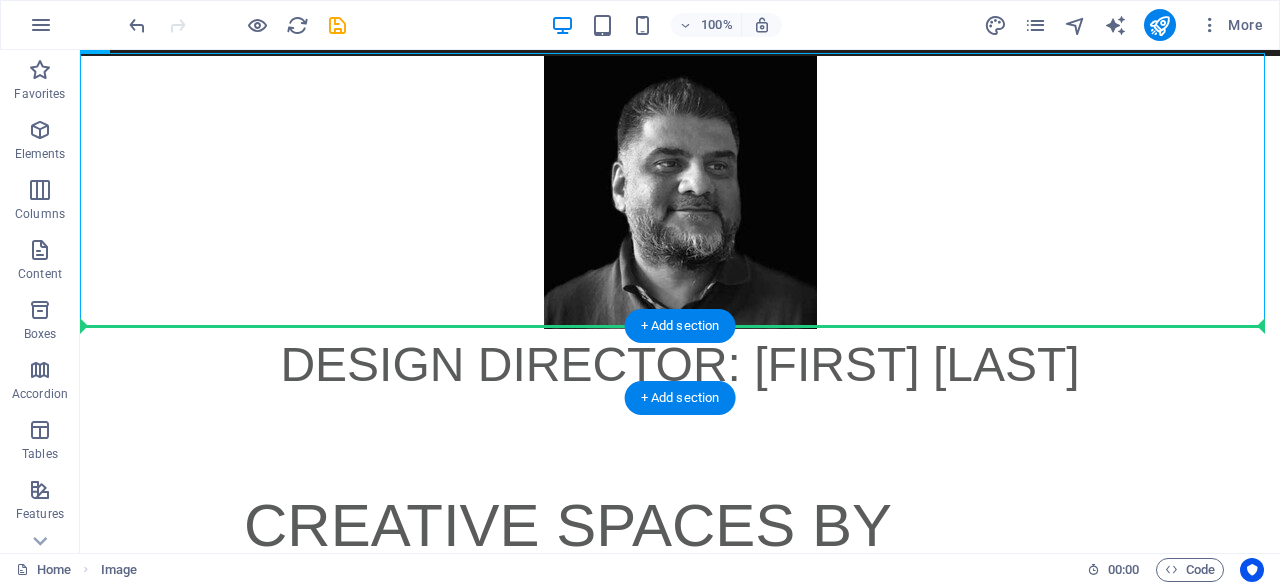 drag, startPoint x: 748, startPoint y: 244, endPoint x: 742, endPoint y: 347, distance: 103.17461 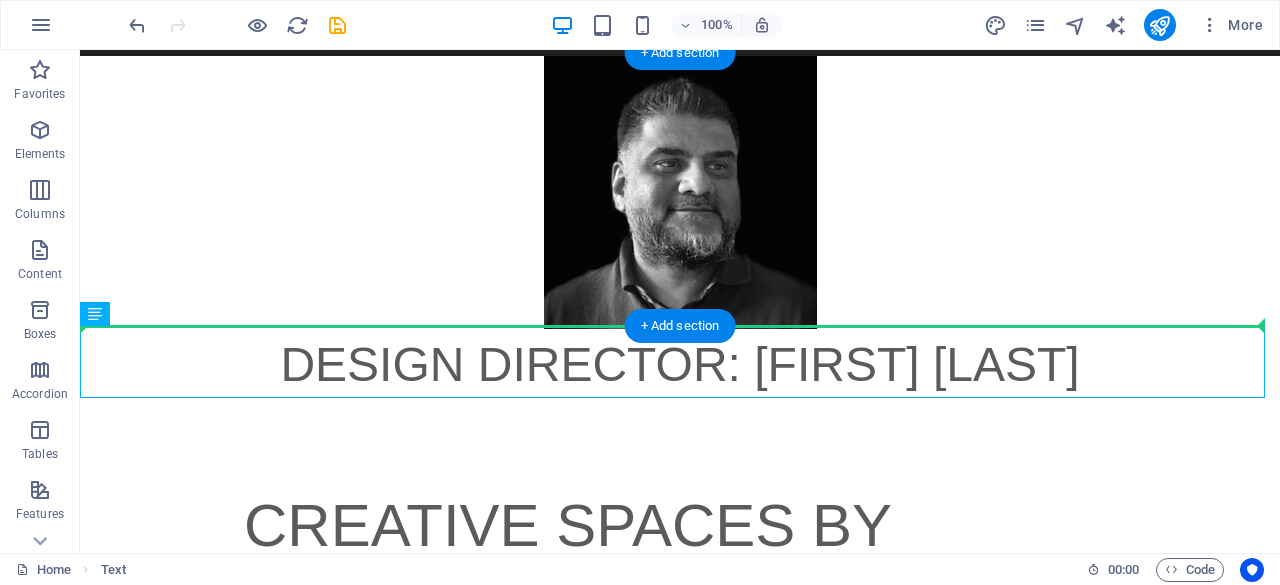 drag, startPoint x: 719, startPoint y: 369, endPoint x: 746, endPoint y: 313, distance: 62.169125 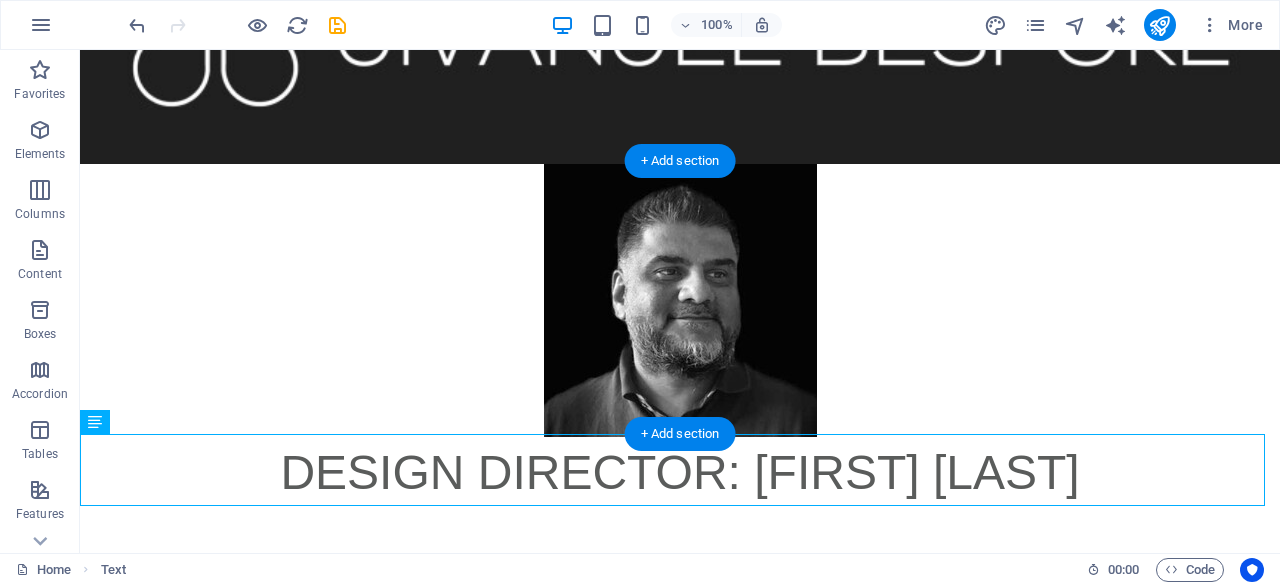 scroll, scrollTop: 0, scrollLeft: 0, axis: both 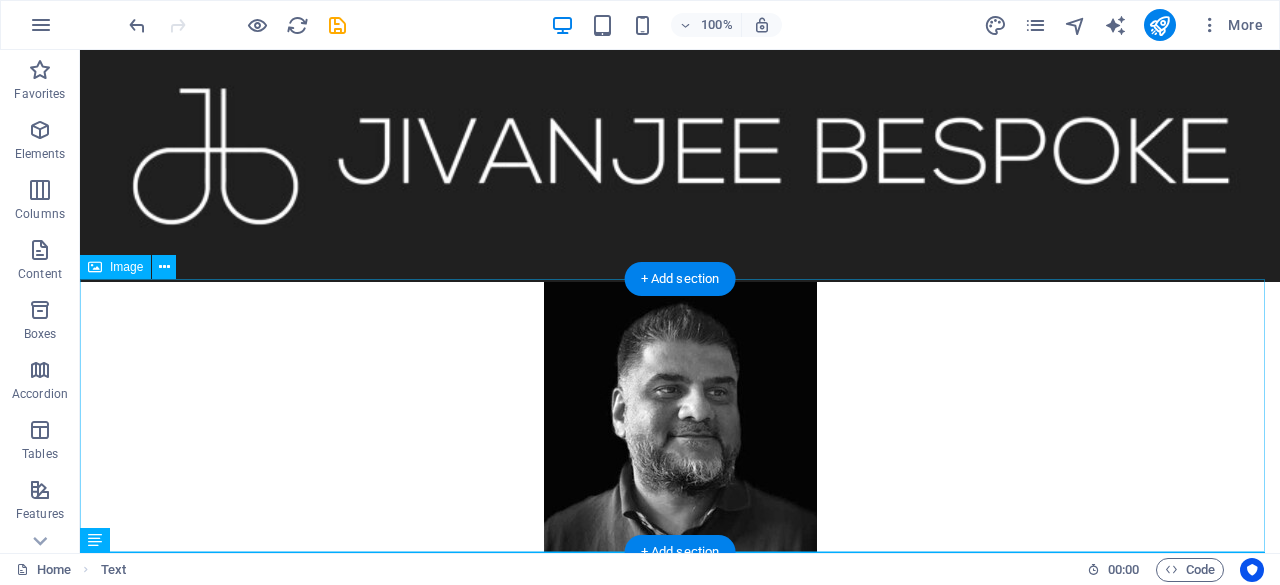 click at bounding box center (680, 418) 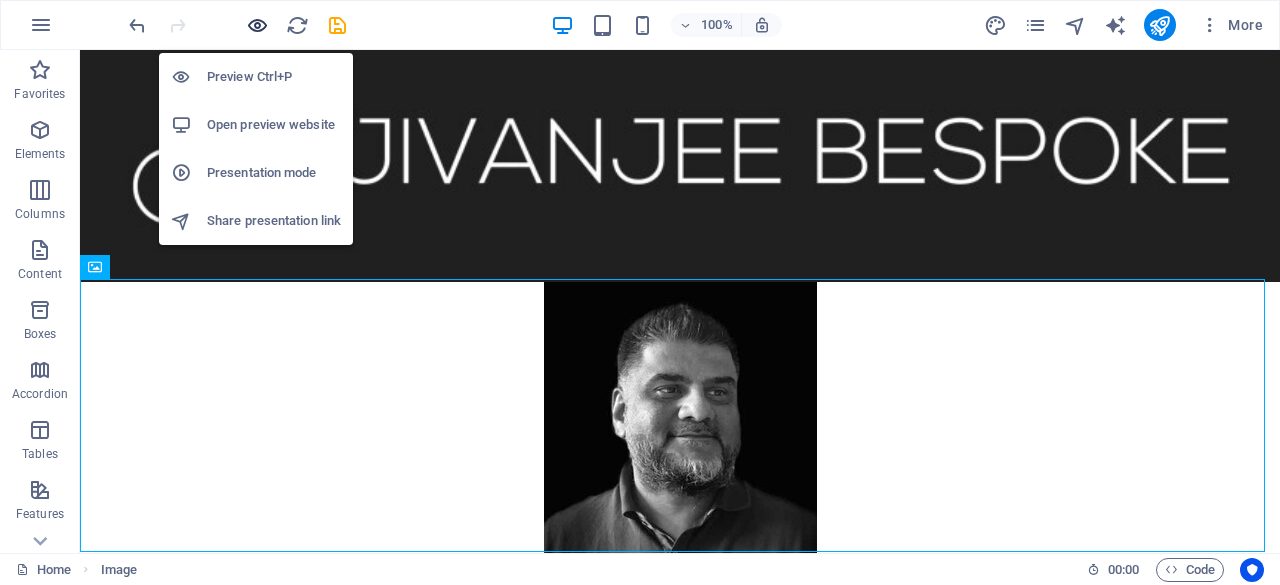 click at bounding box center (257, 25) 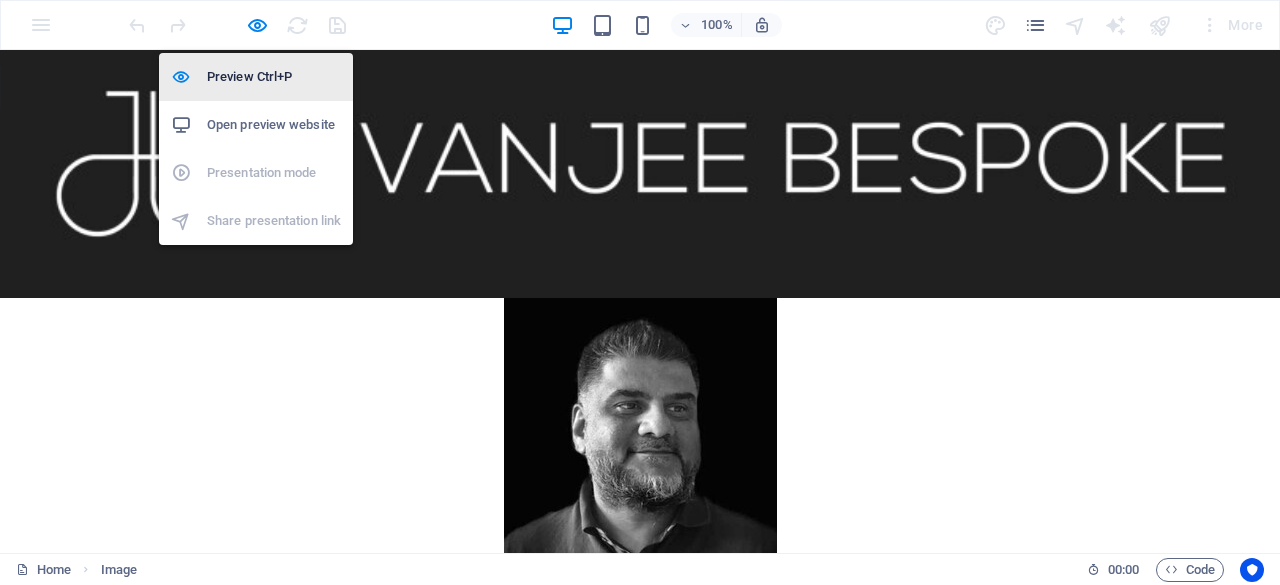 click on "Preview Ctrl+P" at bounding box center (274, 77) 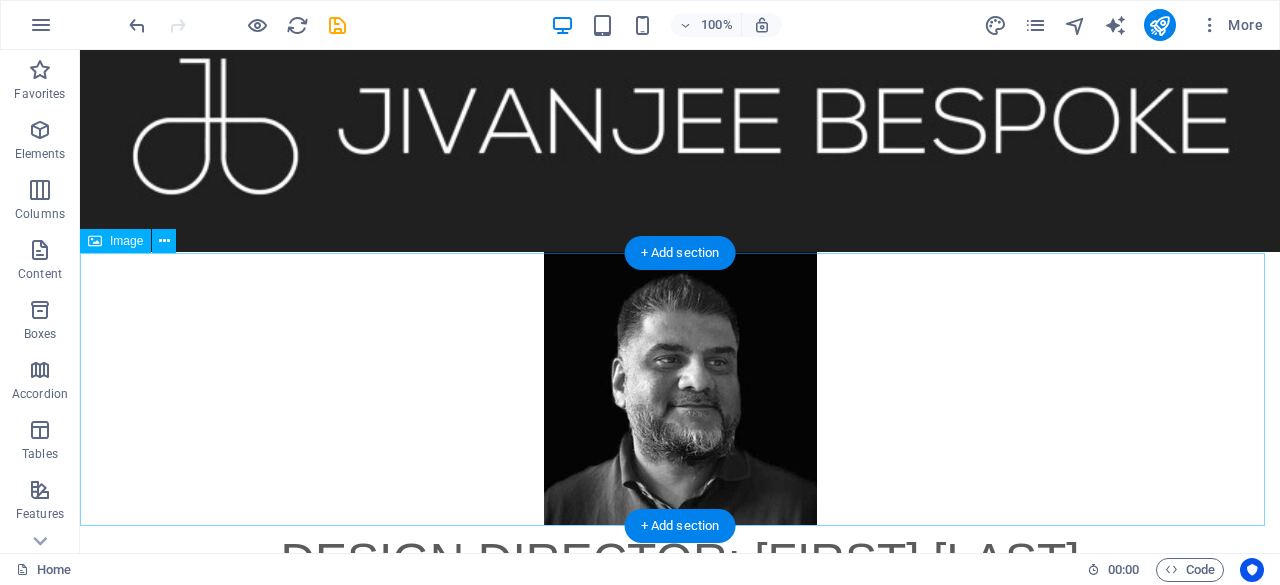 scroll, scrollTop: 21, scrollLeft: 0, axis: vertical 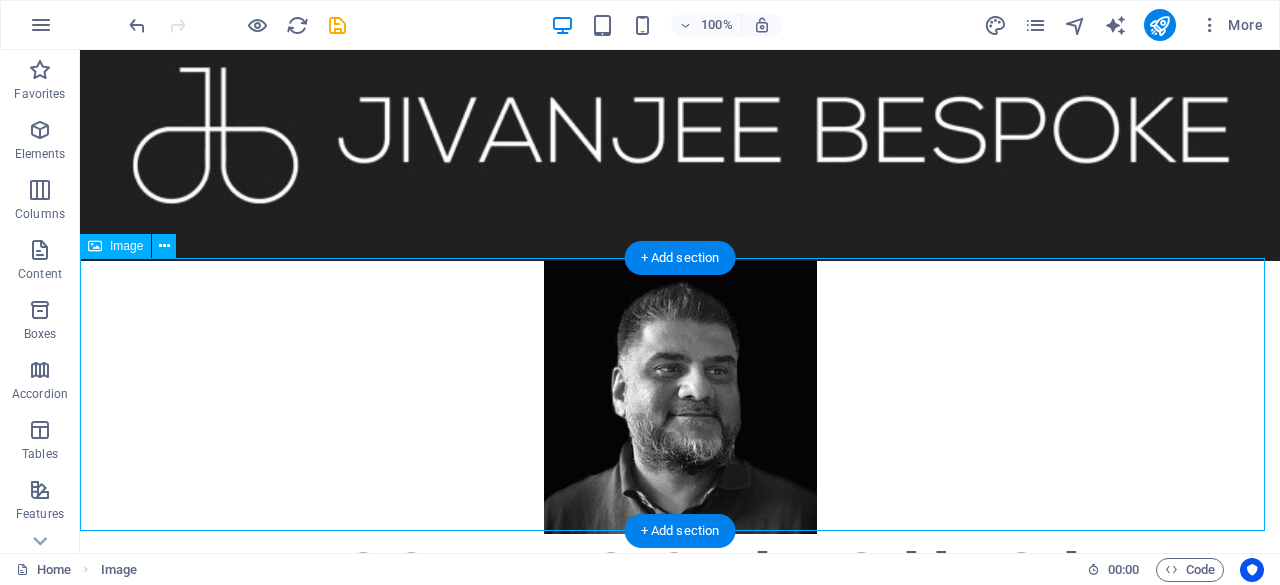 drag, startPoint x: 575, startPoint y: 327, endPoint x: 576, endPoint y: 345, distance: 18.027756 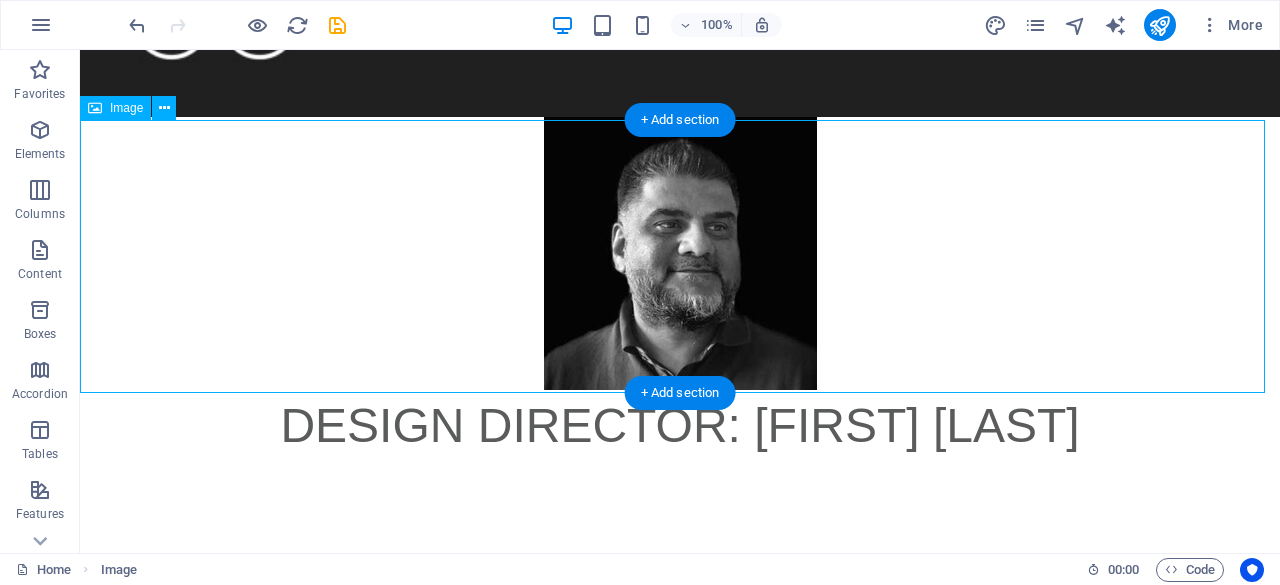 scroll, scrollTop: 166, scrollLeft: 0, axis: vertical 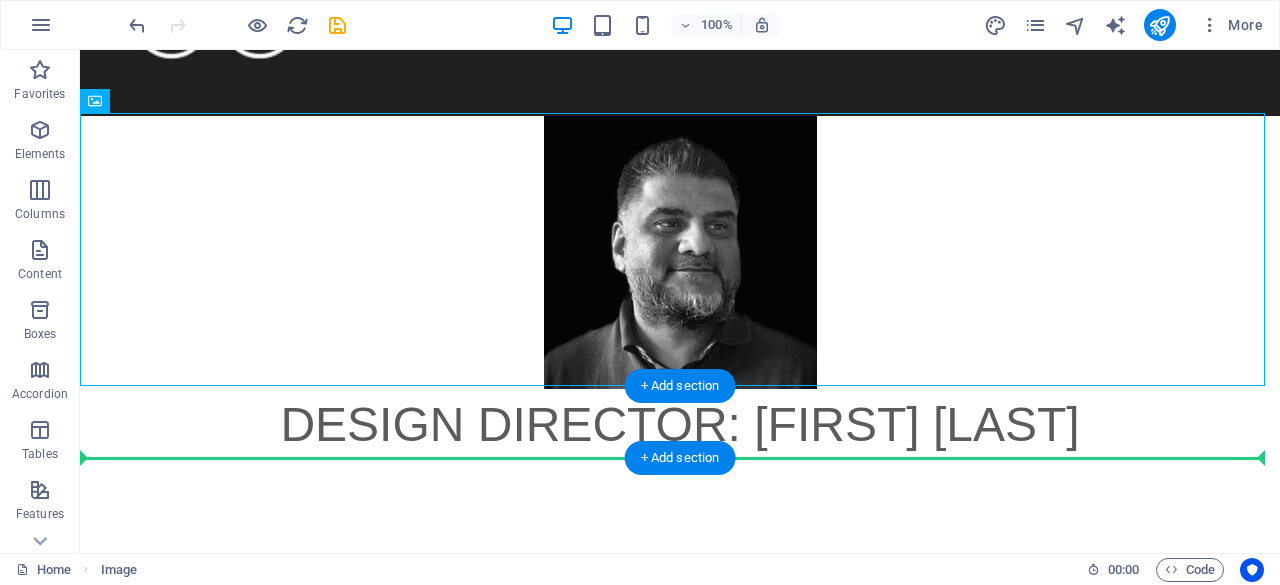 drag, startPoint x: 644, startPoint y: 317, endPoint x: 964, endPoint y: 423, distance: 337.0994 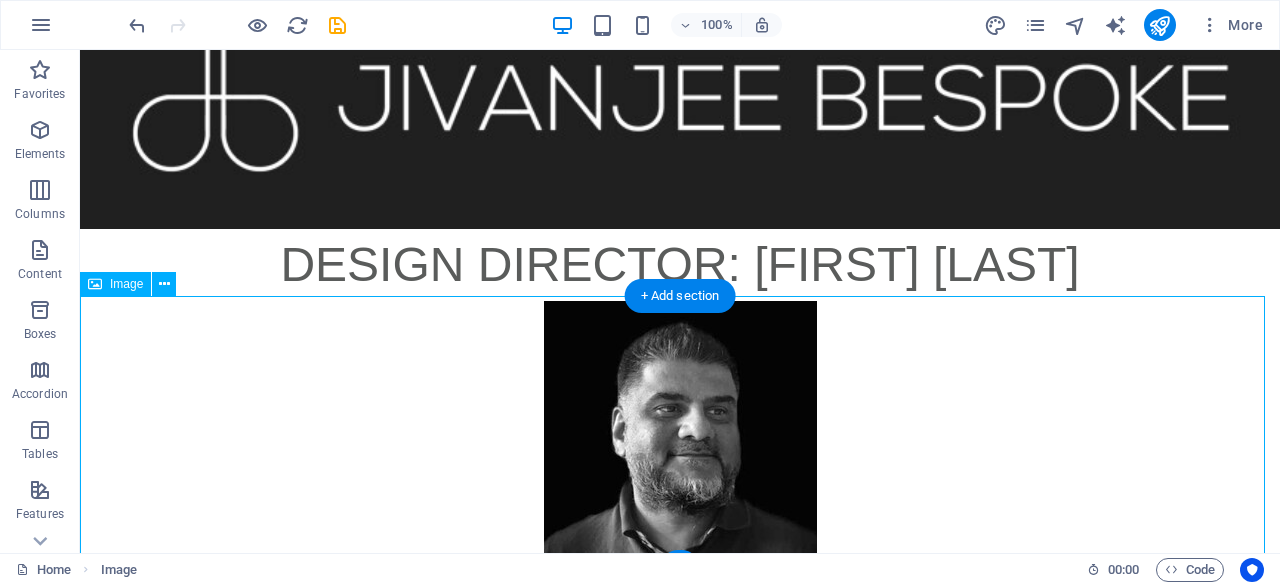 scroll, scrollTop: 52, scrollLeft: 0, axis: vertical 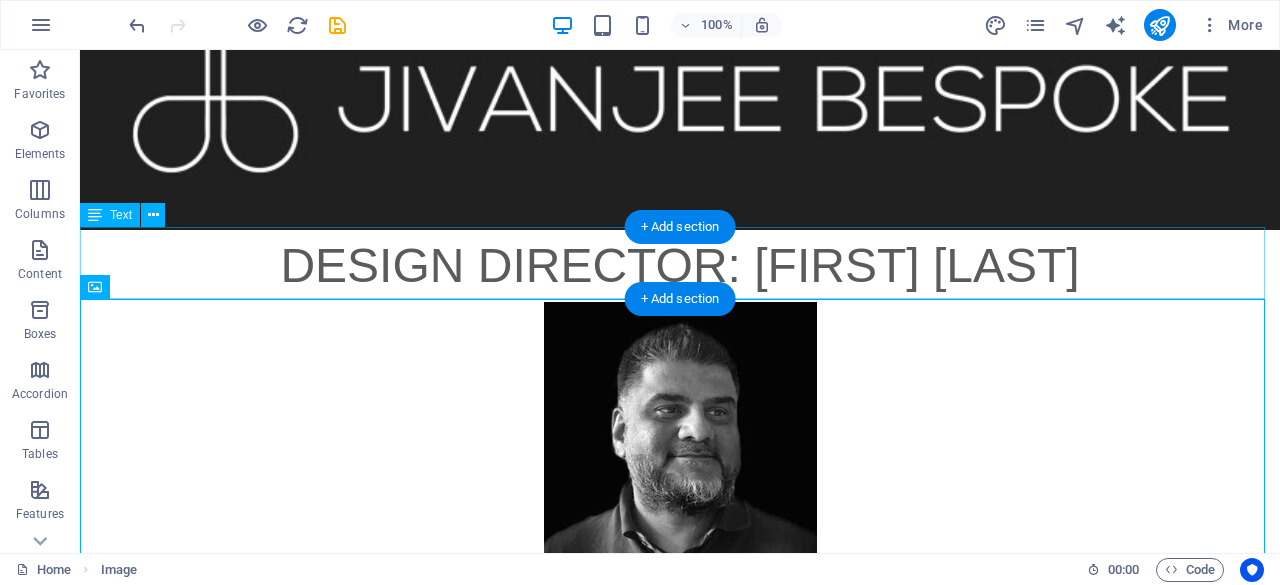 click on "DESIGN DIRECTOR: [FIRST] [LAST]" at bounding box center [680, 266] 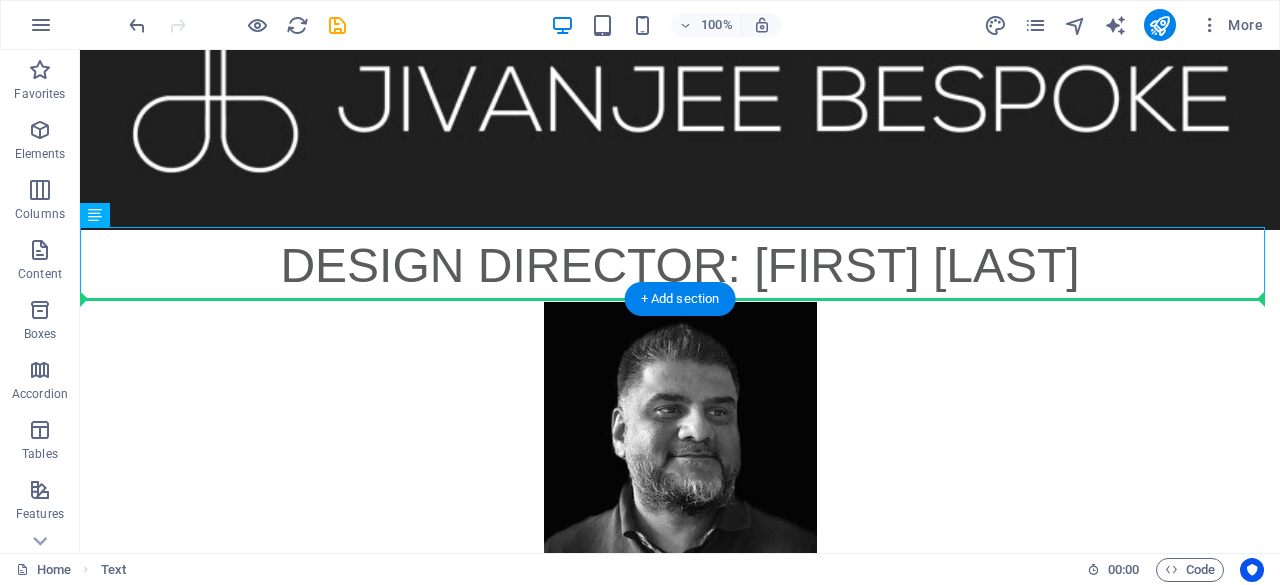 drag, startPoint x: 478, startPoint y: 263, endPoint x: 847, endPoint y: 356, distance: 380.5391 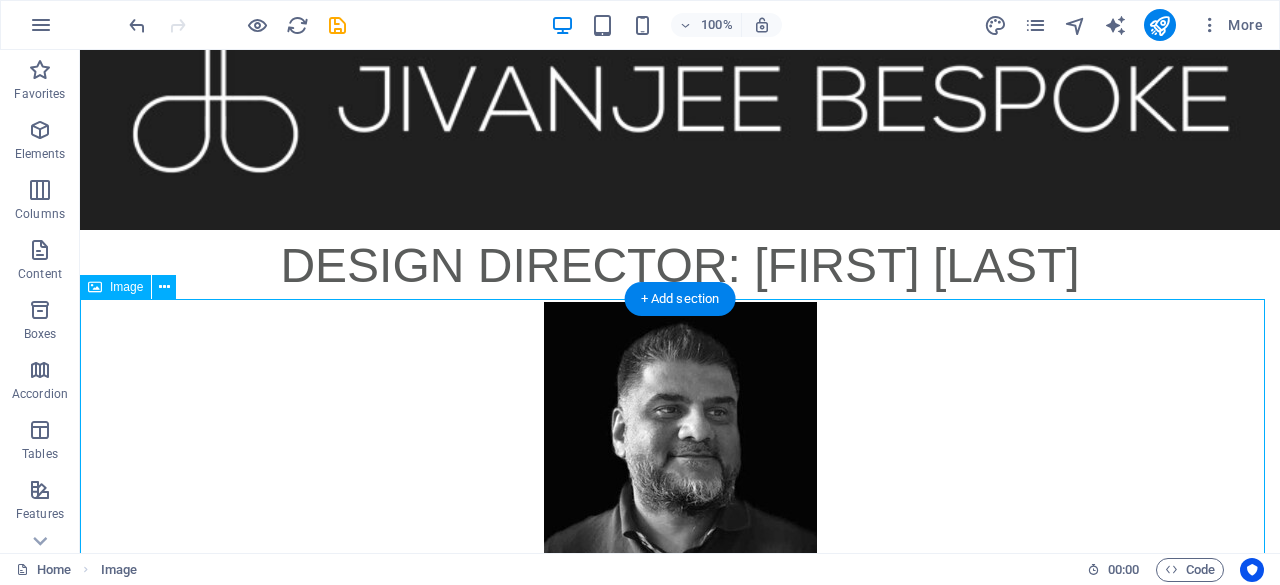 click at bounding box center [680, 438] 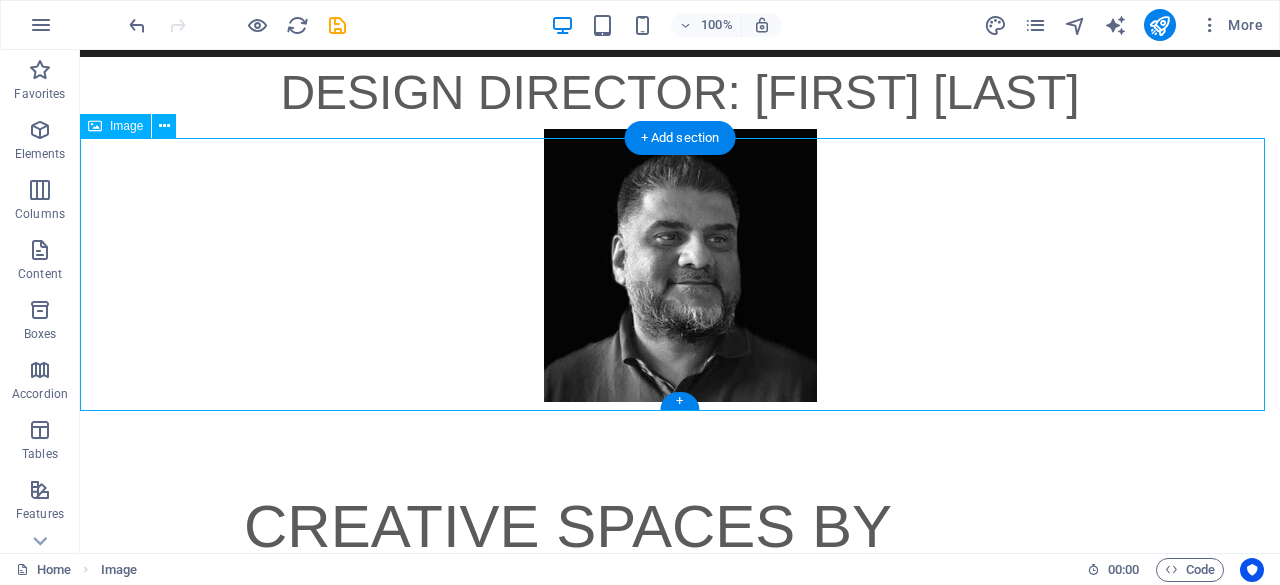scroll, scrollTop: 194, scrollLeft: 0, axis: vertical 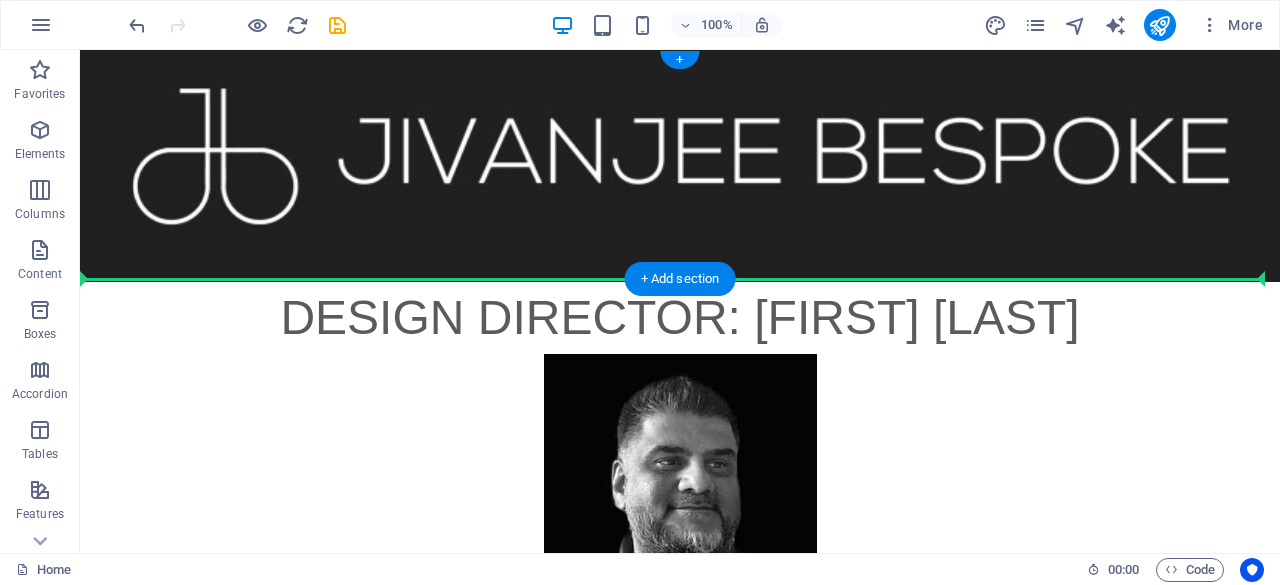 drag, startPoint x: 449, startPoint y: 523, endPoint x: 466, endPoint y: 265, distance: 258.55948 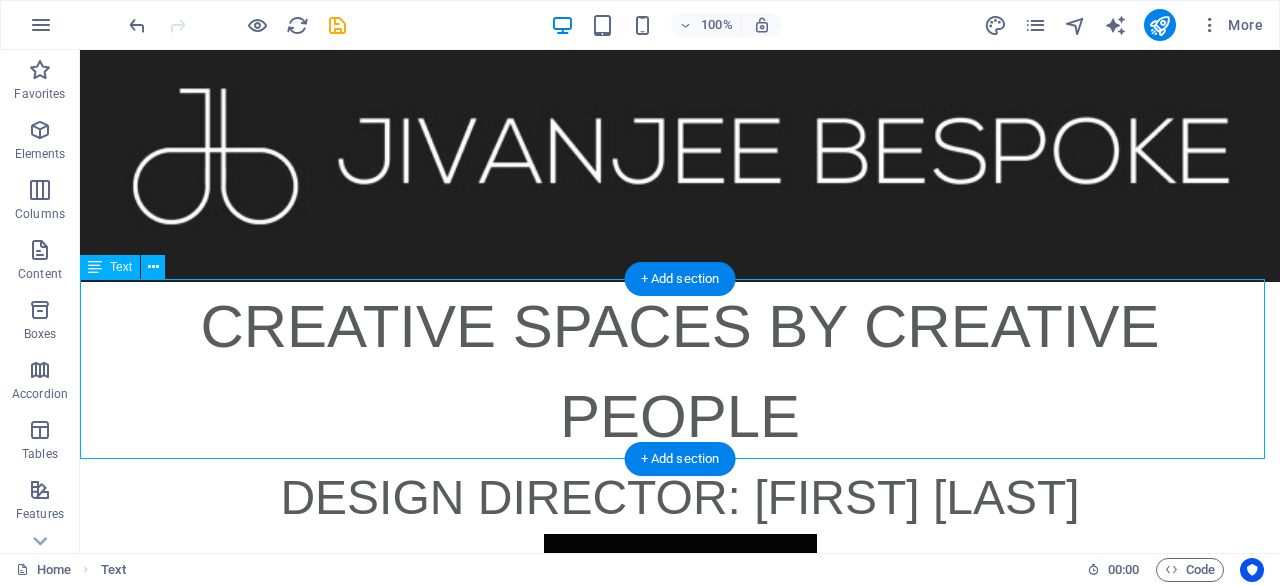 click on "CREATIVE SPACES BY CREATIVE PEOPLE" at bounding box center [680, 372] 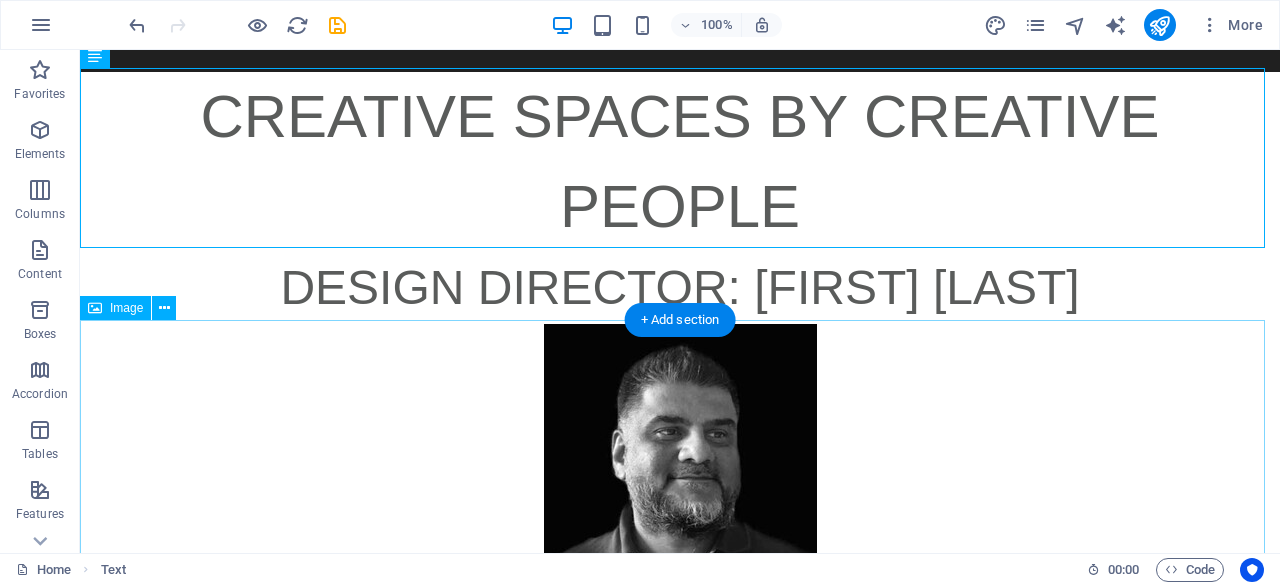 scroll, scrollTop: 211, scrollLeft: 0, axis: vertical 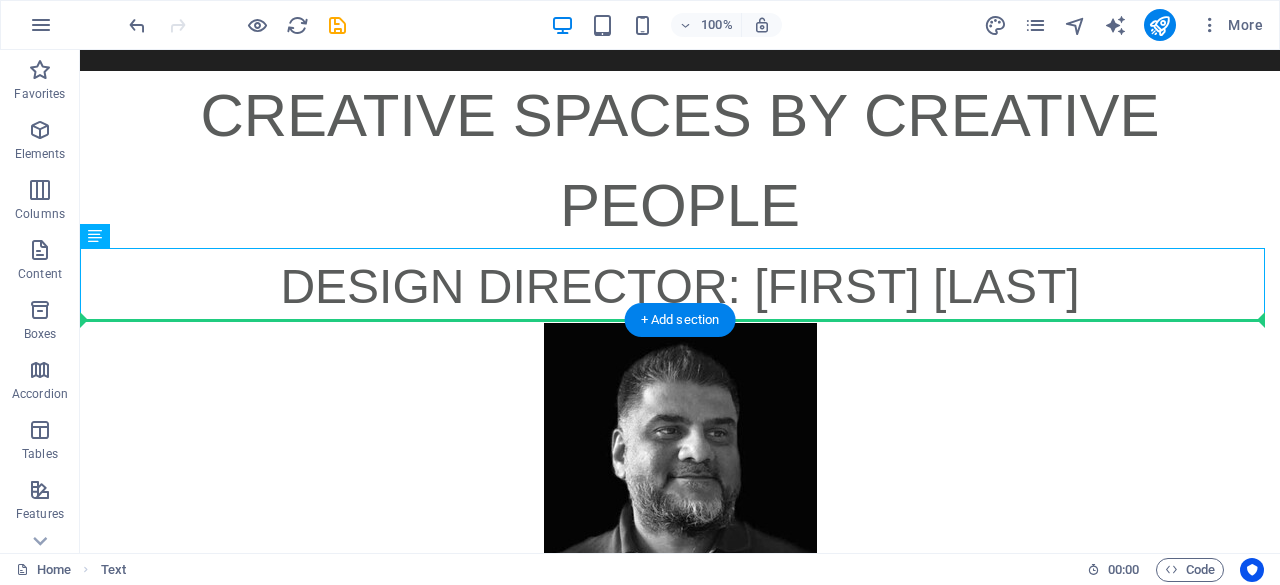 drag, startPoint x: 480, startPoint y: 299, endPoint x: 491, endPoint y: 419, distance: 120.50311 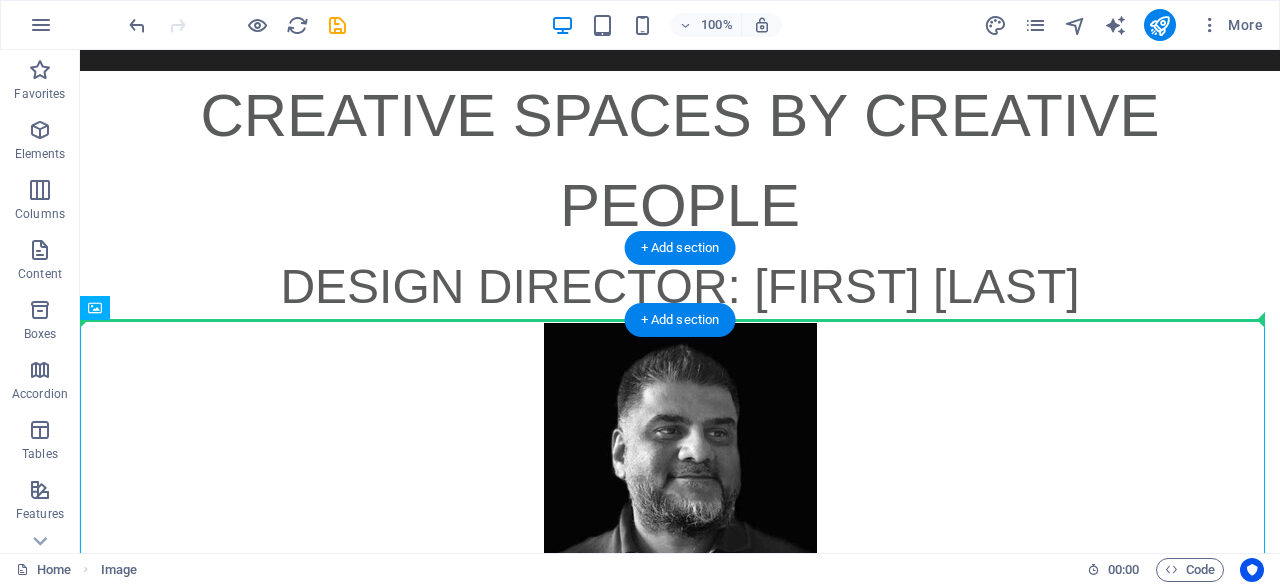 drag, startPoint x: 614, startPoint y: 395, endPoint x: 603, endPoint y: 294, distance: 101.597244 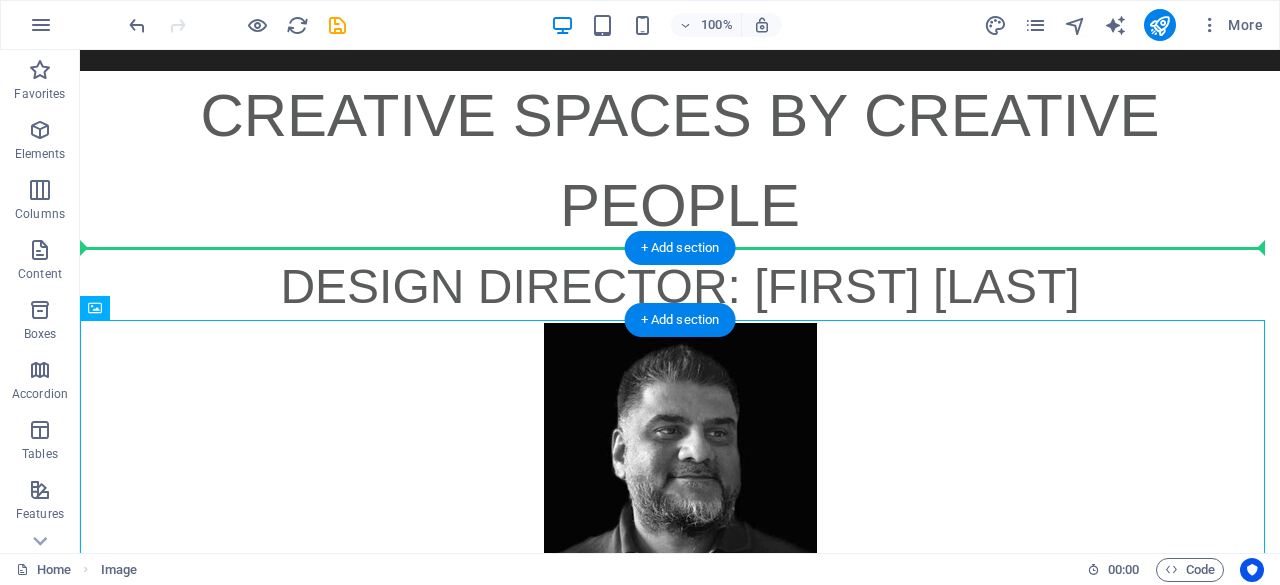 drag, startPoint x: 580, startPoint y: 375, endPoint x: 583, endPoint y: 273, distance: 102.044106 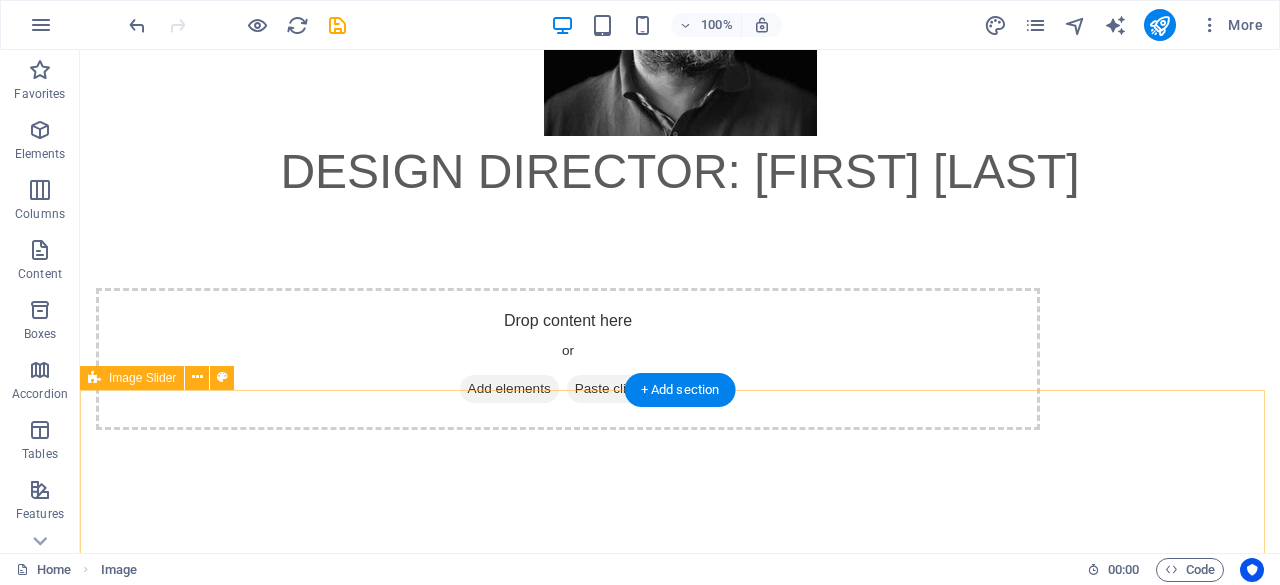scroll, scrollTop: 742, scrollLeft: 0, axis: vertical 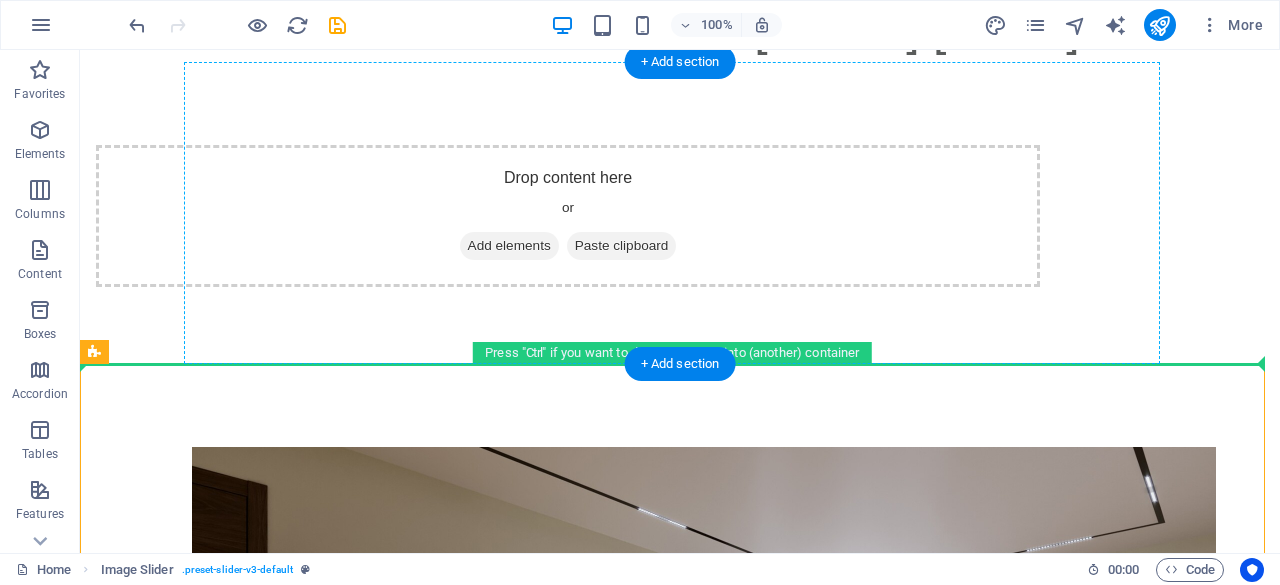drag, startPoint x: 612, startPoint y: 470, endPoint x: 622, endPoint y: 217, distance: 253.19756 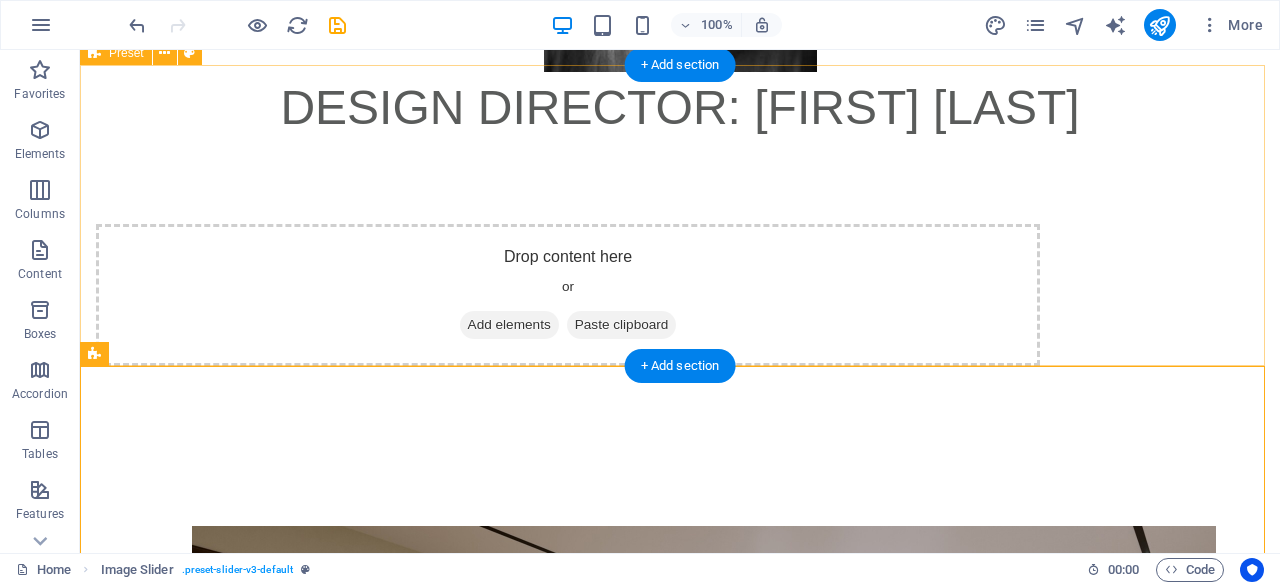 scroll, scrollTop: 662, scrollLeft: 0, axis: vertical 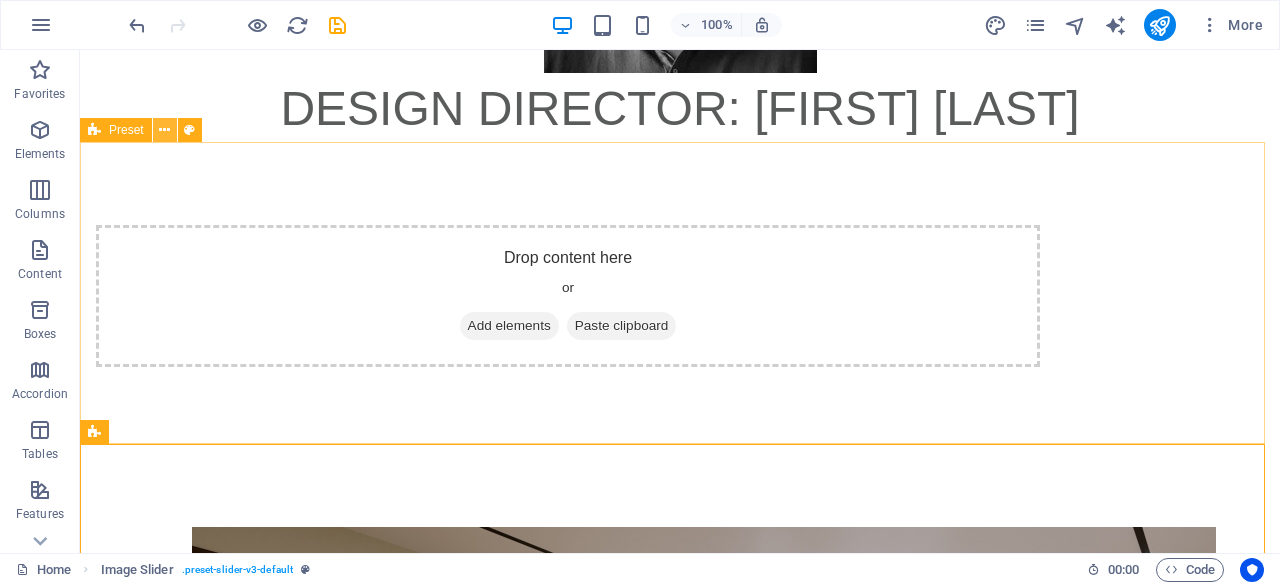 click at bounding box center [164, 130] 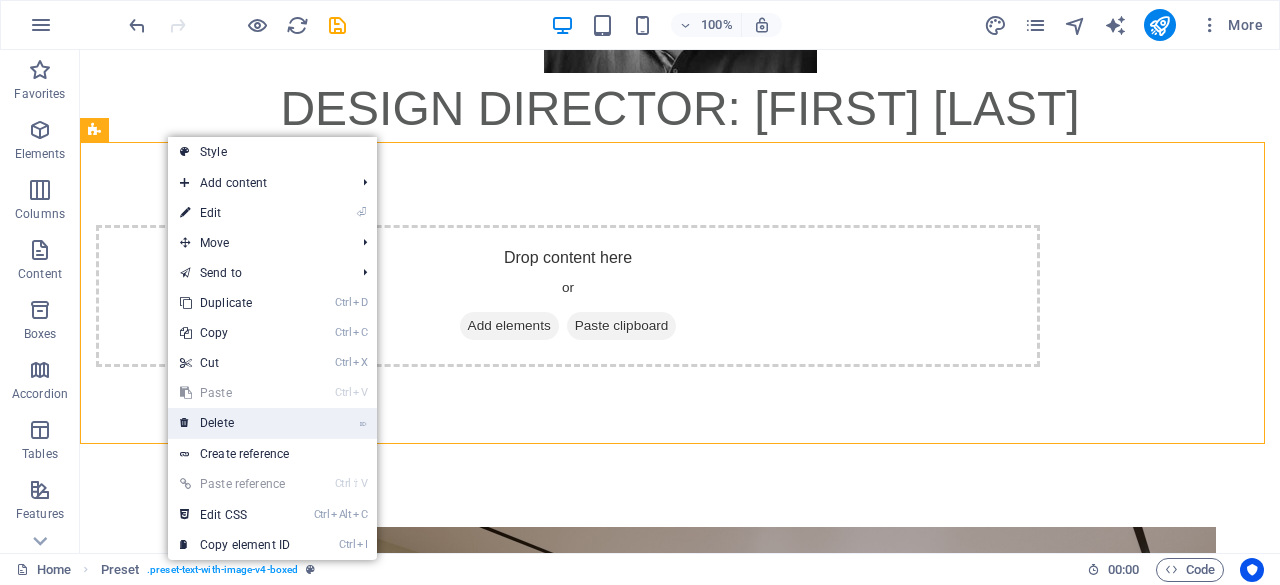 click on "⌦  Delete" at bounding box center (235, 423) 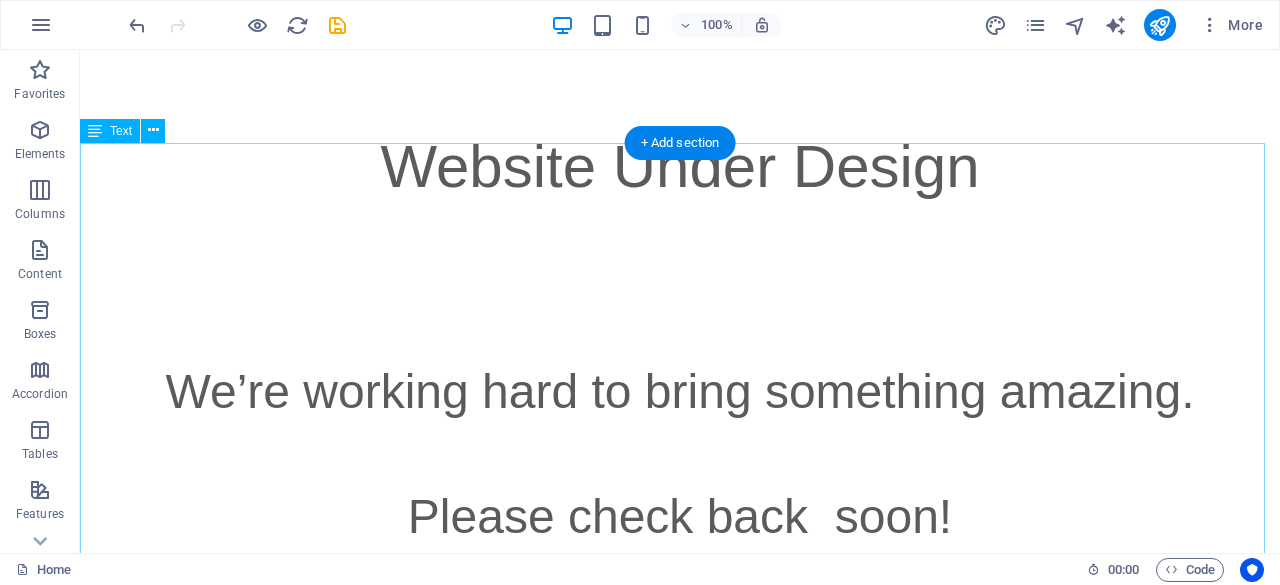 scroll, scrollTop: 1427, scrollLeft: 0, axis: vertical 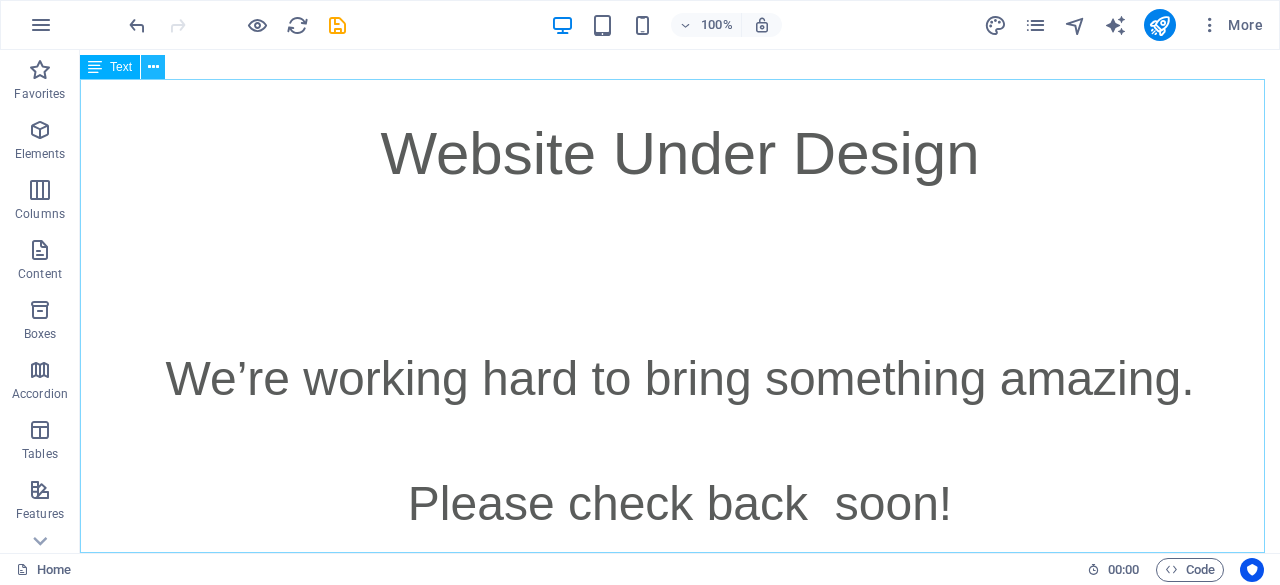 click at bounding box center (153, 67) 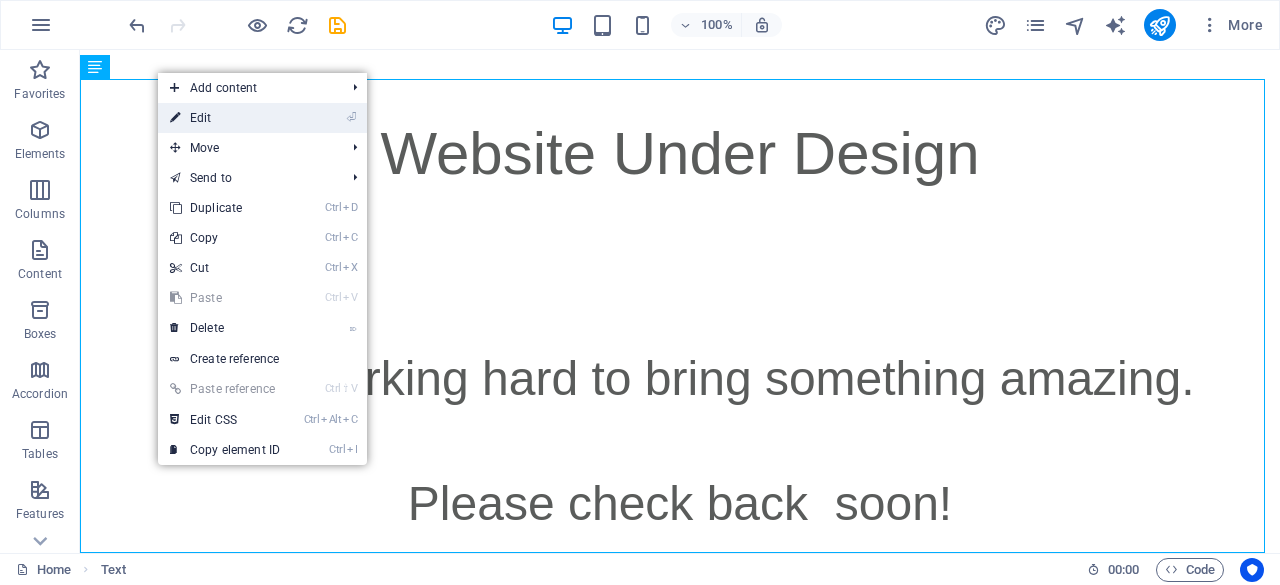 click on "⏎  Edit" at bounding box center [225, 118] 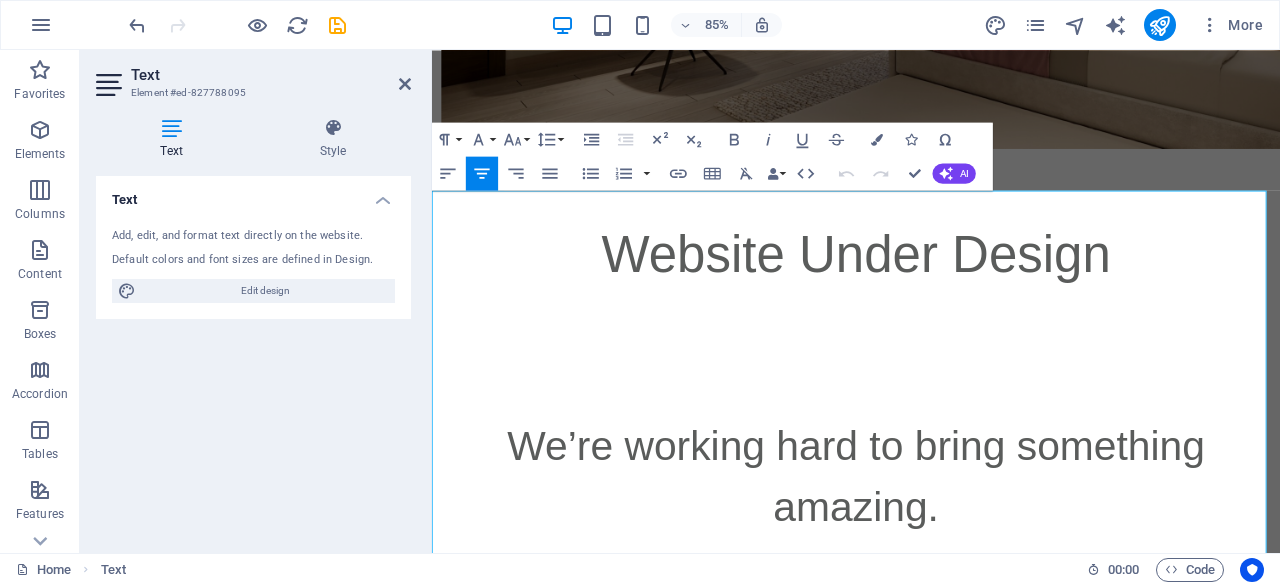 scroll, scrollTop: 1253, scrollLeft: 0, axis: vertical 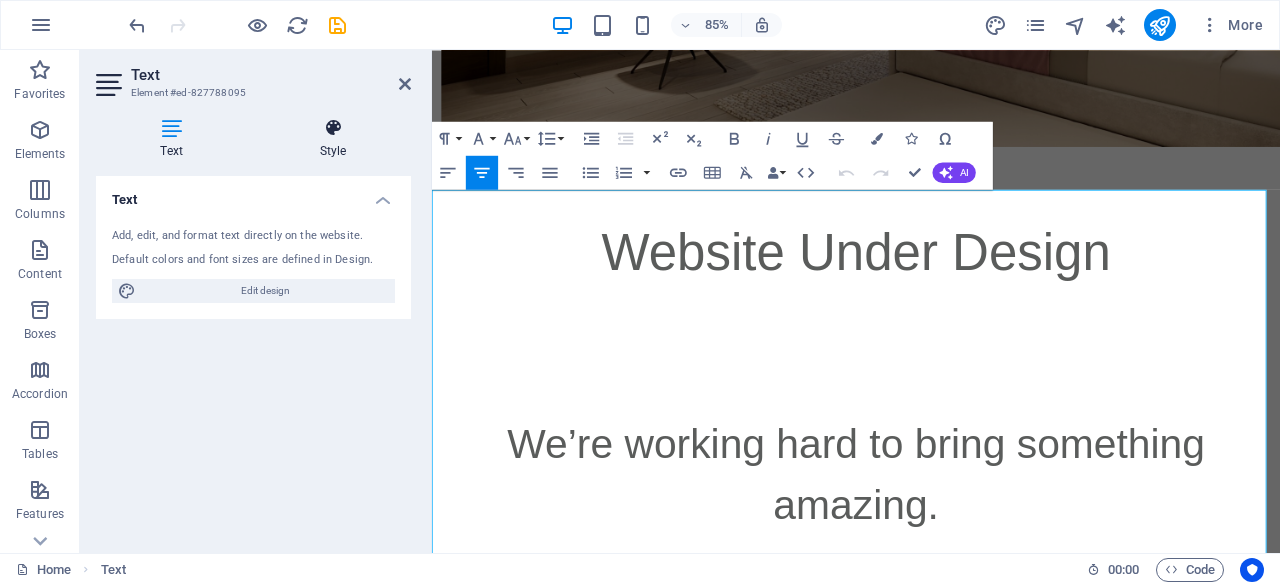 click at bounding box center (333, 128) 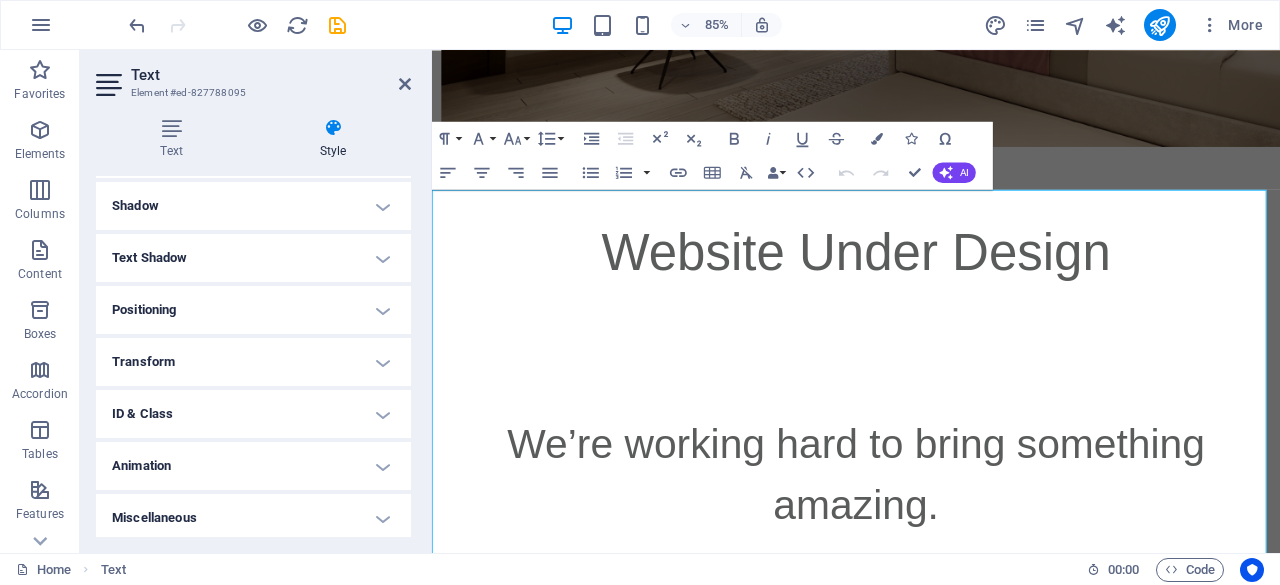 scroll, scrollTop: 269, scrollLeft: 0, axis: vertical 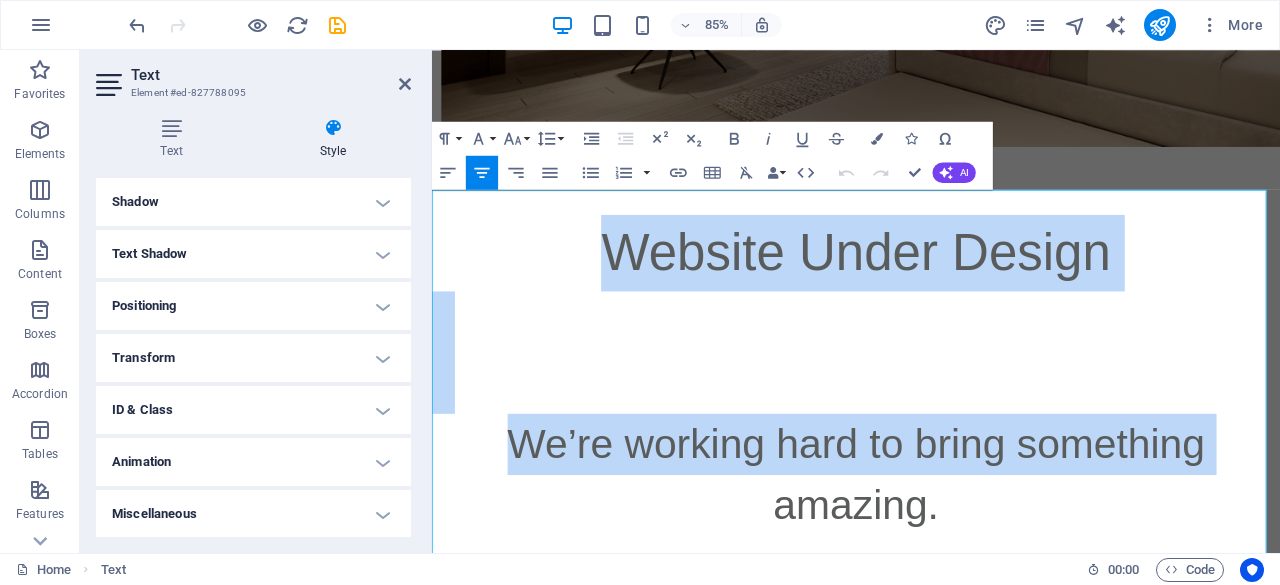 drag, startPoint x: 614, startPoint y: 266, endPoint x: 743, endPoint y: 550, distance: 311.92468 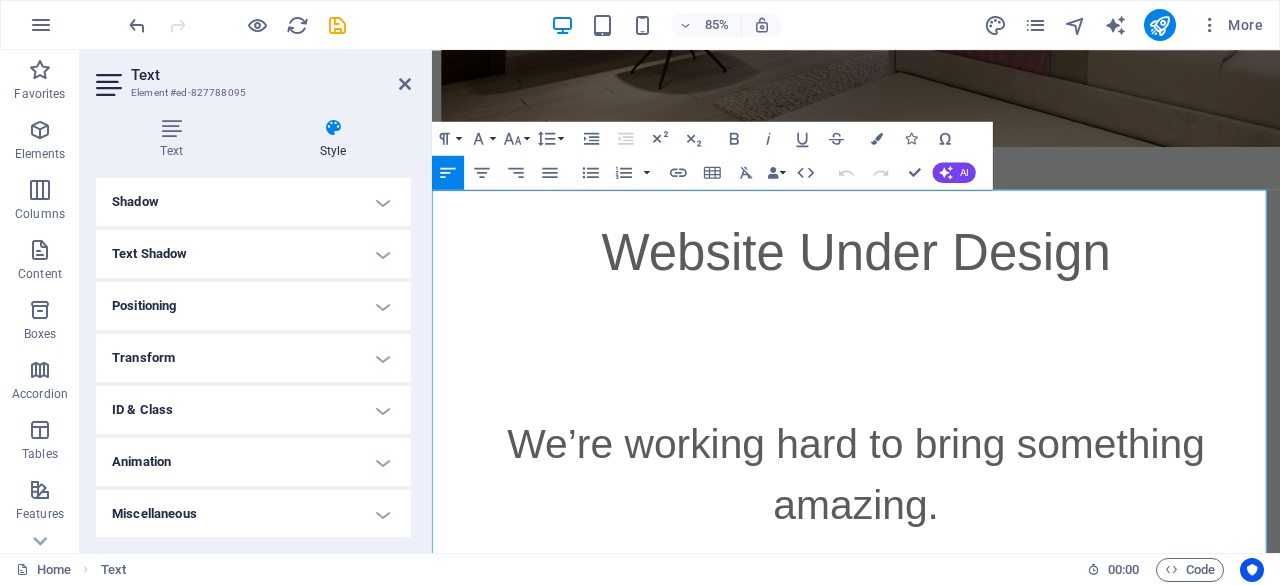click at bounding box center (931, 406) 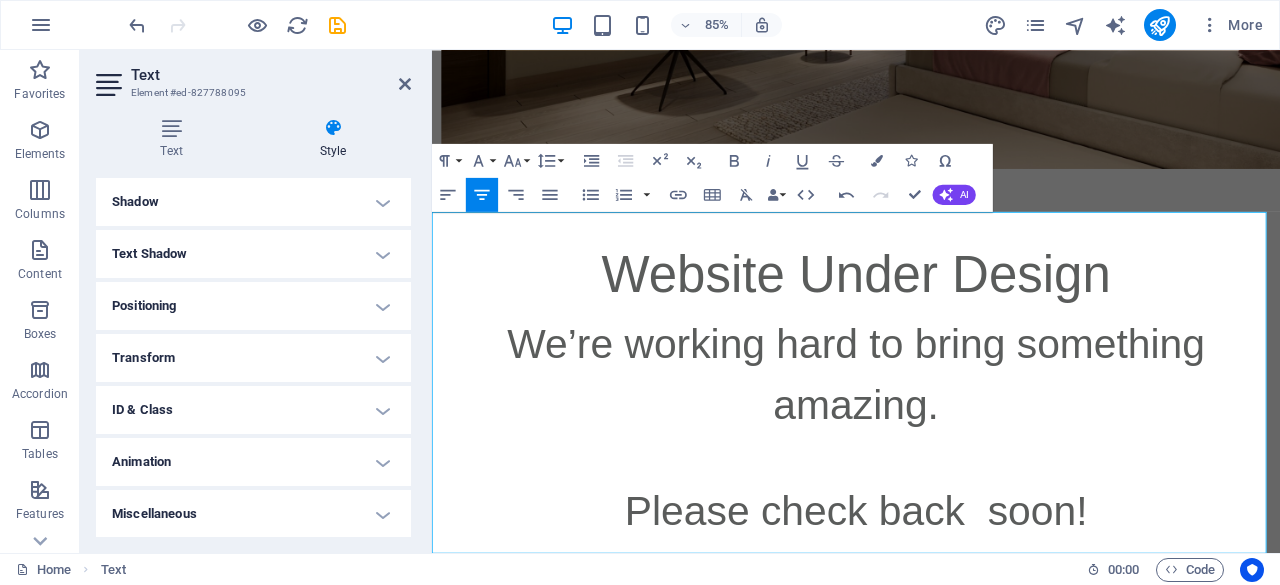 click on "Please check back   soon!" at bounding box center (931, 576) 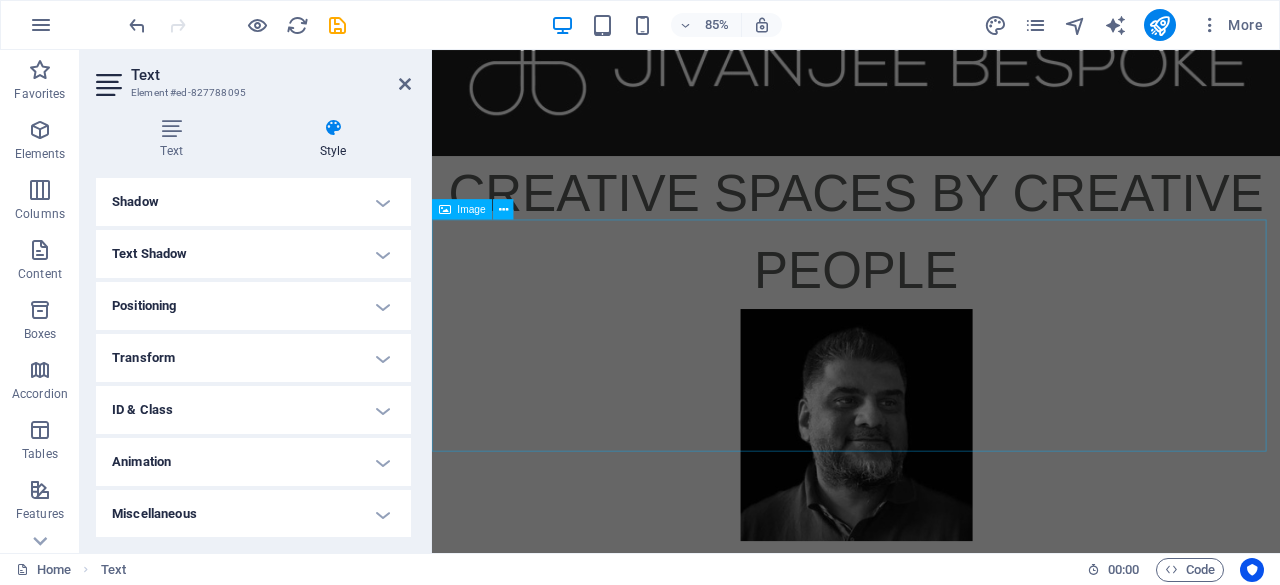 scroll, scrollTop: 0, scrollLeft: 0, axis: both 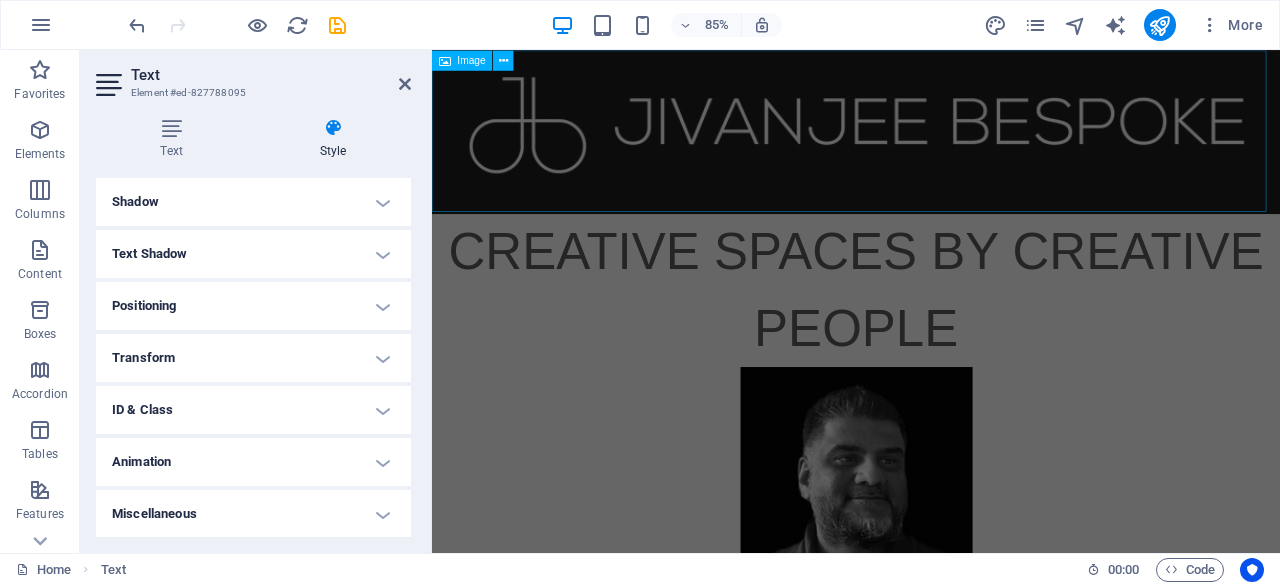 click at bounding box center (931, 146) 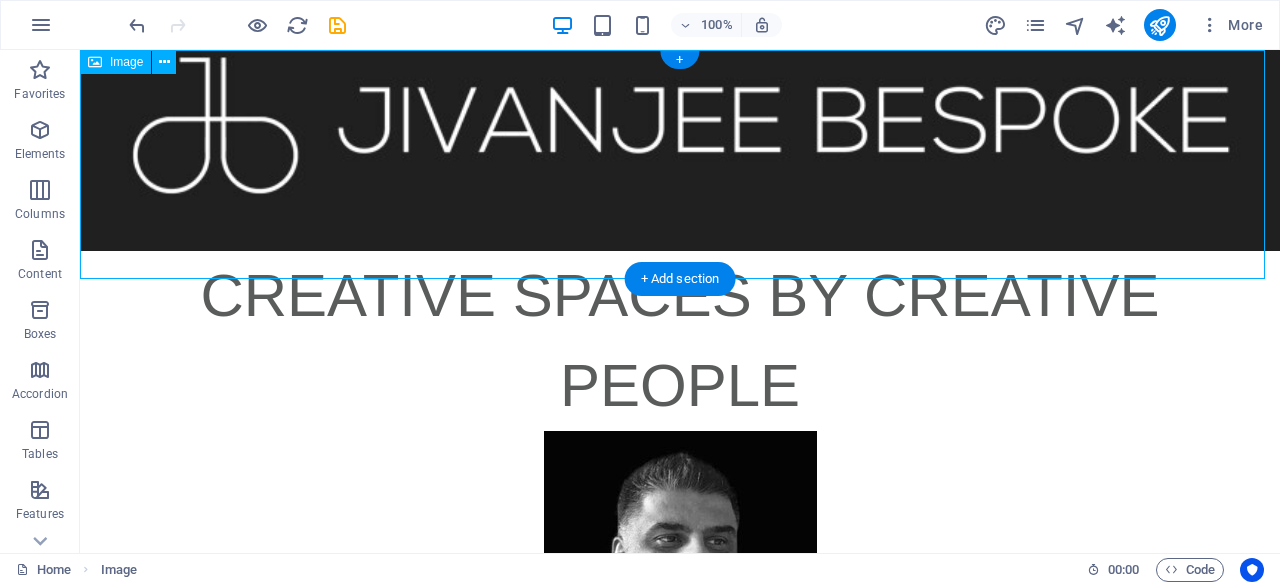 scroll, scrollTop: 0, scrollLeft: 0, axis: both 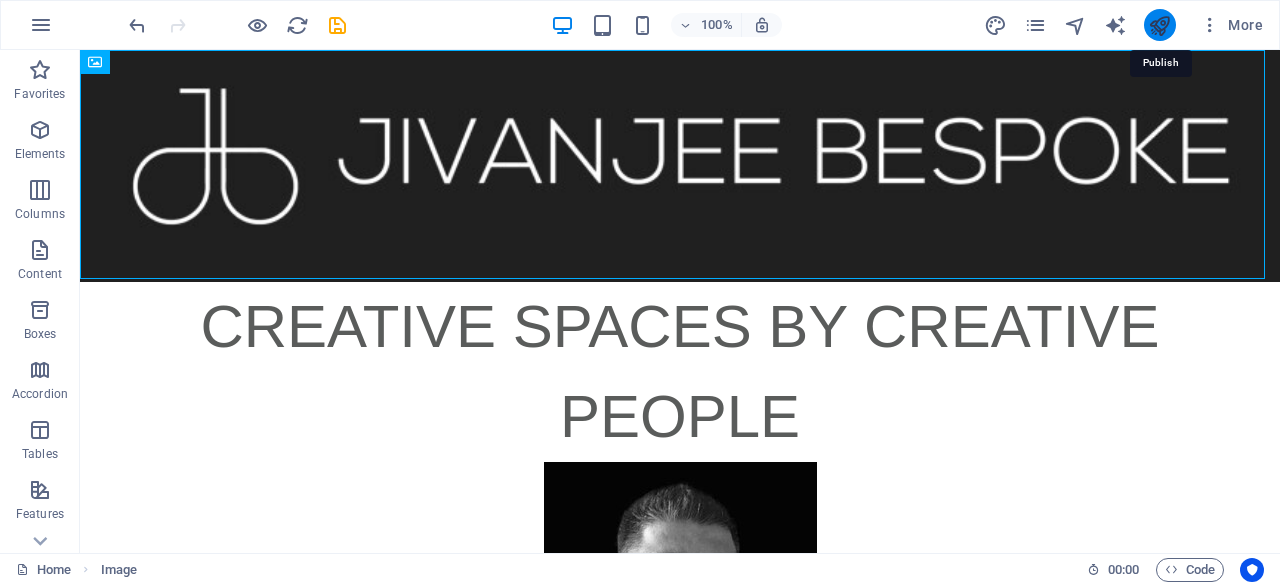 click at bounding box center [1159, 25] 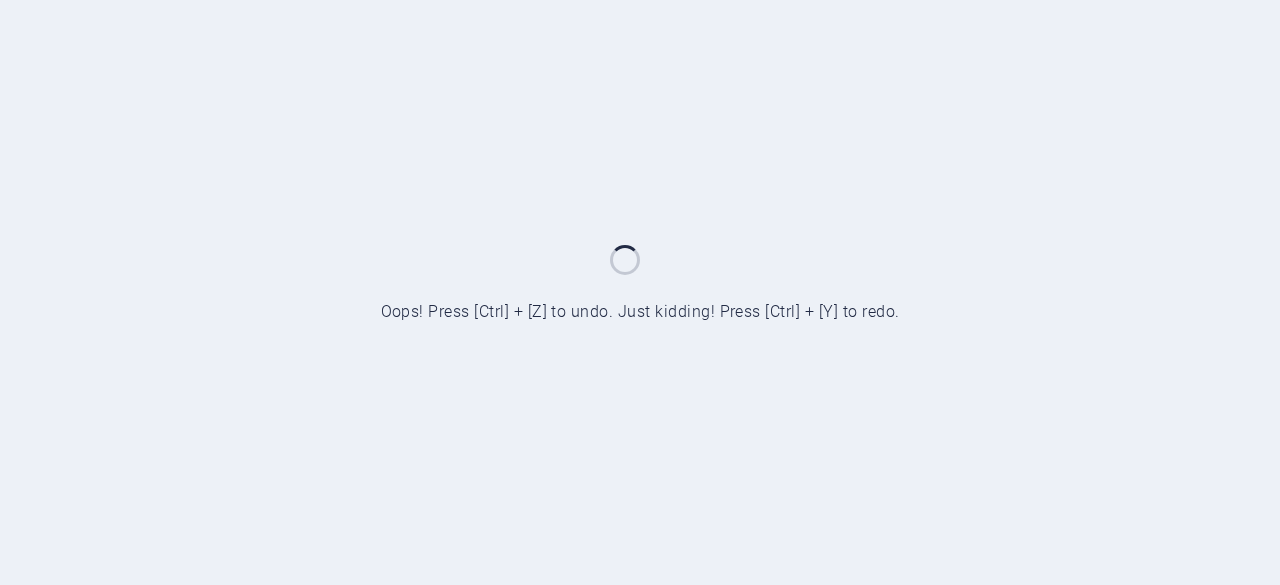 scroll, scrollTop: 0, scrollLeft: 0, axis: both 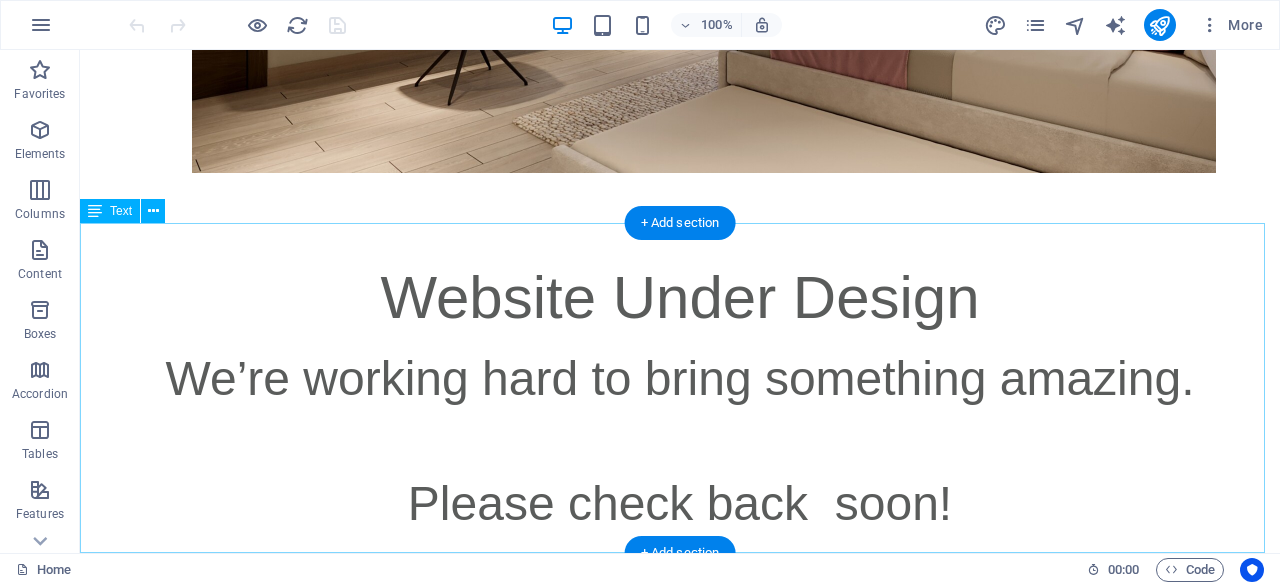 click on "Website Under Design We’re working hard to bring something amazing. Please check back   soon!" at bounding box center [680, 418] 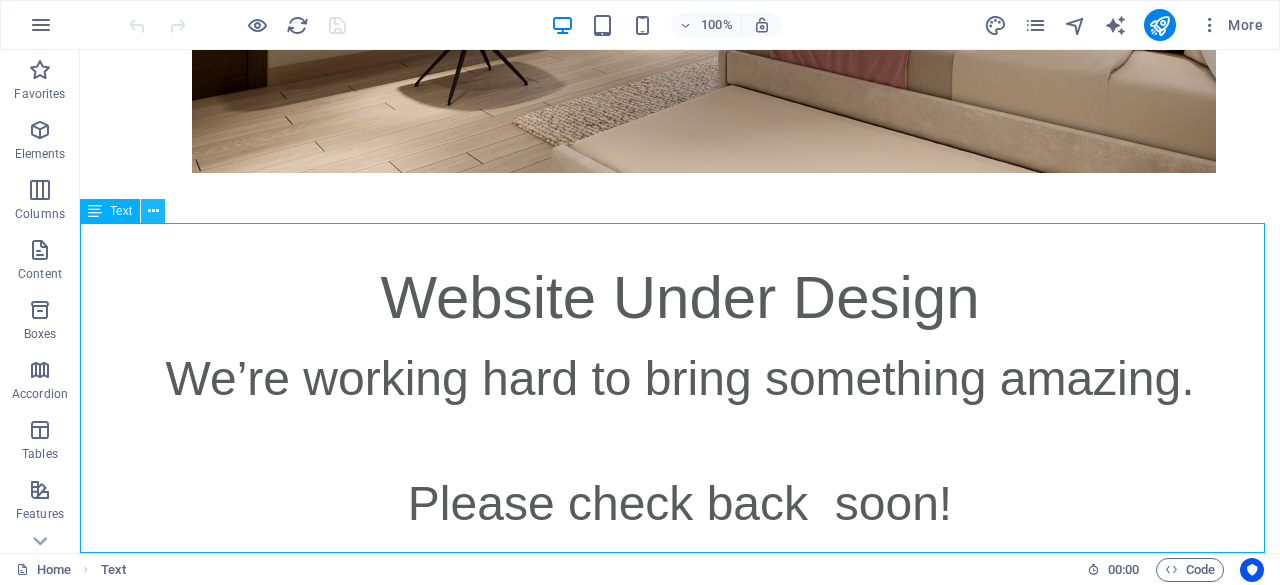 click at bounding box center (153, 211) 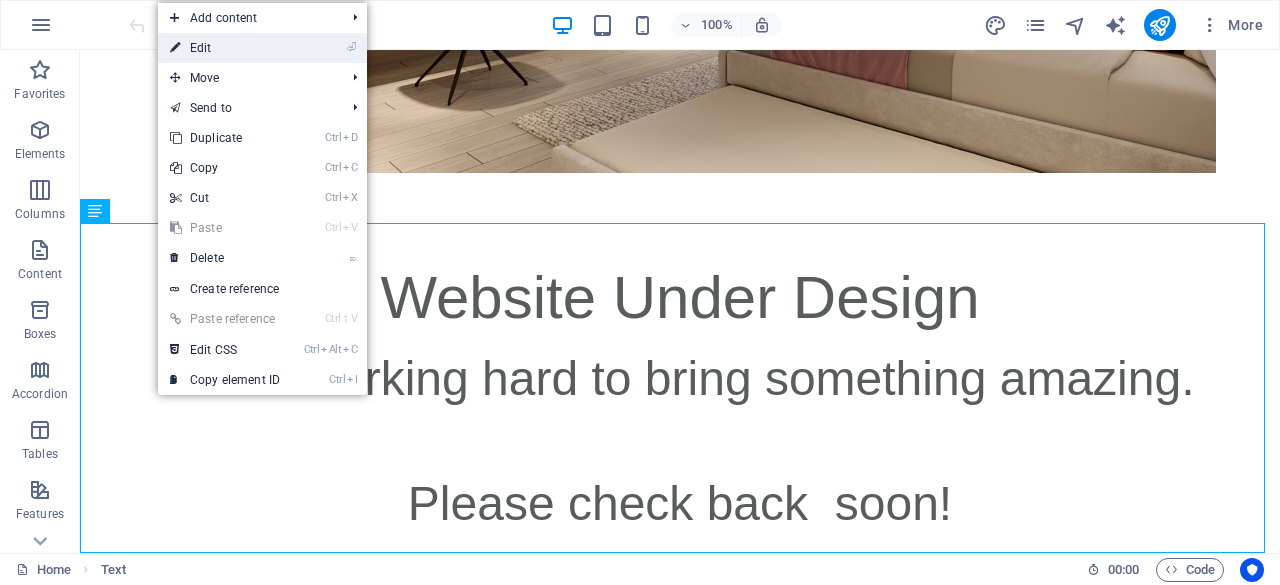 click on "⏎  Edit" at bounding box center (225, 48) 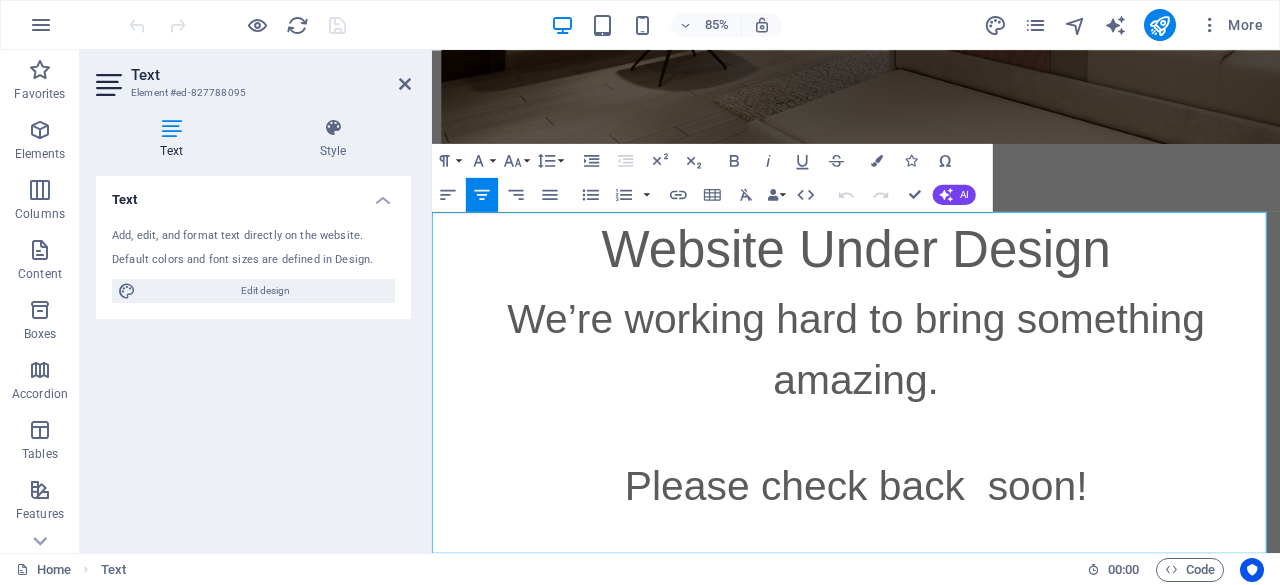 scroll, scrollTop: 1227, scrollLeft: 0, axis: vertical 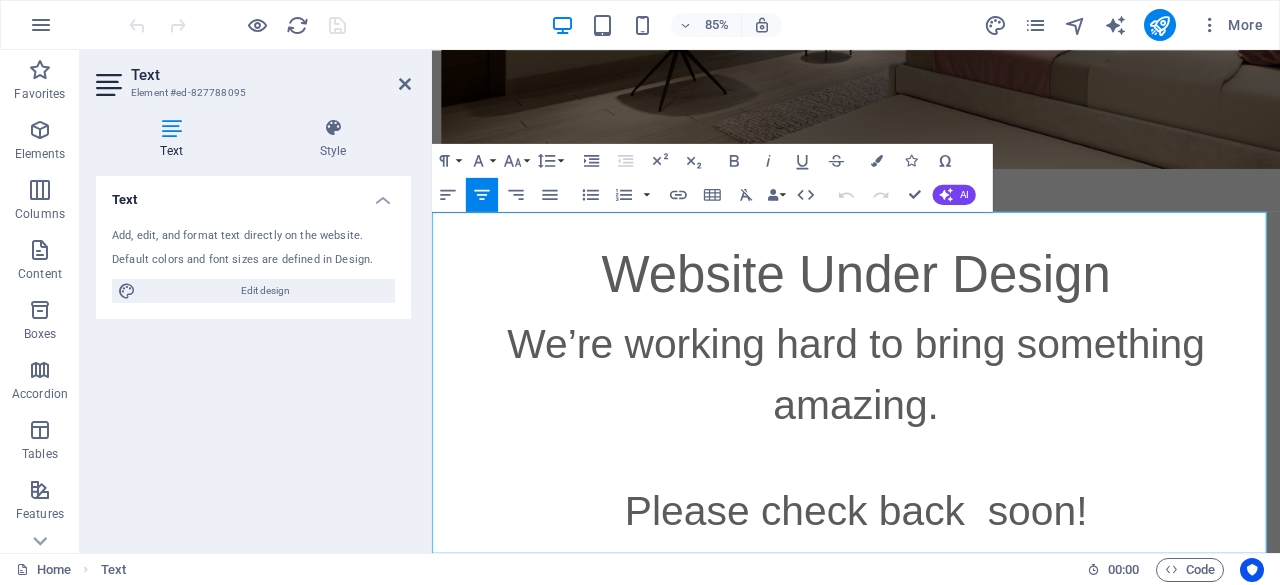 click on "We’re working hard to bring something amazing." at bounding box center [931, 431] 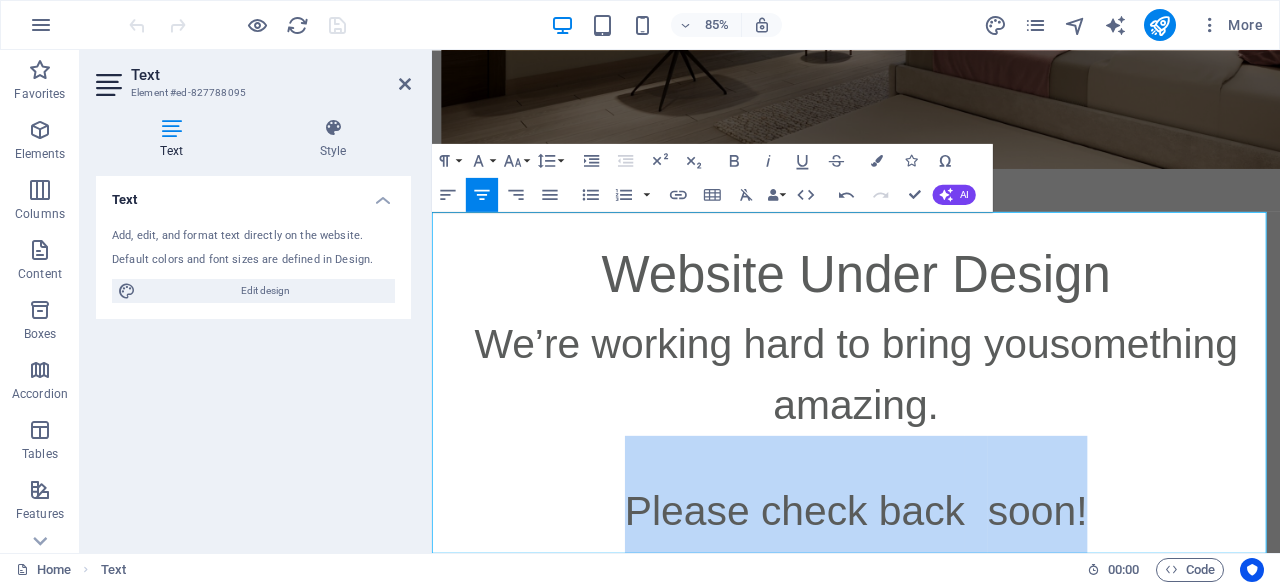 drag, startPoint x: 626, startPoint y: 562, endPoint x: 1245, endPoint y: 566, distance: 619.01294 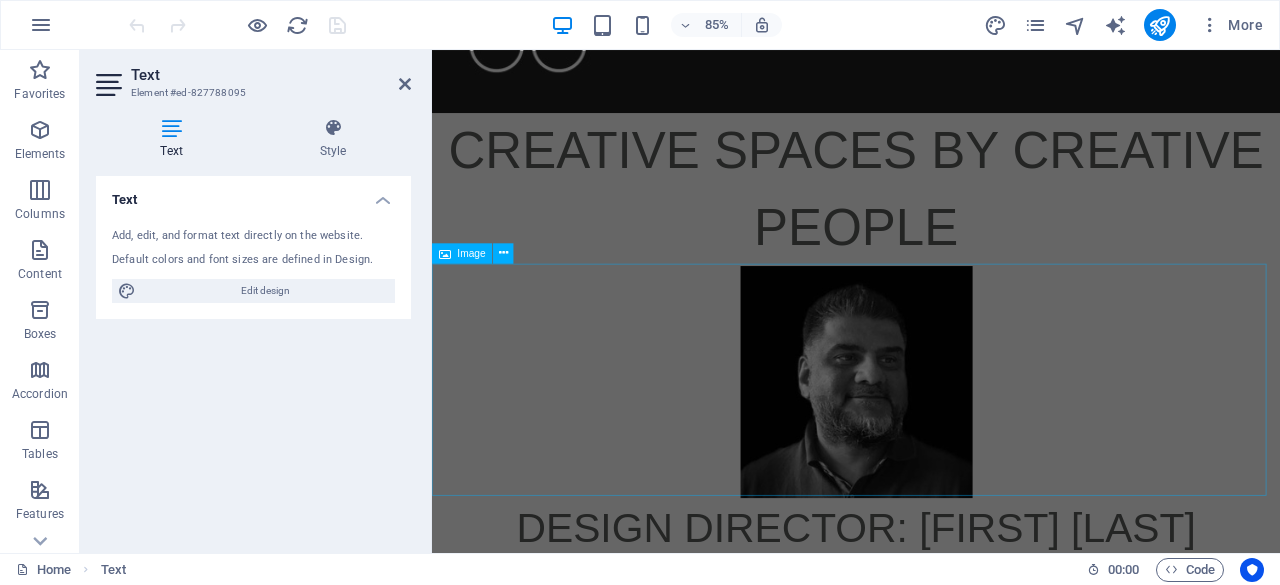 scroll, scrollTop: 0, scrollLeft: 0, axis: both 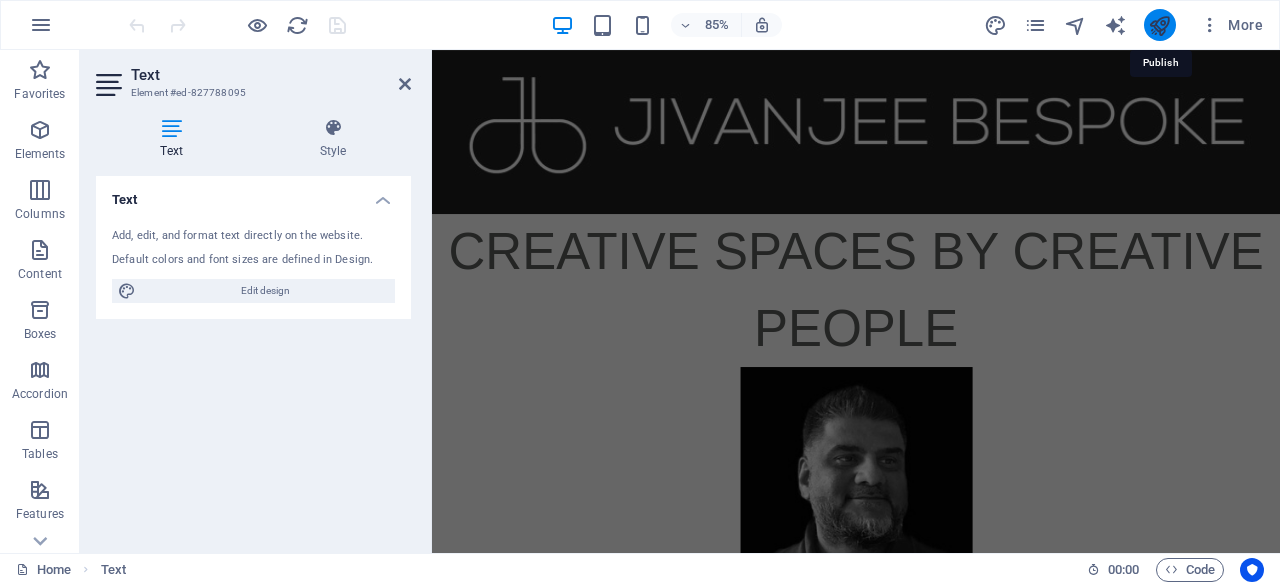click at bounding box center [1159, 25] 